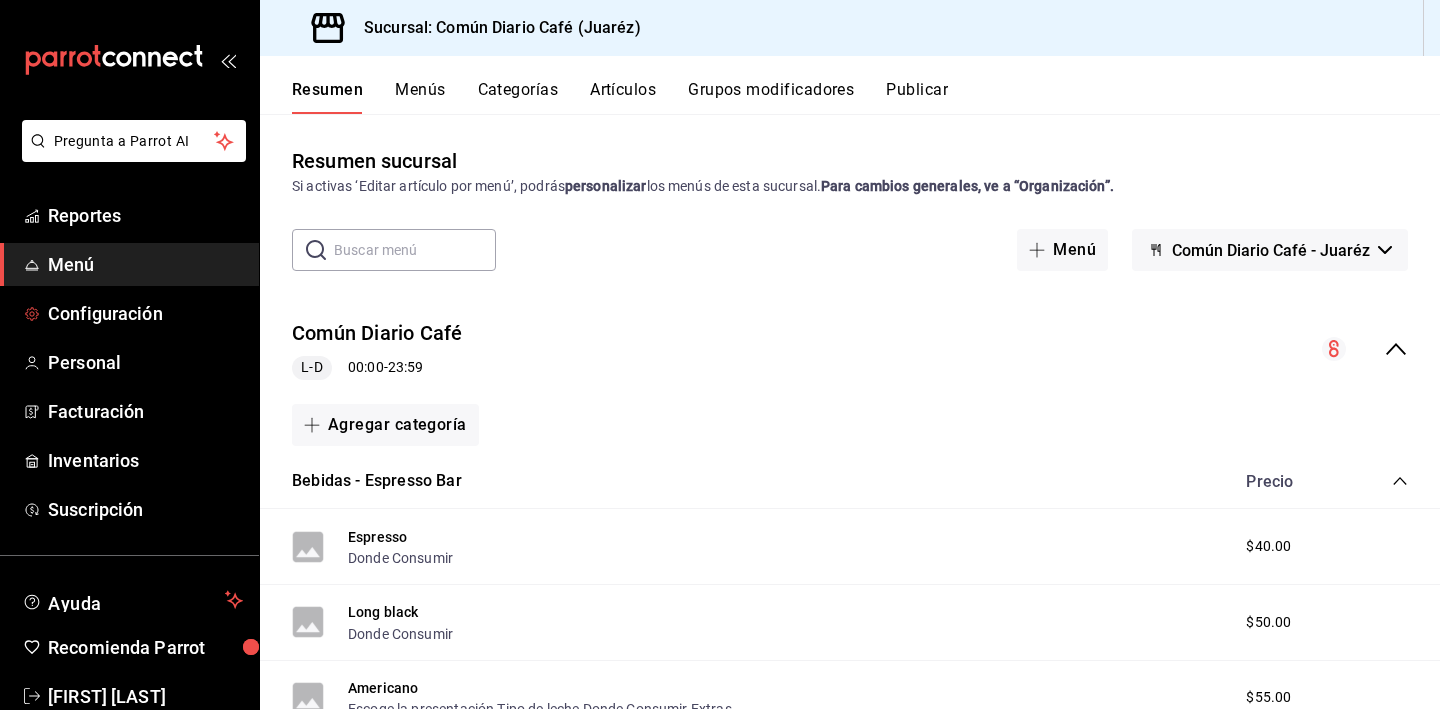 scroll, scrollTop: 0, scrollLeft: 0, axis: both 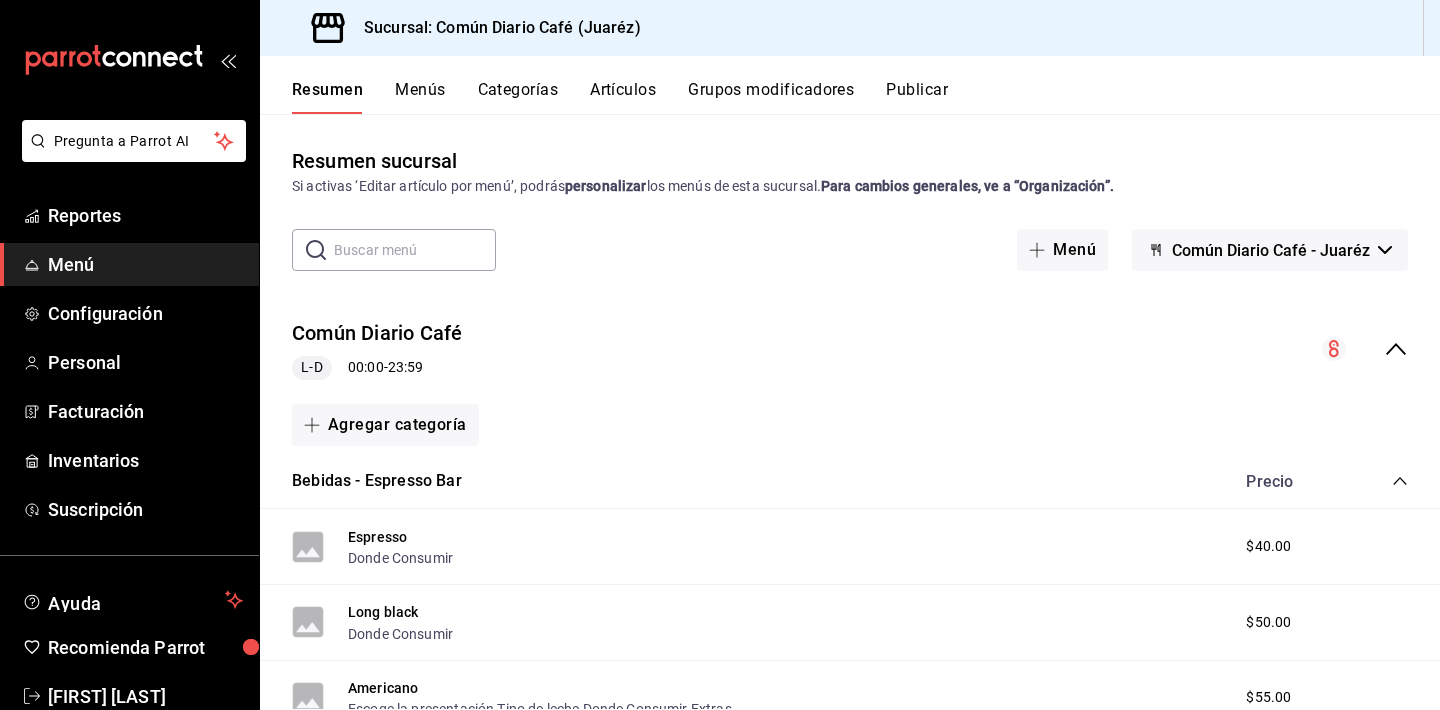 click on "Menú" at bounding box center [145, 264] 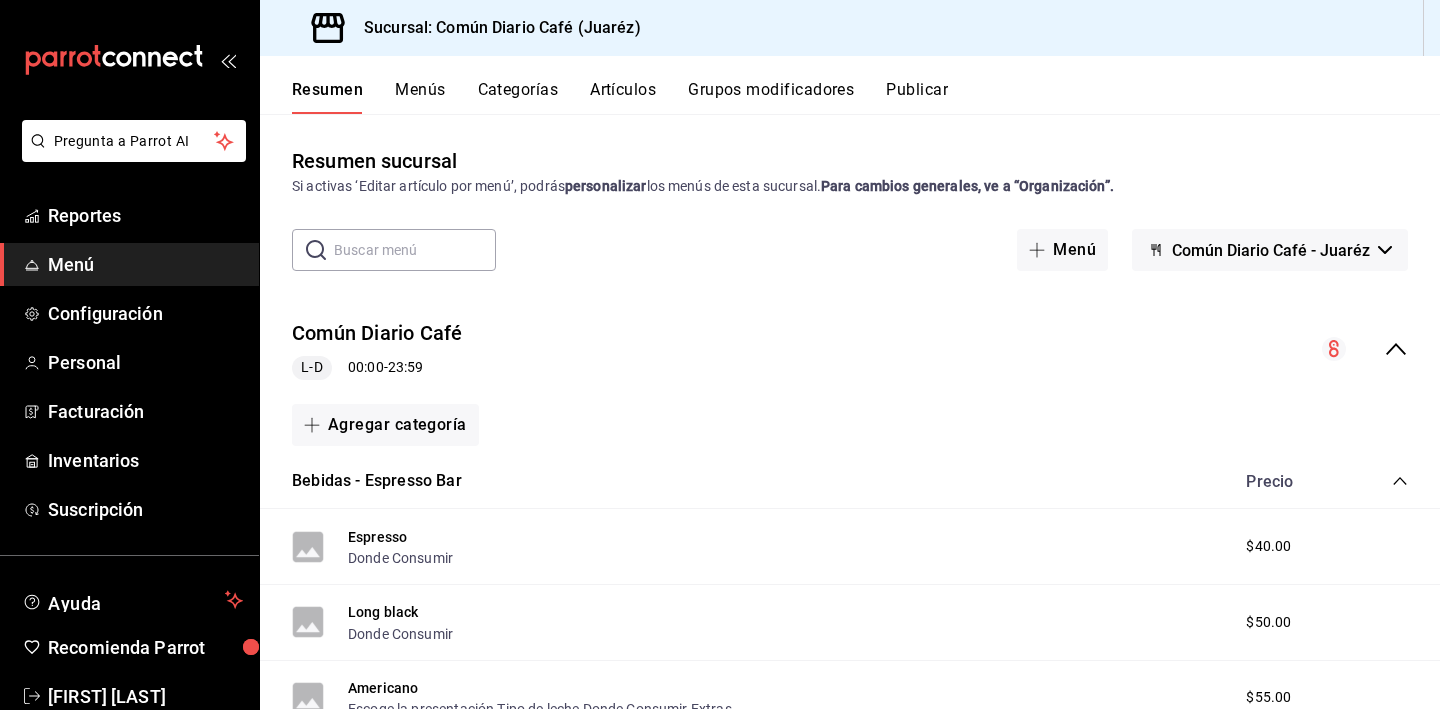 click on "Menús" at bounding box center [420, 97] 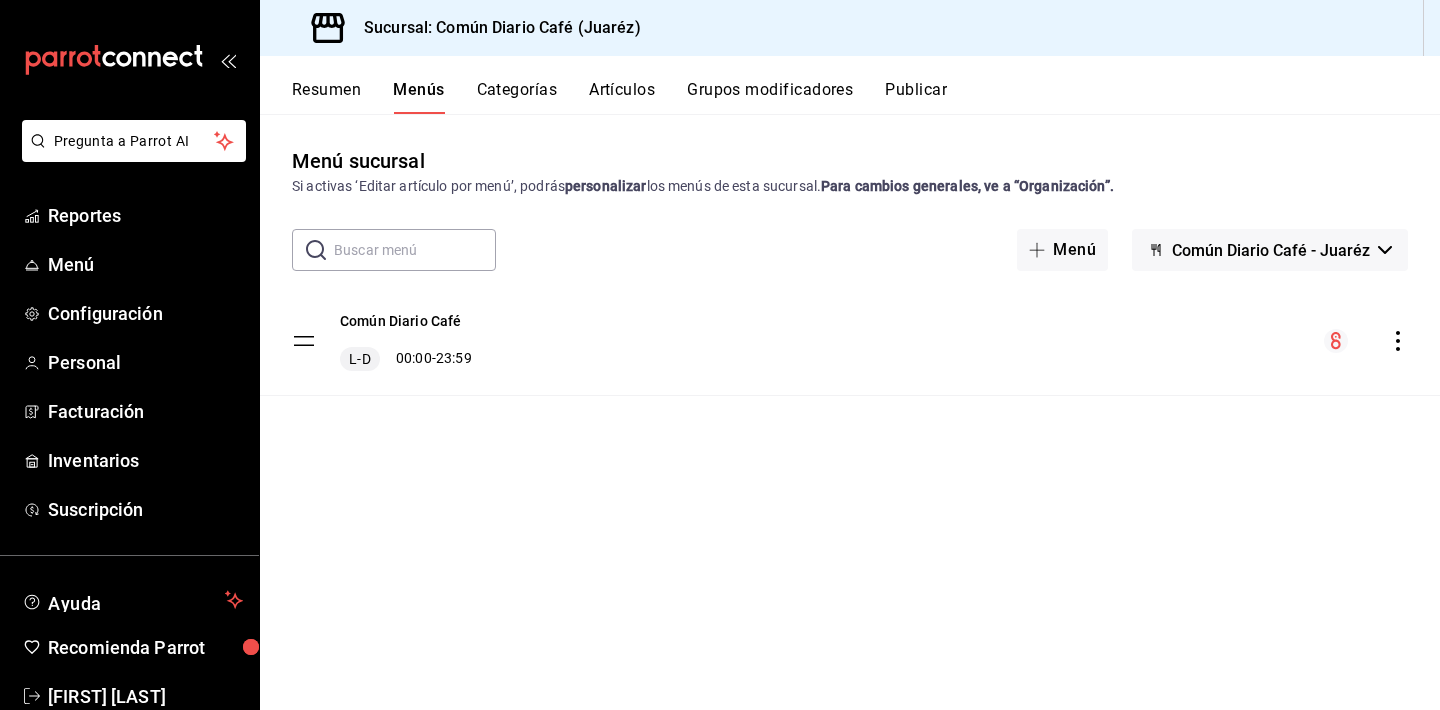 click on "Resumen" at bounding box center [326, 97] 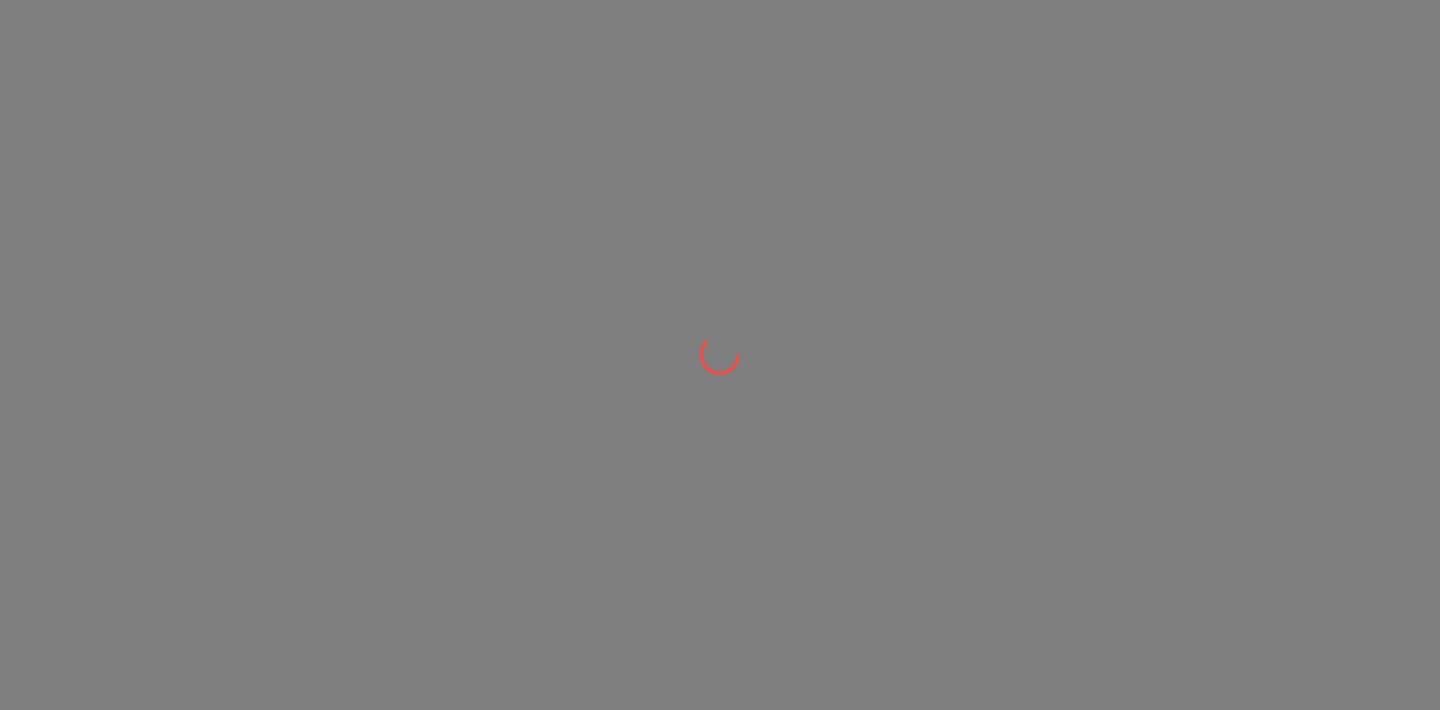 scroll, scrollTop: 0, scrollLeft: 0, axis: both 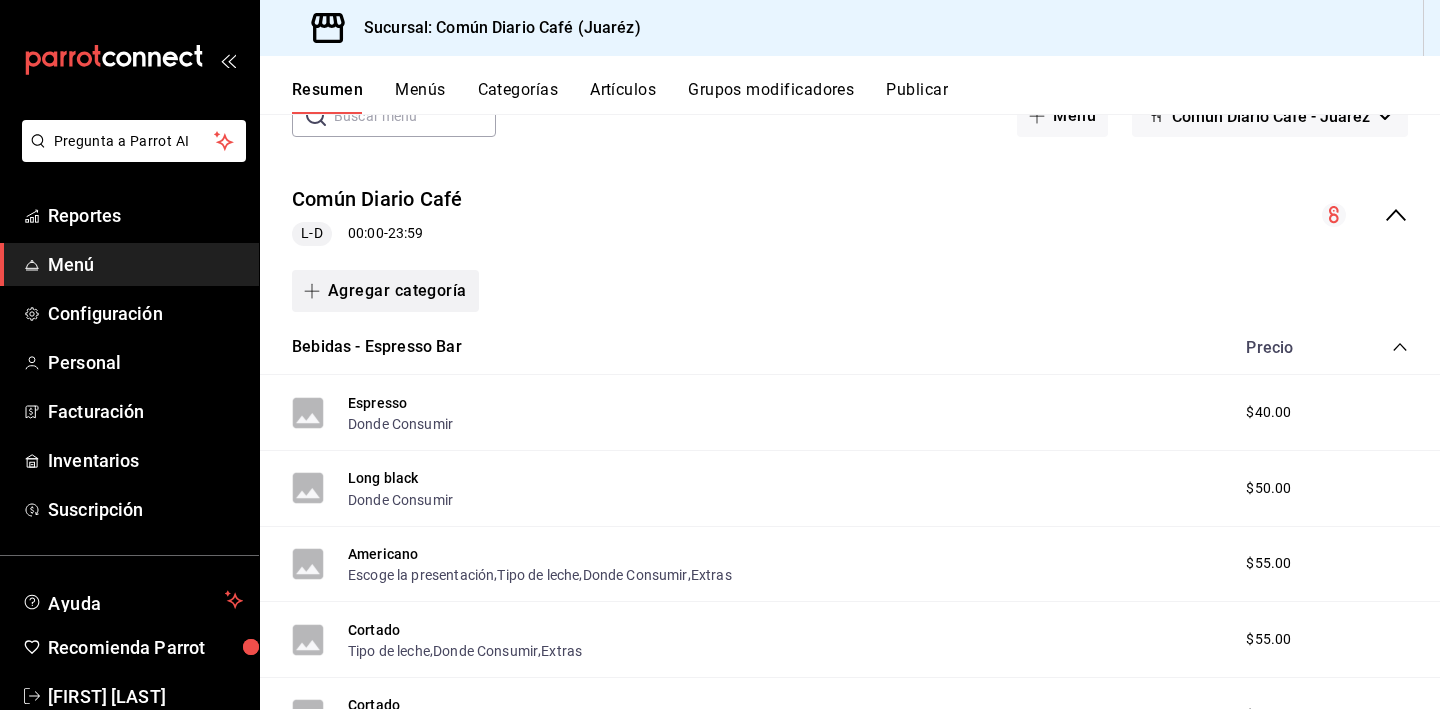 click on "Agregar categoría" at bounding box center (385, 291) 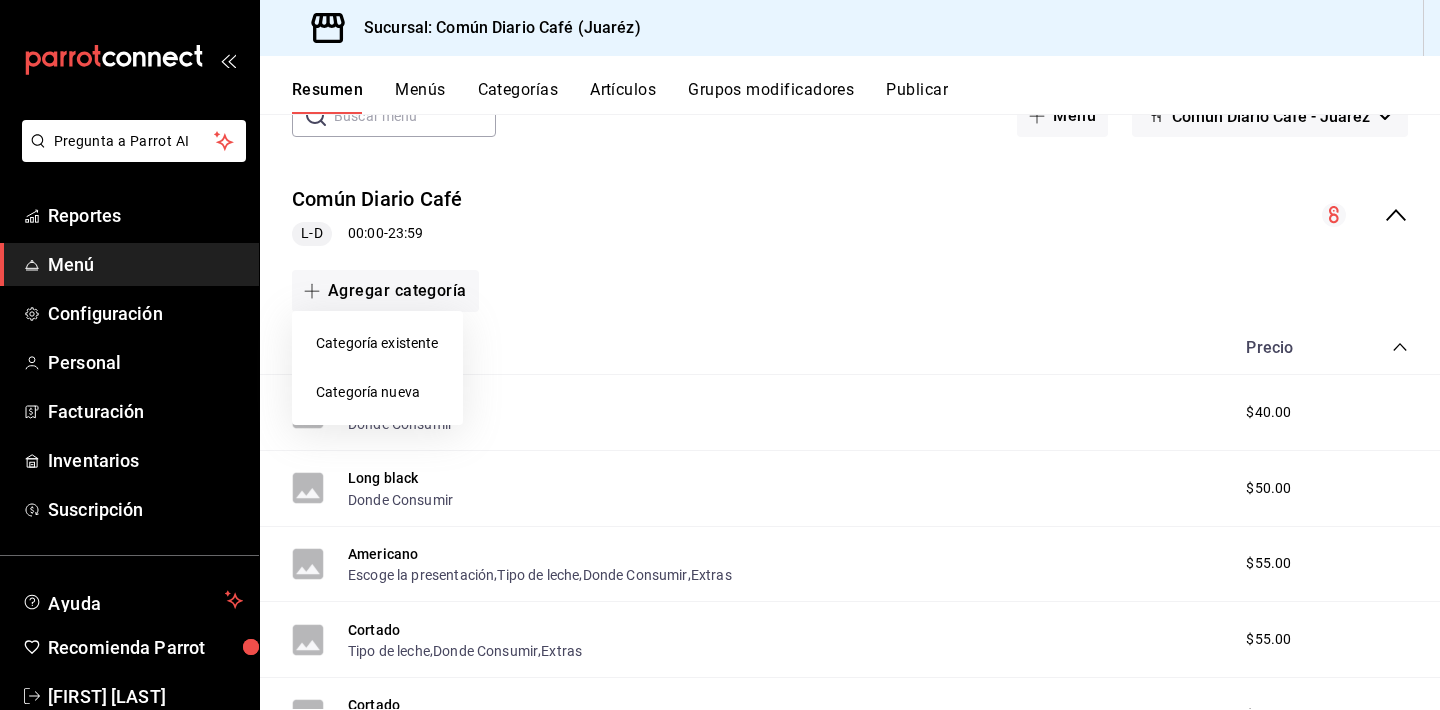 click on "Categoría nueva" at bounding box center (377, 392) 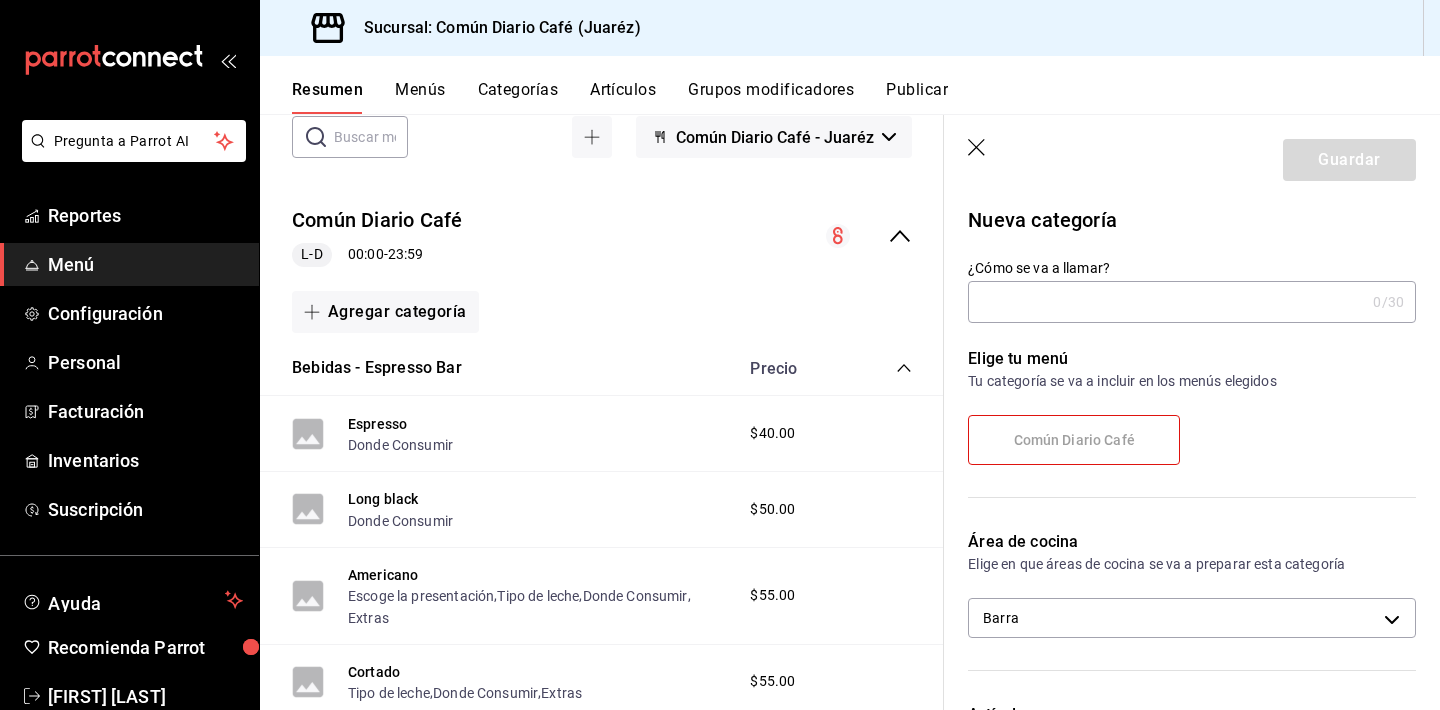 click on "¿Cómo se va a llamar?" at bounding box center [1166, 302] 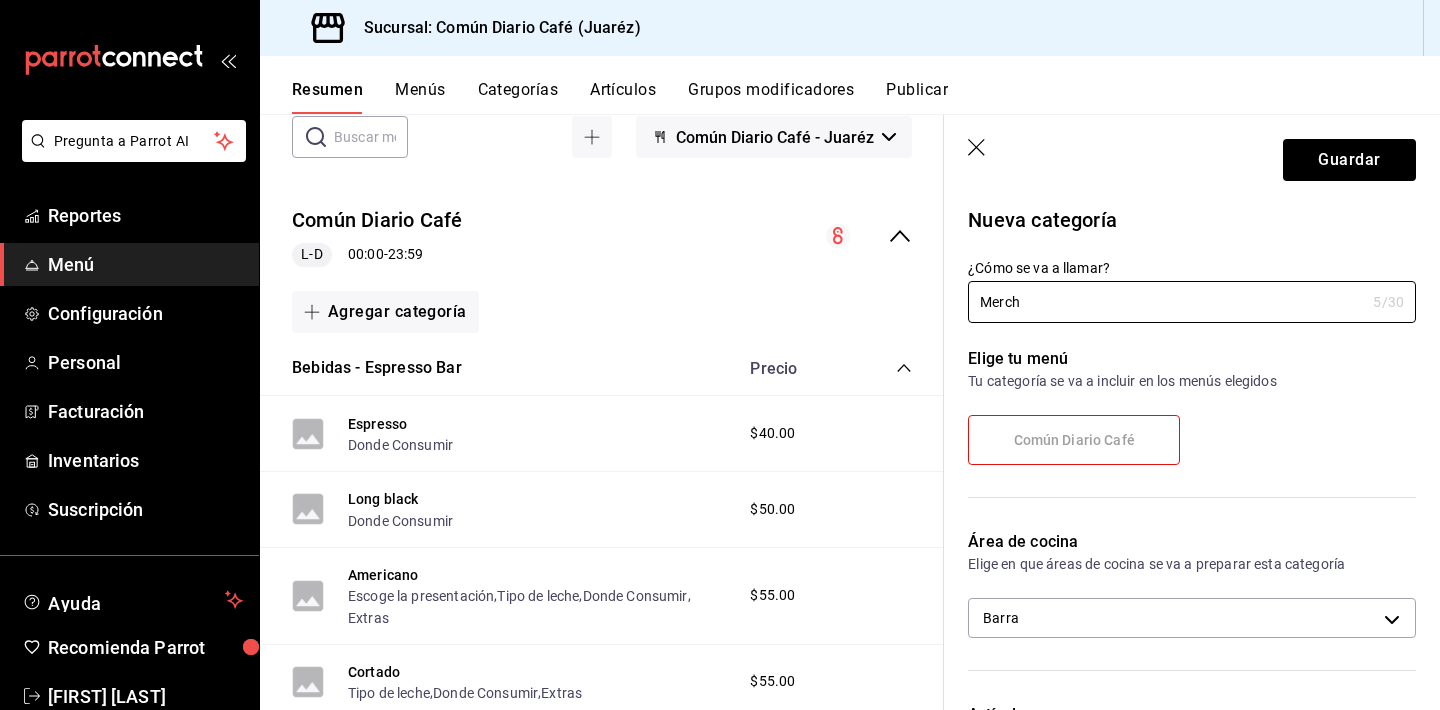 type on "Merch" 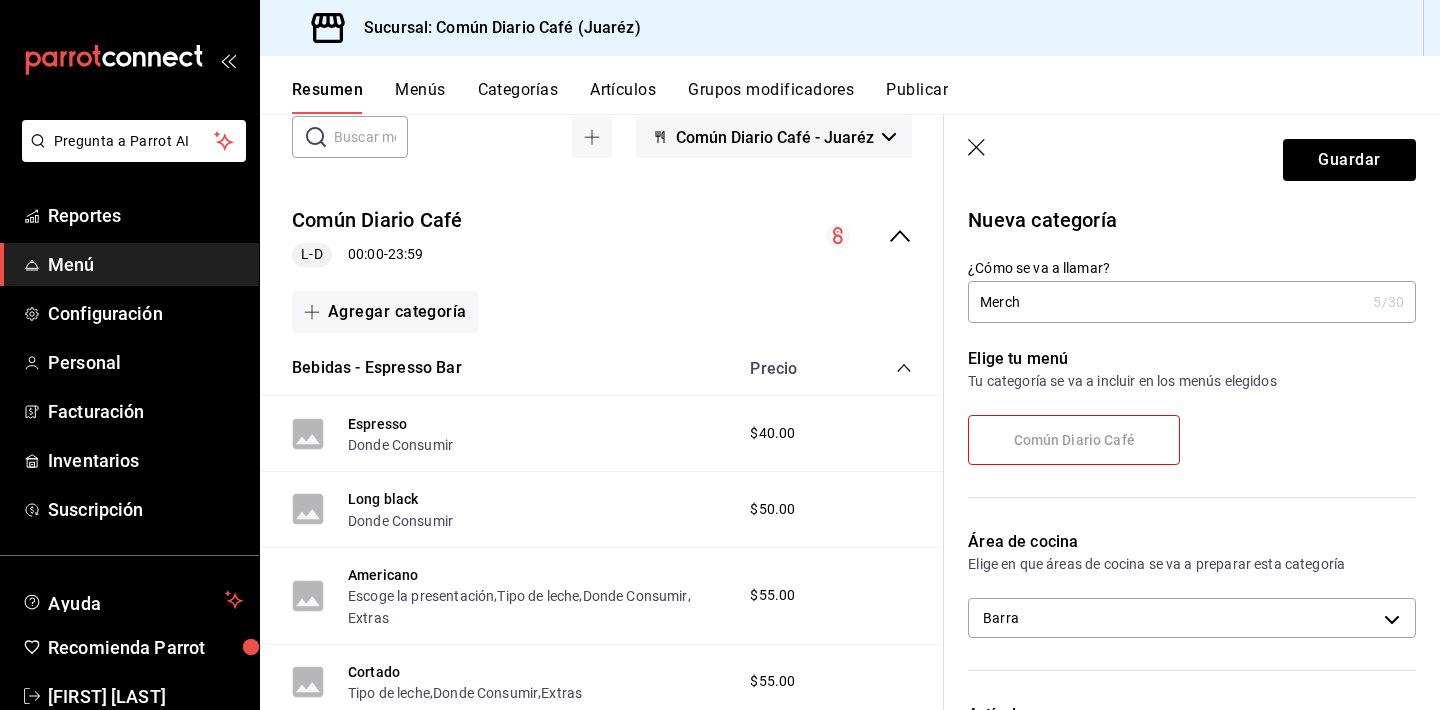 click on "Común Diario Café" at bounding box center [1192, 448] 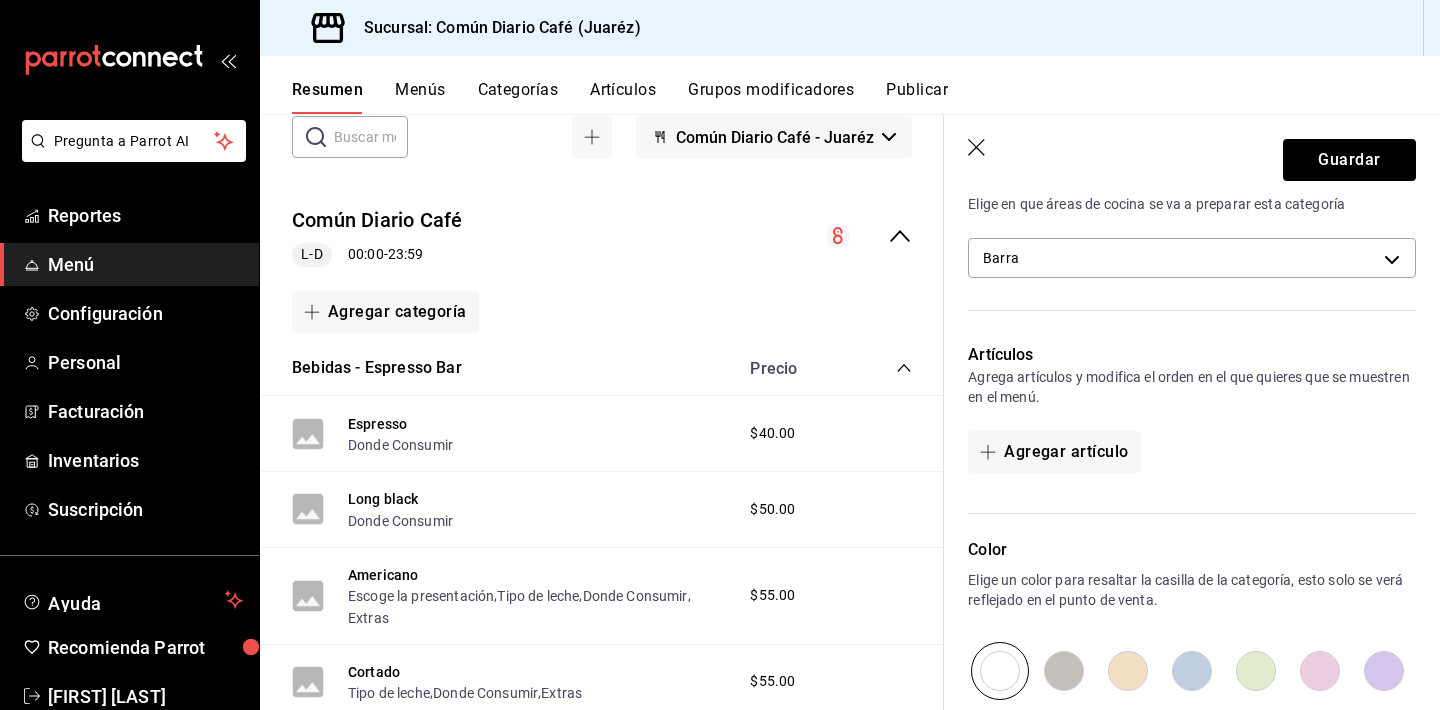 scroll, scrollTop: 374, scrollLeft: 0, axis: vertical 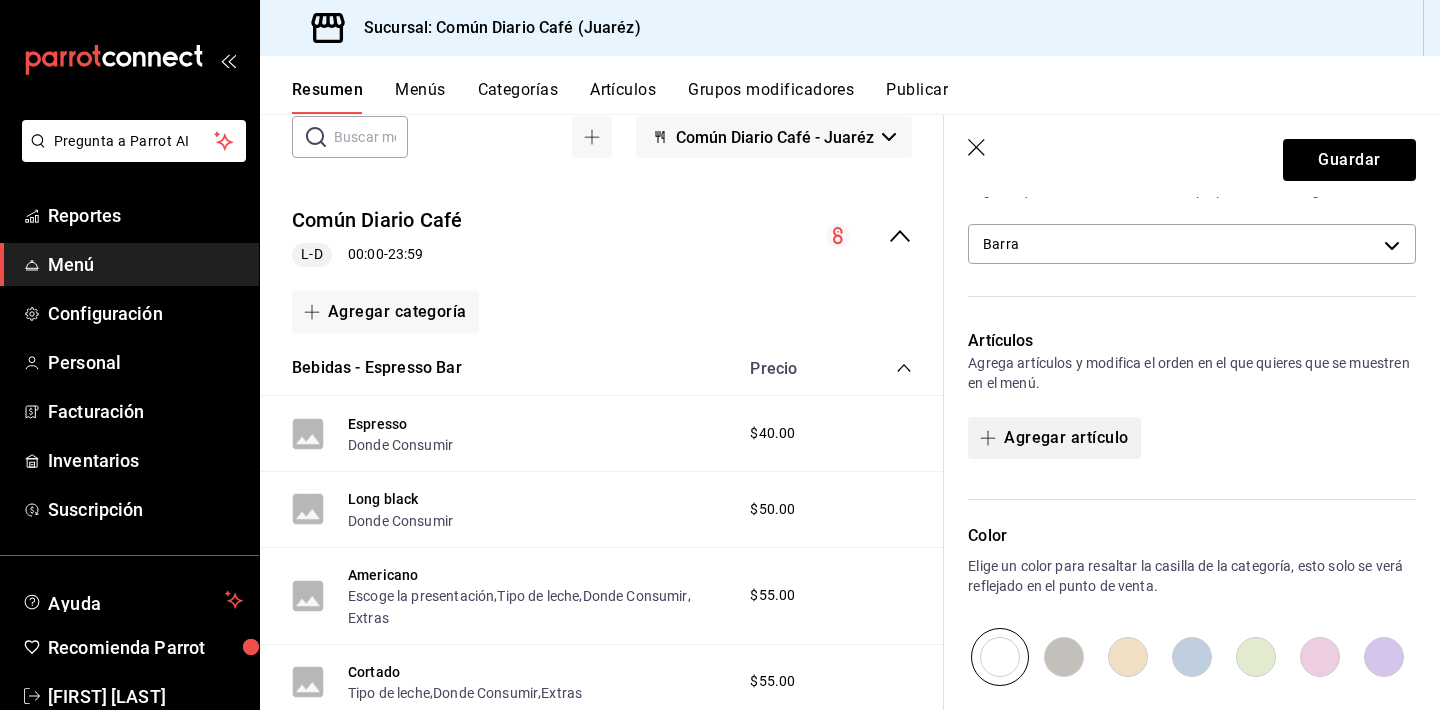 click on "Agregar artículo" at bounding box center (1054, 438) 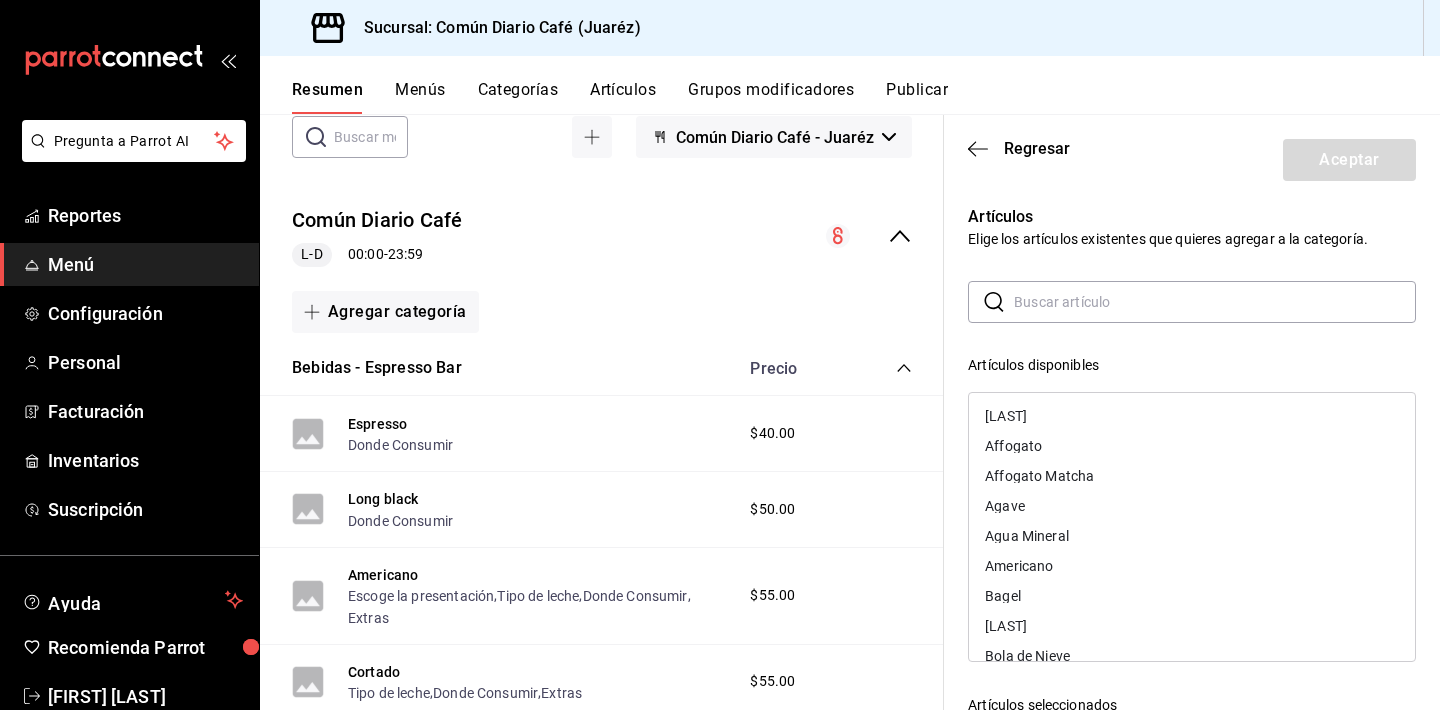 scroll, scrollTop: 0, scrollLeft: 0, axis: both 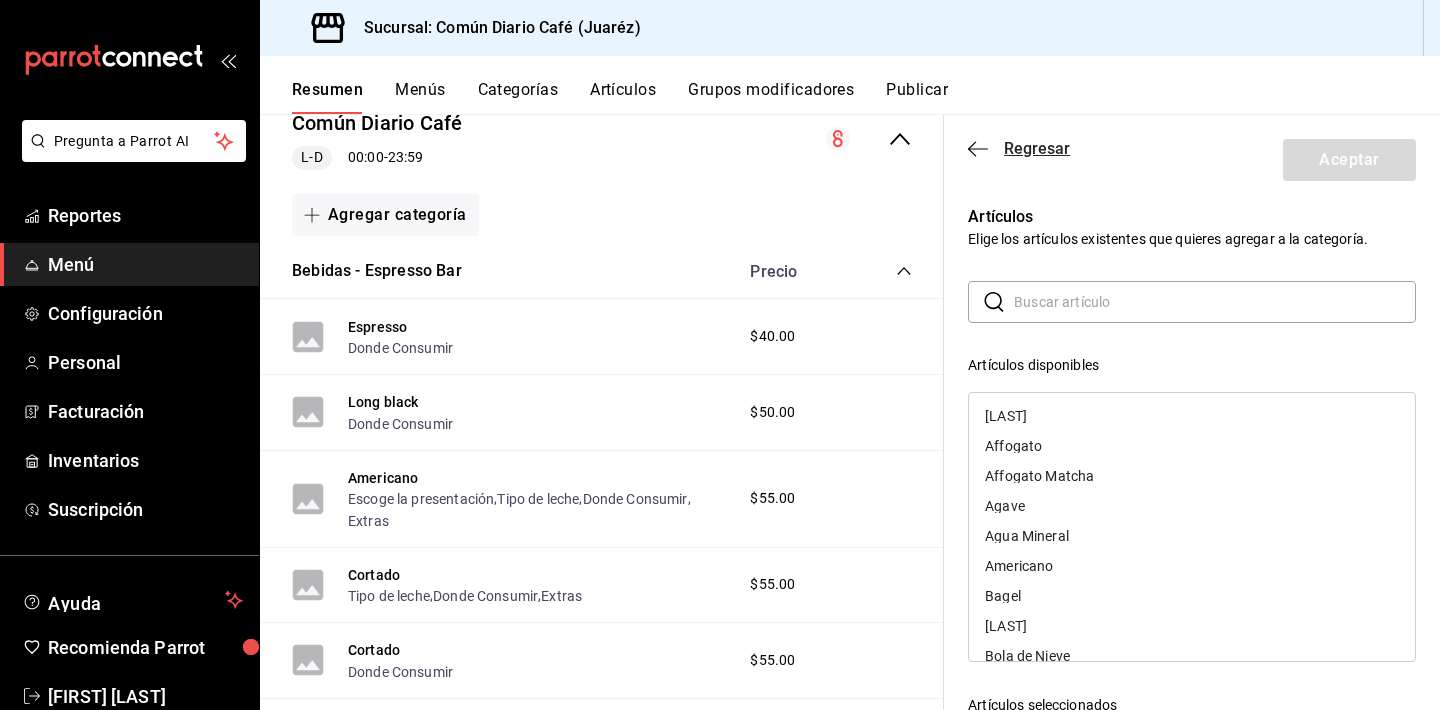 click on "Regresar" at bounding box center [1019, 148] 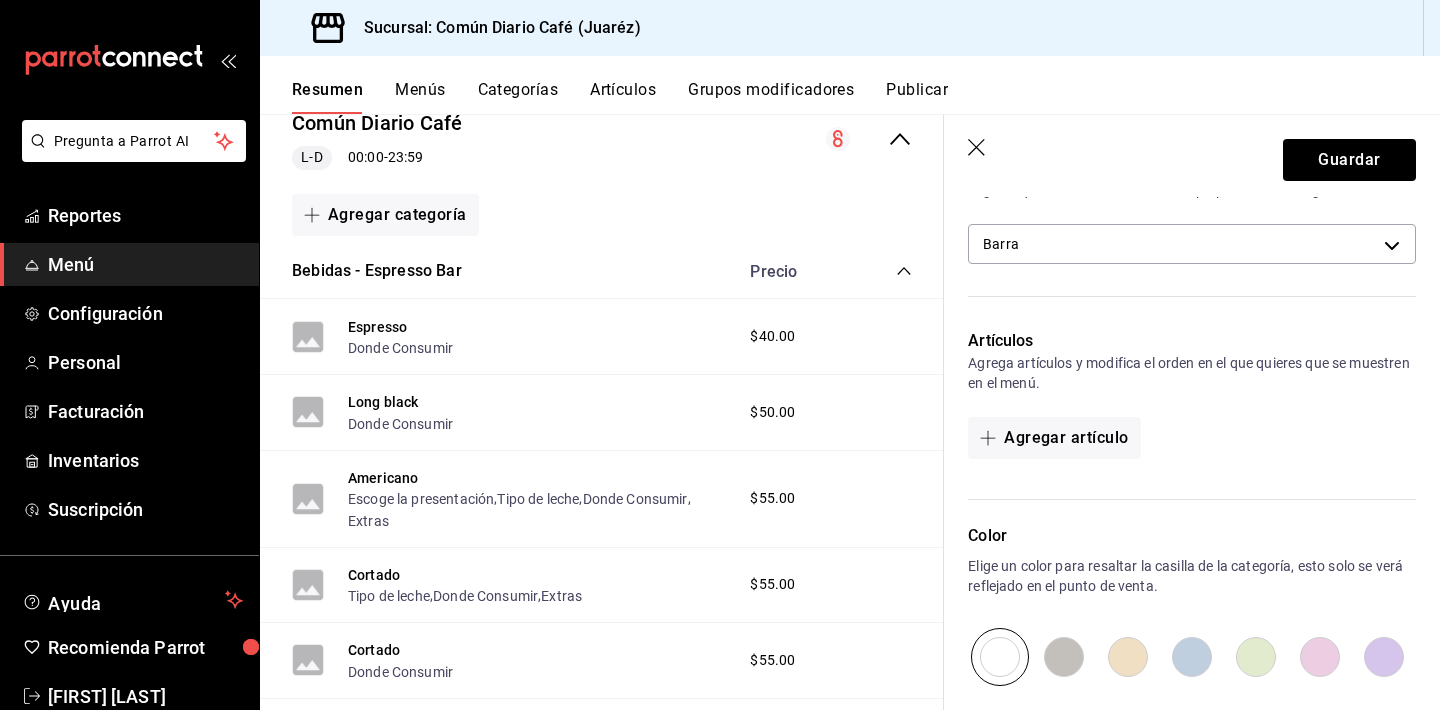 click 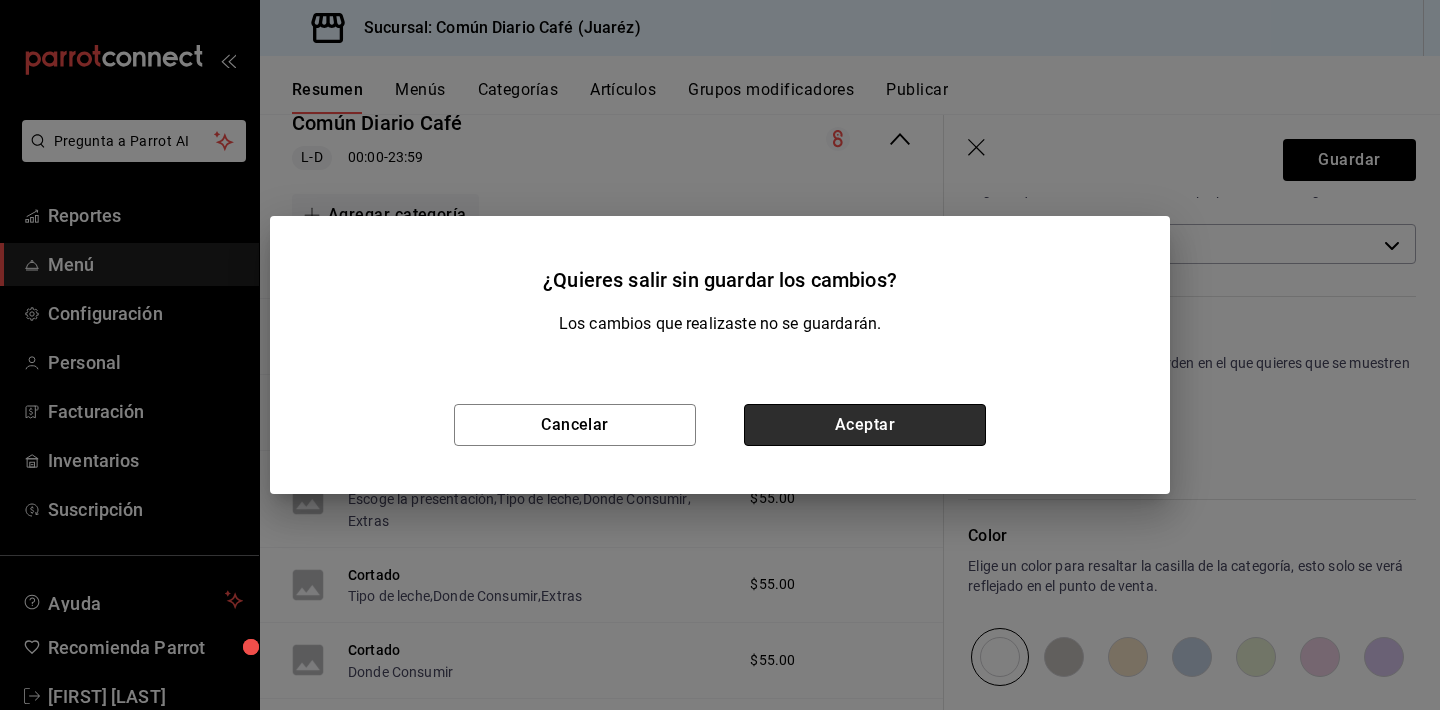 click on "Aceptar" at bounding box center (865, 425) 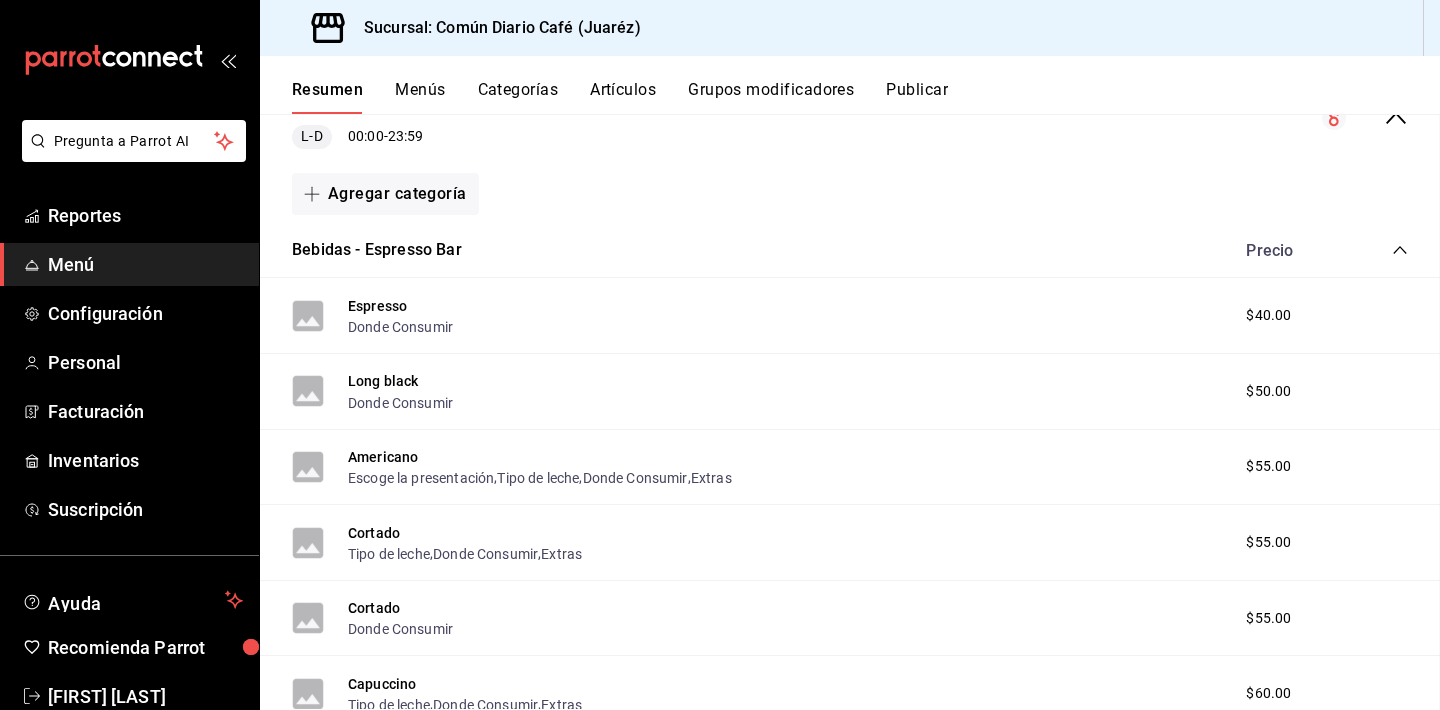 scroll, scrollTop: 0, scrollLeft: 0, axis: both 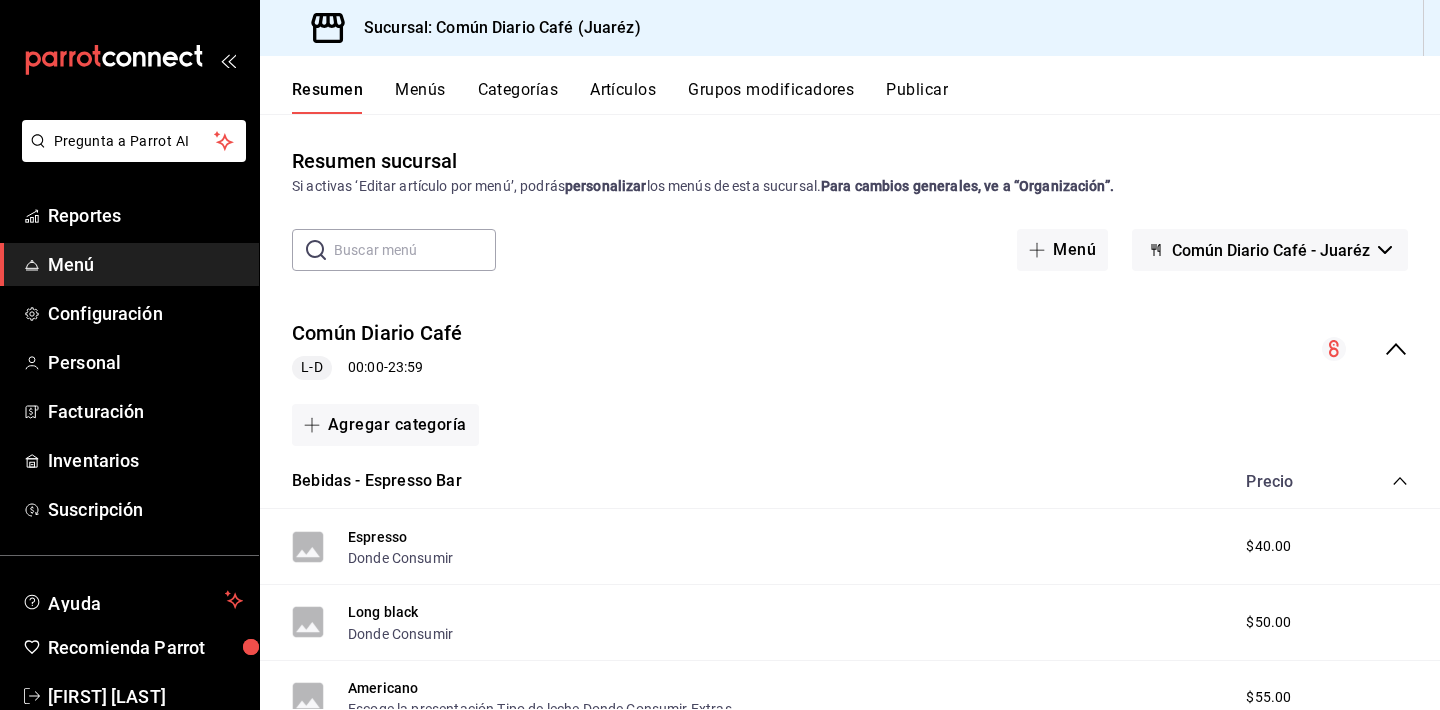 click on "Artículos" at bounding box center [623, 97] 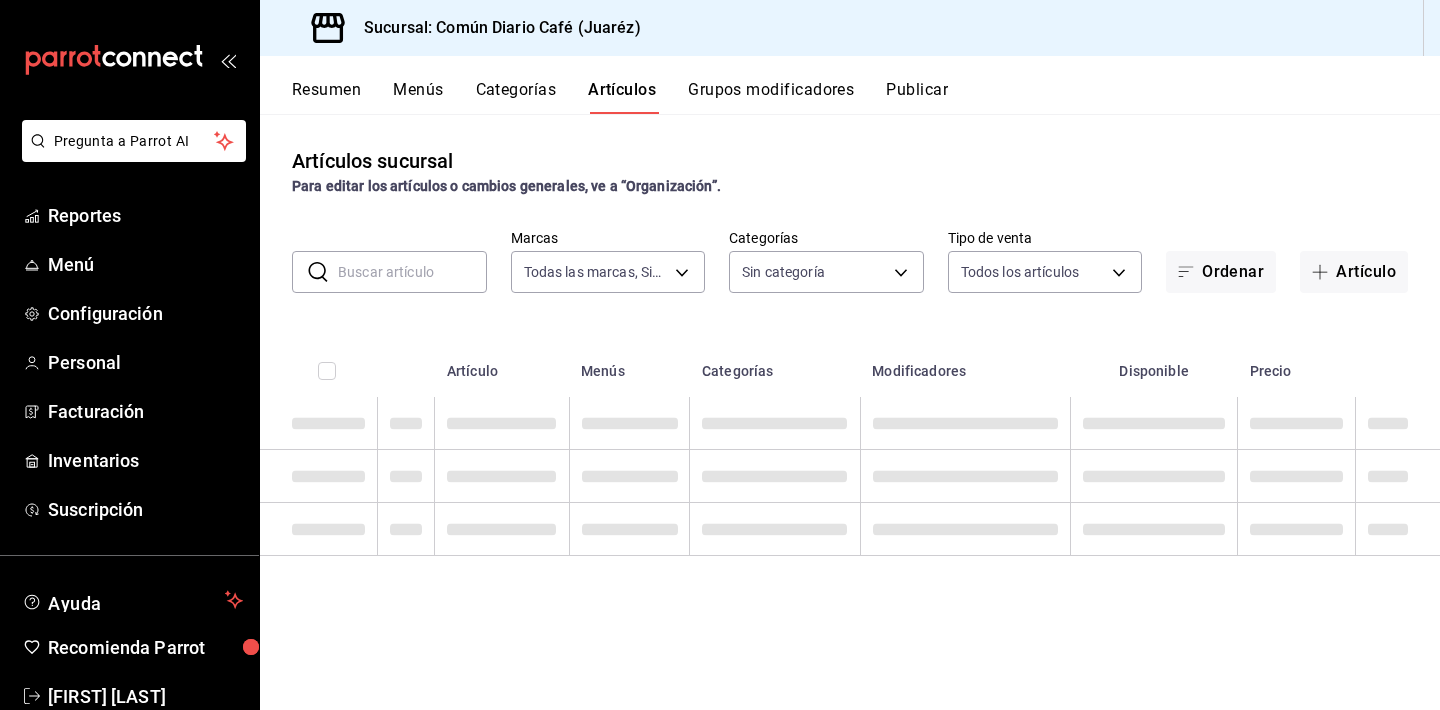 type on "[UUID]" 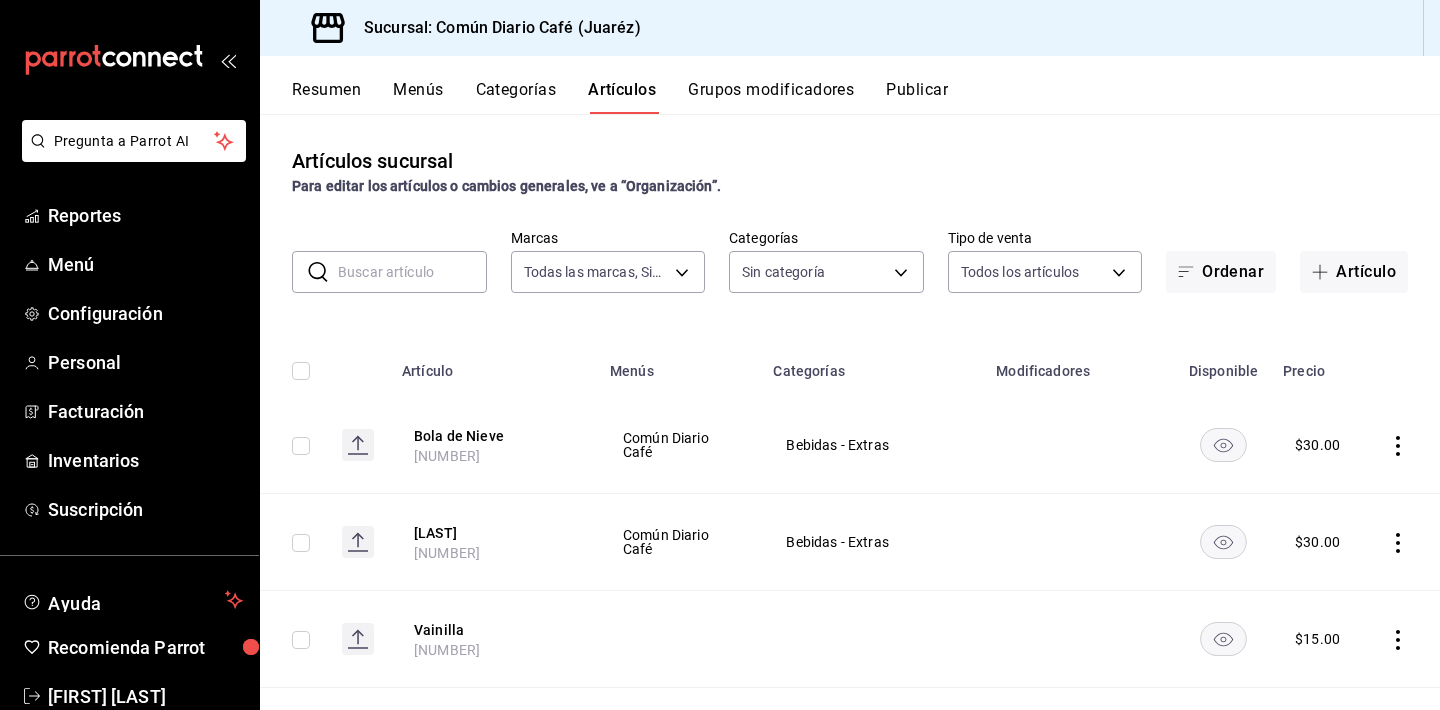type on "[UUID],[UUID],[UUID],[UUID],[UUID],[UUID]" 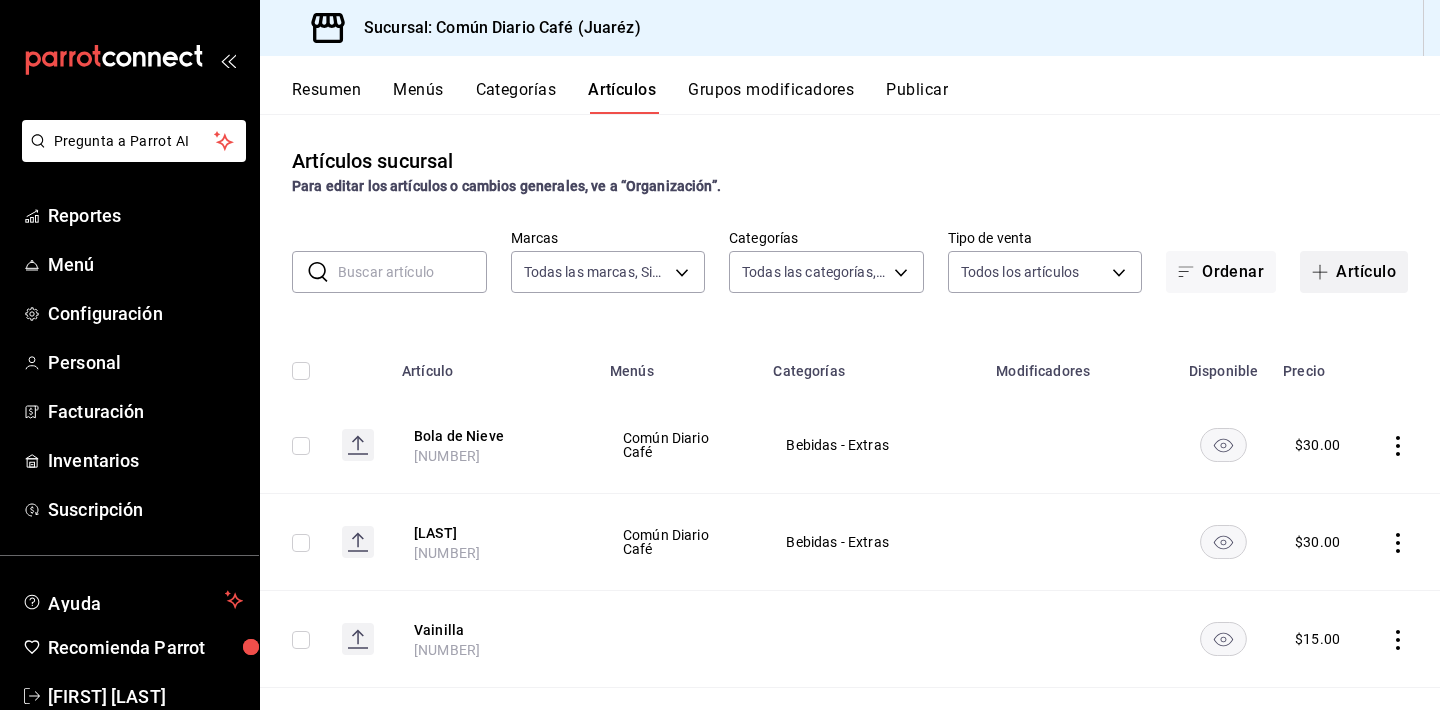 click on "Artículo" at bounding box center [1354, 272] 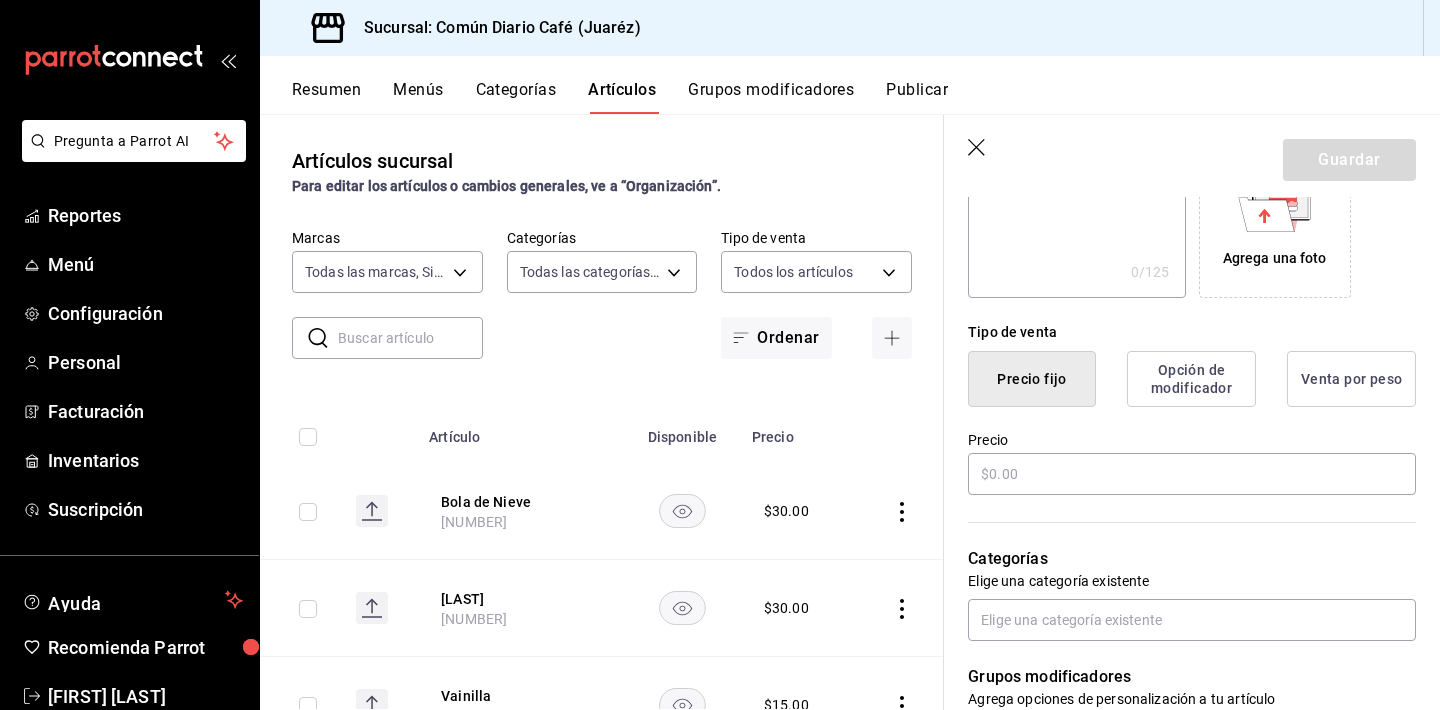 scroll, scrollTop: 0, scrollLeft: 0, axis: both 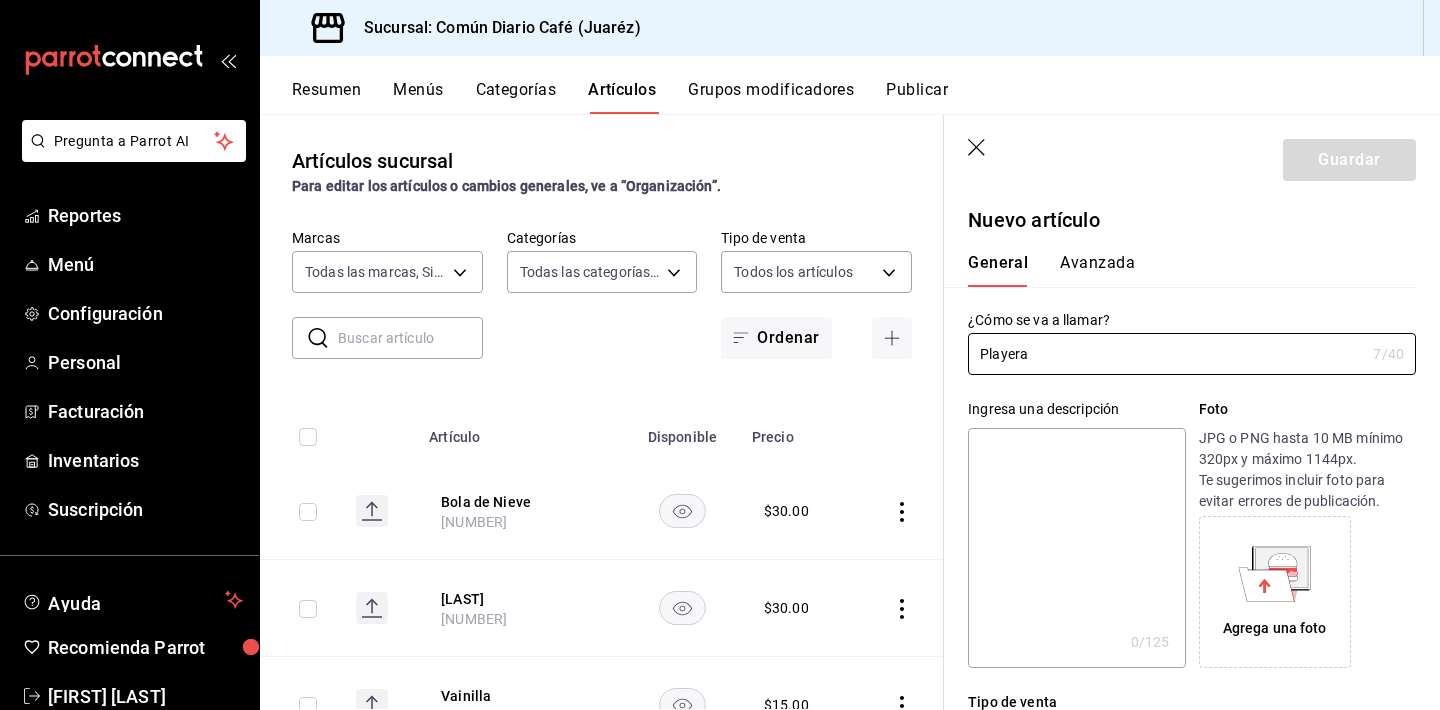 type on "Playera" 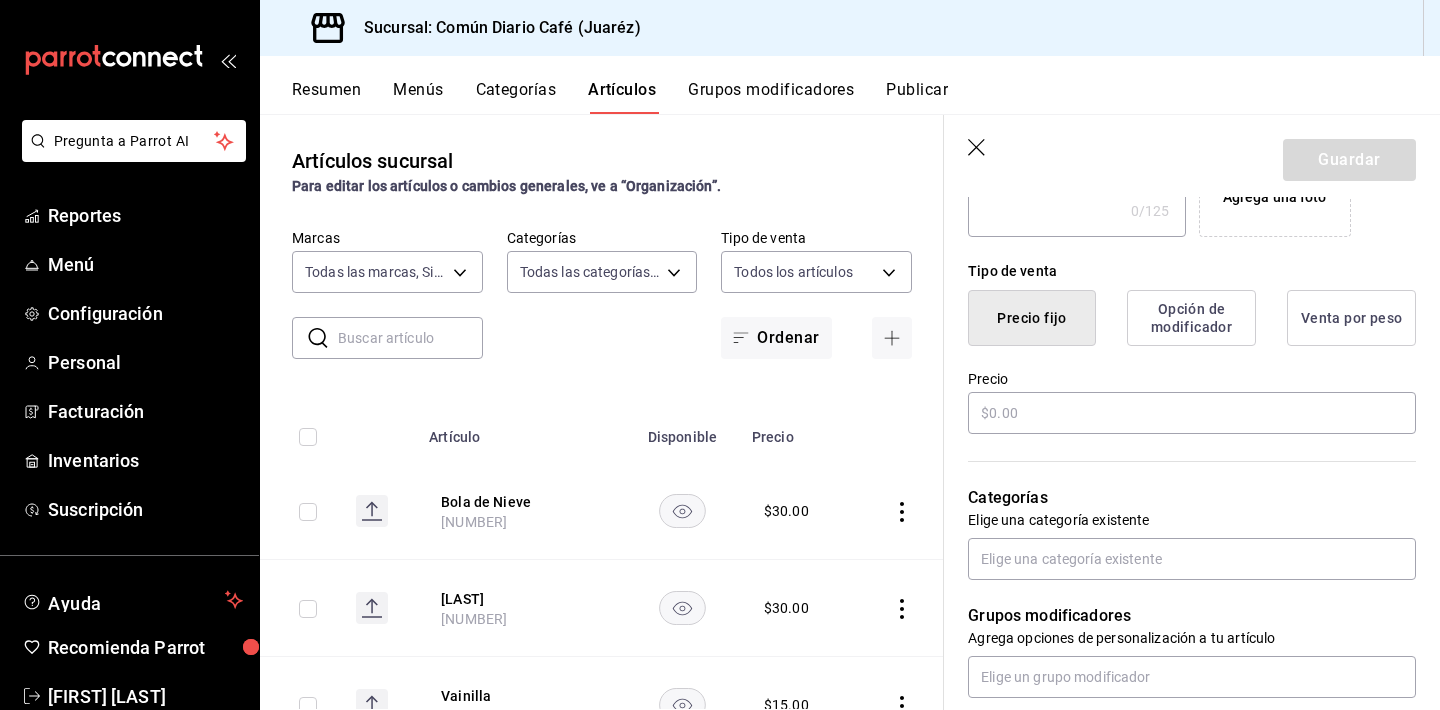 scroll, scrollTop: 443, scrollLeft: 0, axis: vertical 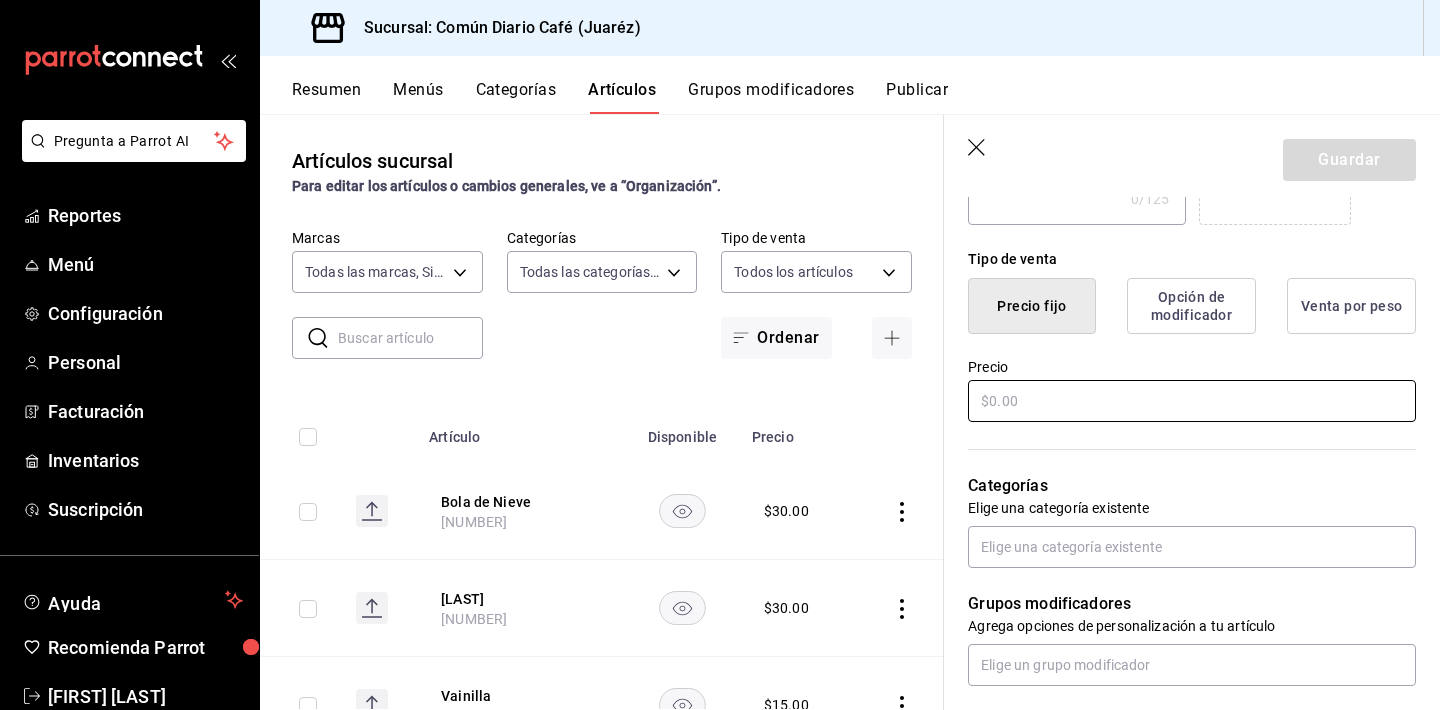 click at bounding box center (1192, 401) 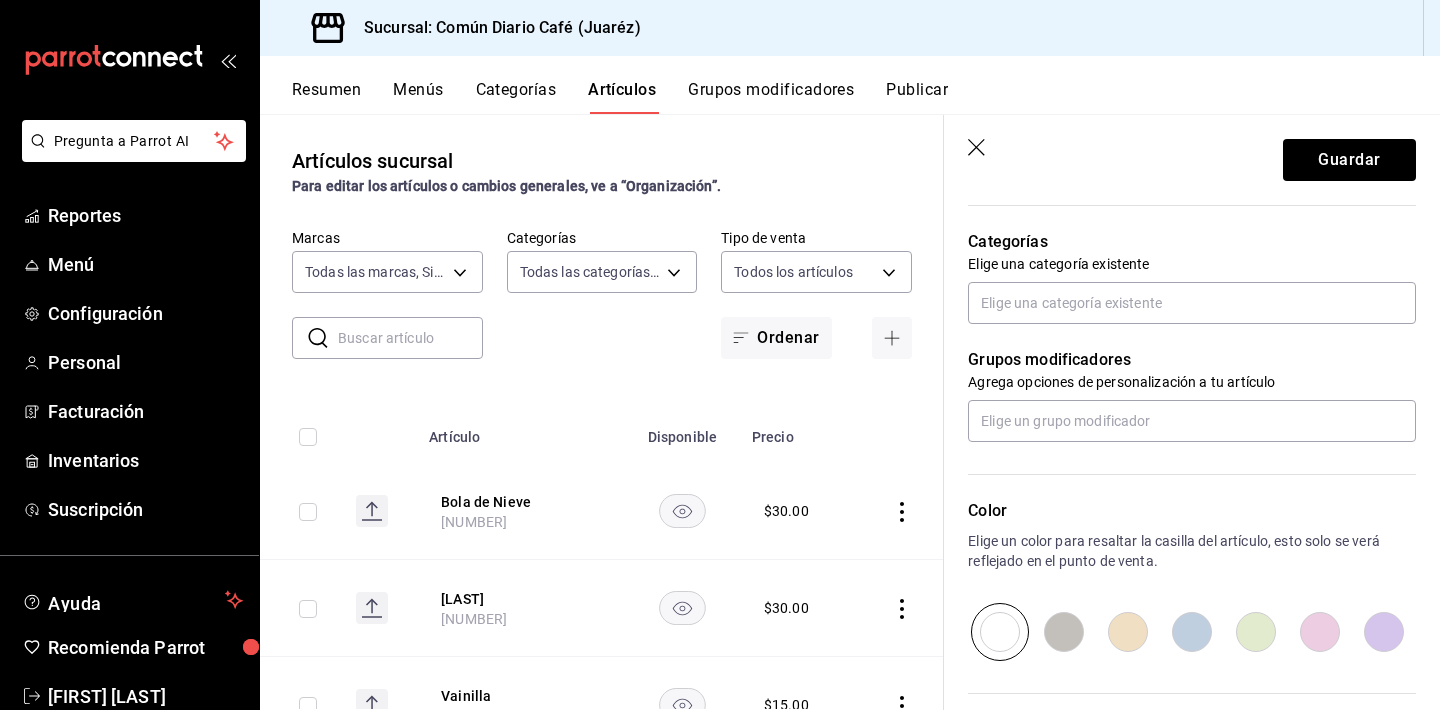 scroll, scrollTop: 730, scrollLeft: 0, axis: vertical 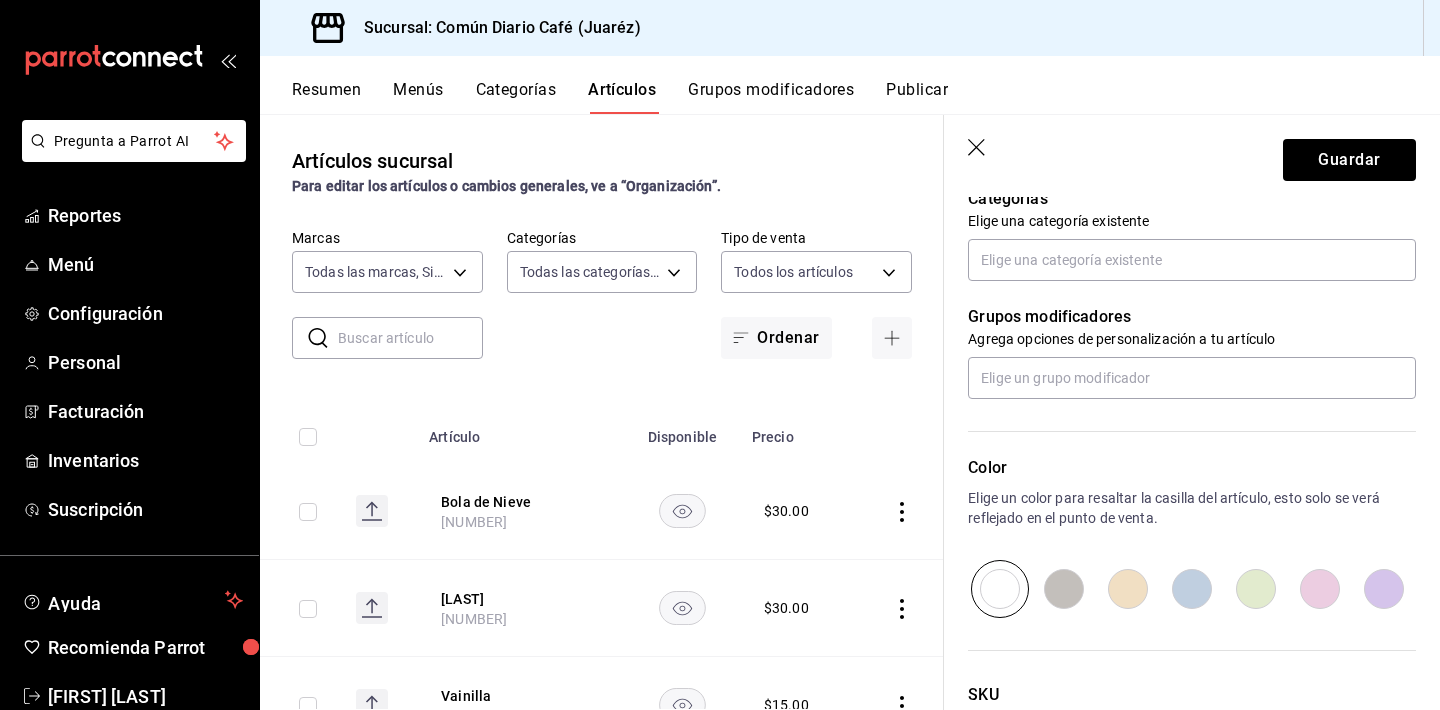 type on "$350.00" 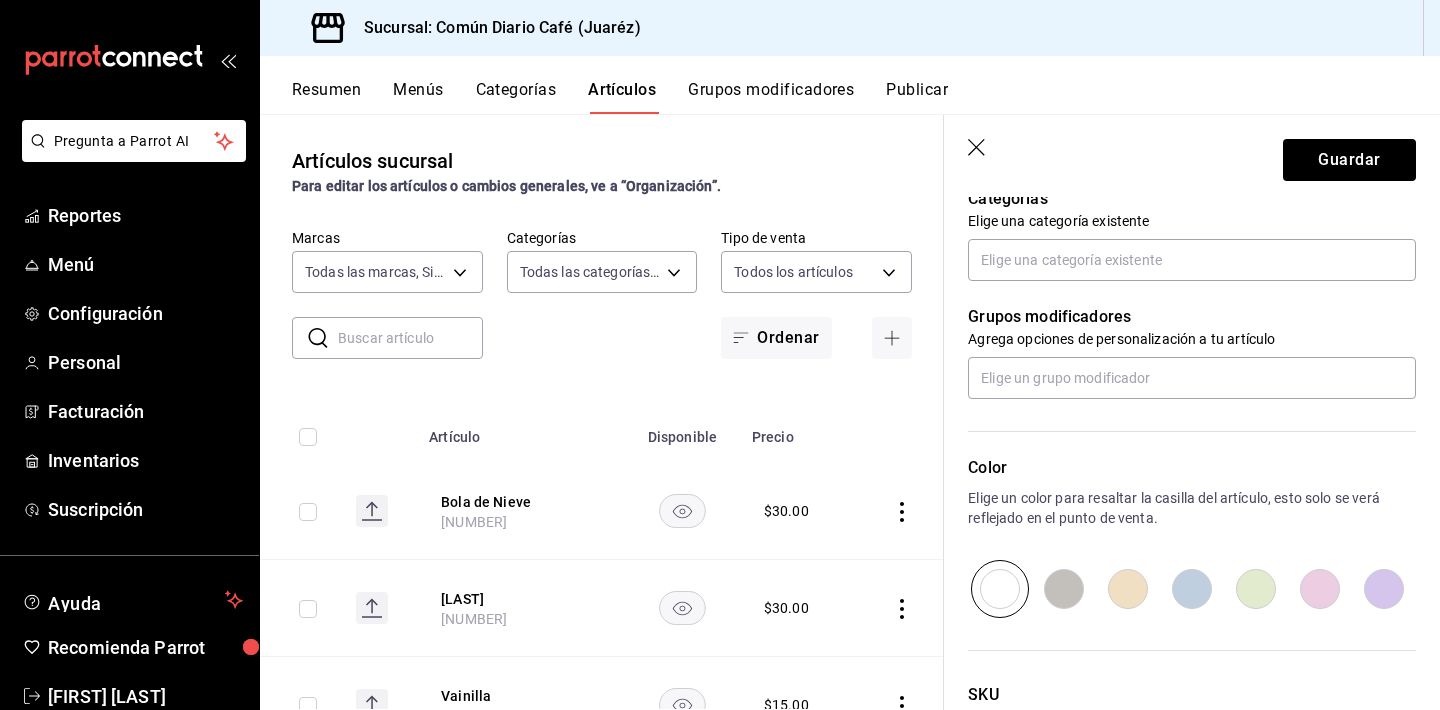 click at bounding box center (1256, 589) 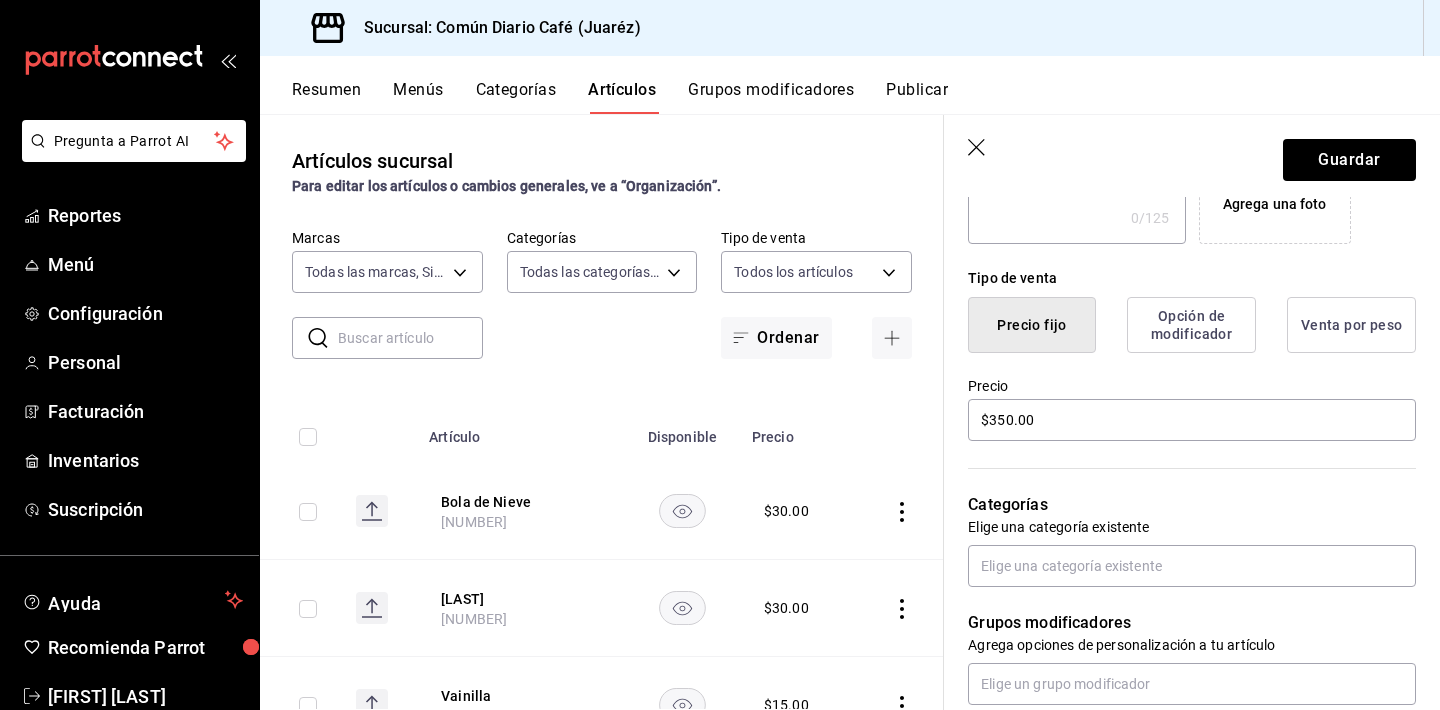 scroll, scrollTop: 423, scrollLeft: 0, axis: vertical 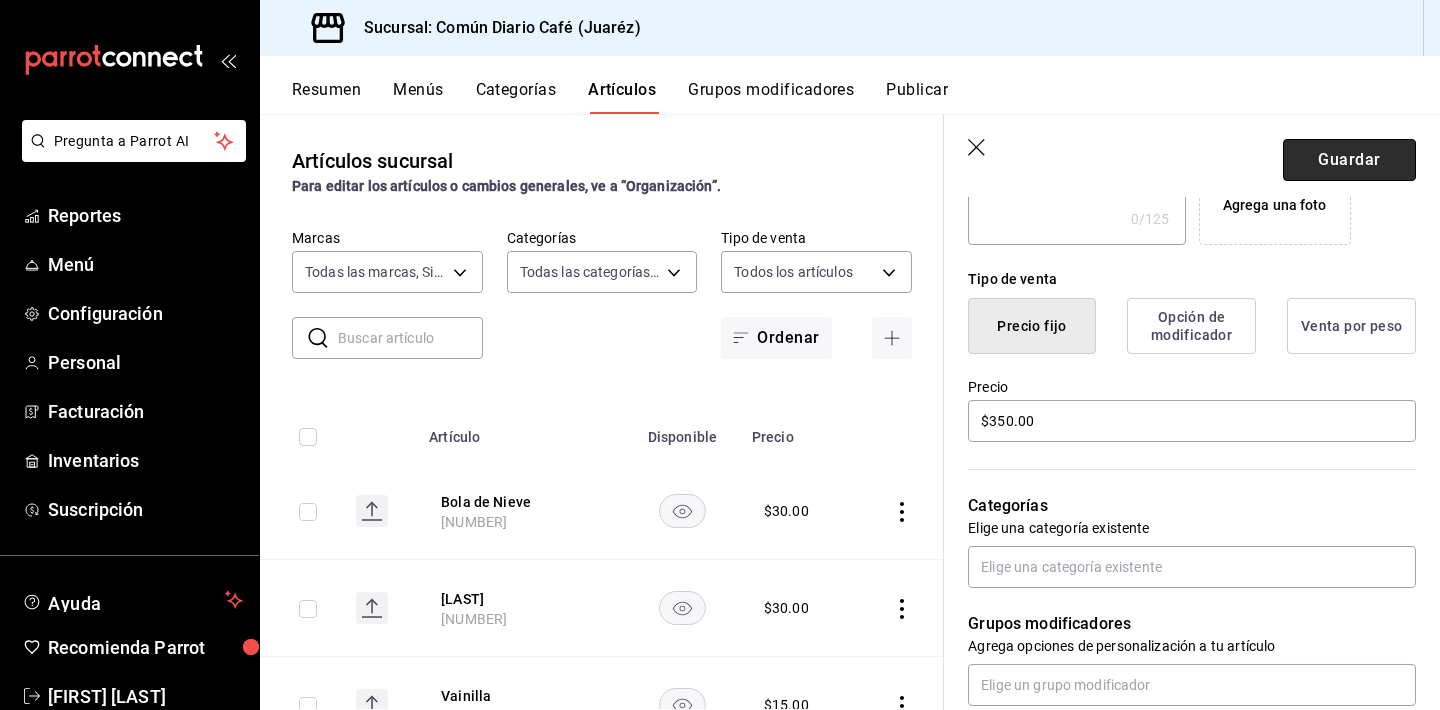 click on "Guardar" at bounding box center (1349, 160) 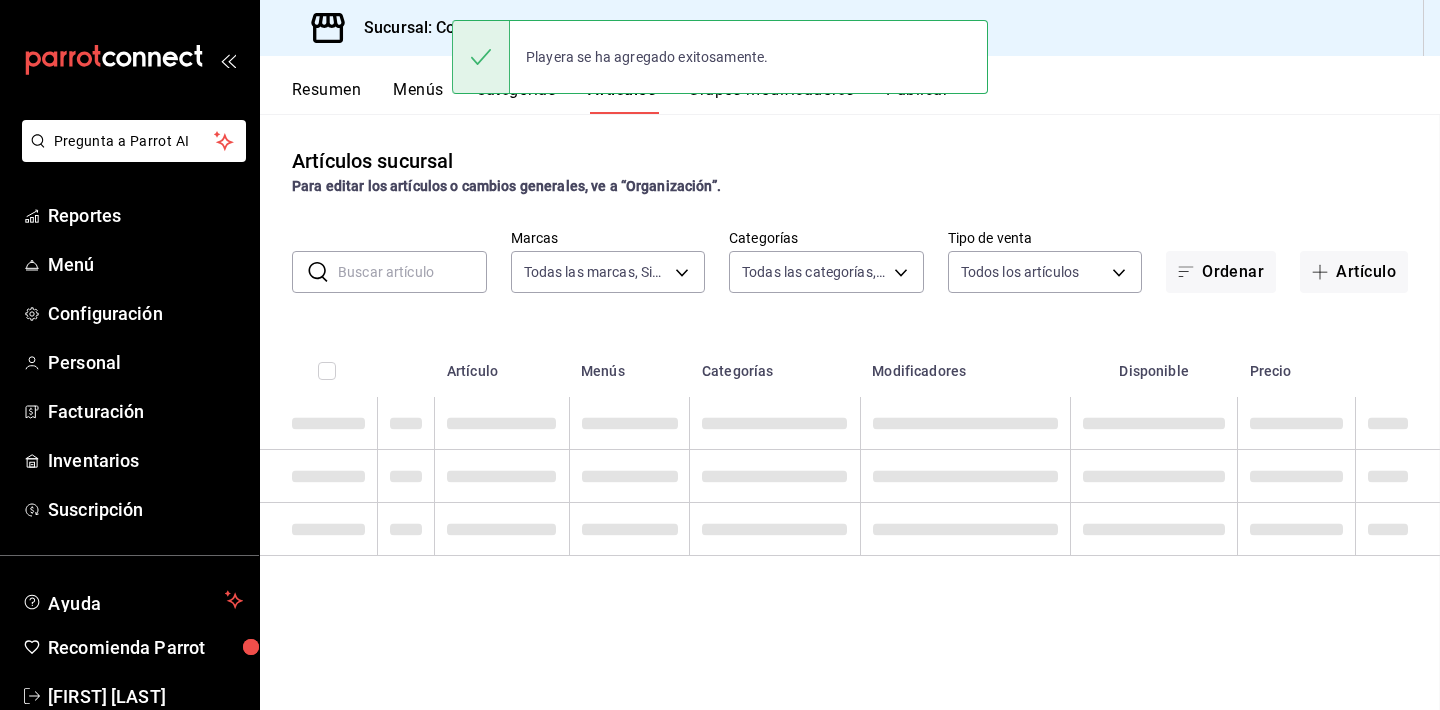scroll, scrollTop: 0, scrollLeft: 0, axis: both 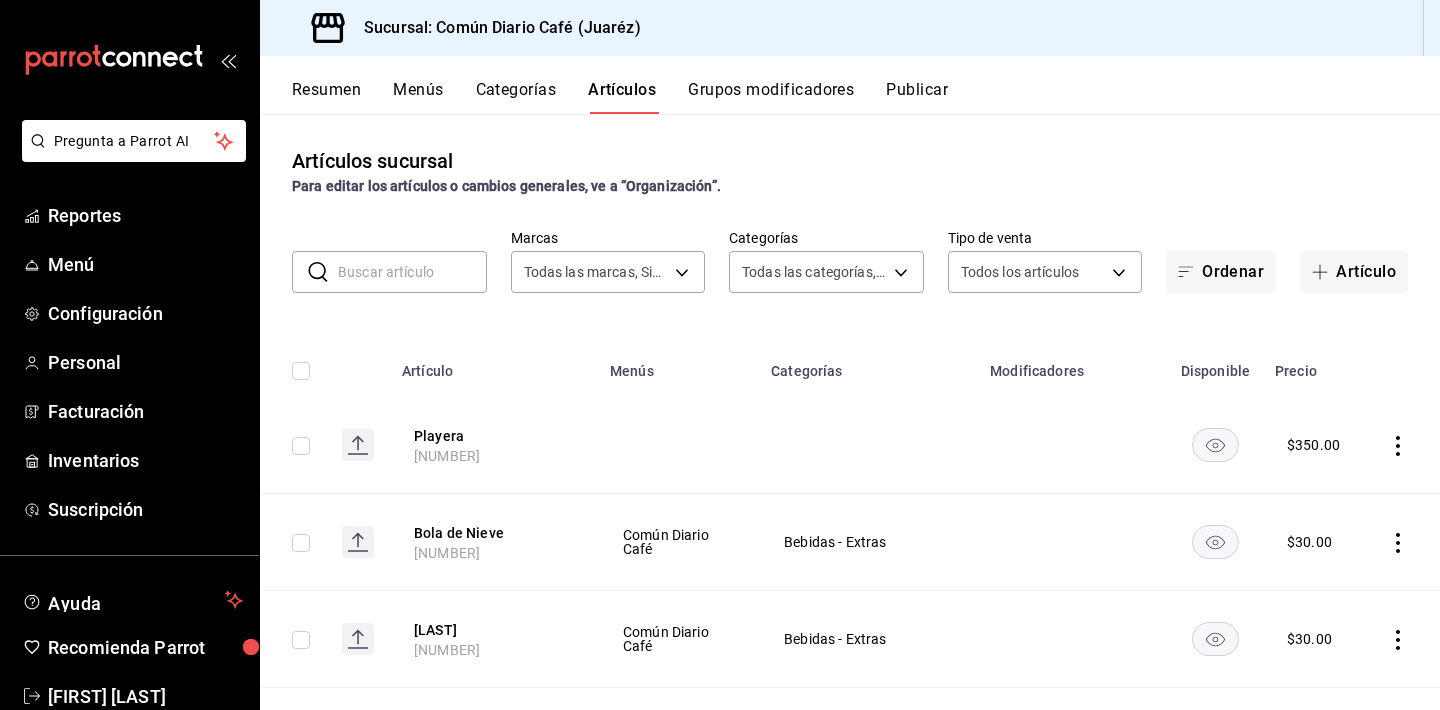 click on "Menús" at bounding box center [418, 97] 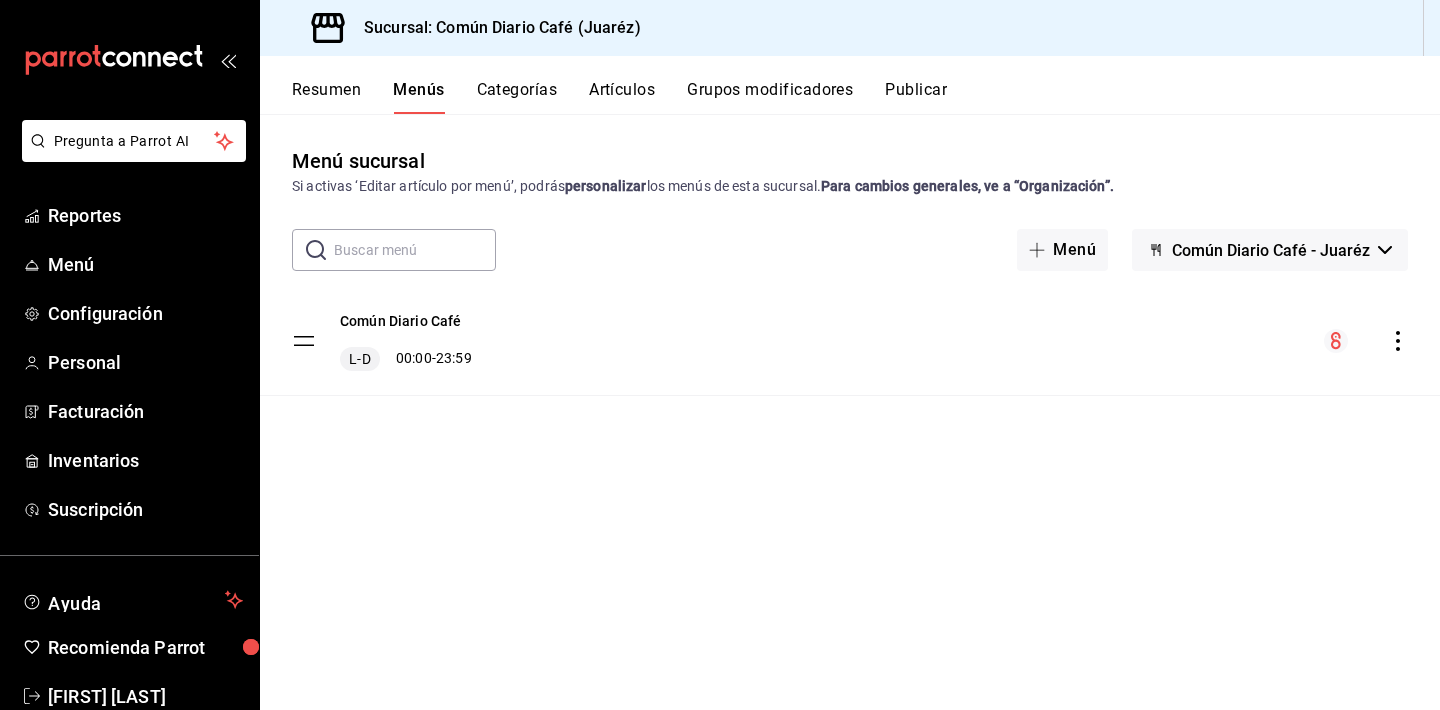 click on "Común Diario Café L-D 00:00  -  23:59" at bounding box center (850, 341) 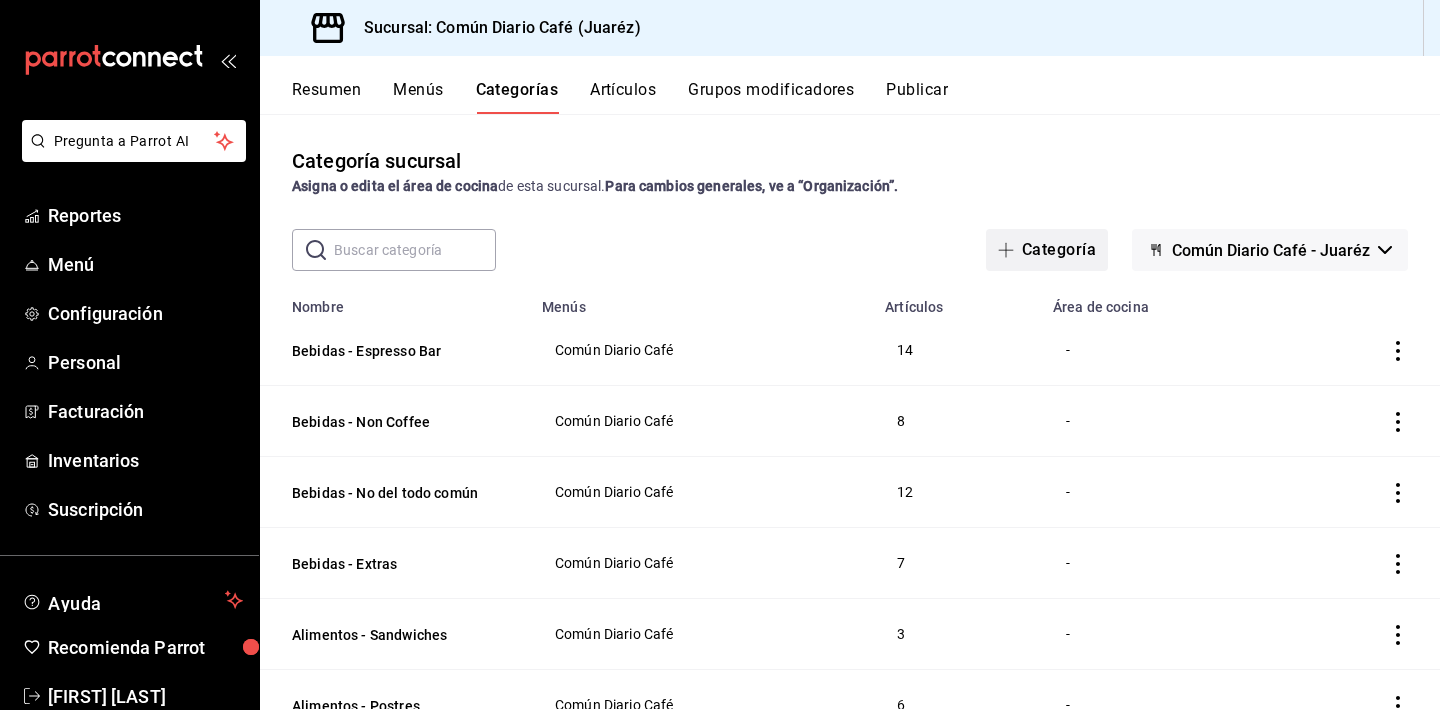 click on "Categoría" at bounding box center [1047, 250] 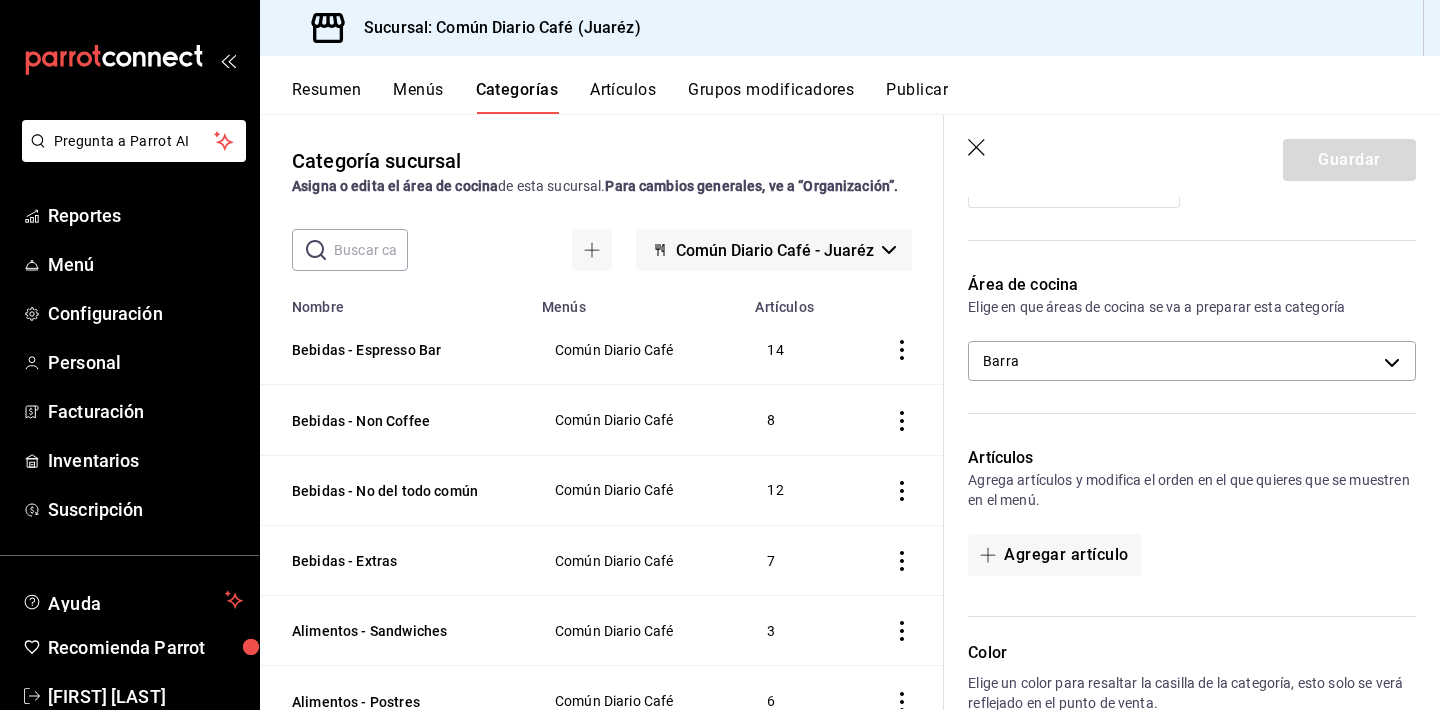 scroll, scrollTop: 333, scrollLeft: 0, axis: vertical 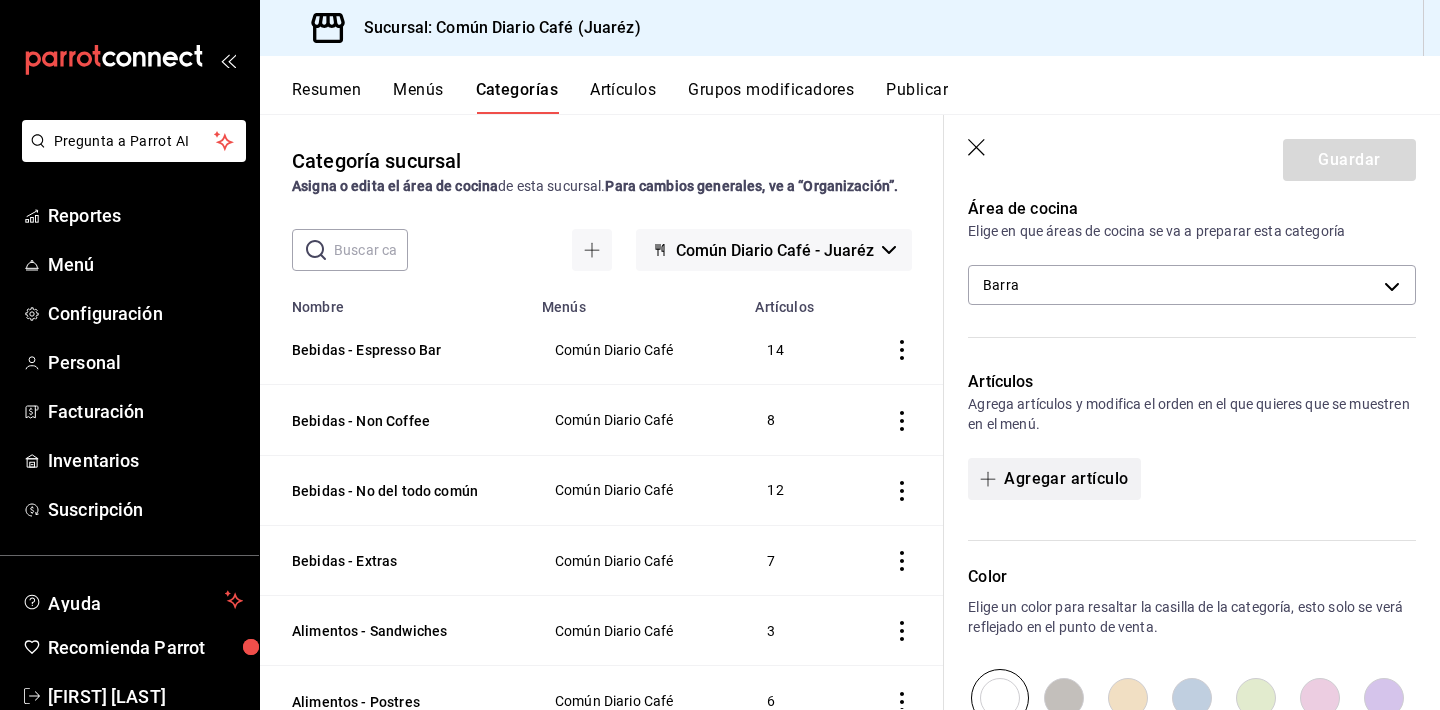 type on "Merch" 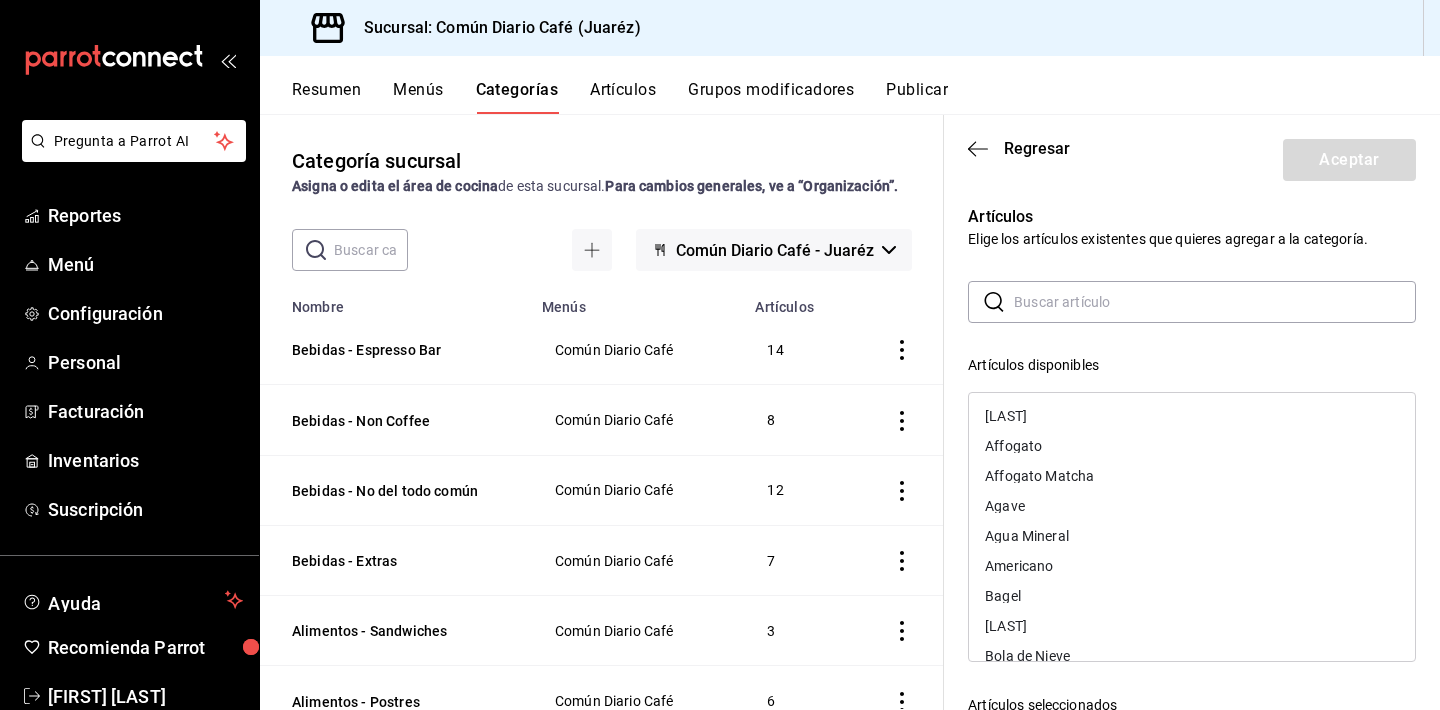 click at bounding box center [1215, 302] 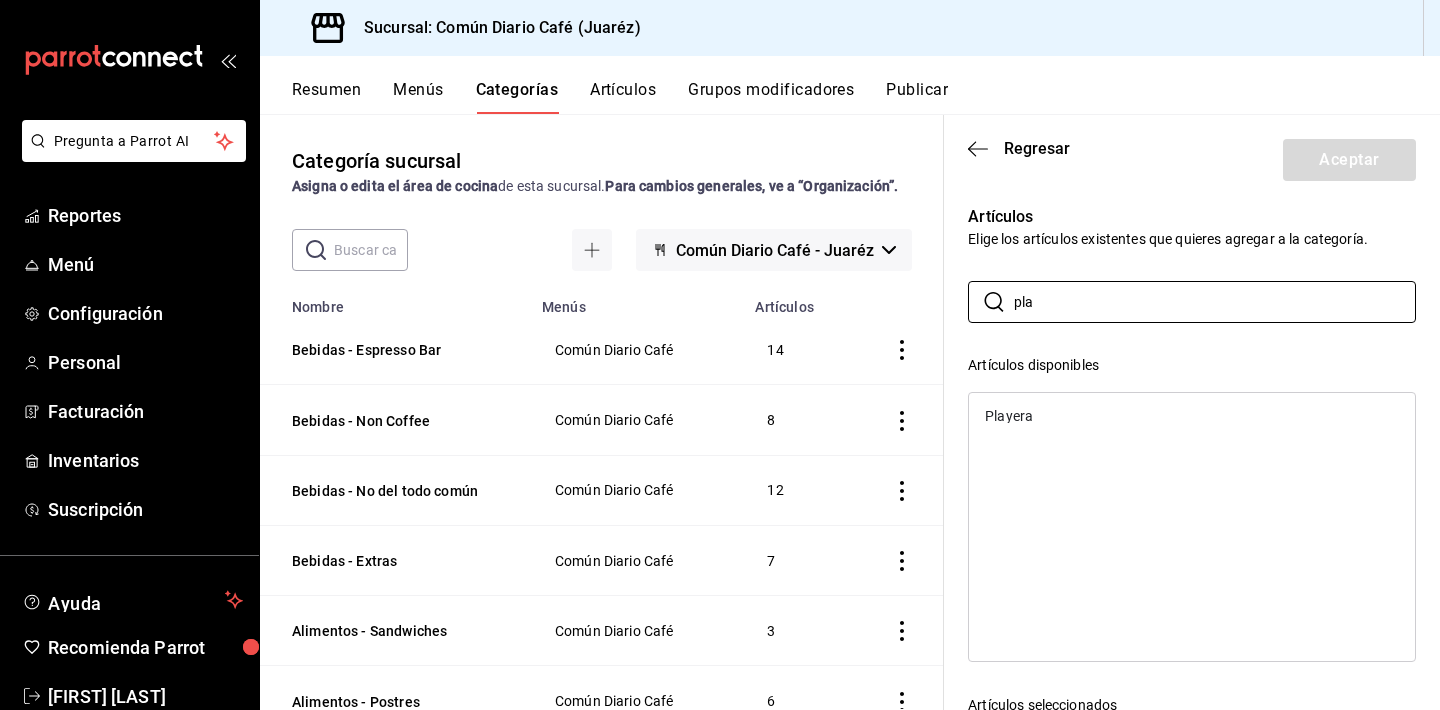type on "pla" 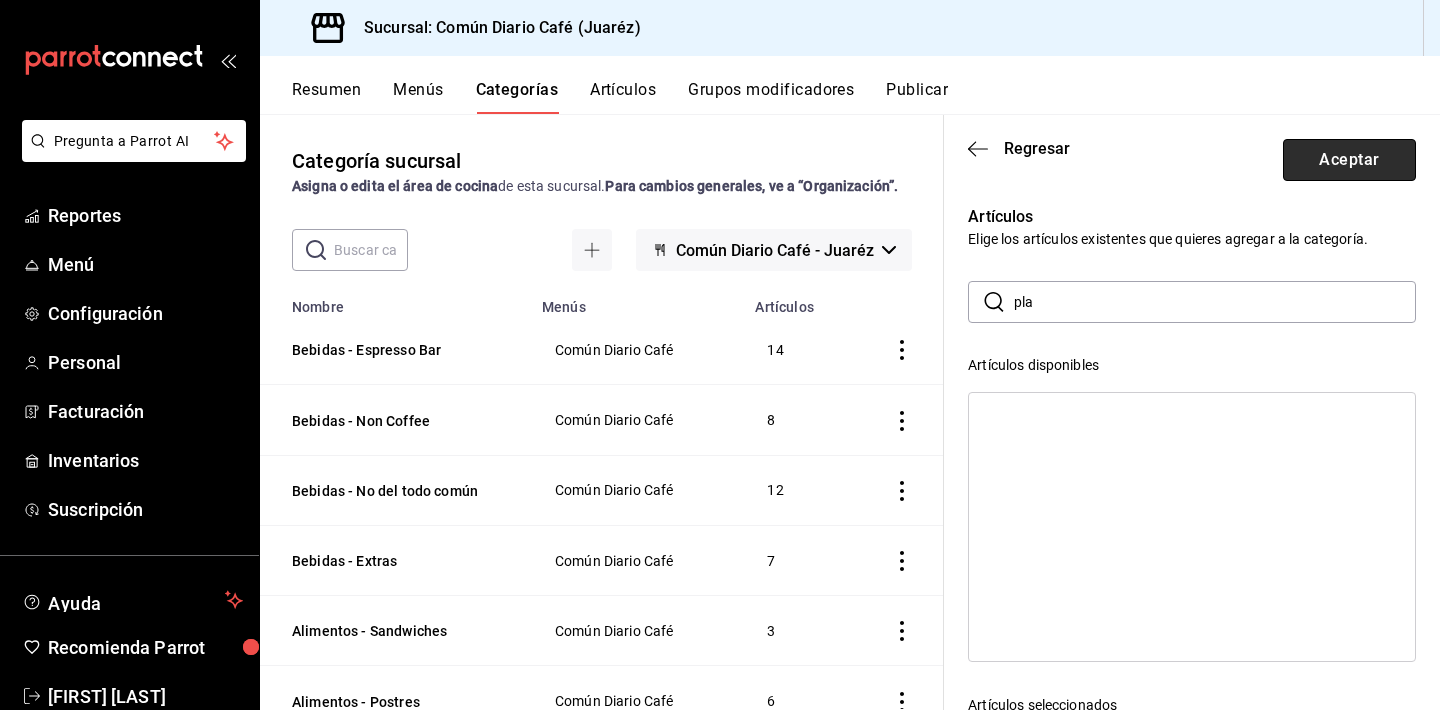 click on "Aceptar" at bounding box center [1349, 160] 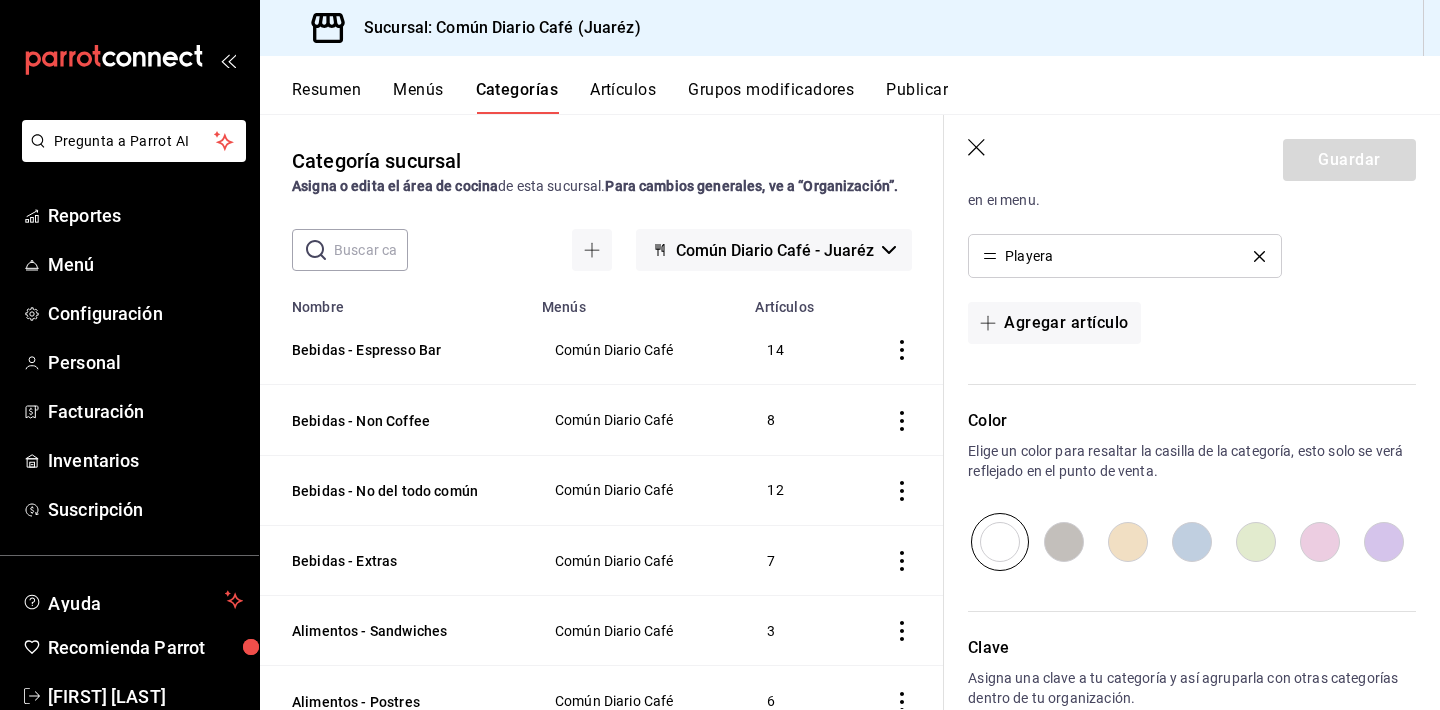 scroll, scrollTop: 574, scrollLeft: 0, axis: vertical 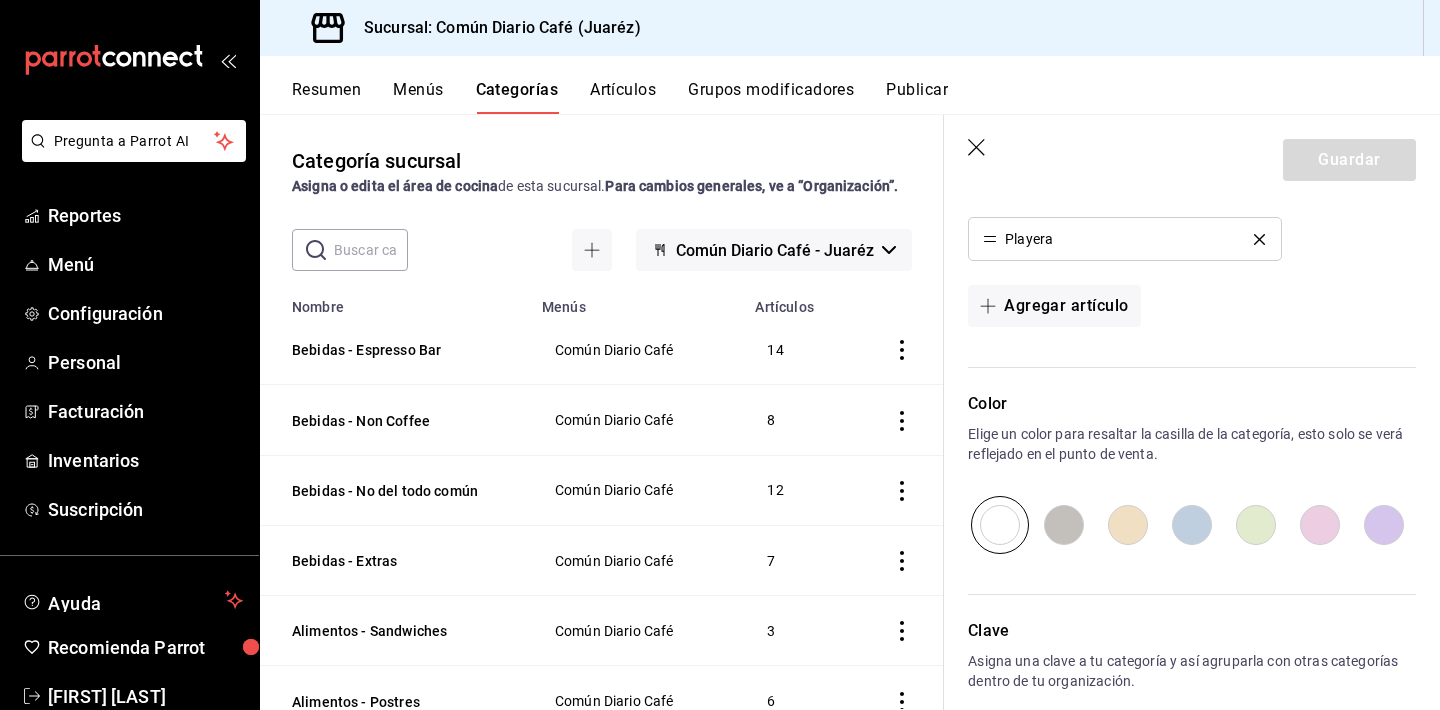 click at bounding box center (1256, 525) 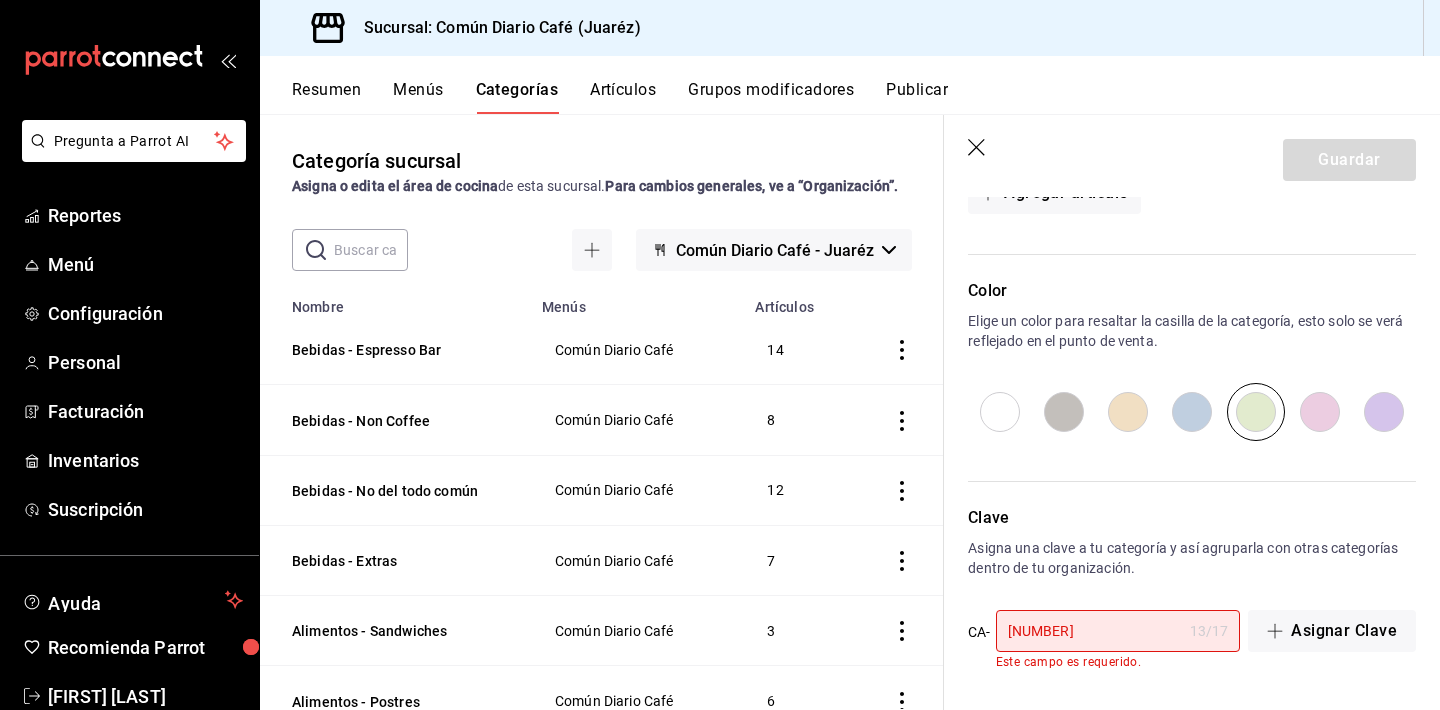 scroll, scrollTop: 686, scrollLeft: 0, axis: vertical 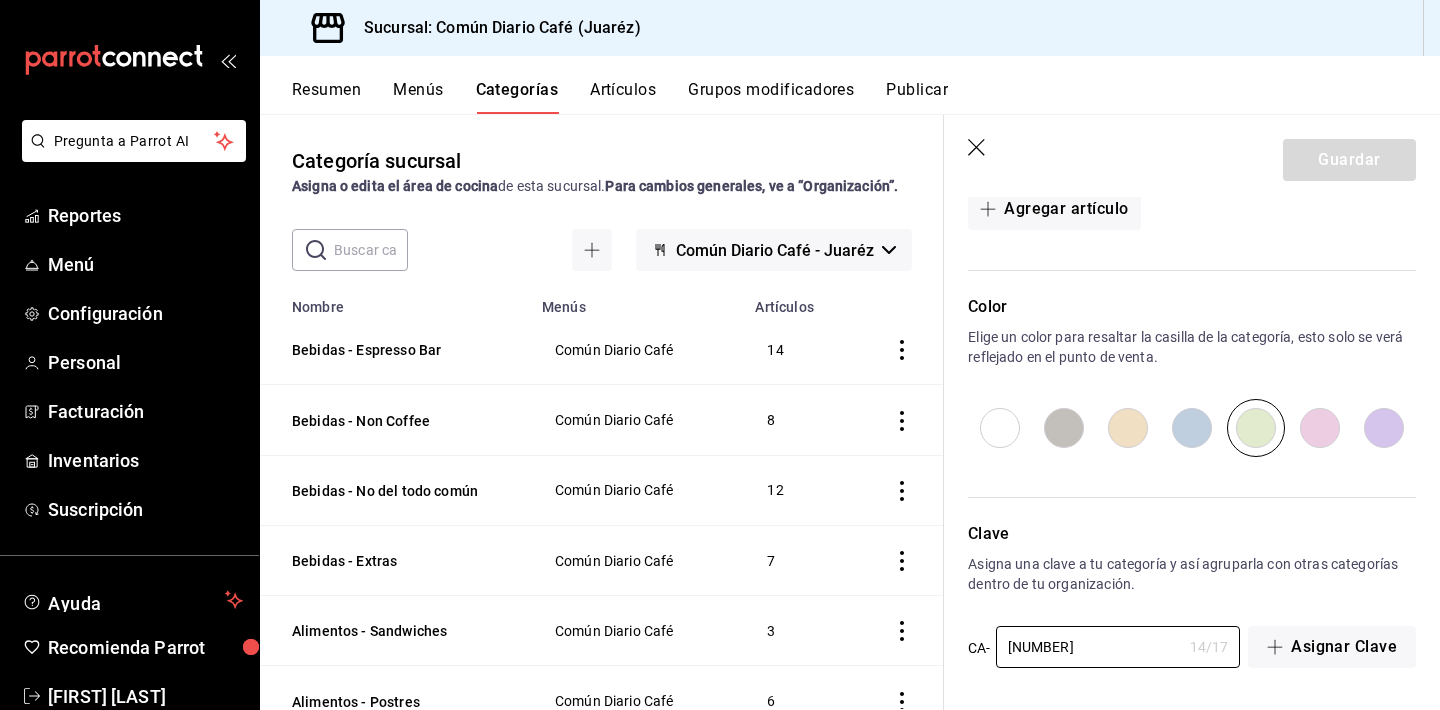 type on "[NUMBER]" 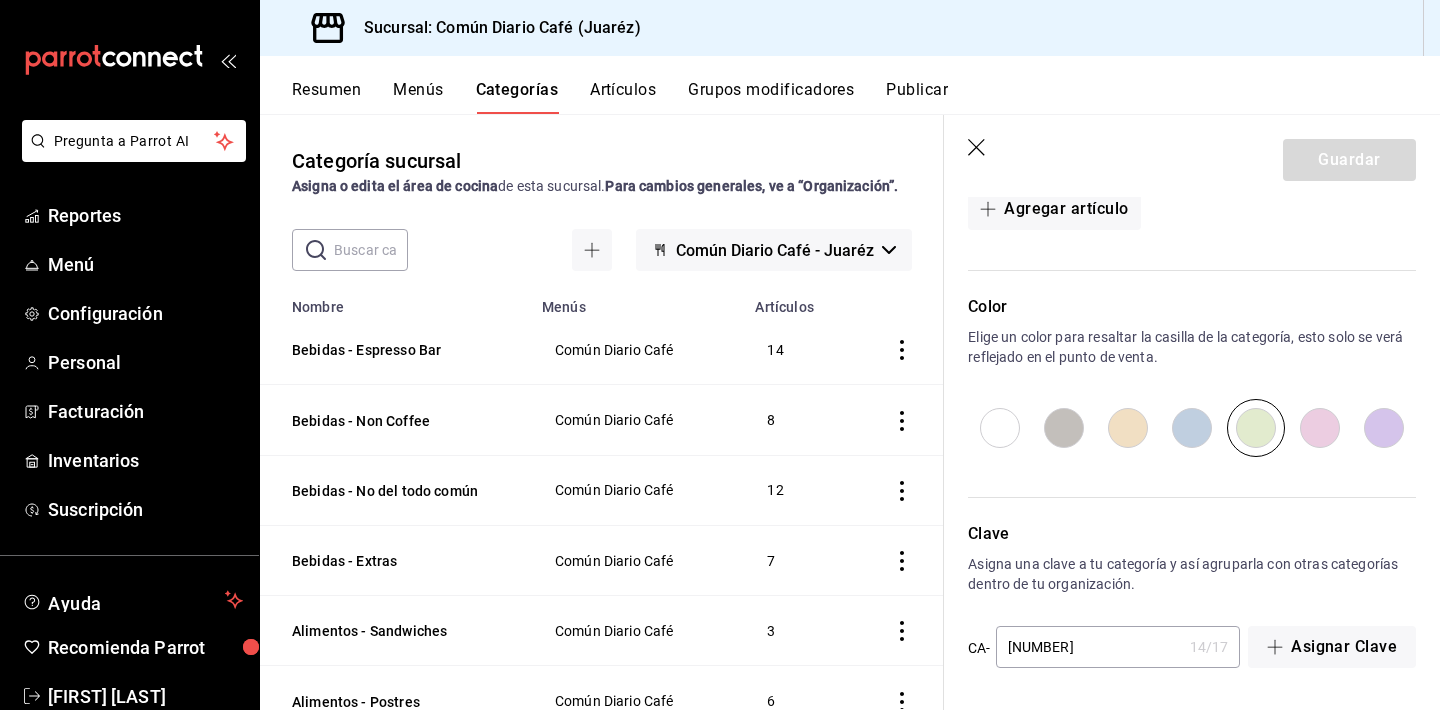click on "Artículos Agrega artículos y modifica el orden en el que quieres que se muestren en el menú. Playera Agregar artículo" at bounding box center (1180, 139) 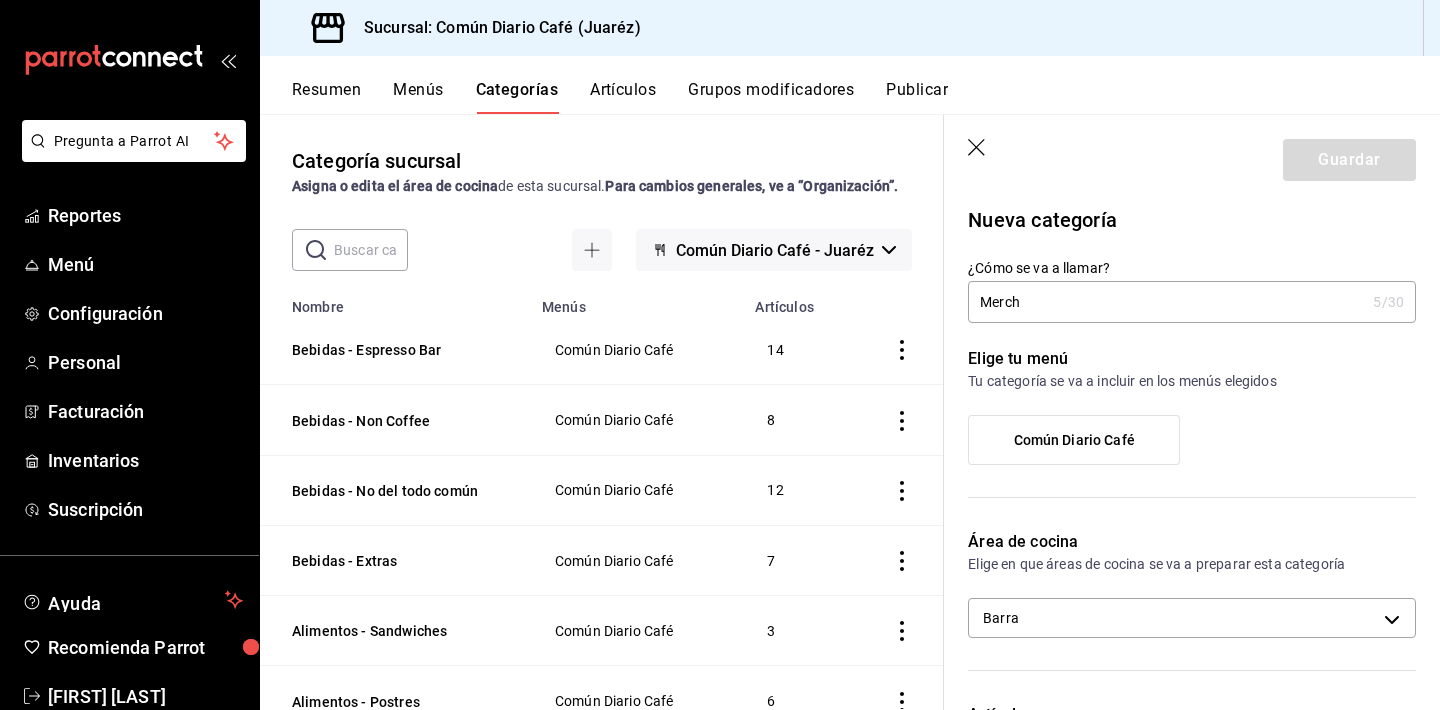 scroll, scrollTop: 0, scrollLeft: 0, axis: both 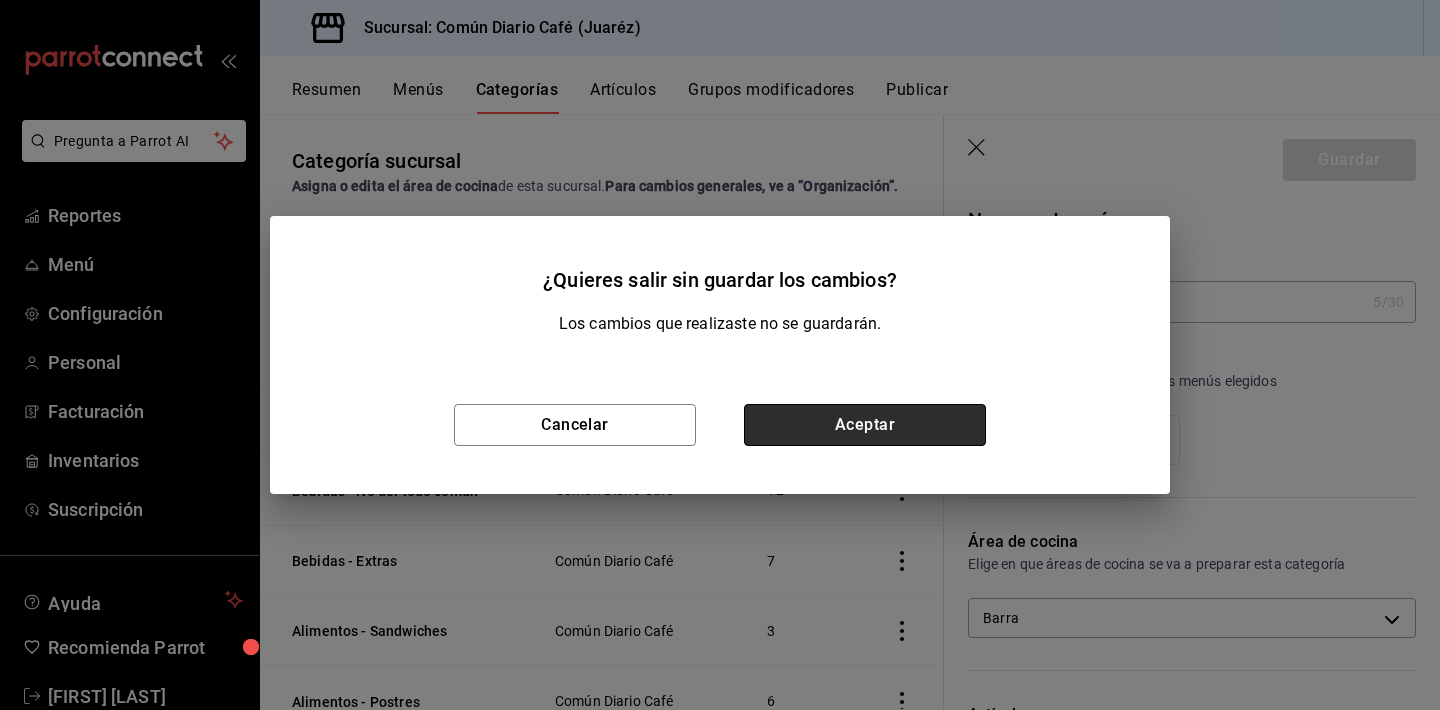 click on "Aceptar" at bounding box center [865, 425] 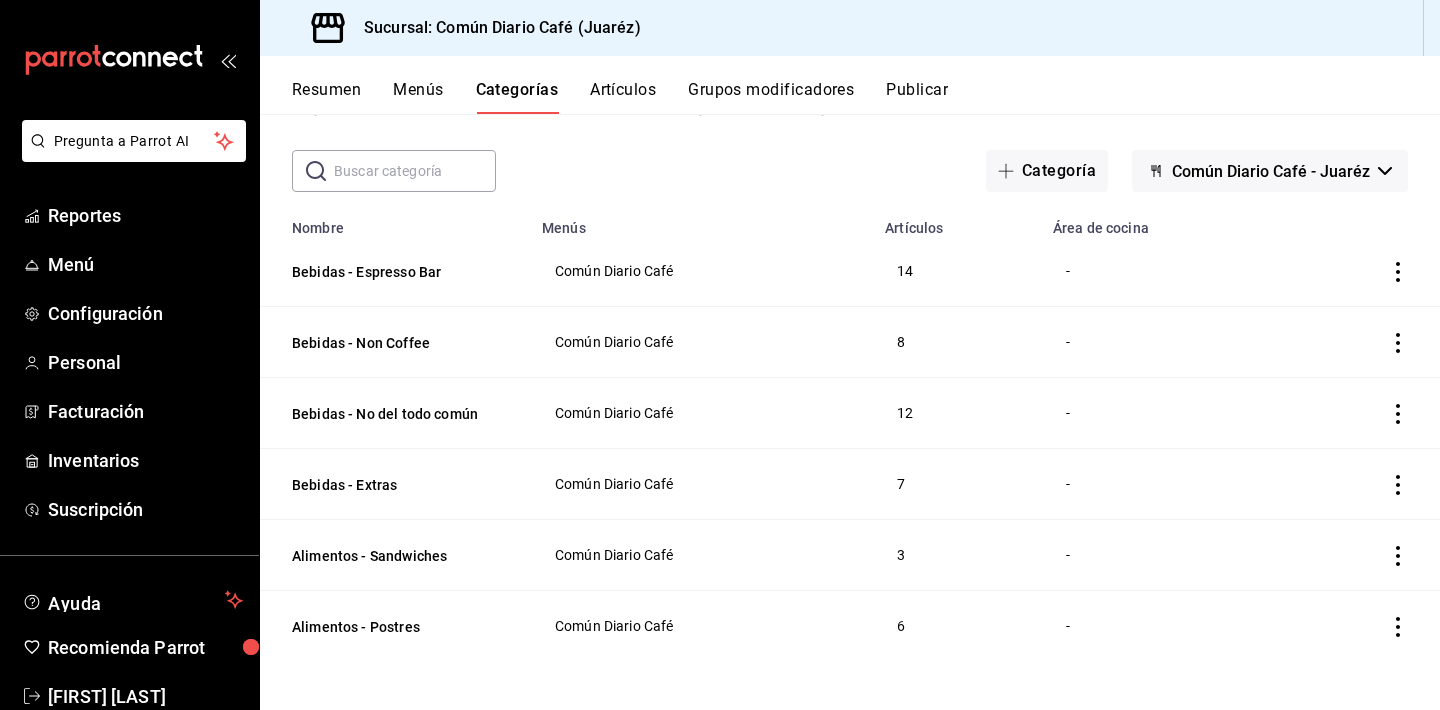 scroll, scrollTop: 79, scrollLeft: 0, axis: vertical 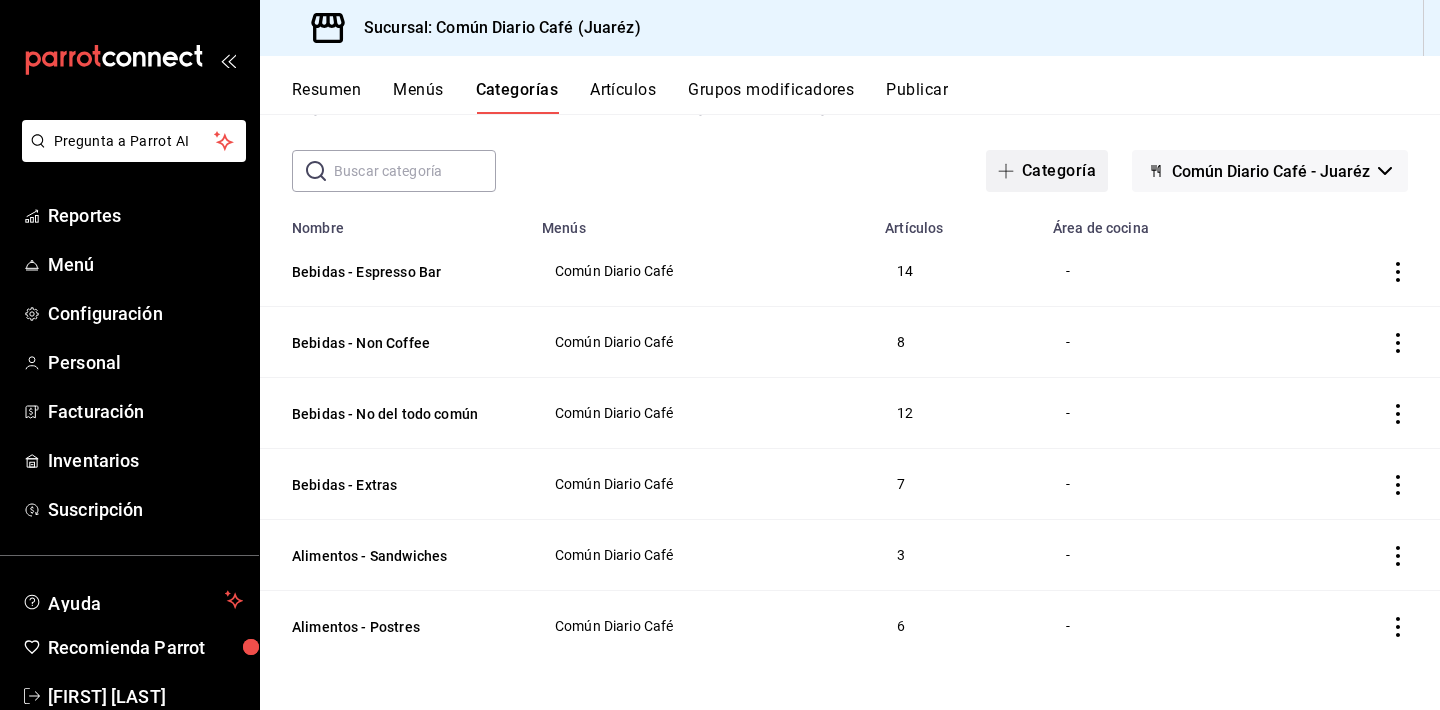 click on "Categoría" at bounding box center (1047, 171) 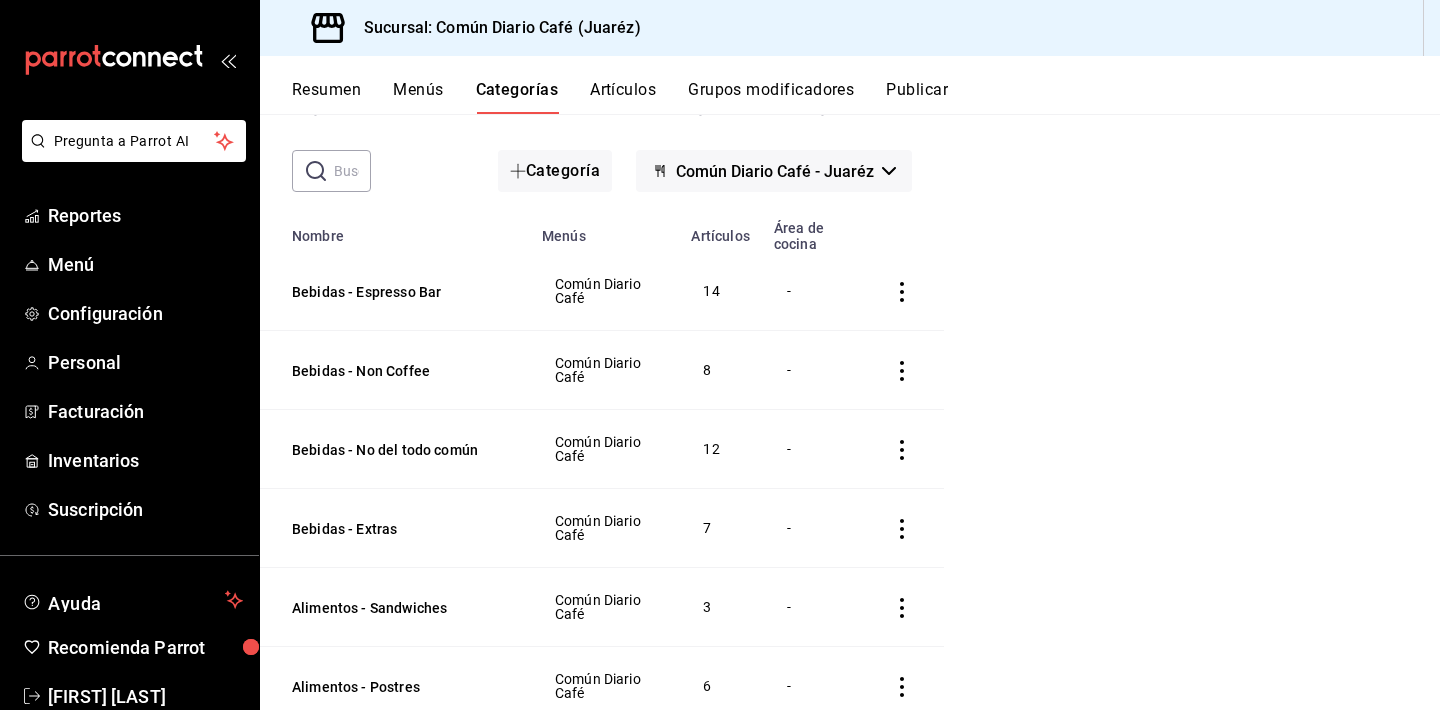 scroll, scrollTop: 75, scrollLeft: 0, axis: vertical 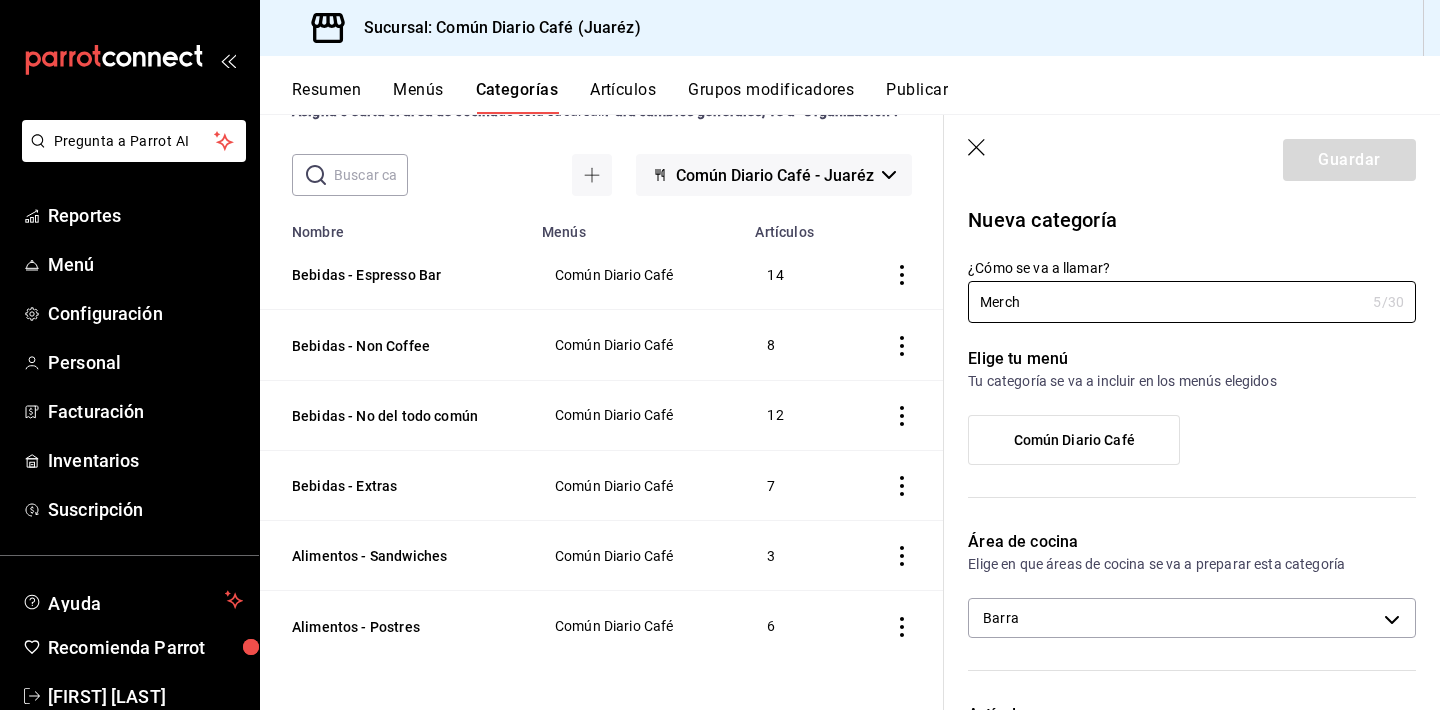 type on "Merch" 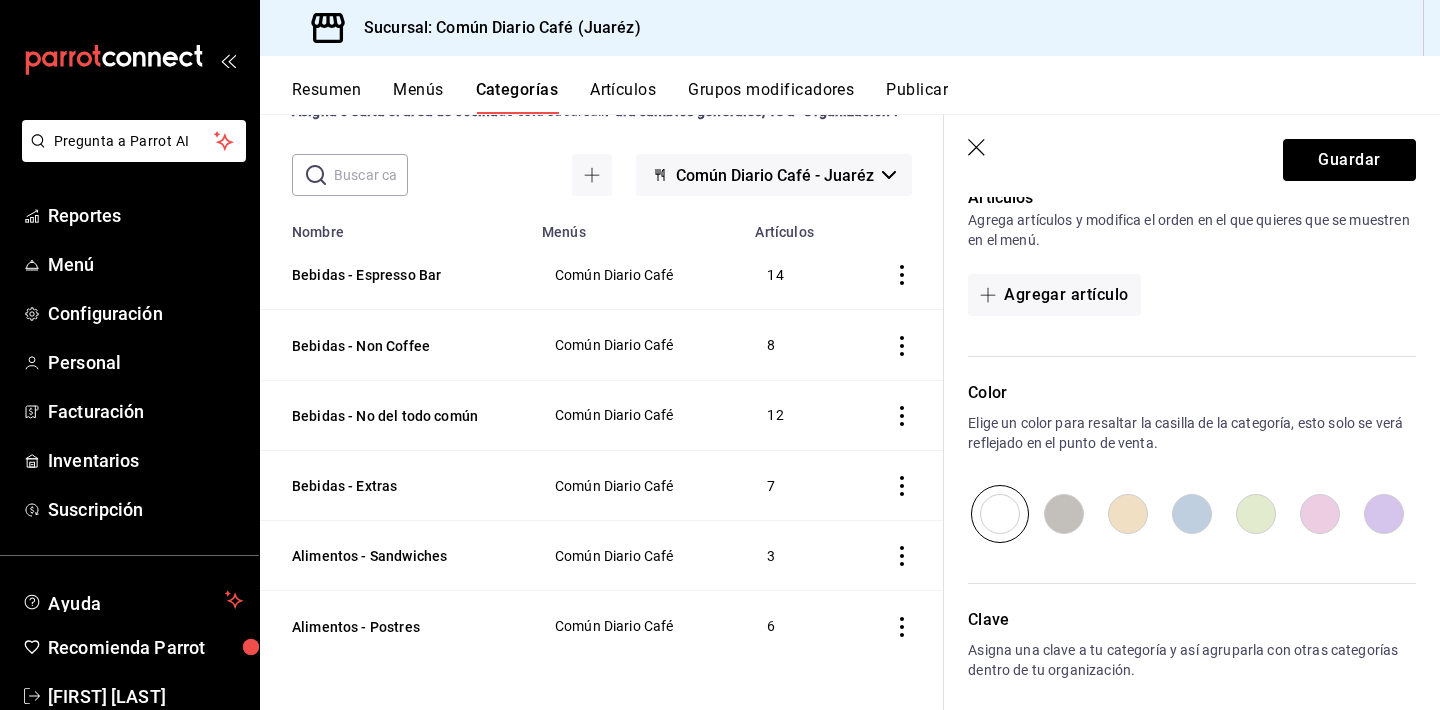 scroll, scrollTop: 548, scrollLeft: 0, axis: vertical 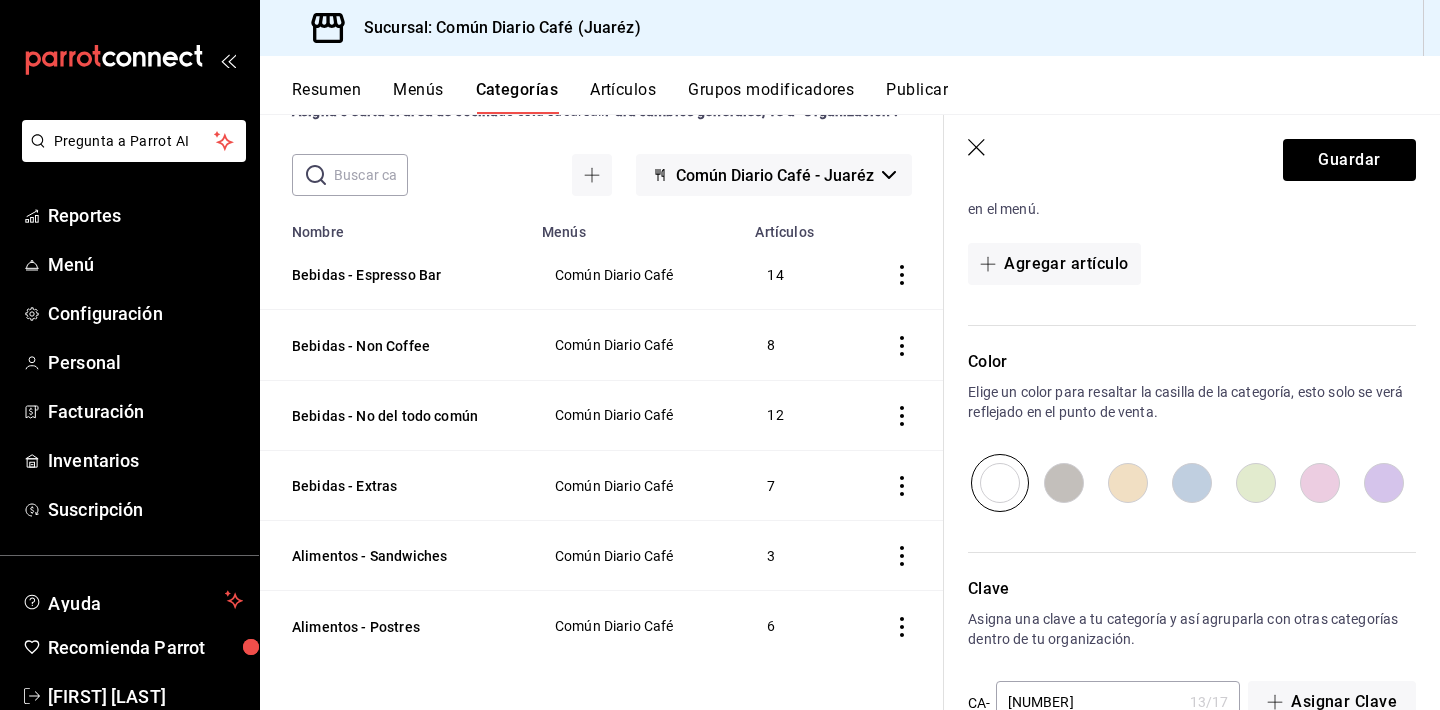 click at bounding box center (1256, 483) 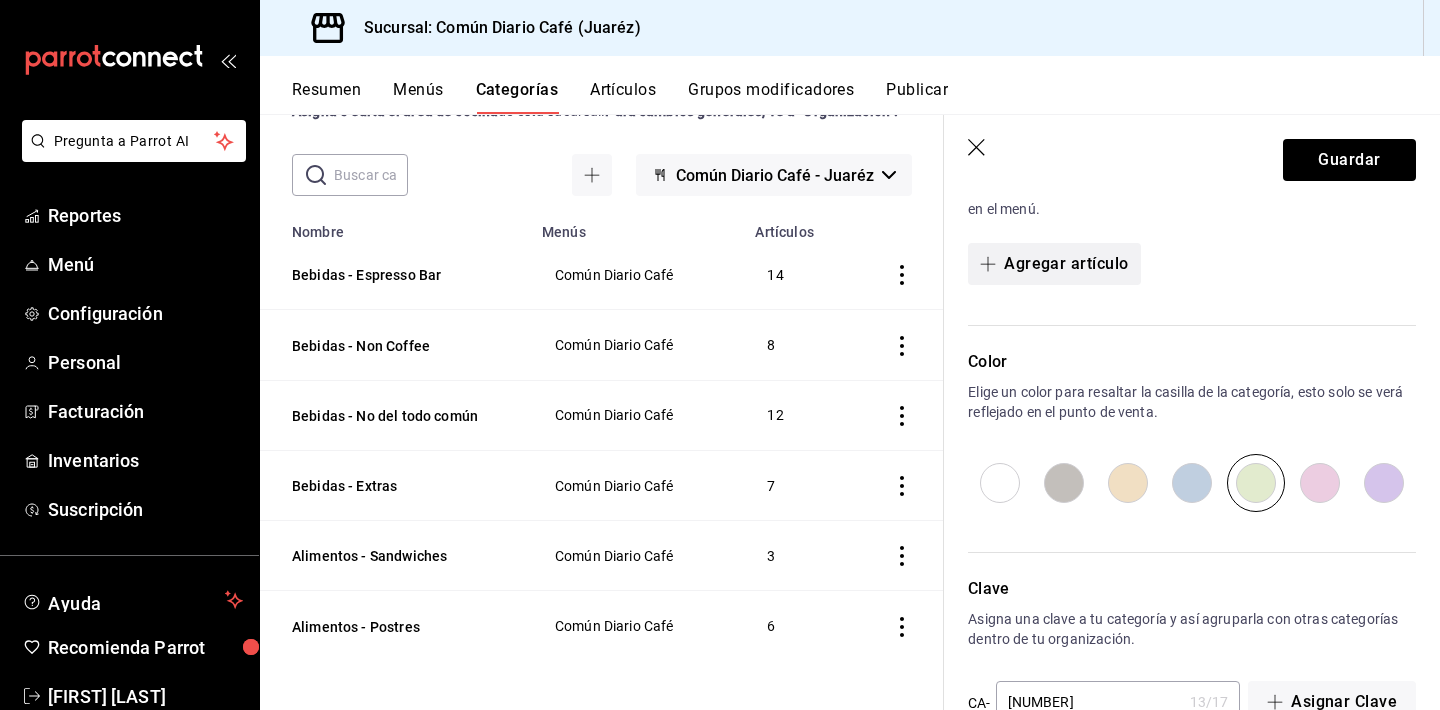 click on "Agregar artículo" at bounding box center [1054, 264] 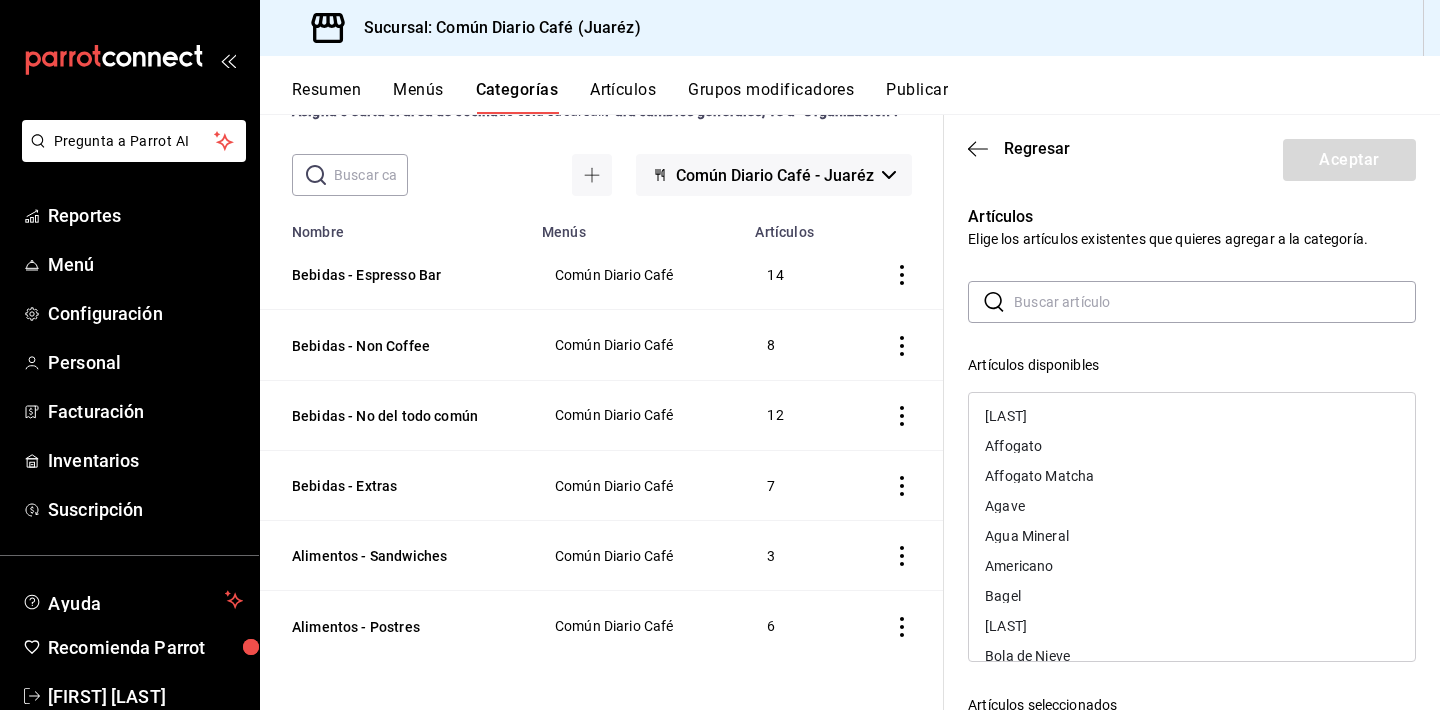 click at bounding box center (1215, 302) 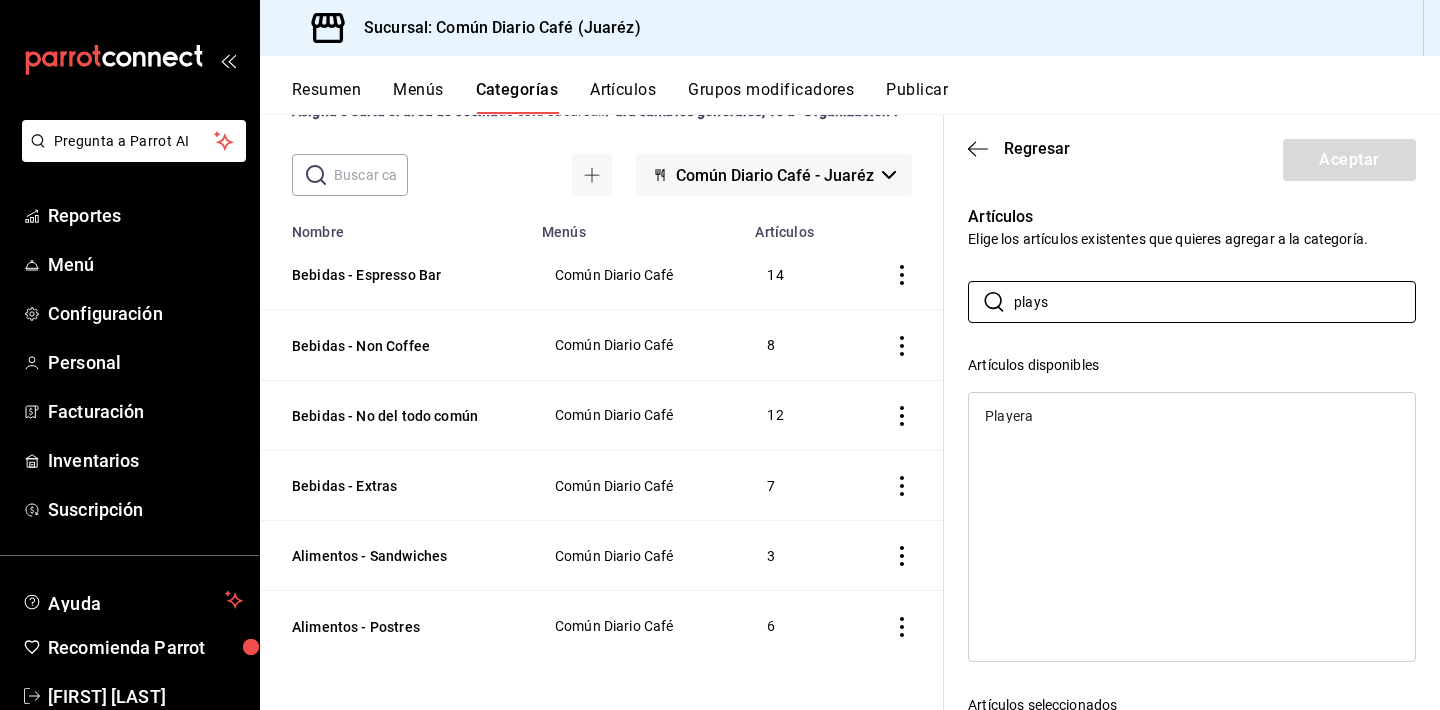 drag, startPoint x: 1037, startPoint y: 335, endPoint x: 996, endPoint y: 418, distance: 92.574295 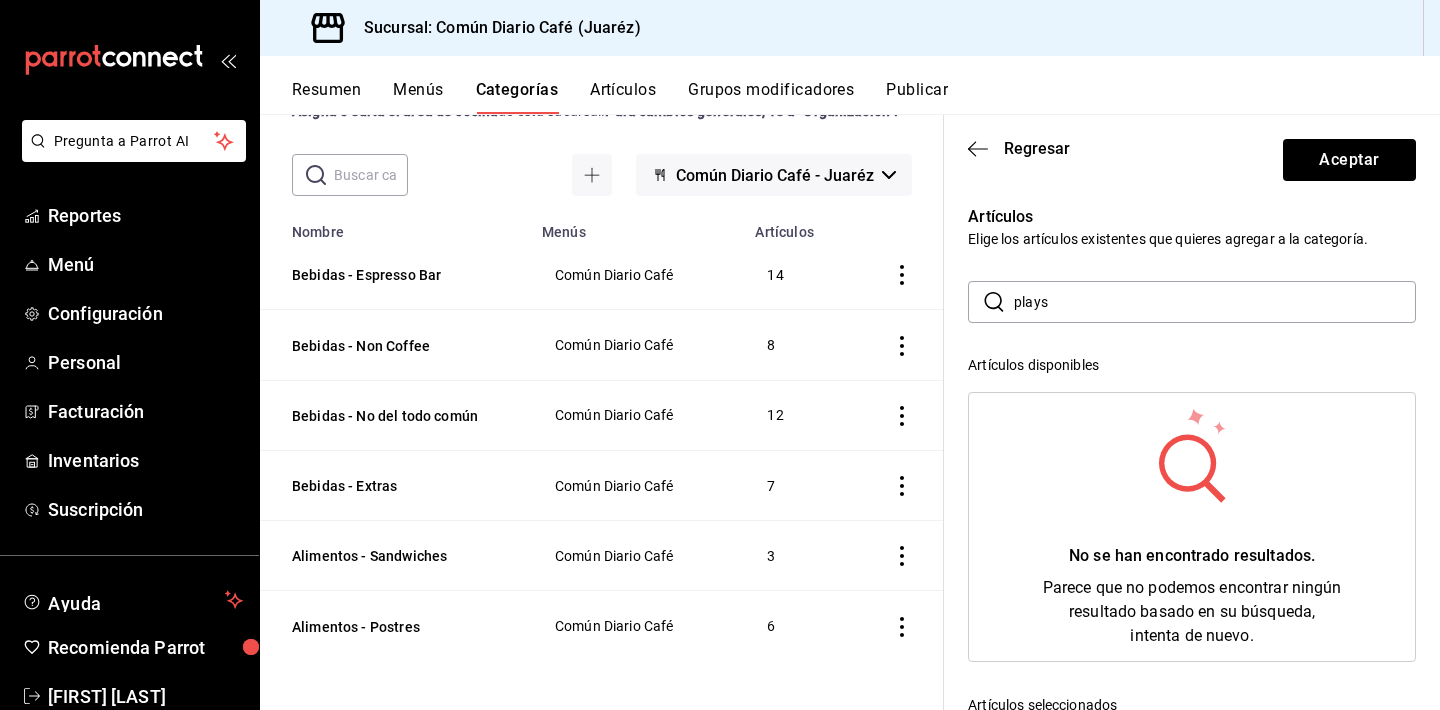 click on "plays" at bounding box center [1215, 302] 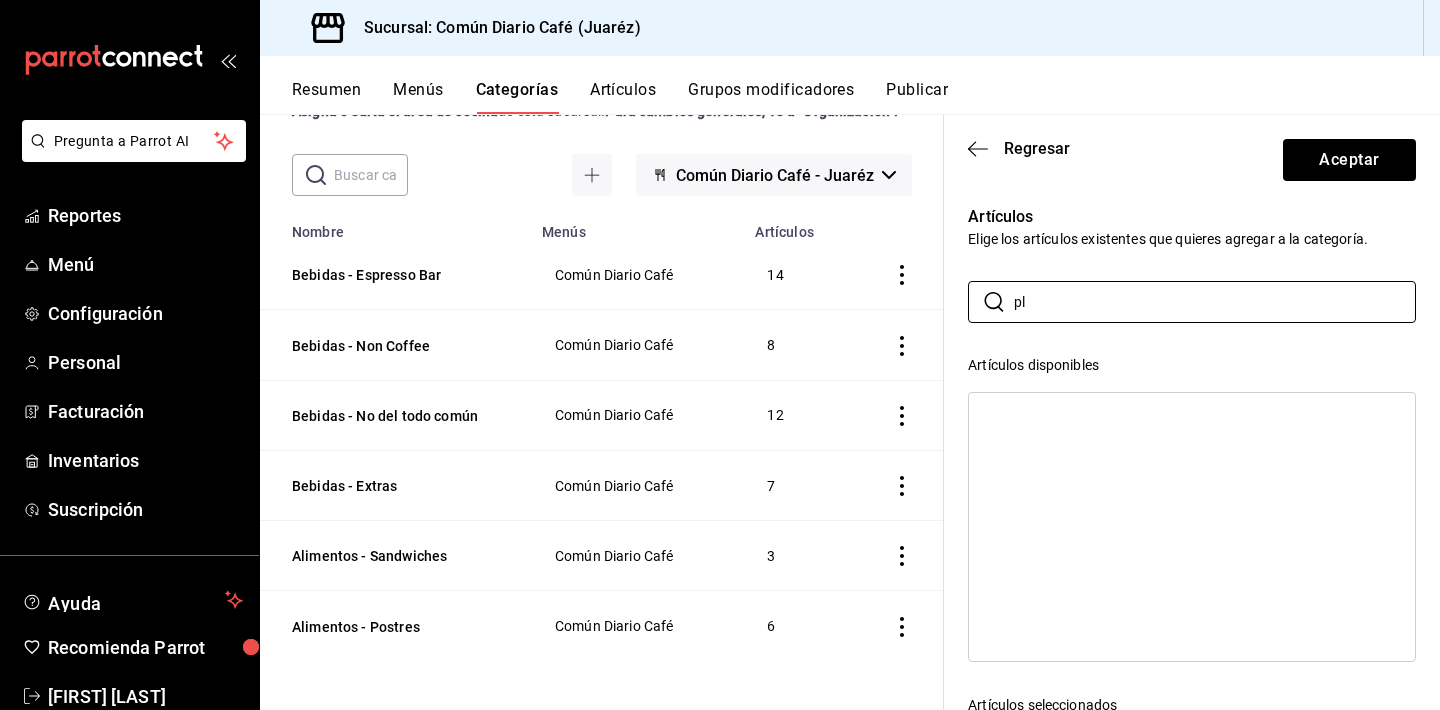 type on "p" 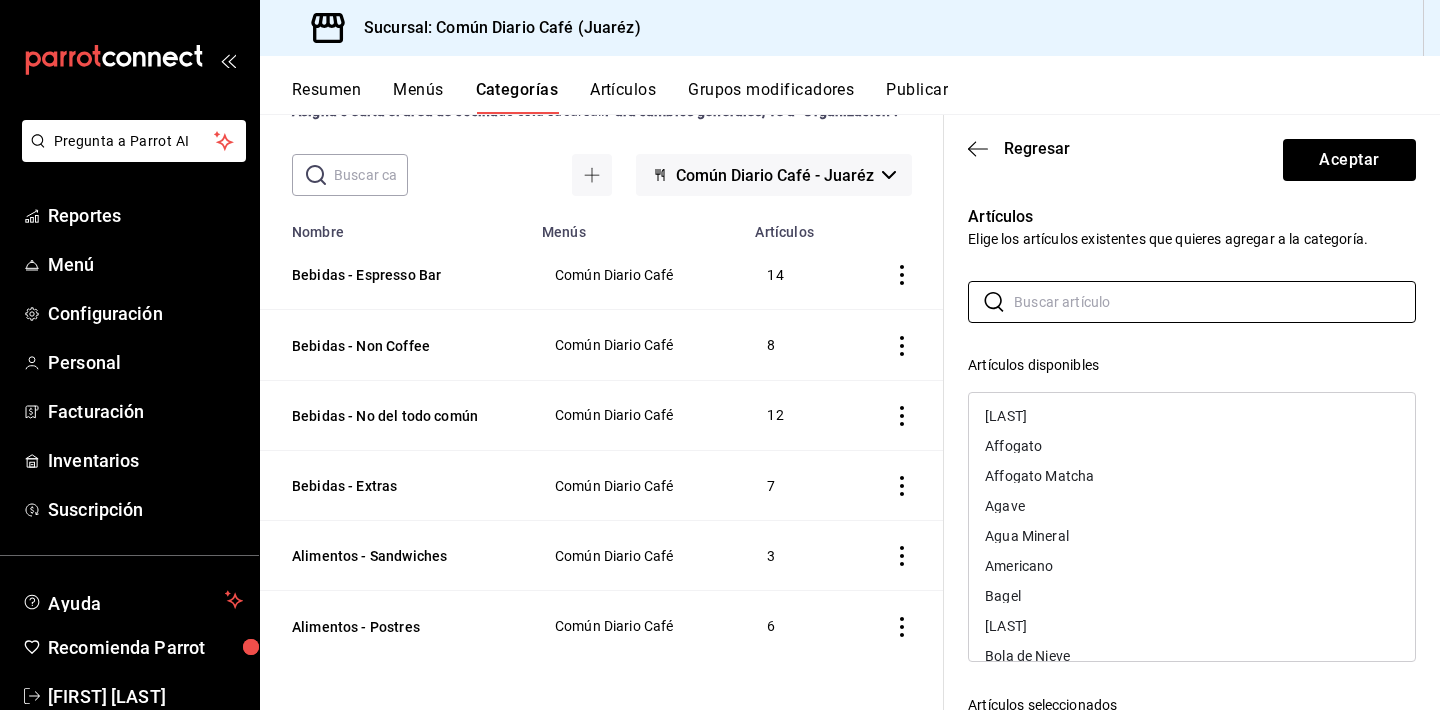 scroll, scrollTop: 0, scrollLeft: 0, axis: both 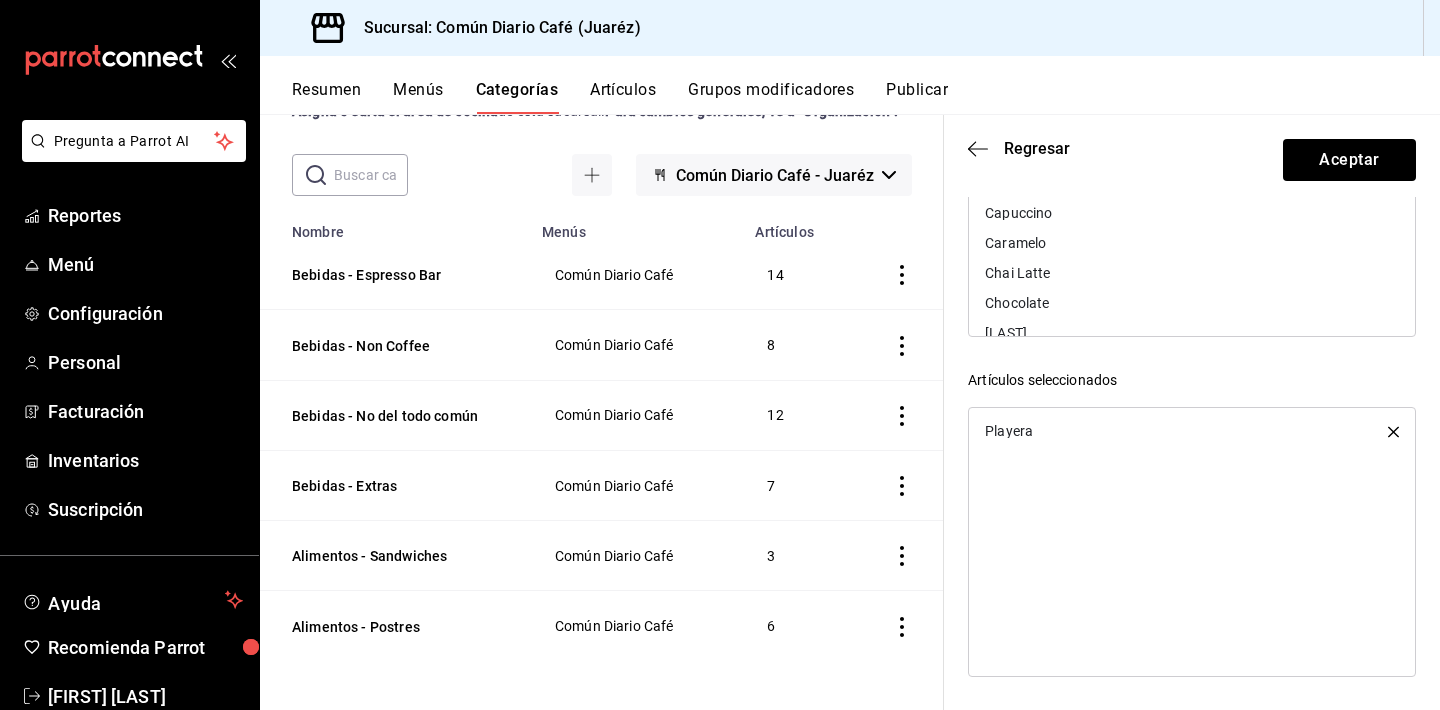type 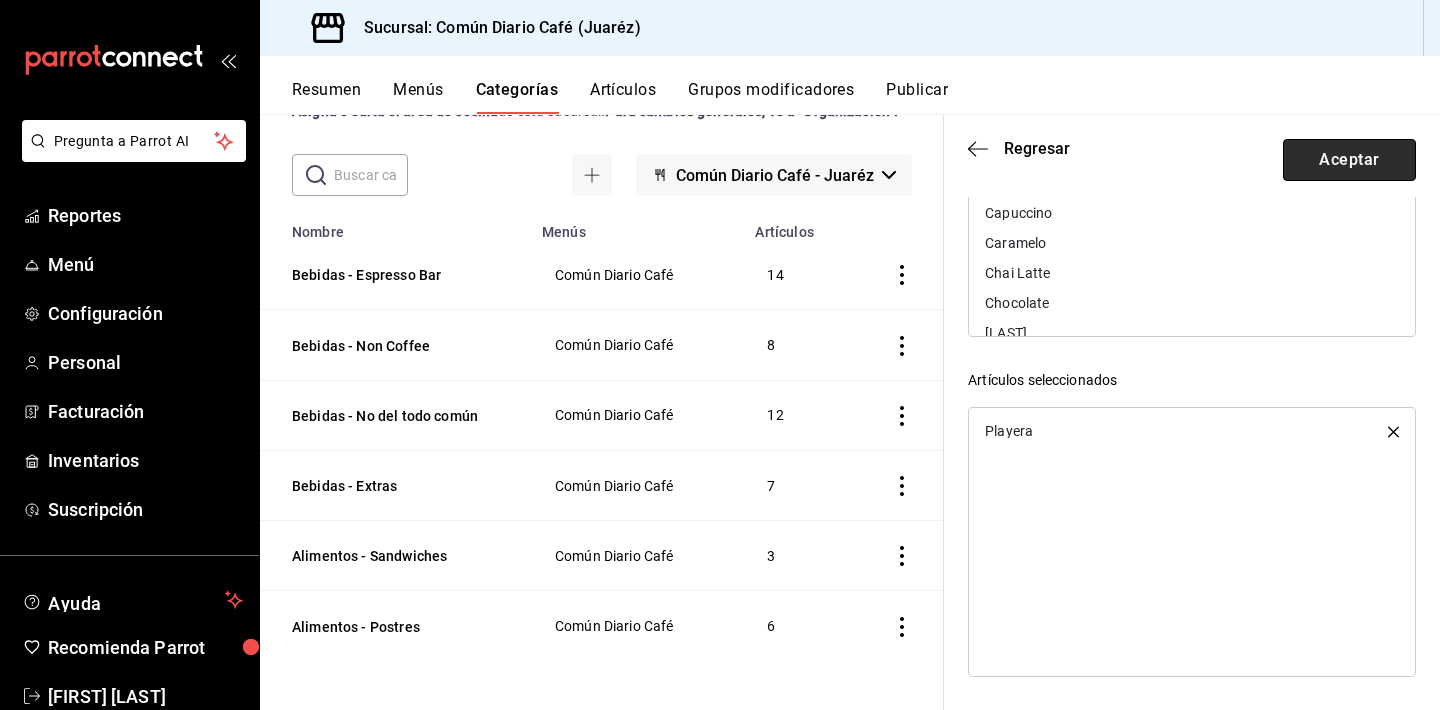 click on "Aceptar" at bounding box center [1349, 160] 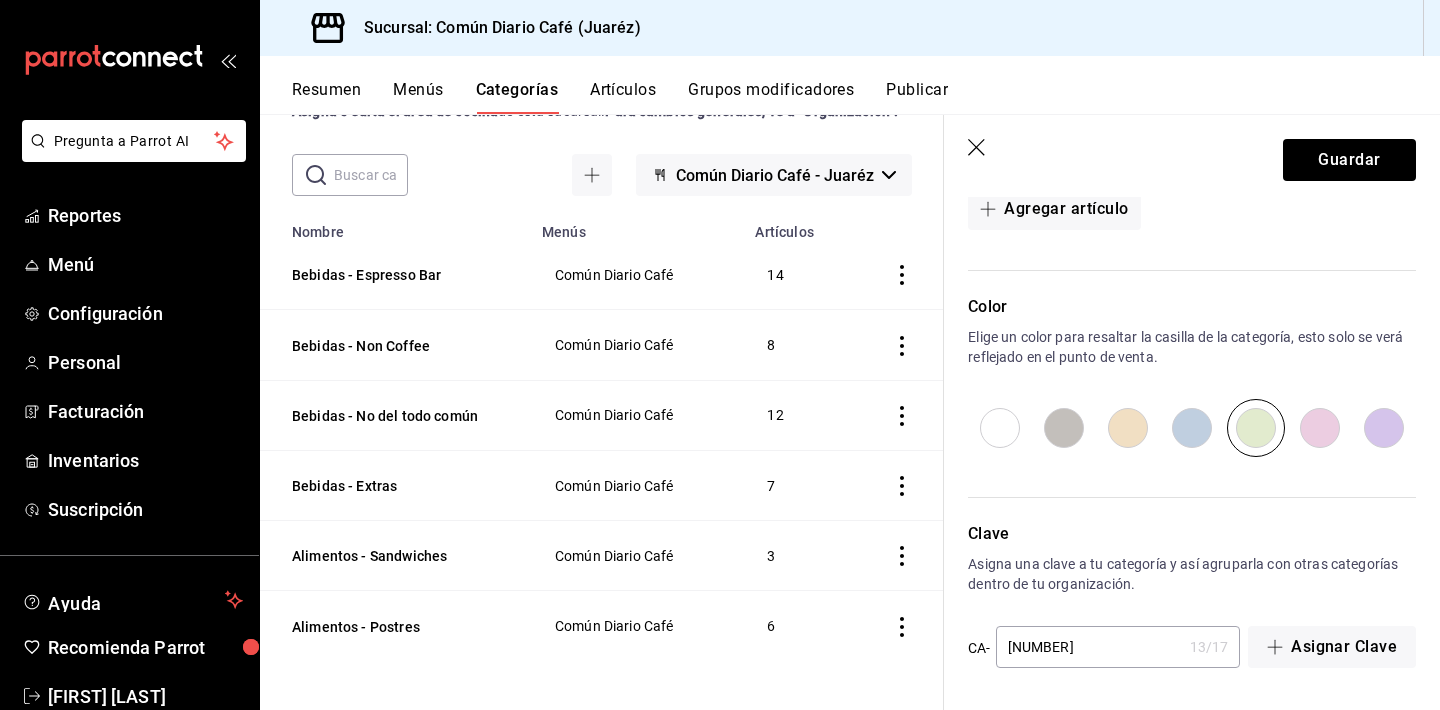 scroll, scrollTop: 671, scrollLeft: 0, axis: vertical 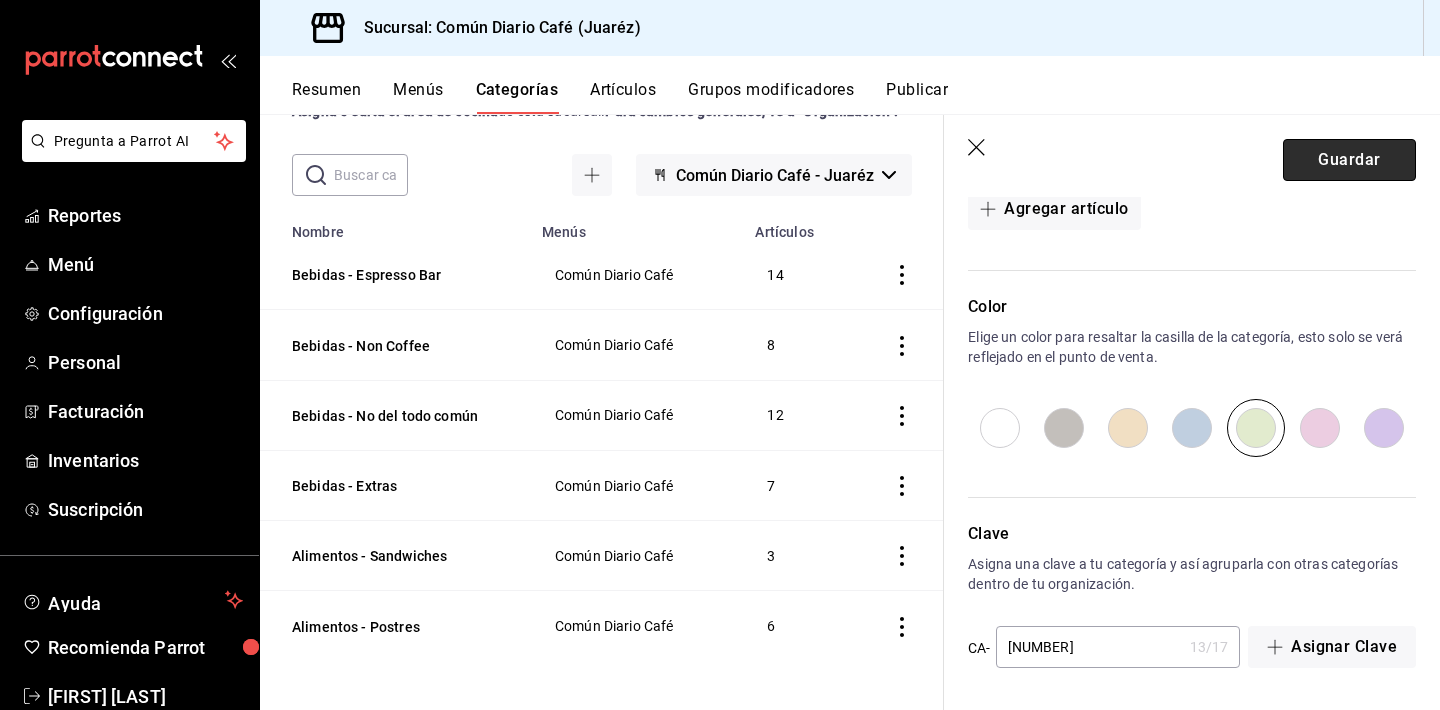 click on "Guardar" at bounding box center (1349, 160) 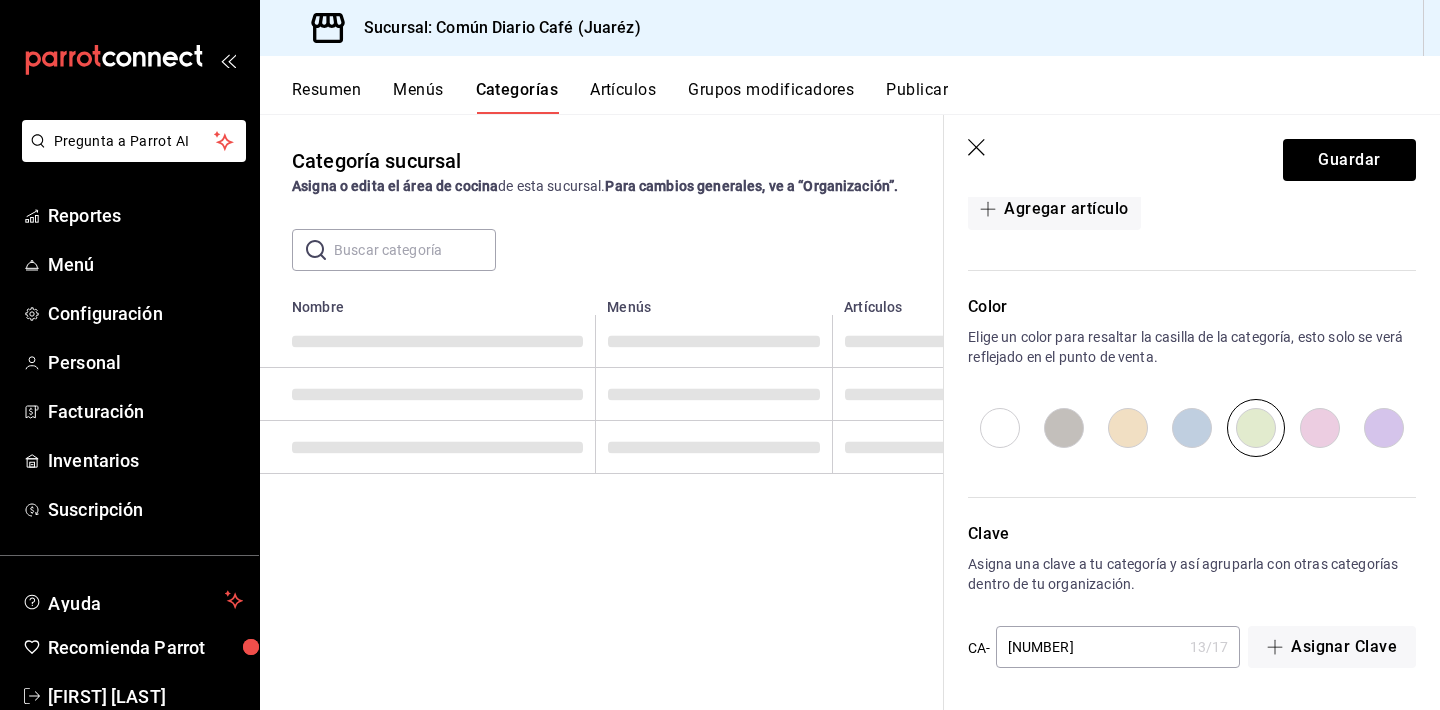 scroll, scrollTop: 0, scrollLeft: 0, axis: both 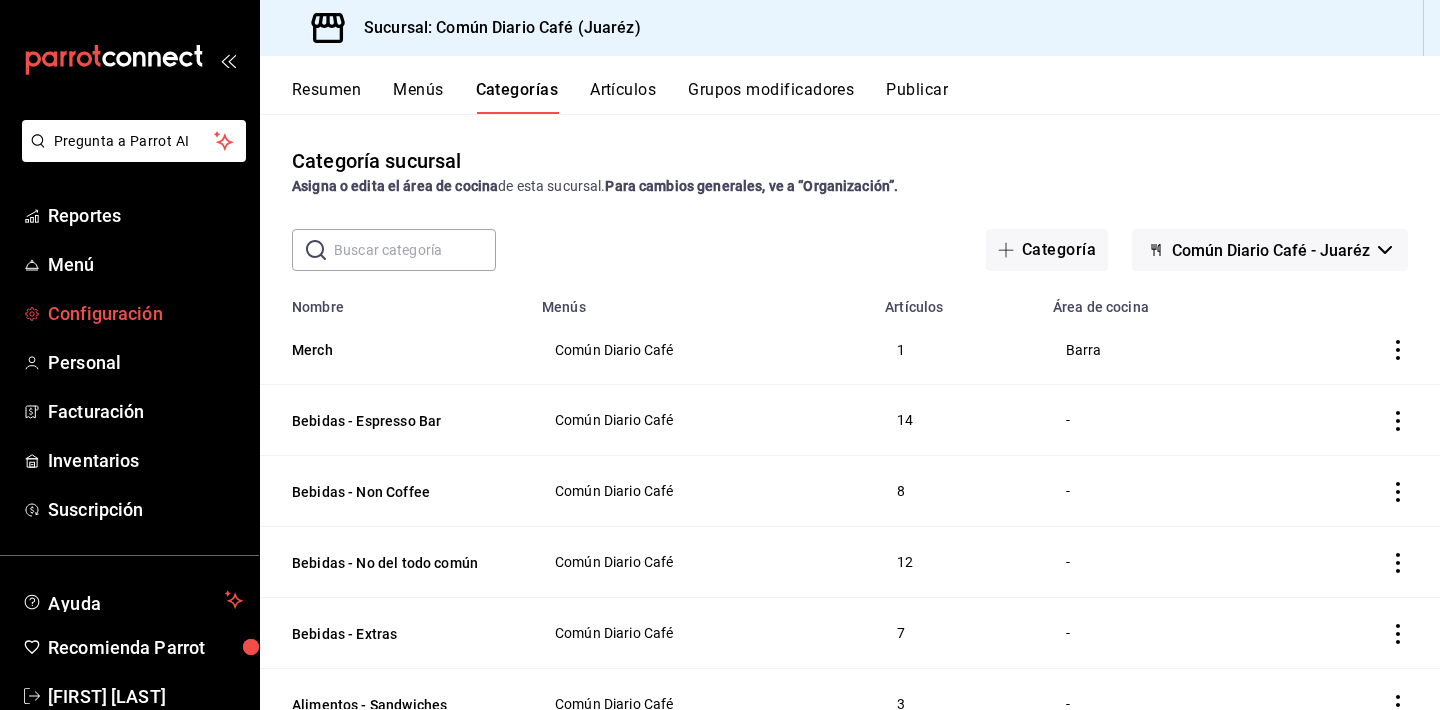 click on "Configuración" at bounding box center [145, 313] 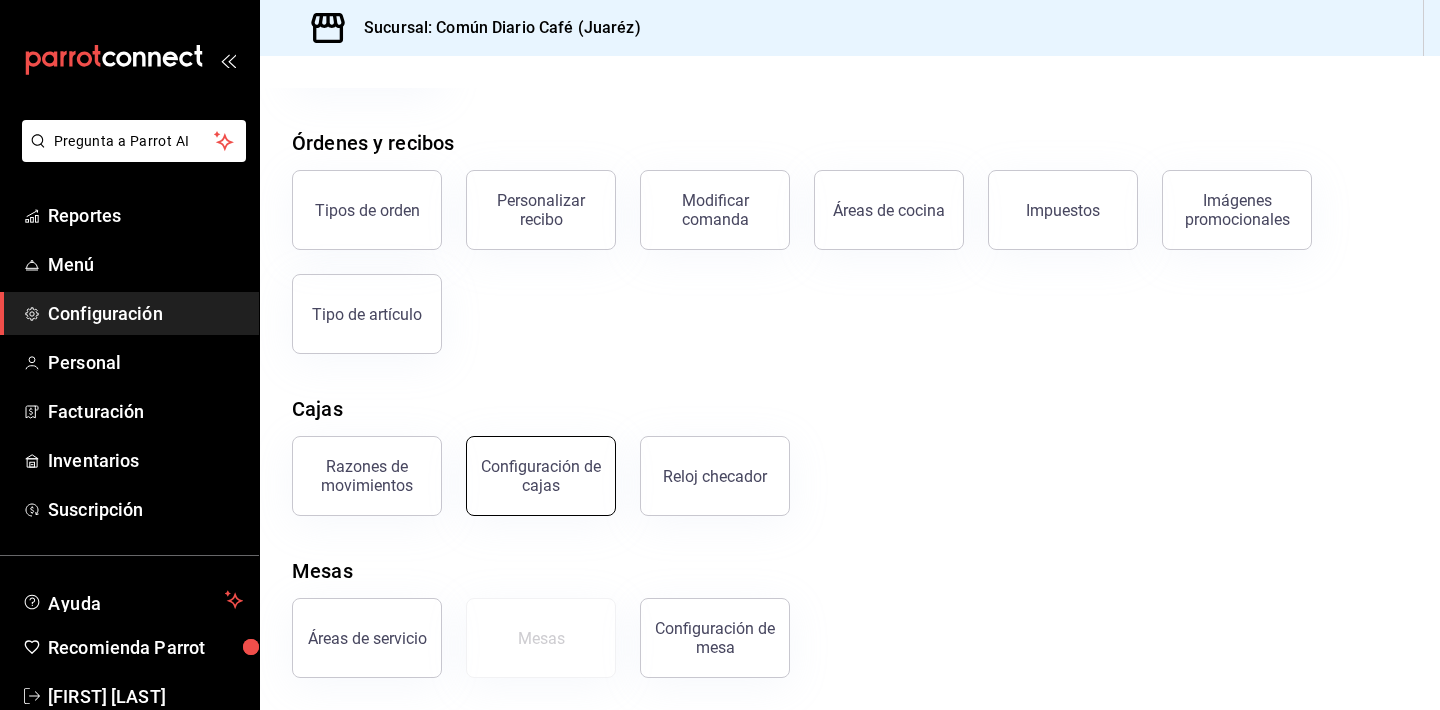 scroll, scrollTop: 304, scrollLeft: 0, axis: vertical 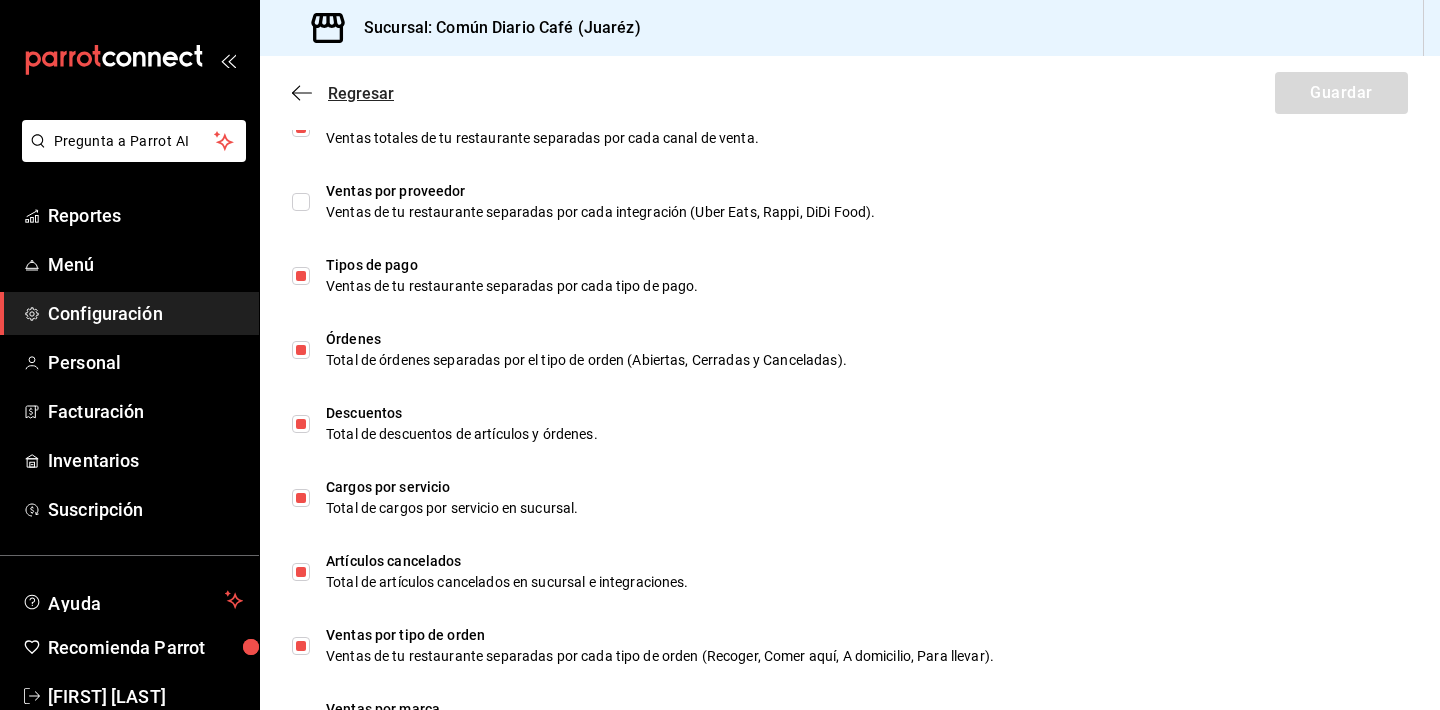 click 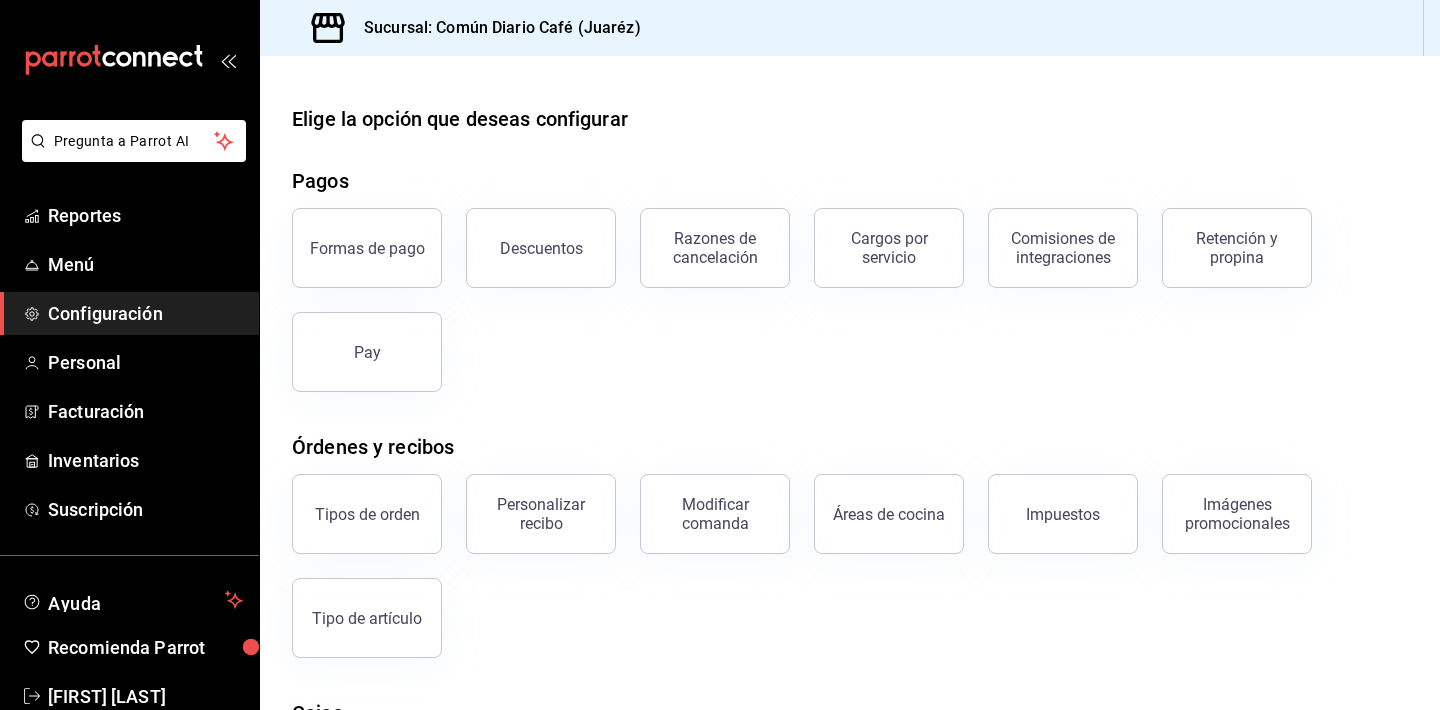 scroll, scrollTop: 0, scrollLeft: 0, axis: both 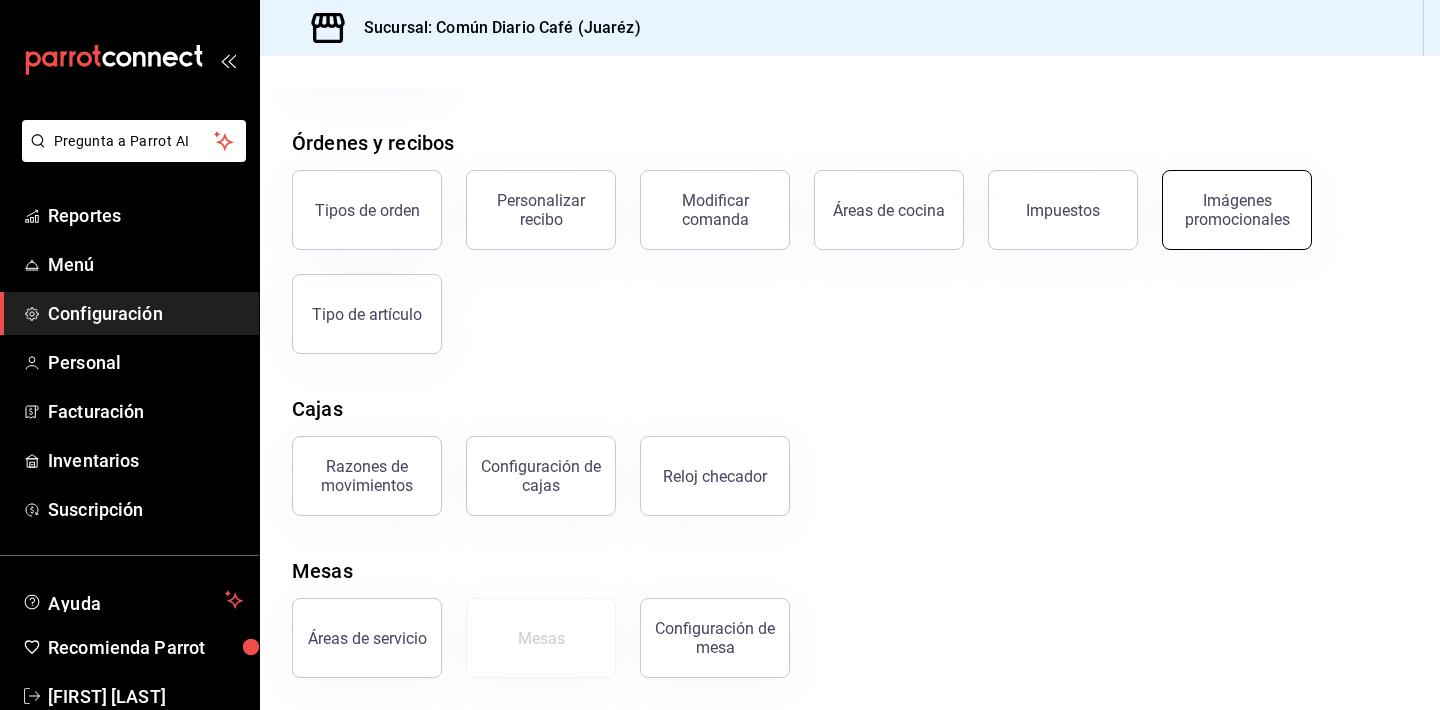 click on "Imágenes promocionales" at bounding box center [1237, 210] 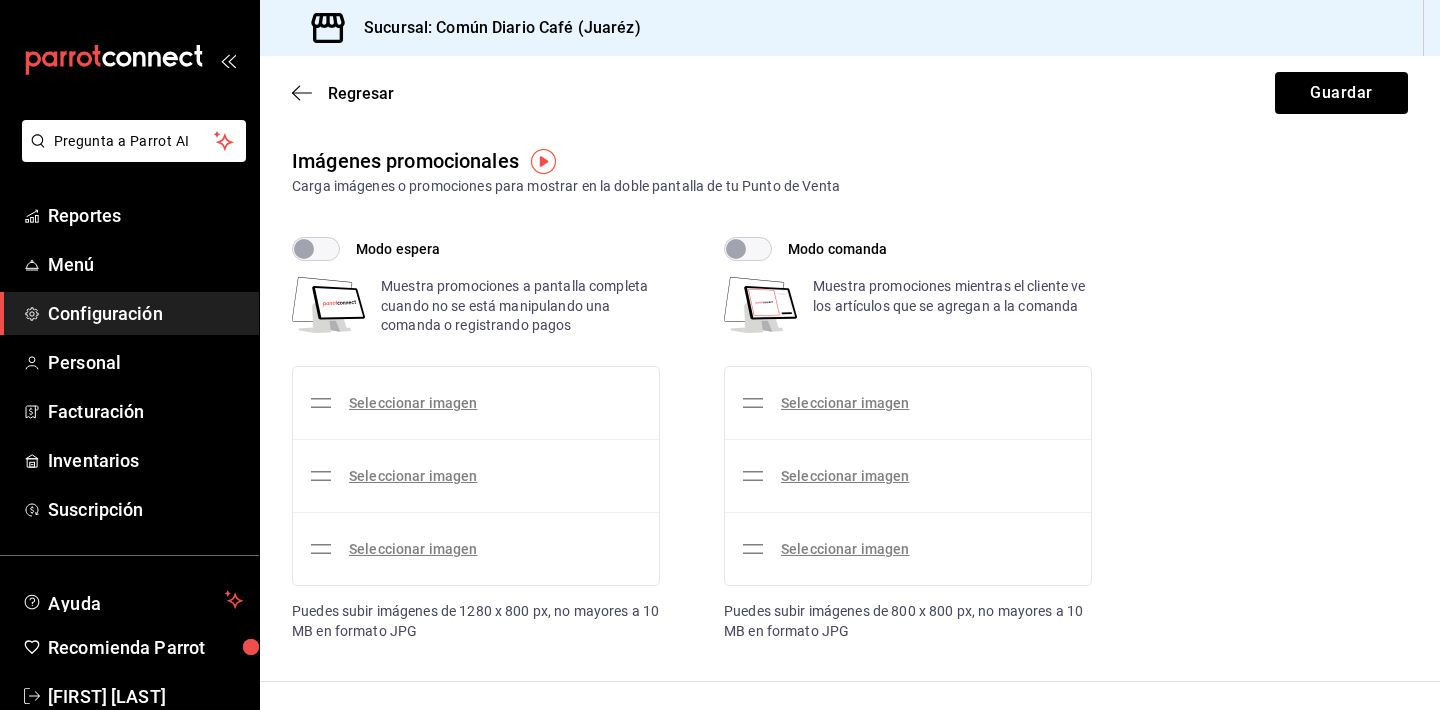 click on "Modo espera" at bounding box center [304, 249] 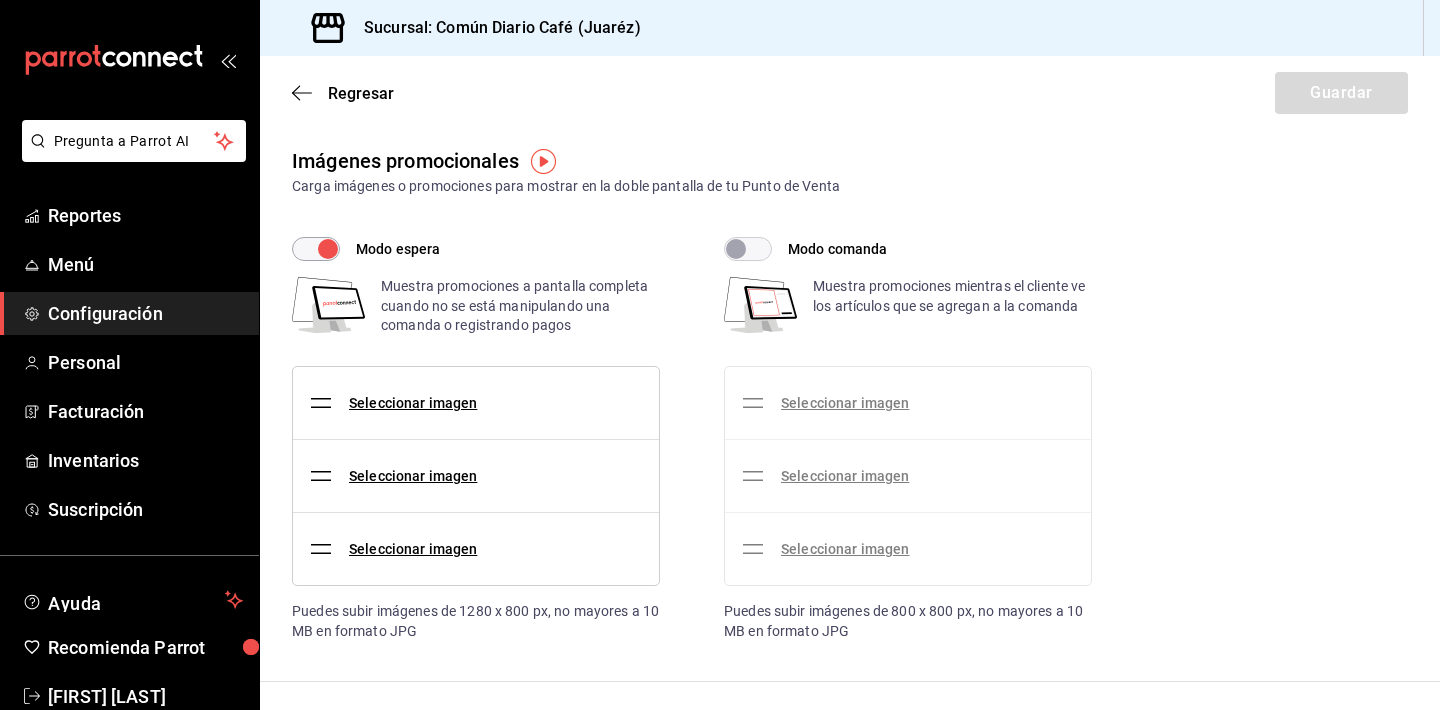 click on "Modo comanda" at bounding box center [736, 249] 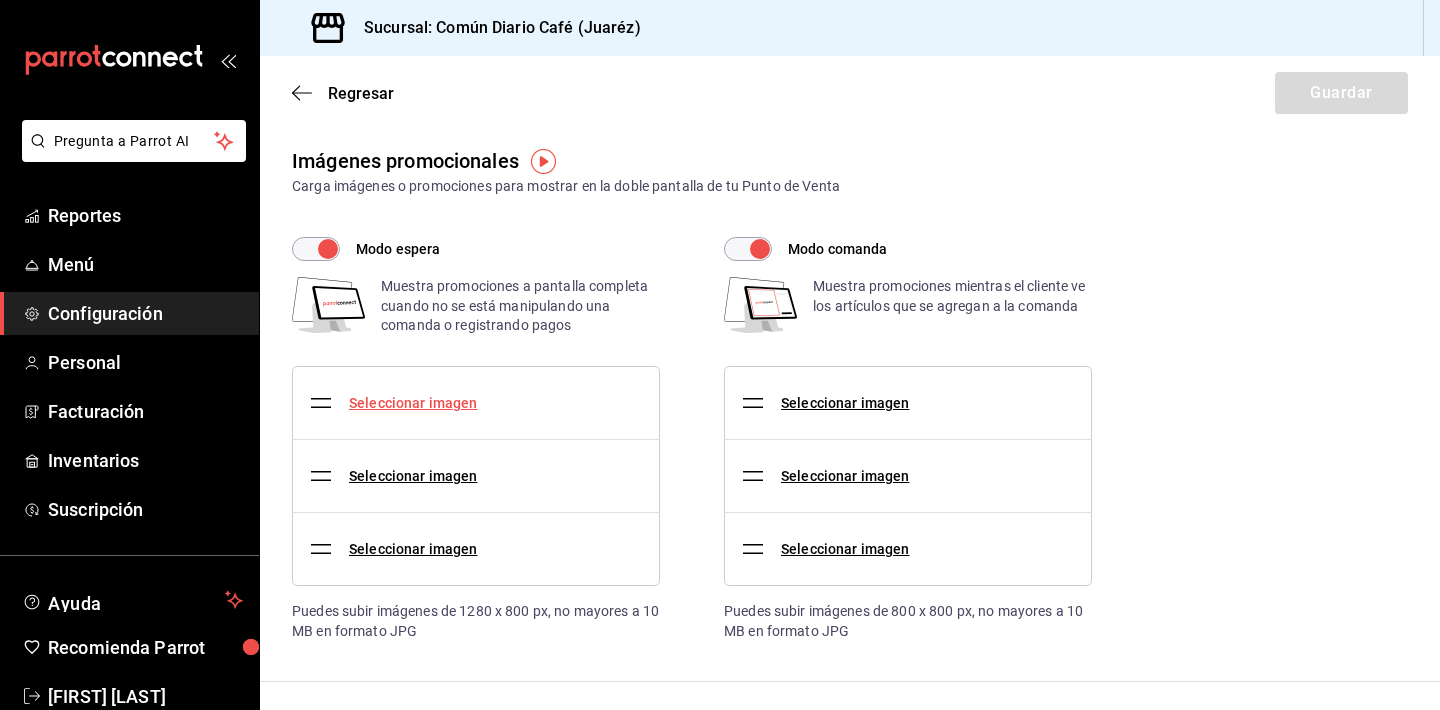 click on "Seleccionar imagen" at bounding box center [413, 403] 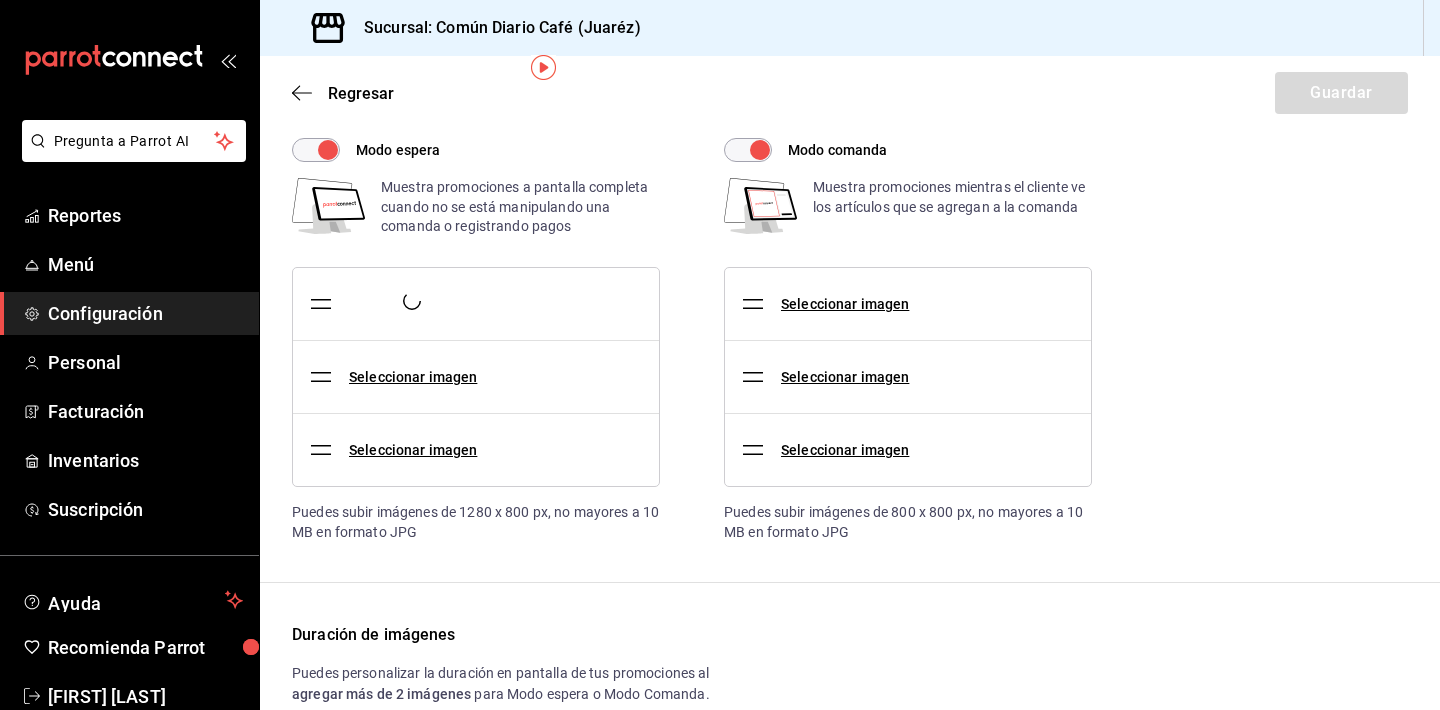 scroll, scrollTop: 91, scrollLeft: 0, axis: vertical 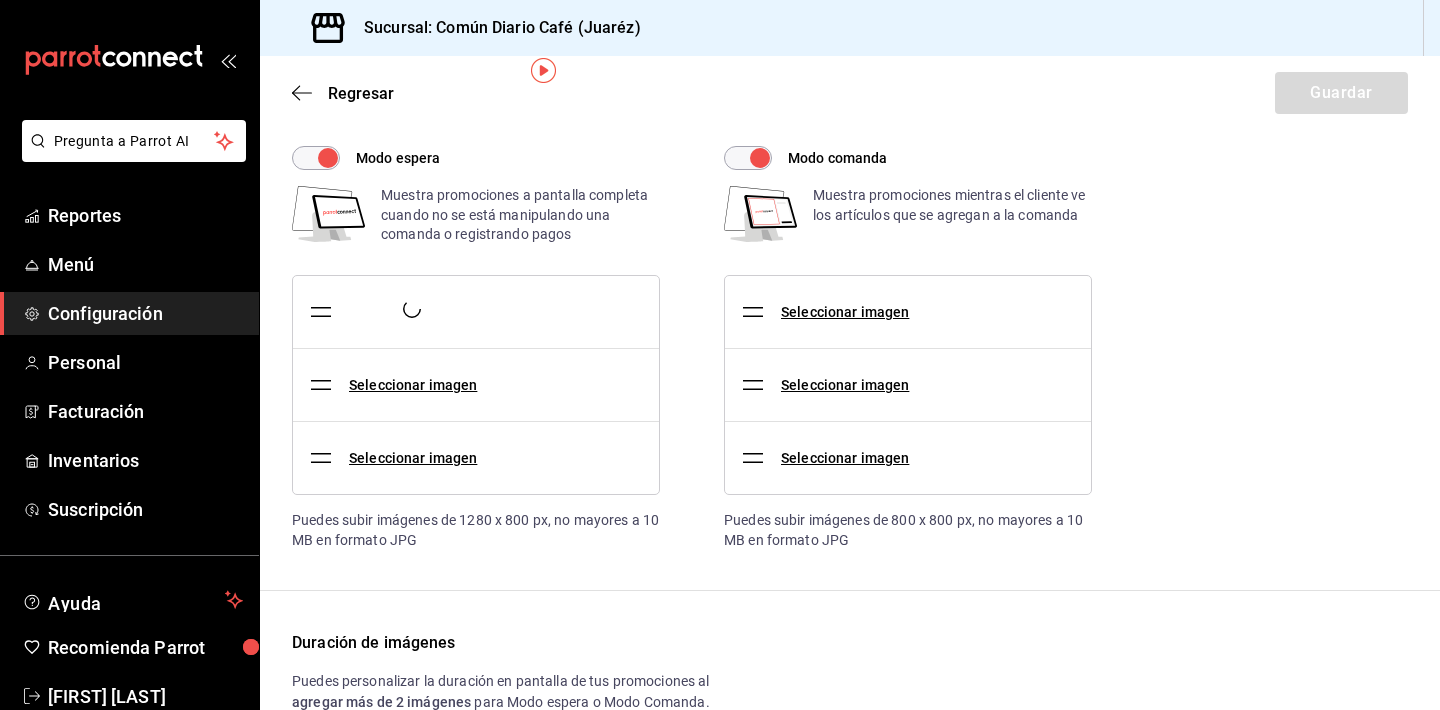 click on "Configuración" at bounding box center (145, 313) 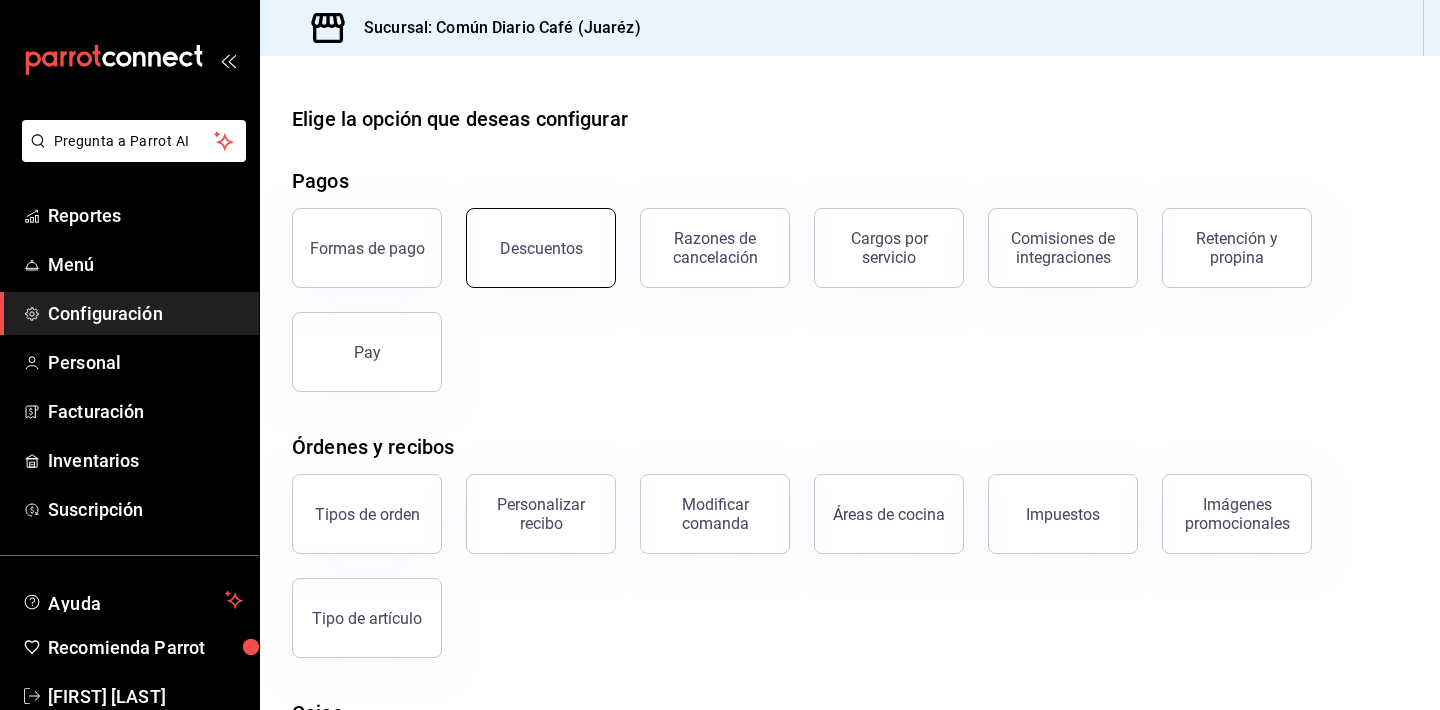 click on "Descuentos" at bounding box center [541, 248] 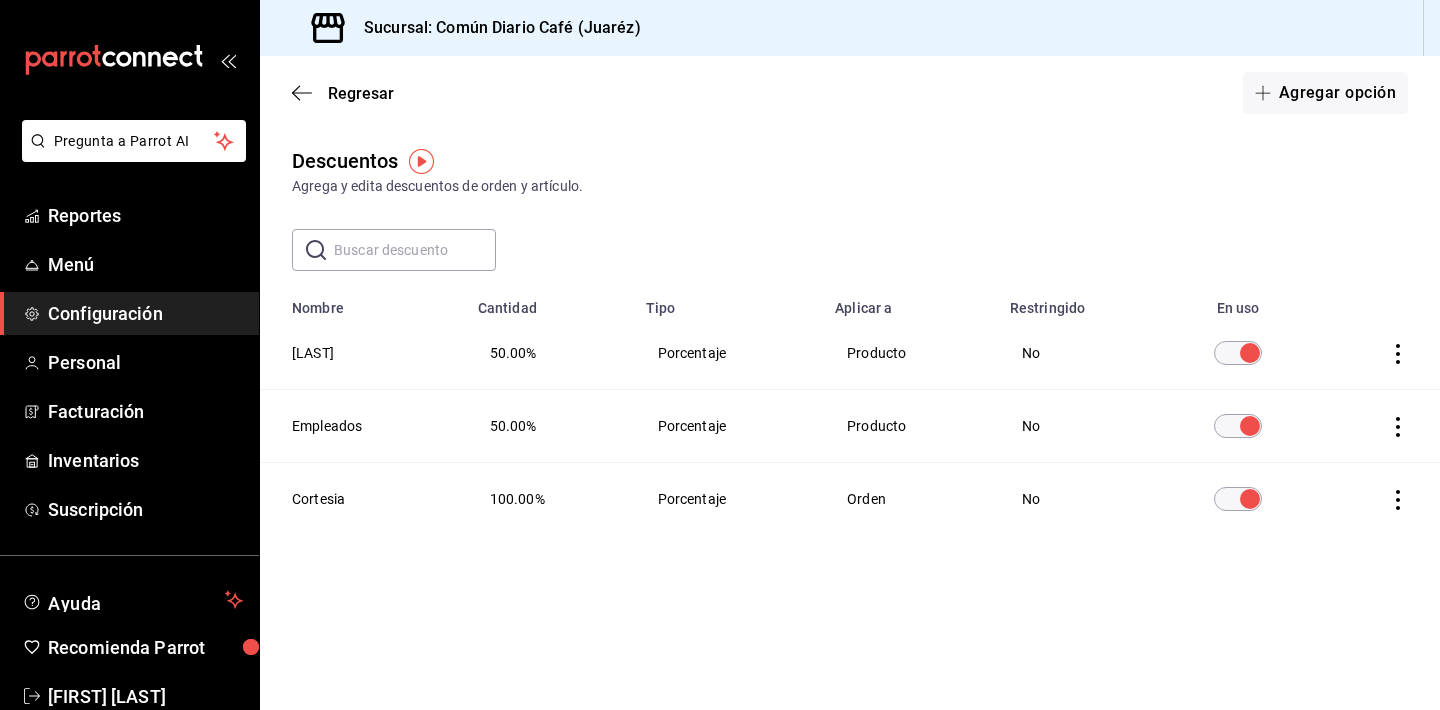 click 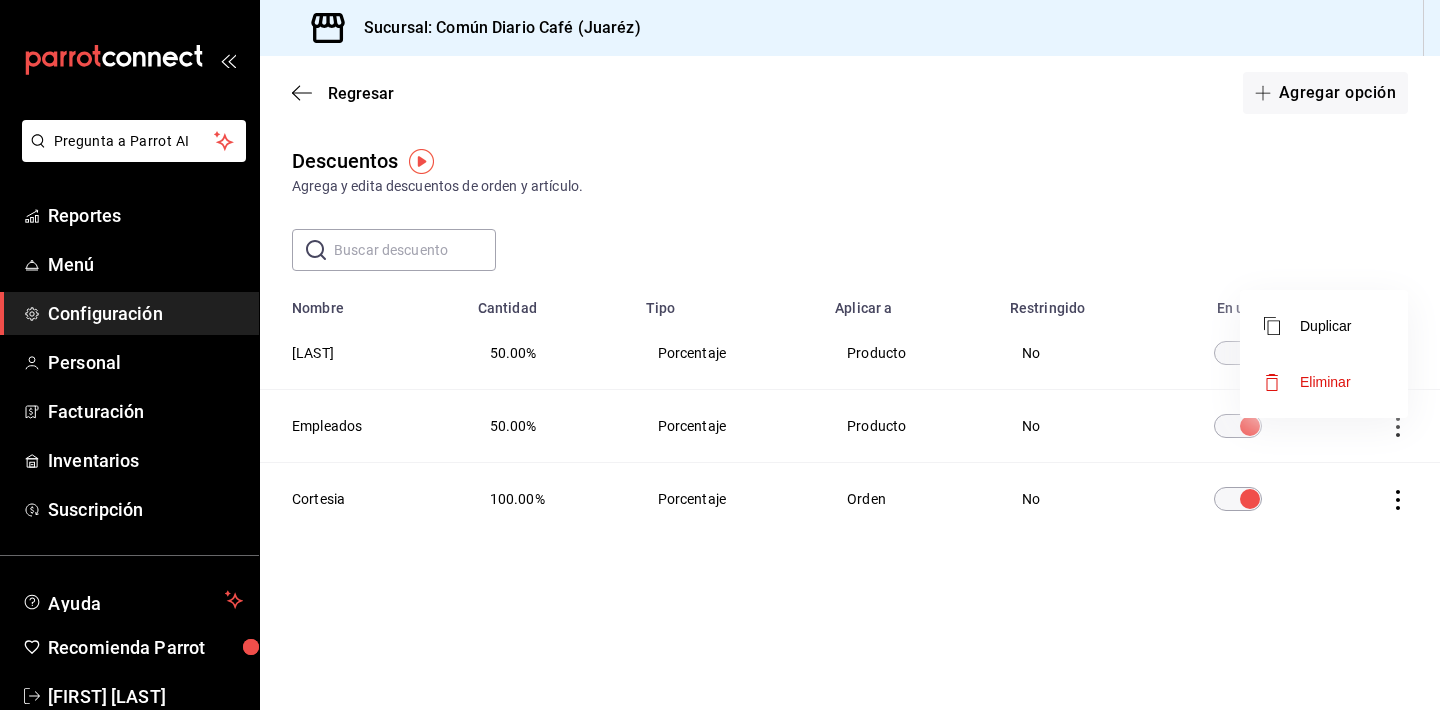 click at bounding box center (720, 355) 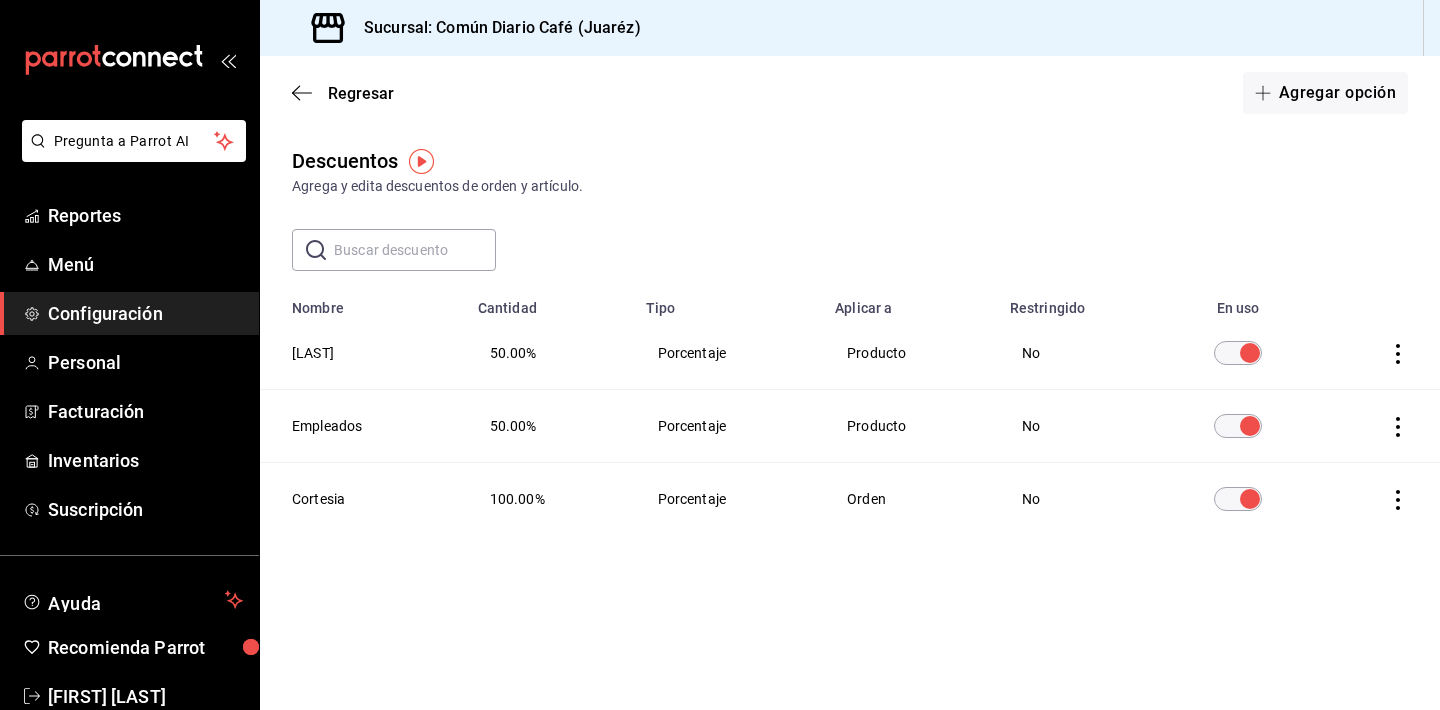 click 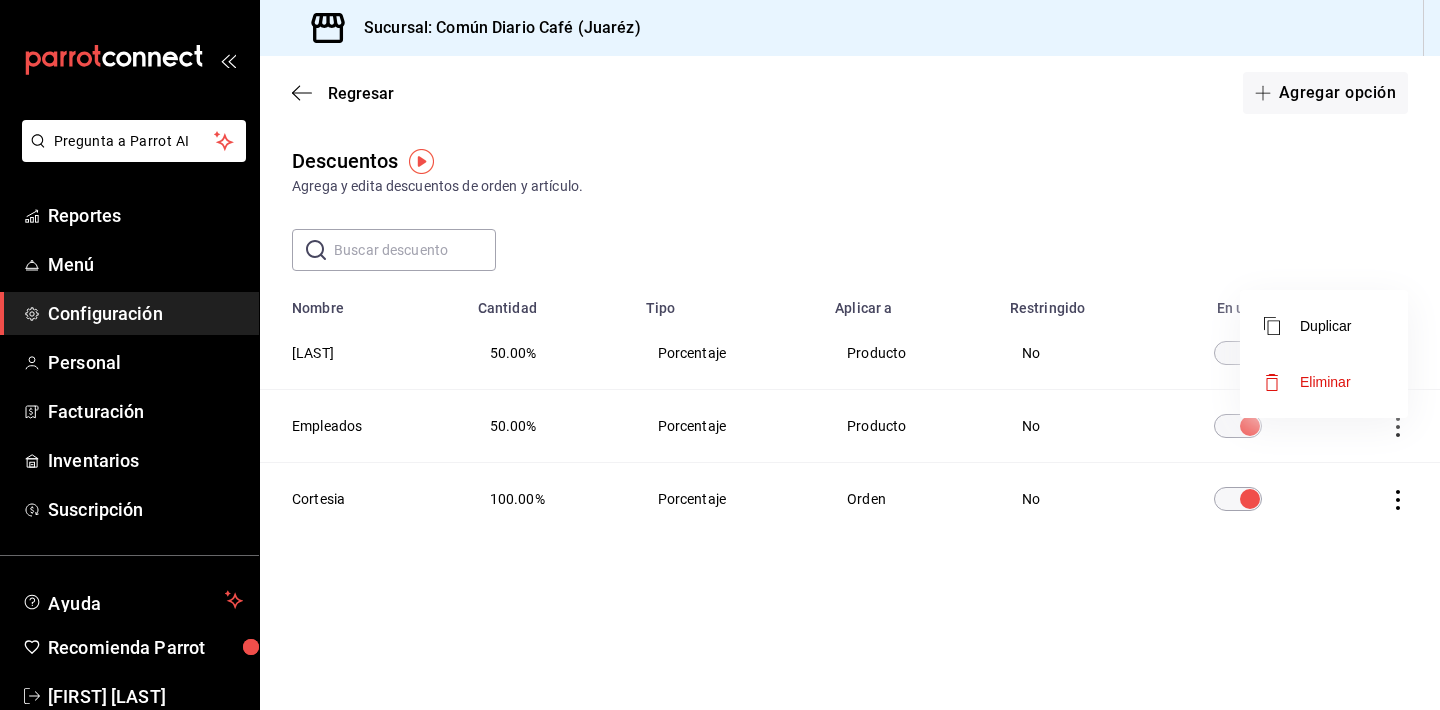 click at bounding box center [720, 355] 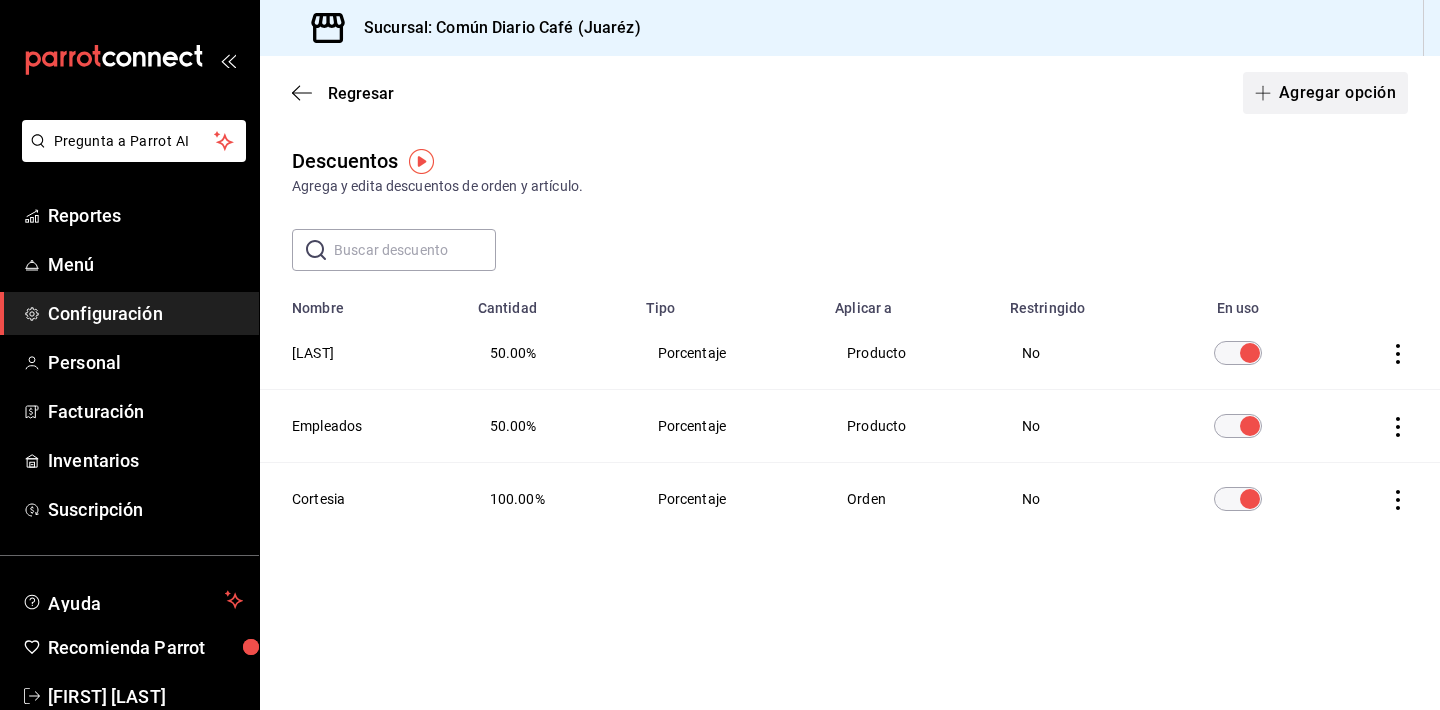 click on "Agregar opción" at bounding box center (1325, 93) 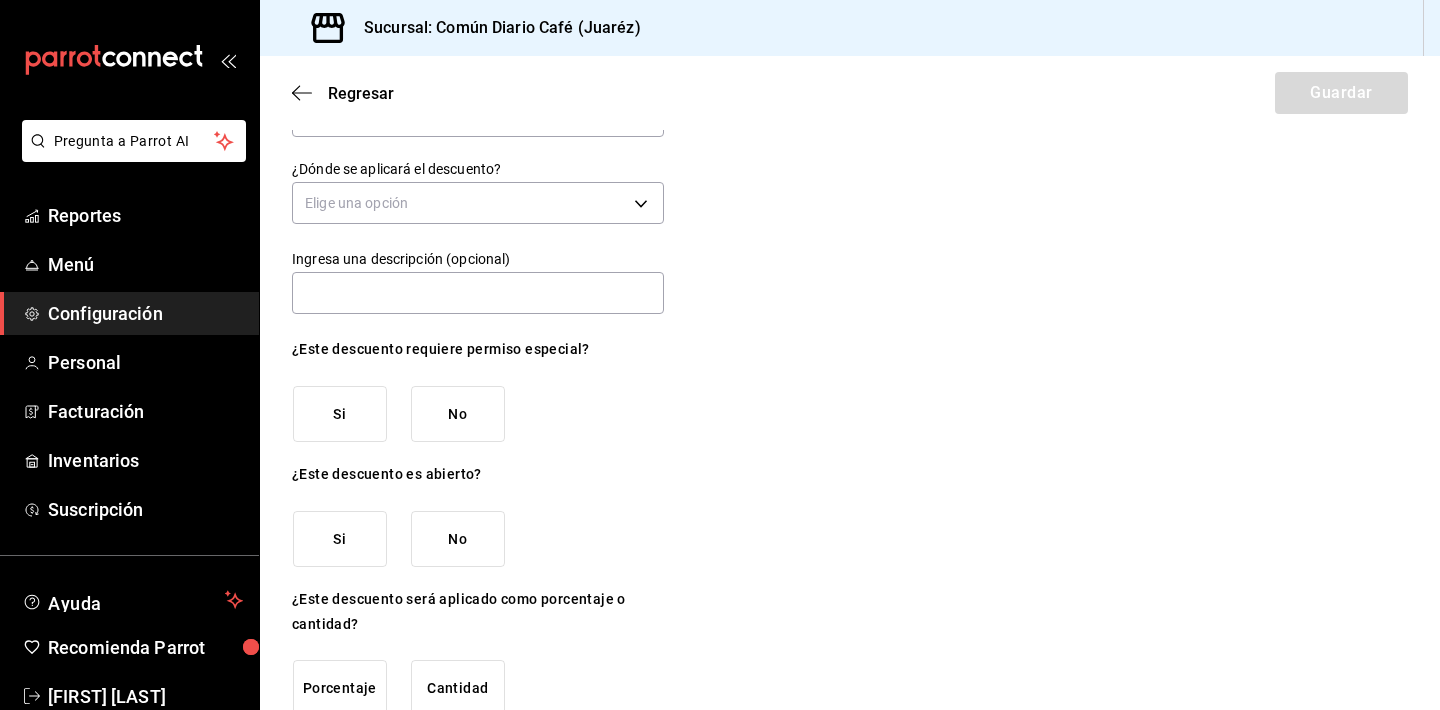 scroll, scrollTop: 77, scrollLeft: 0, axis: vertical 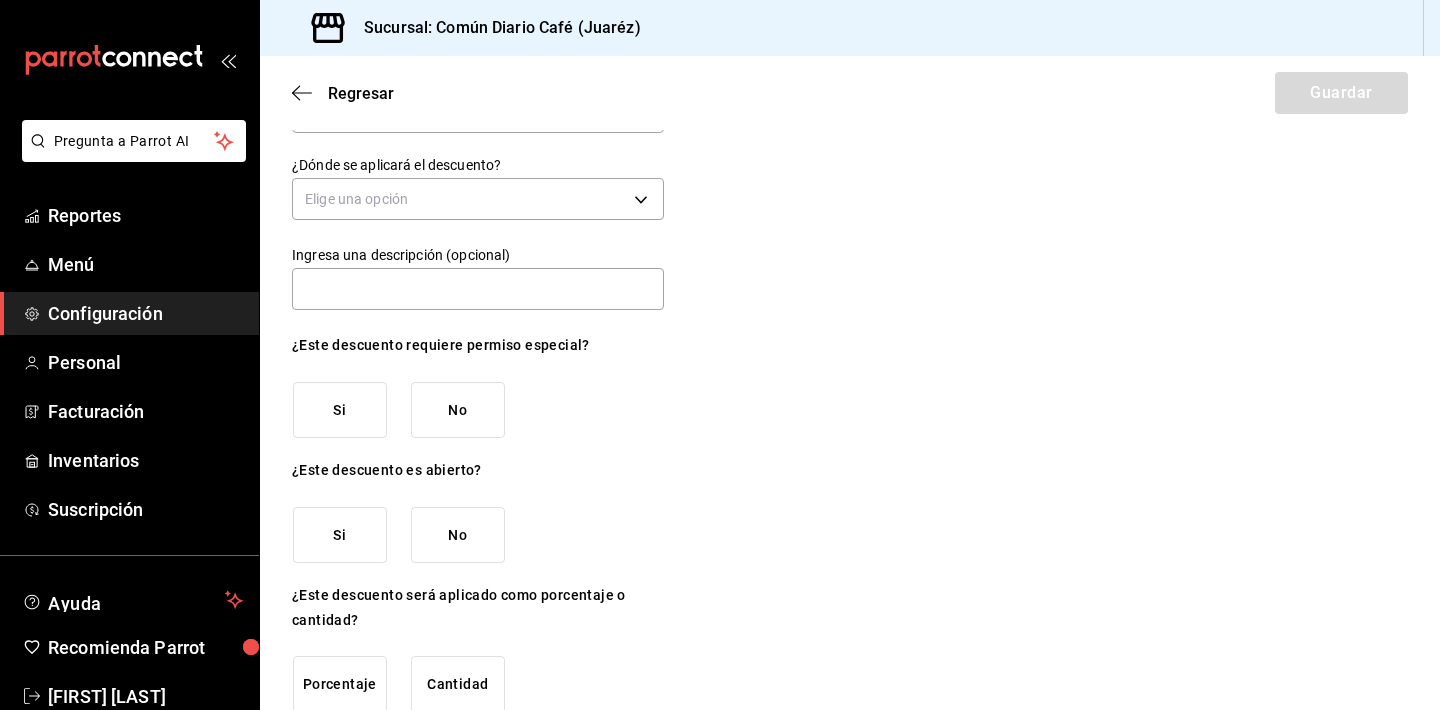 type on "Bebida Espresso Bar gratis diaria" 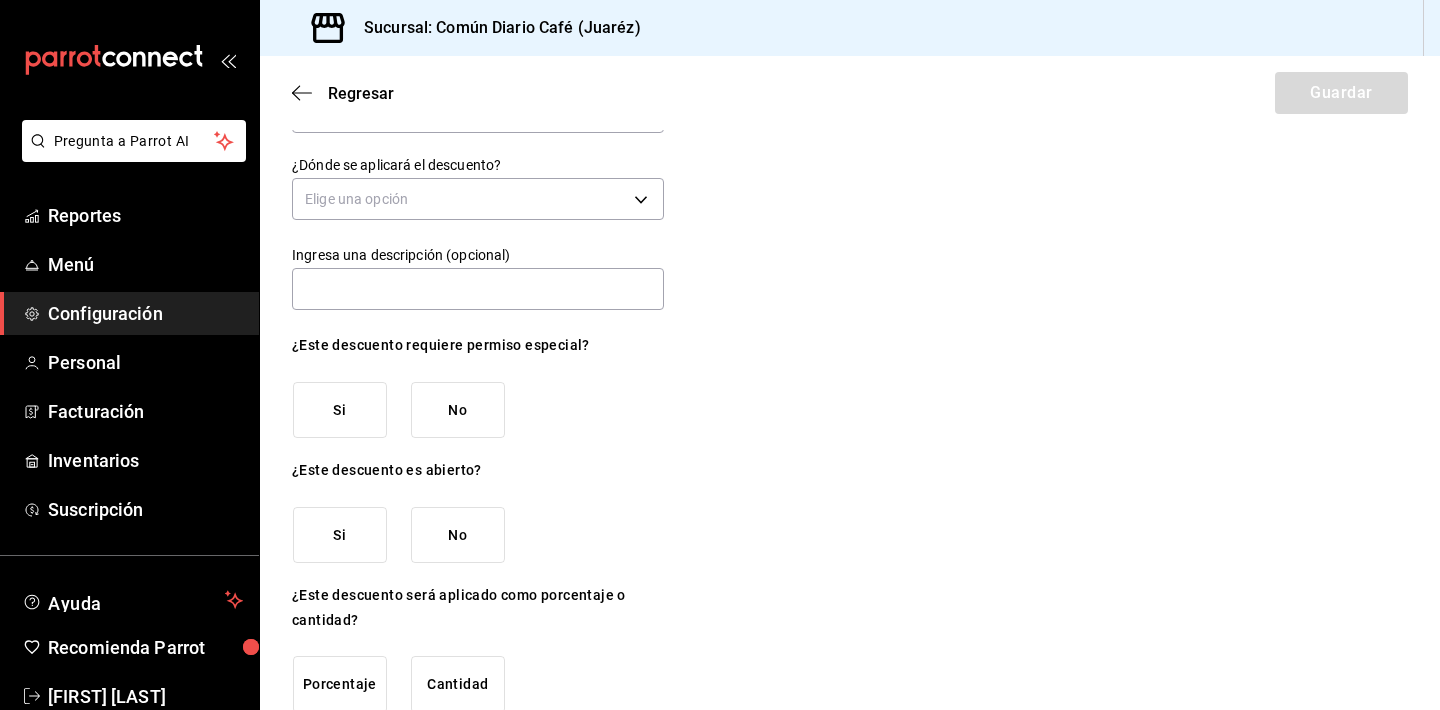 click on "No" at bounding box center (458, 410) 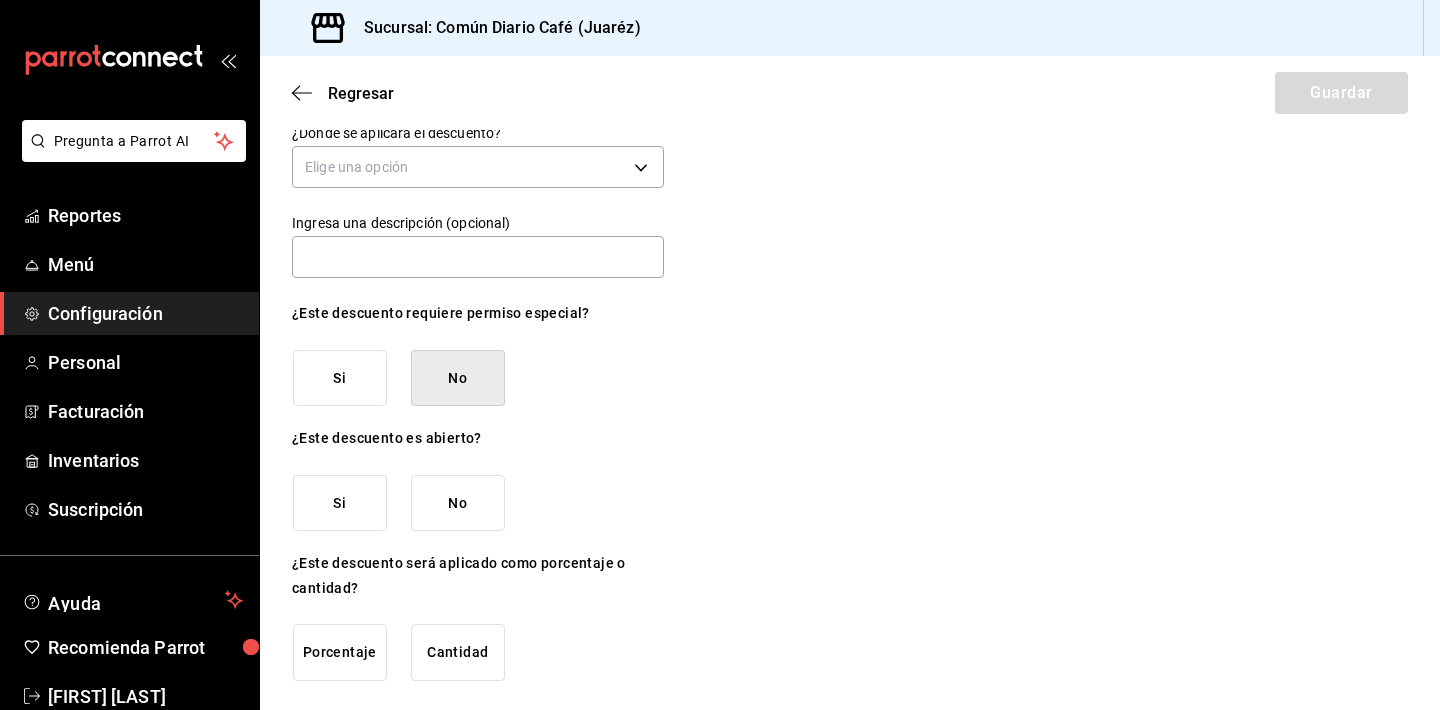 scroll, scrollTop: 108, scrollLeft: 0, axis: vertical 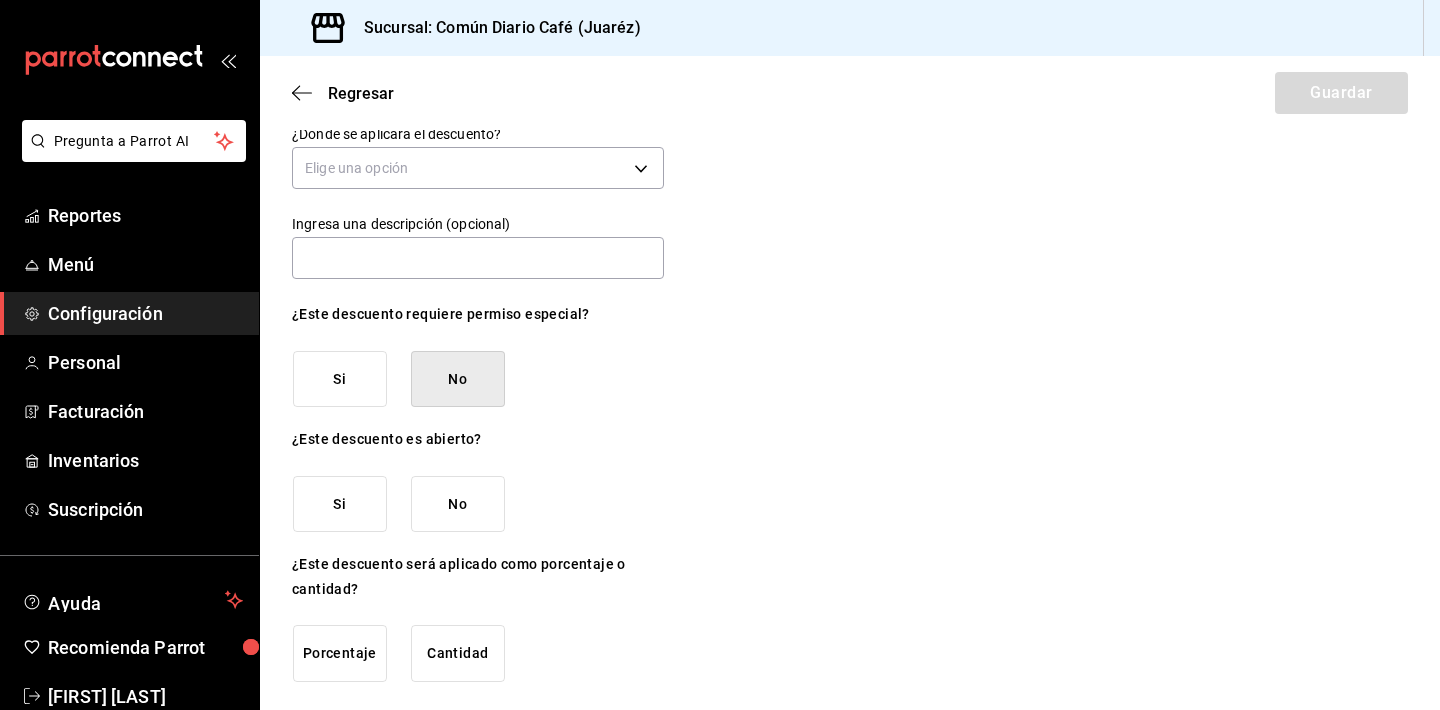 click on "No" at bounding box center (458, 504) 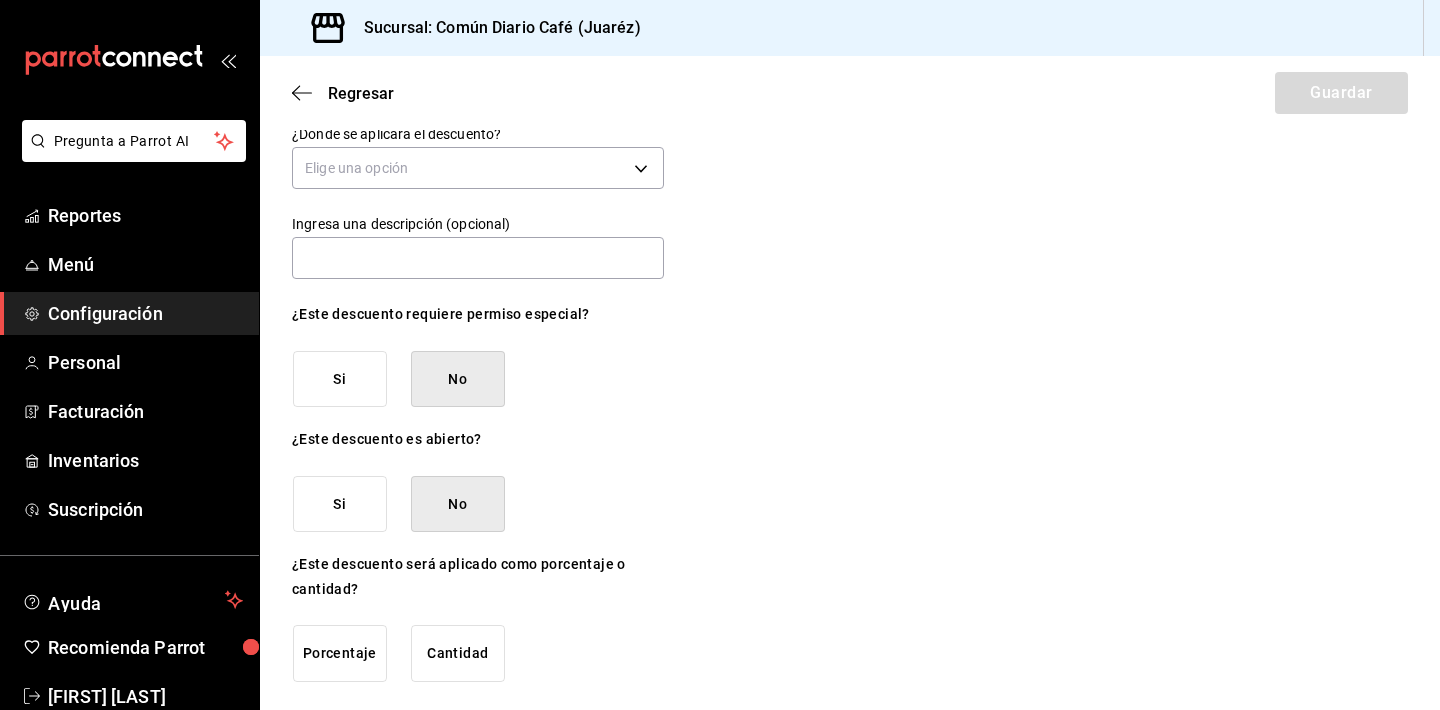 scroll, scrollTop: 0, scrollLeft: 0, axis: both 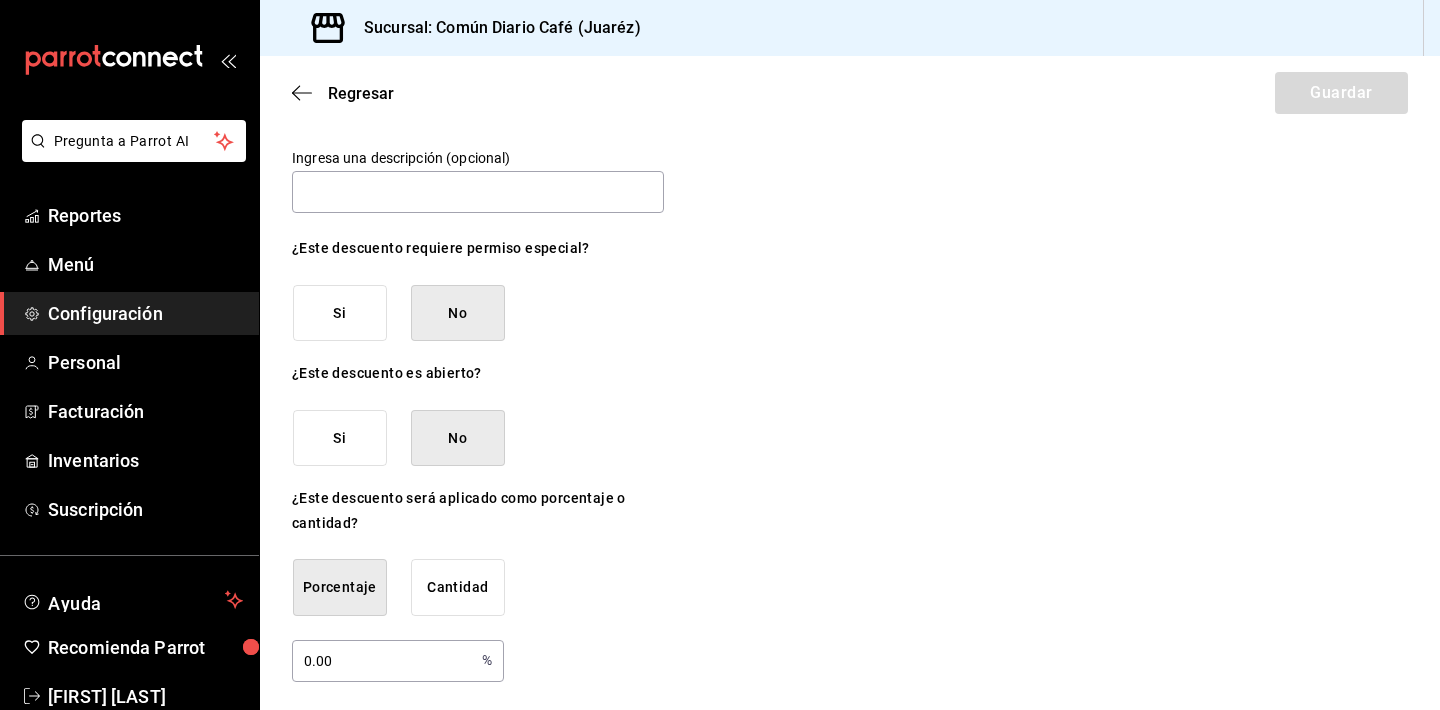click on "0.00" at bounding box center (383, 660) 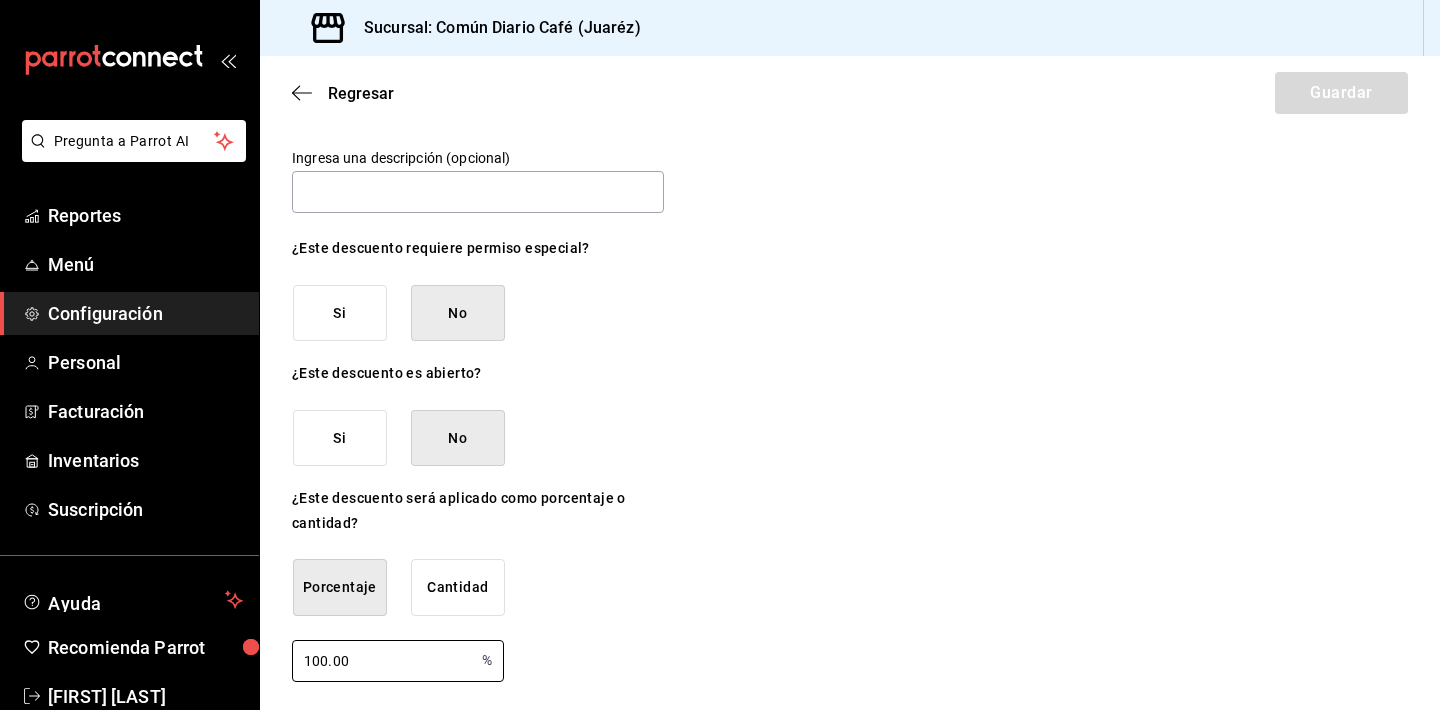 type on "100.00" 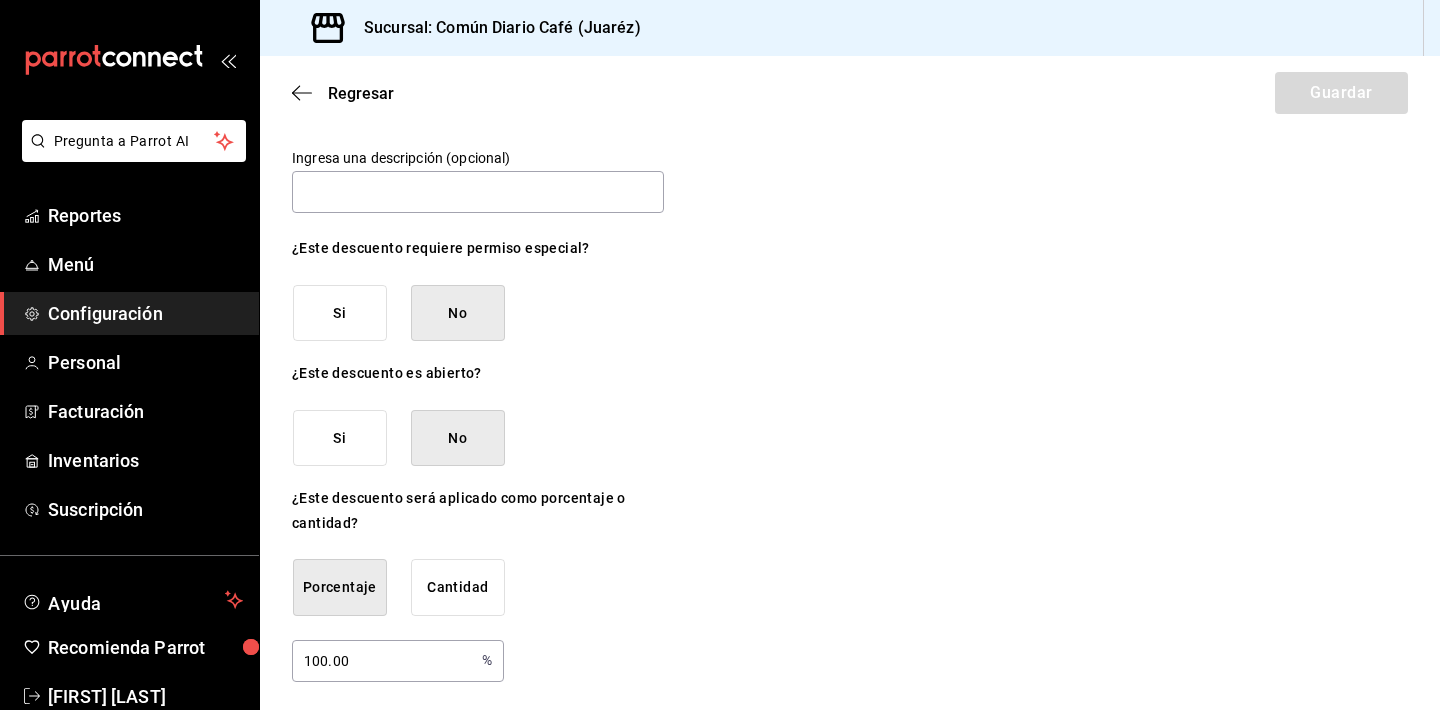 scroll, scrollTop: 0, scrollLeft: 0, axis: both 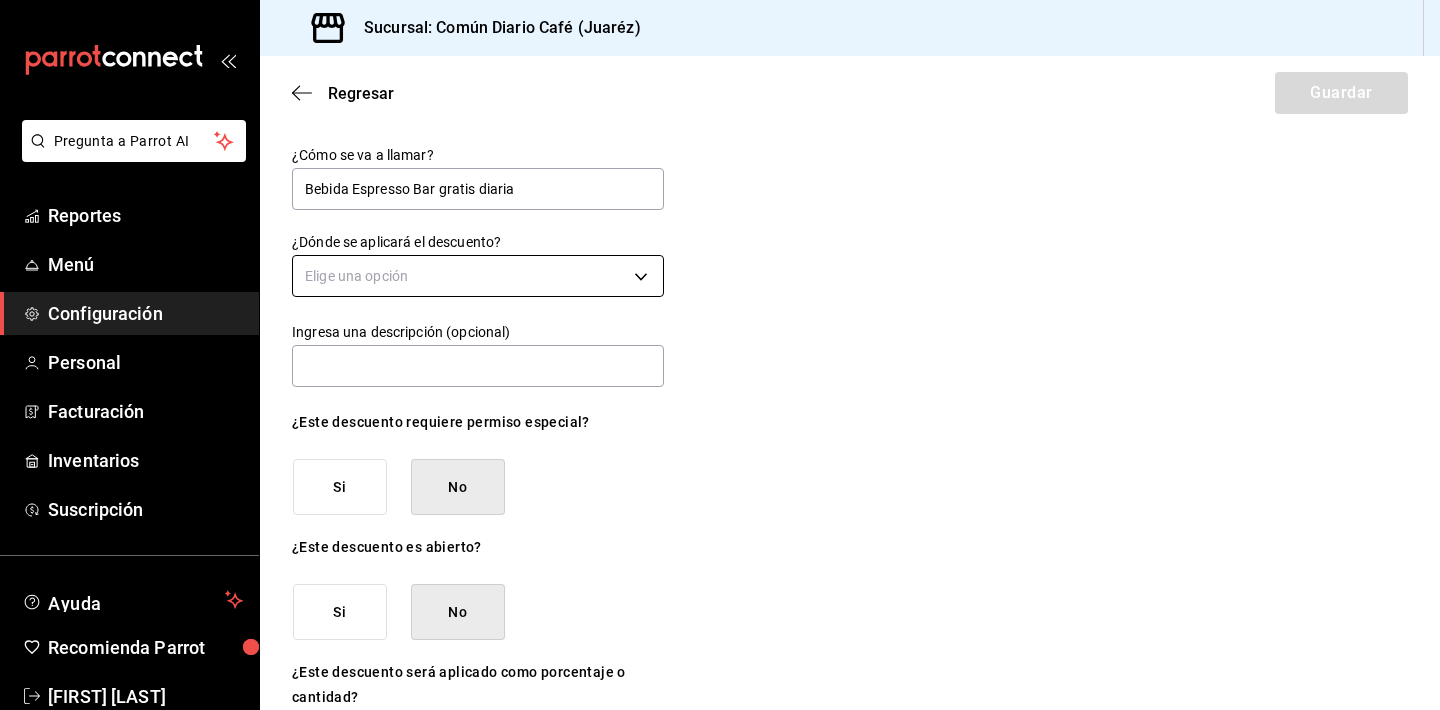 click on "Pregunta a Parrot AI Reportes   Menú   Configuración   Personal   Facturación   Inventarios   Suscripción   Ayuda Recomienda Parrot   [FIRST] [LAST]   Sugerir nueva función   Sucursal: Común Diario Café (Juaréz) Regresar Guardar ¿Cómo se va a llamar? Bebida Espresso Bar gratis diaria ¿Dónde se aplicará el descuento? Elige una opción Ingresa una descripción (opcional) ¿Este descuento requiere permiso especial? Si No ¿Este descuento es abierto? Si No ¿Este descuento será aplicado como porcentaje o cantidad? Porcentaje Cantidad 100.00 % ​ GANA 1 MES GRATIS EN TU SUSCRIPCIÓN AQUÍ ¿Recuerdas cómo empezó tu restaurante?
Hoy puedes ayudar a un colega a tener el mismo cambio que tú viviste.
Recomienda Parrot directamente desde tu Portal Administrador.
Es fácil y rápido.
🎁 Por cada restaurante que se una, ganas 1 mes gratis. Pregunta a Parrot AI Reportes   Menú   Configuración   Personal   Facturación   Inventarios   Suscripción   Ayuda Recomienda Parrot   [FIRST] [LAST]" at bounding box center (720, 355) 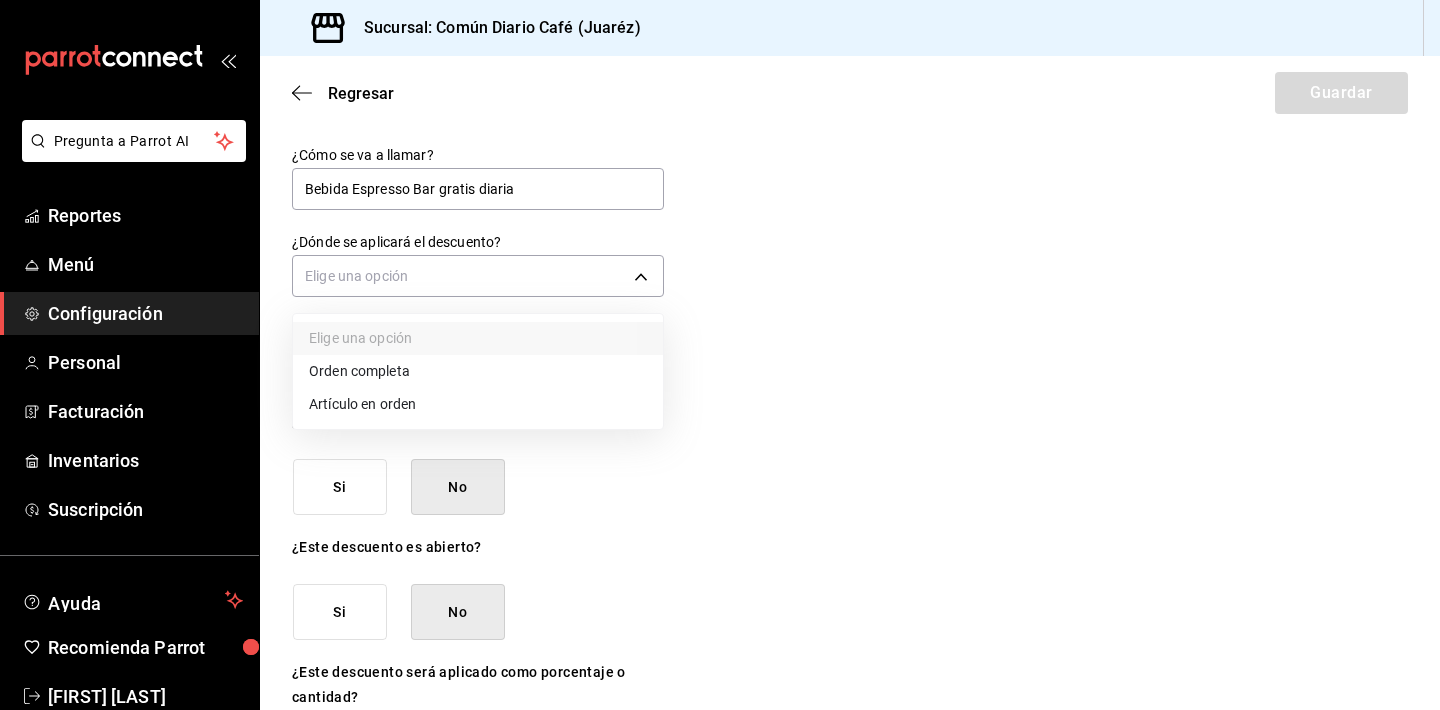 click on "Artículo en orden" at bounding box center [478, 404] 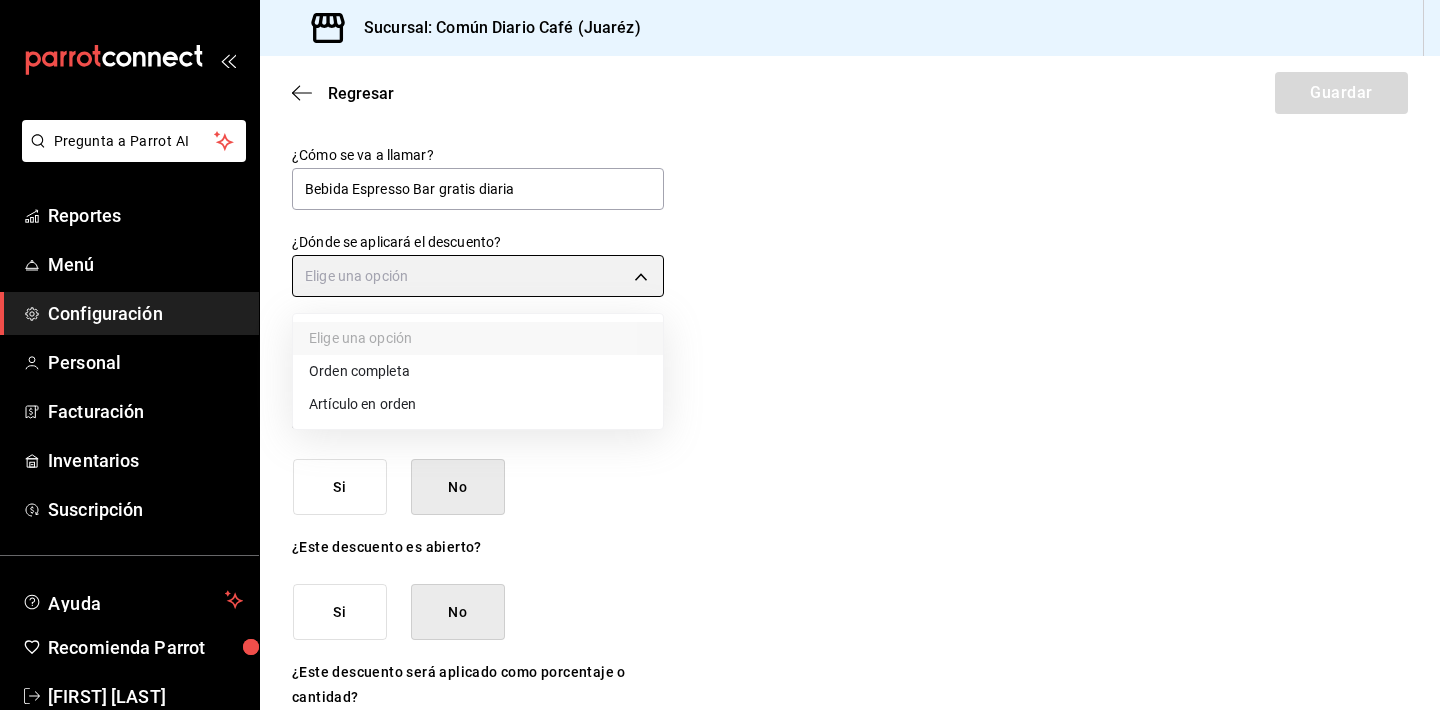 type on "ORDER_ITEM" 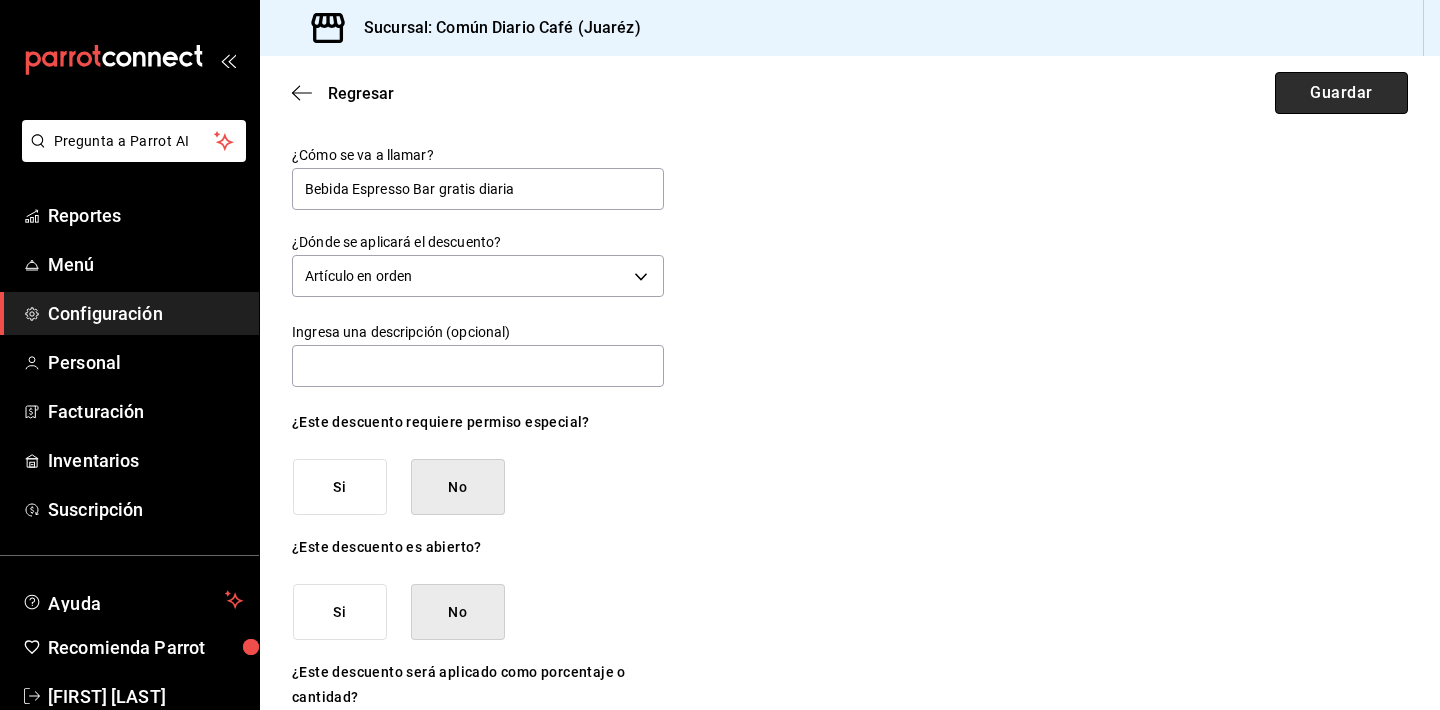 click on "Guardar" at bounding box center [1341, 93] 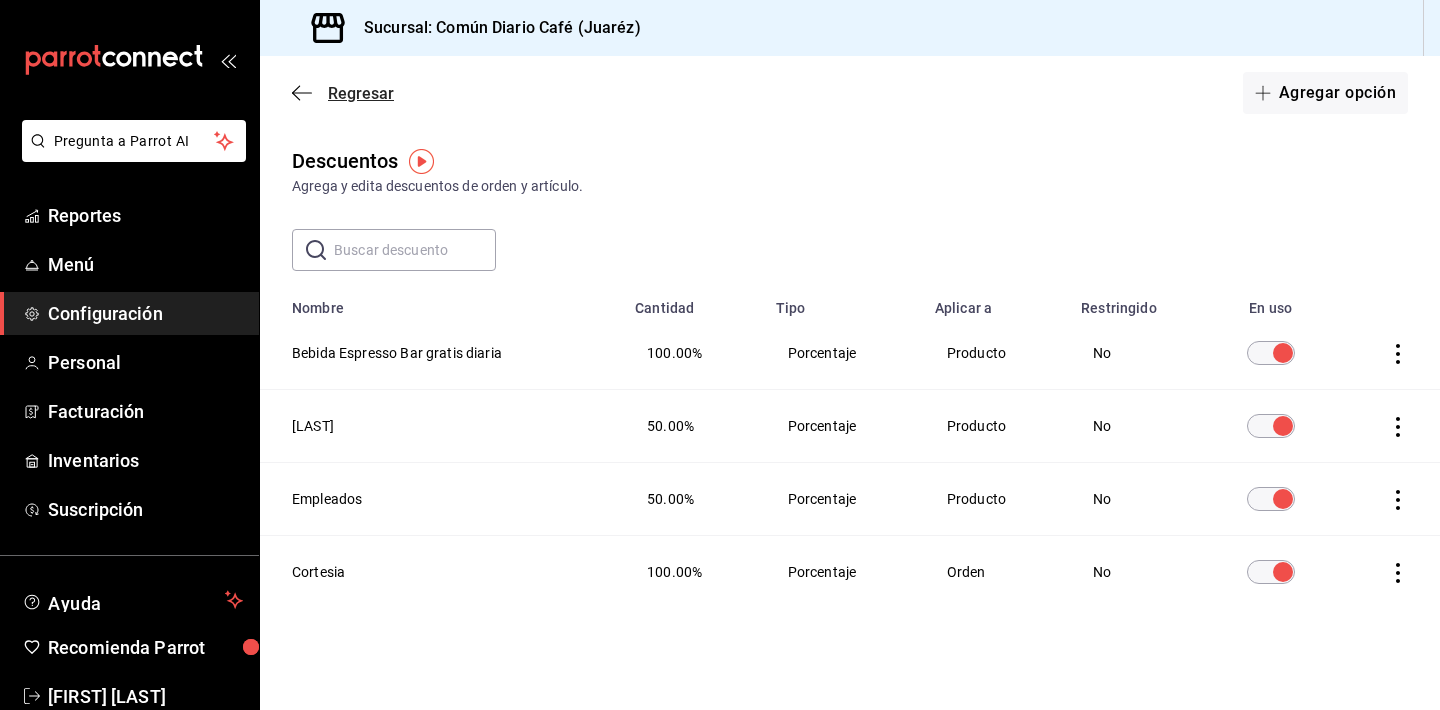 click 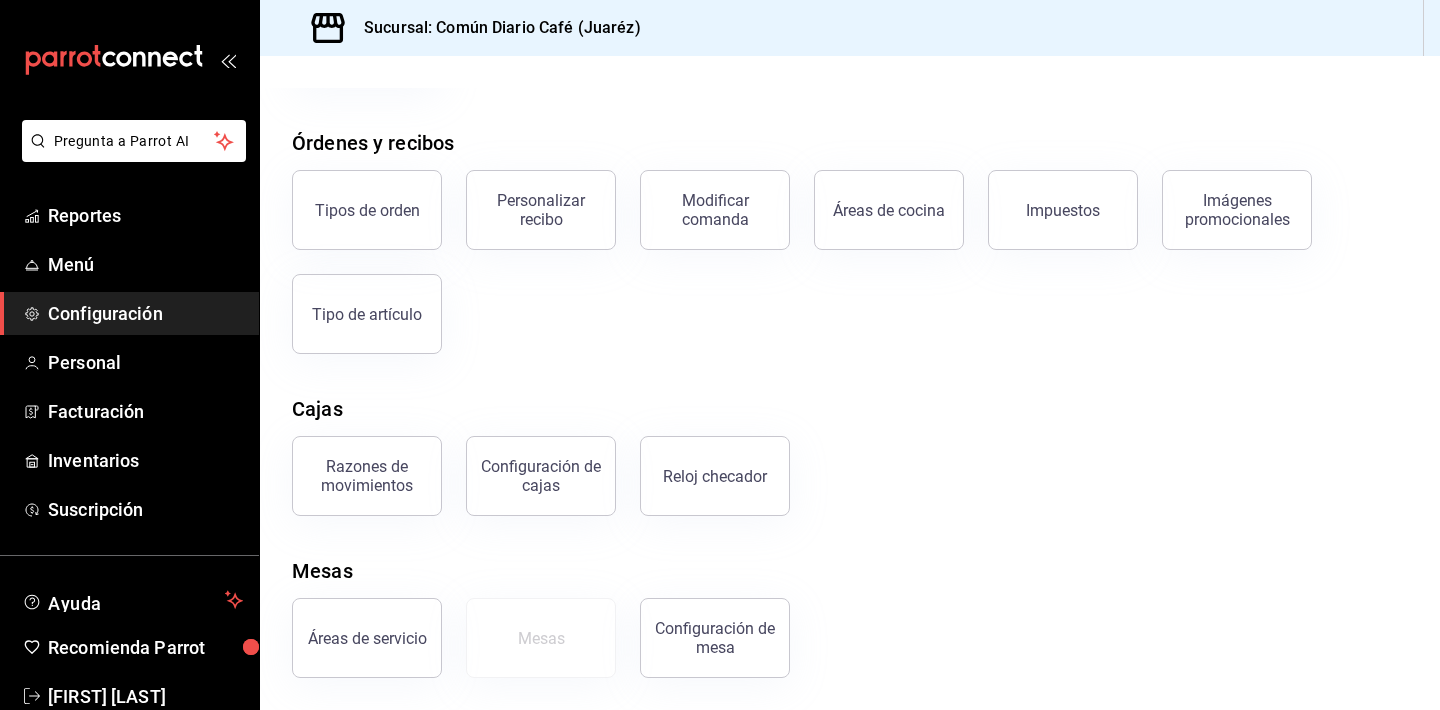 scroll, scrollTop: 304, scrollLeft: 0, axis: vertical 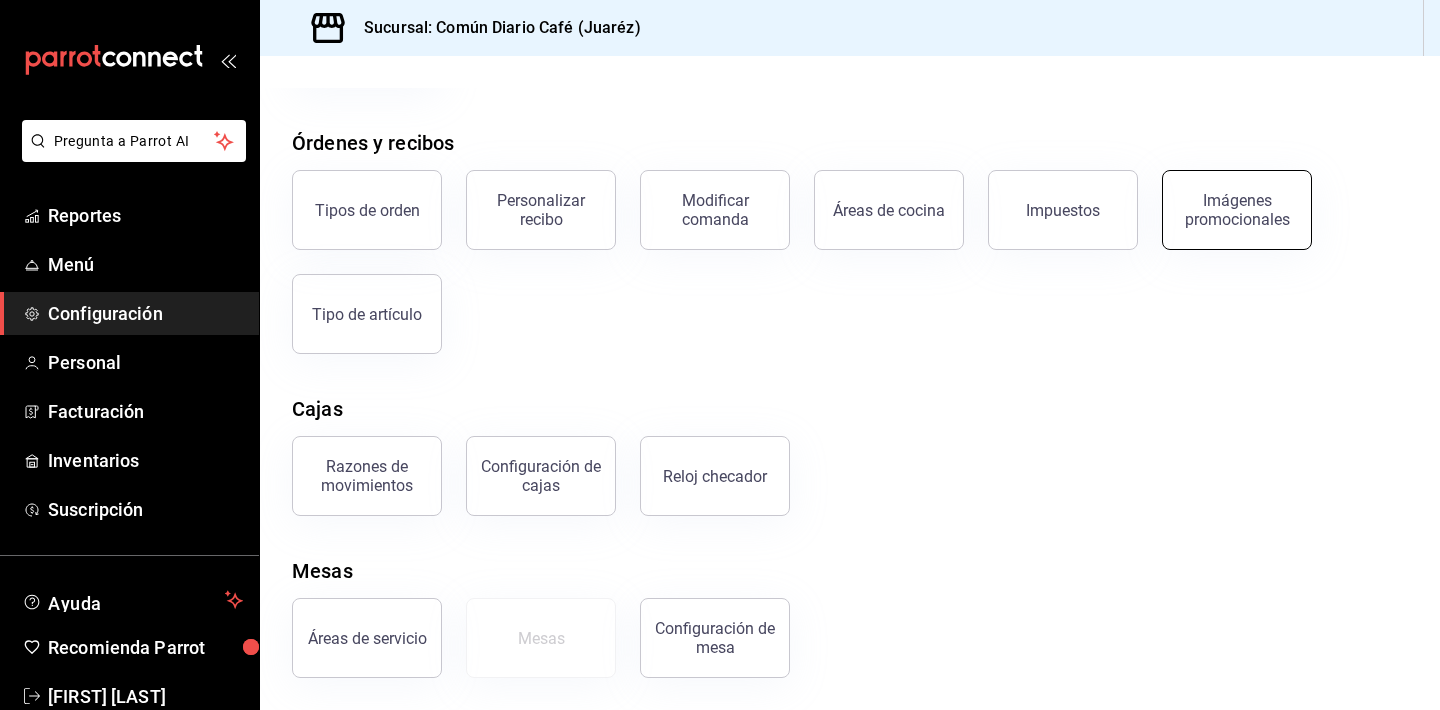 click on "Imágenes promocionales" at bounding box center [1237, 210] 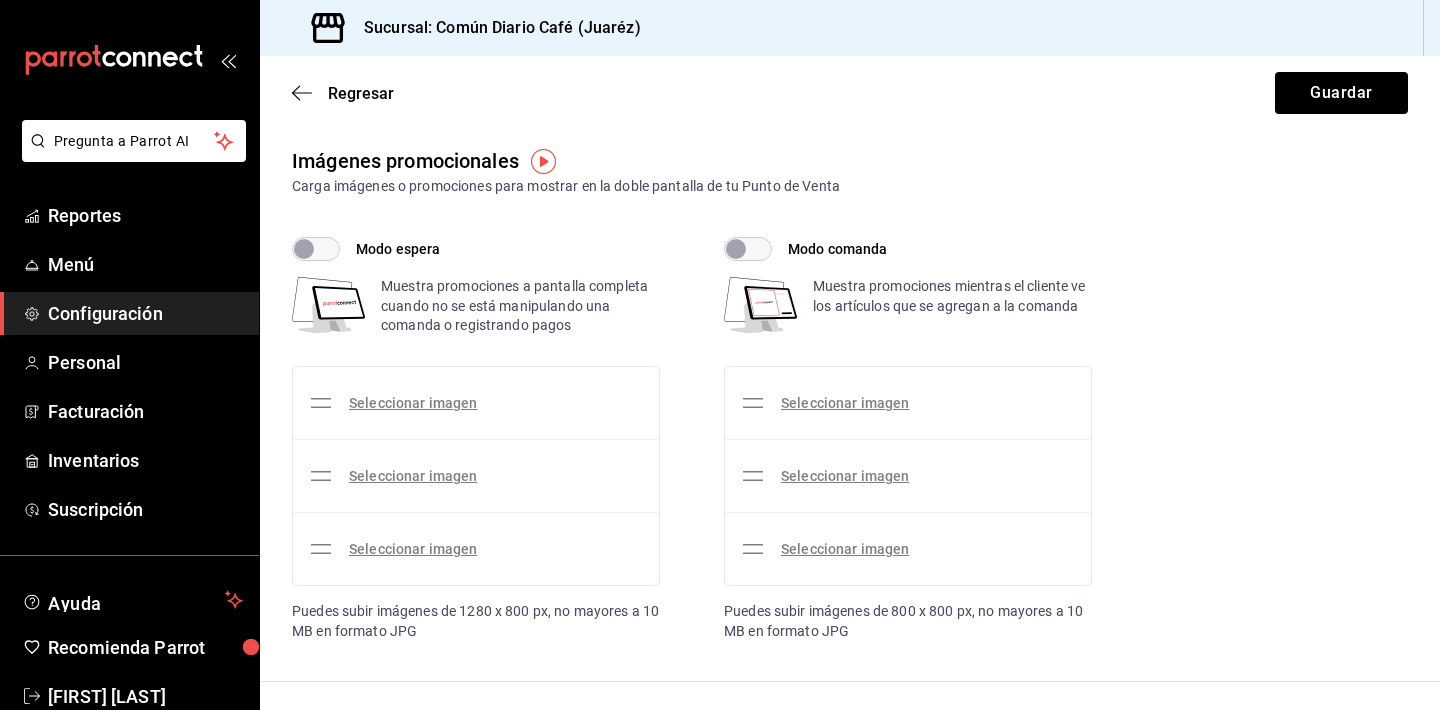 click on "Modo comanda" at bounding box center [736, 249] 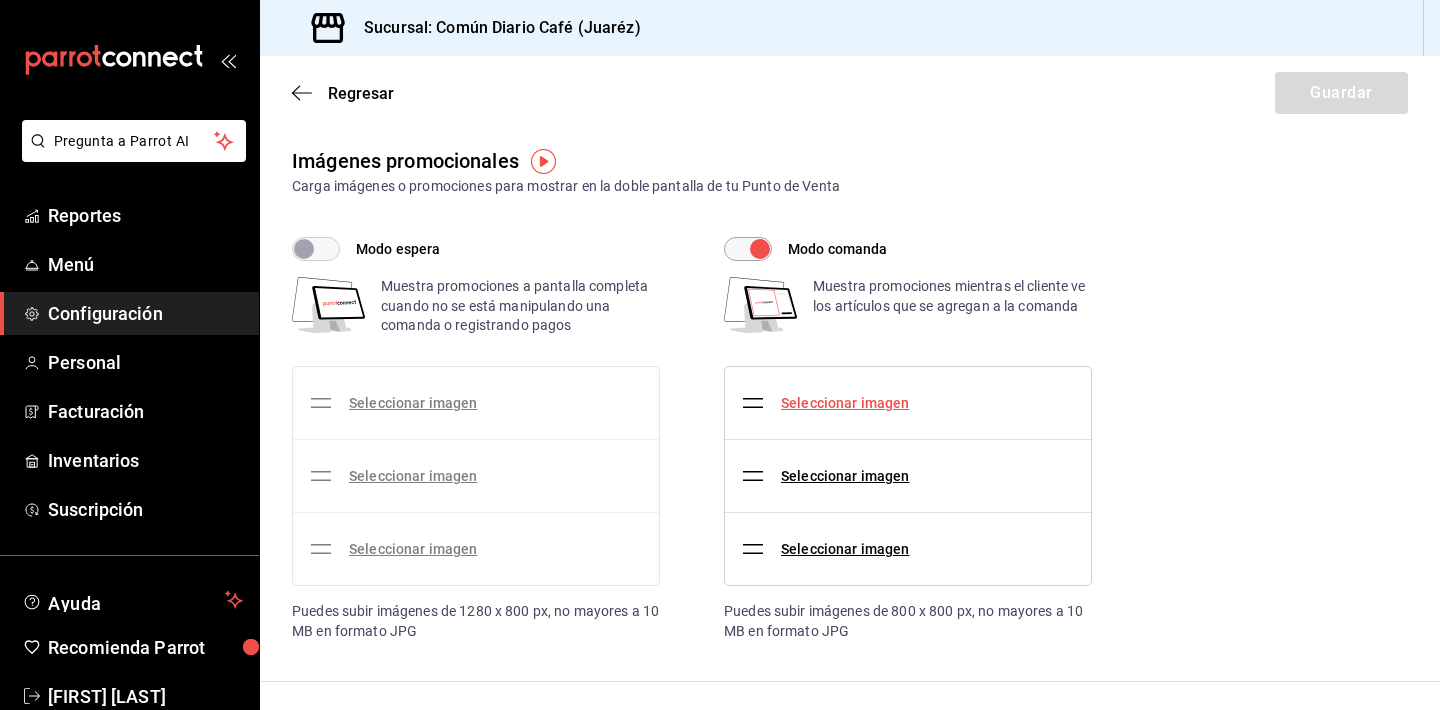 click on "Seleccionar imagen" at bounding box center (845, 403) 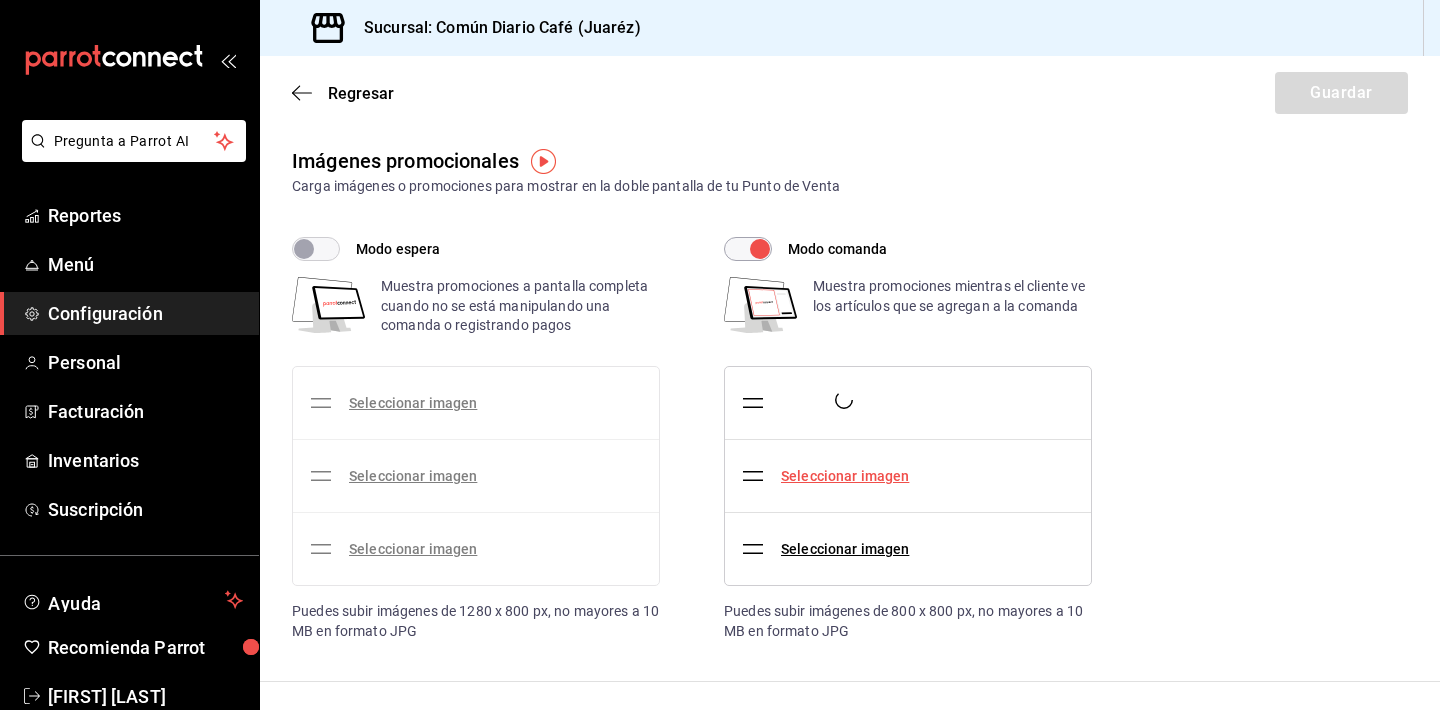 click on "Seleccionar imagen" at bounding box center (845, 476) 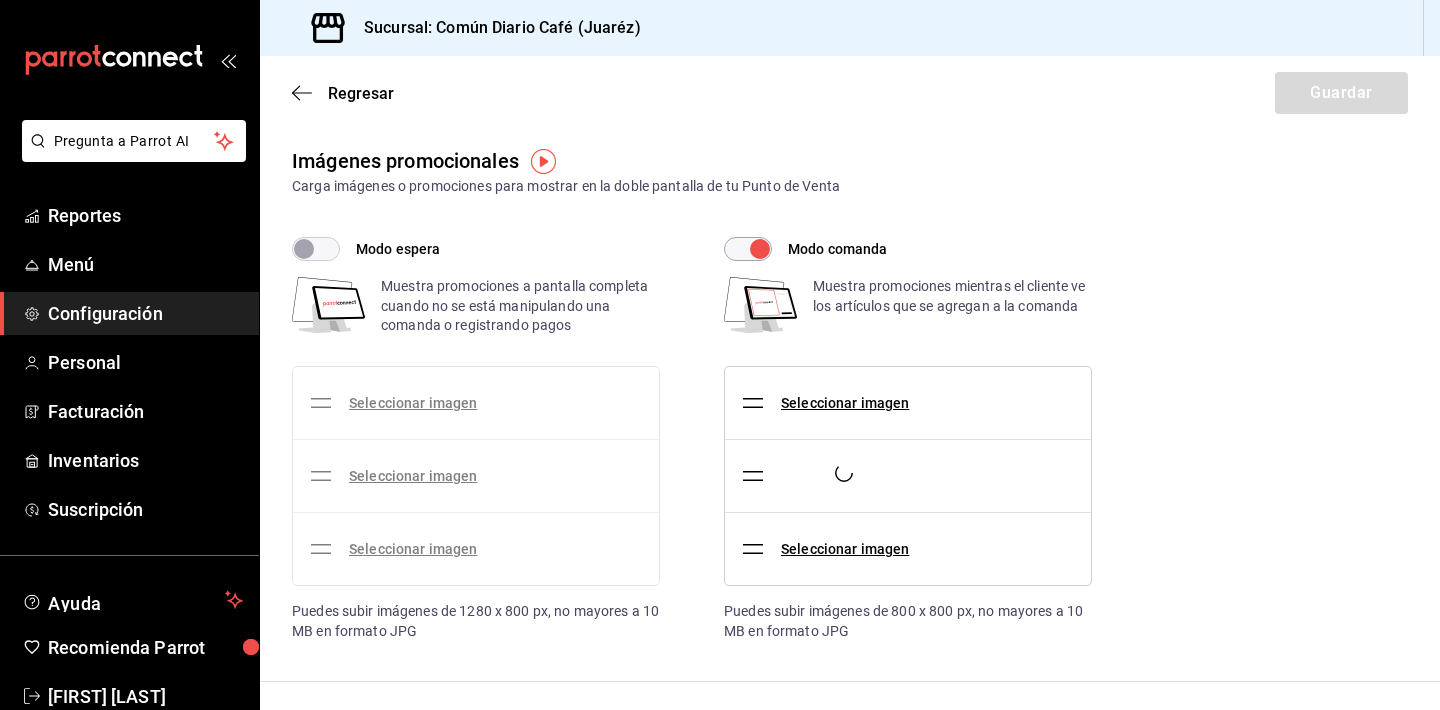 click on "Seleccionar imagen" at bounding box center (845, 403) 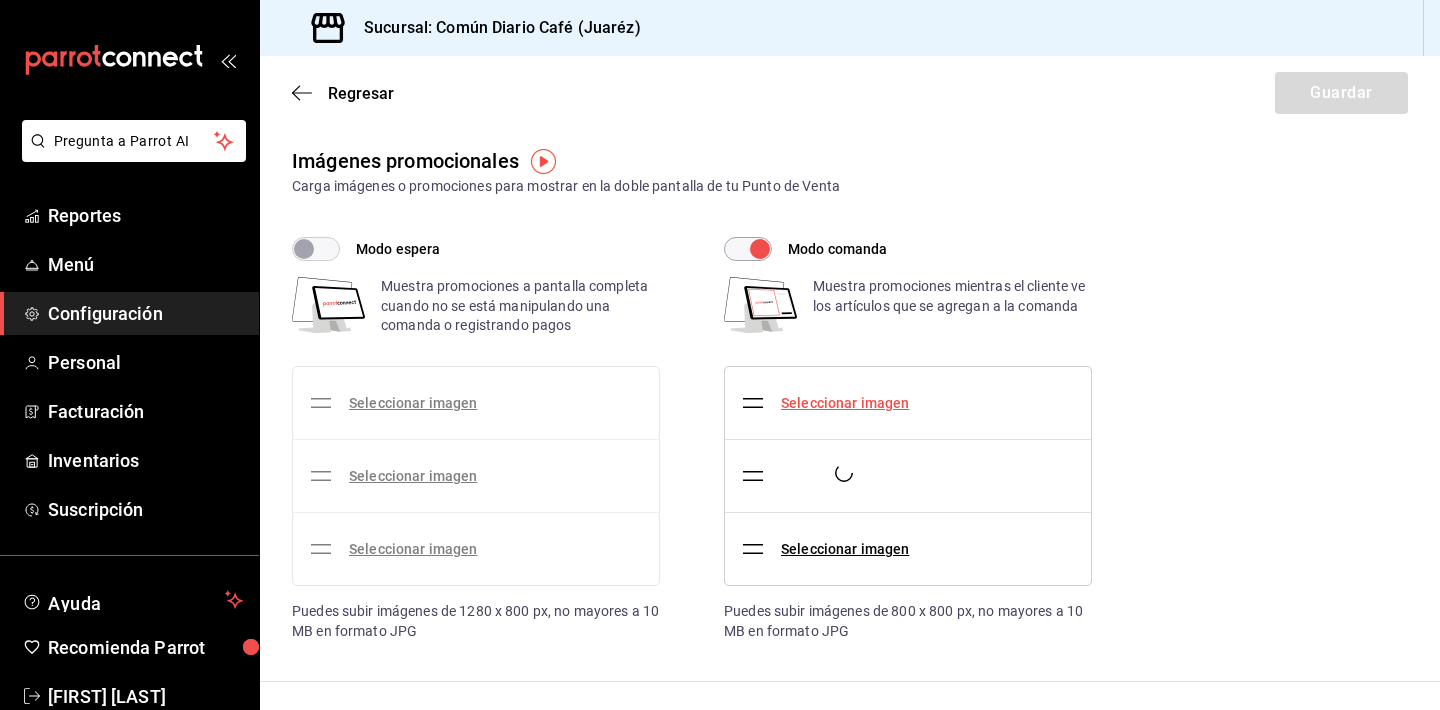 click on "Seleccionar imagen" at bounding box center [845, 403] 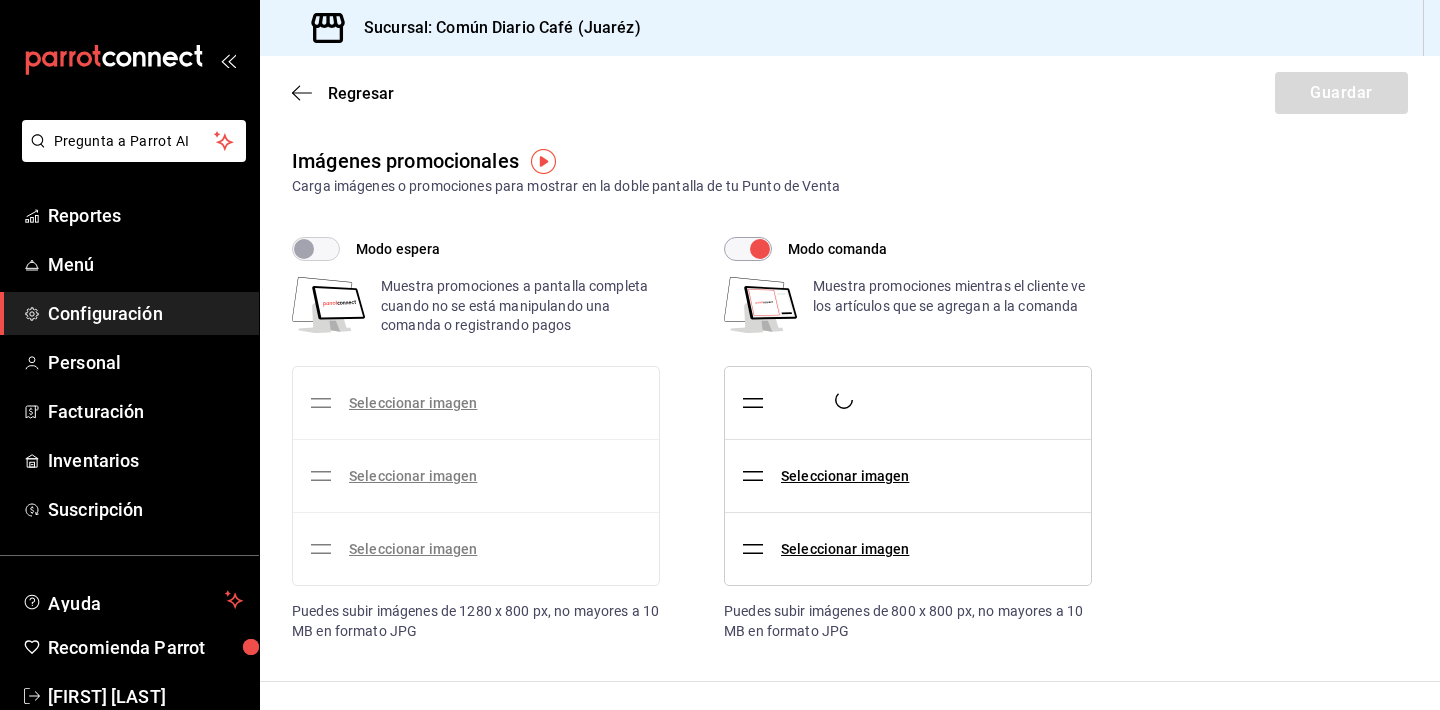 click on "Modo espera Muestra promociones a pantalla completa cuando no se está manipulando una comanda o registrando pagos Seleccionar imagen Seleccionar imagen Seleccionar imagen Puedes subir imágenes de 1280 x 800 px, no mayores a 10 MB en formato JPG Modo comanda Muestra promociones mientras el cliente ve los artículos que se agregan a la comanda Seleccionar imagen Seleccionar imagen Puedes subir imágenes de 800 x 800 px, no mayores a 10 MB en formato JPG" at bounding box center [850, 439] 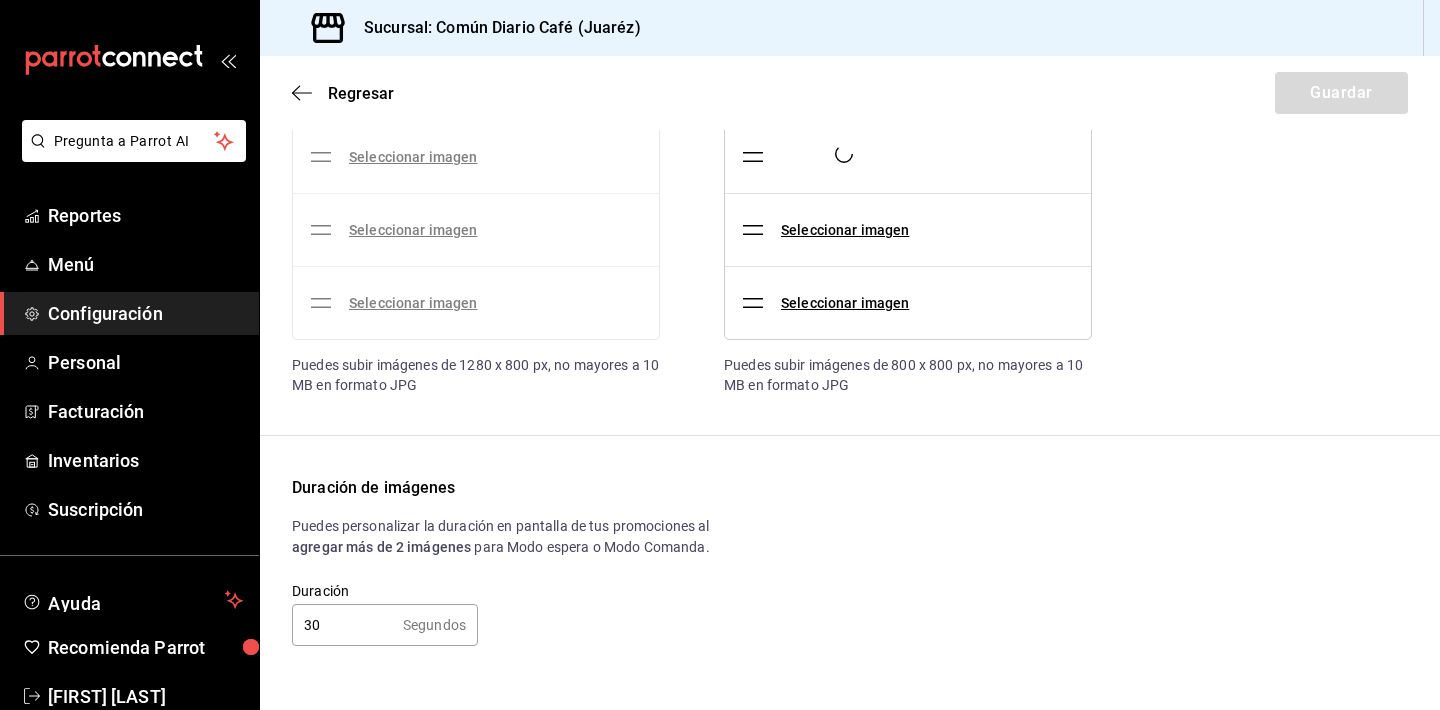 scroll, scrollTop: 245, scrollLeft: 0, axis: vertical 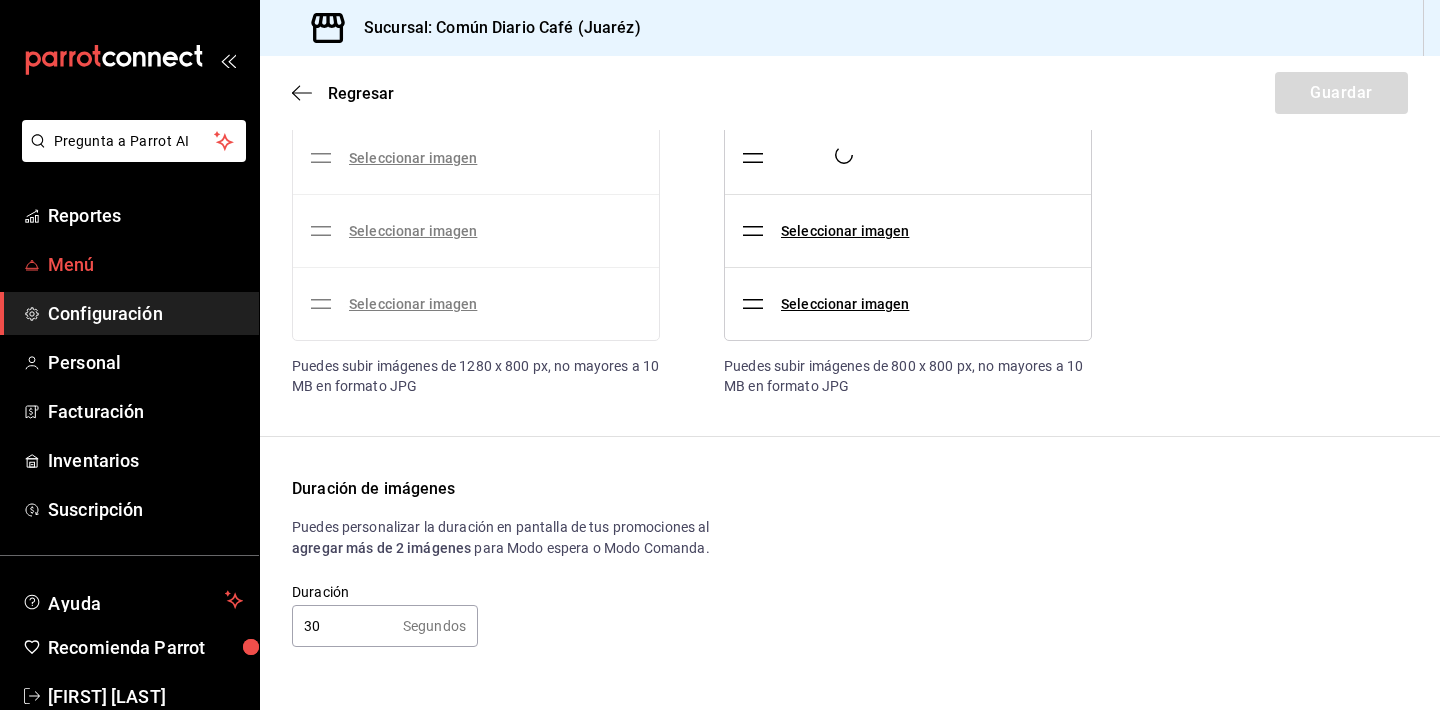 click on "Menú" at bounding box center [129, 264] 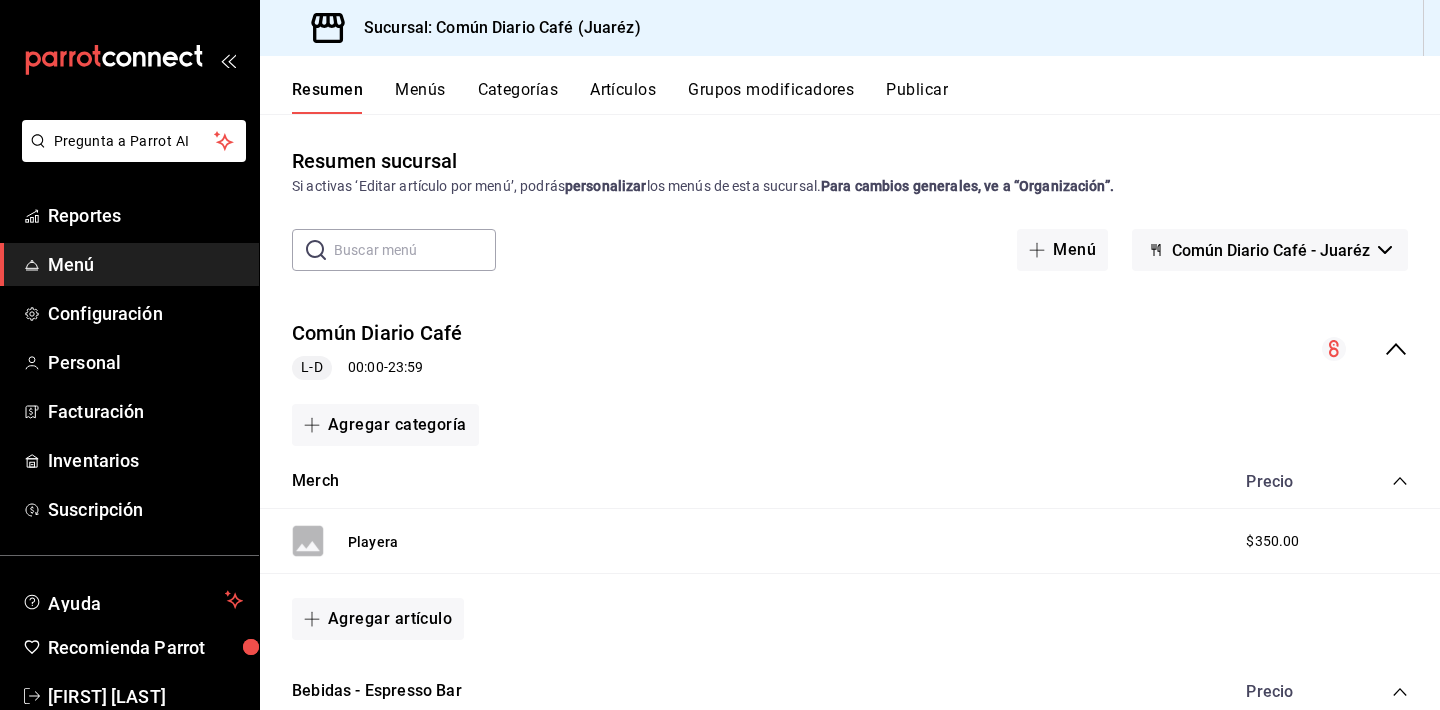 click on "Categorías" at bounding box center (518, 97) 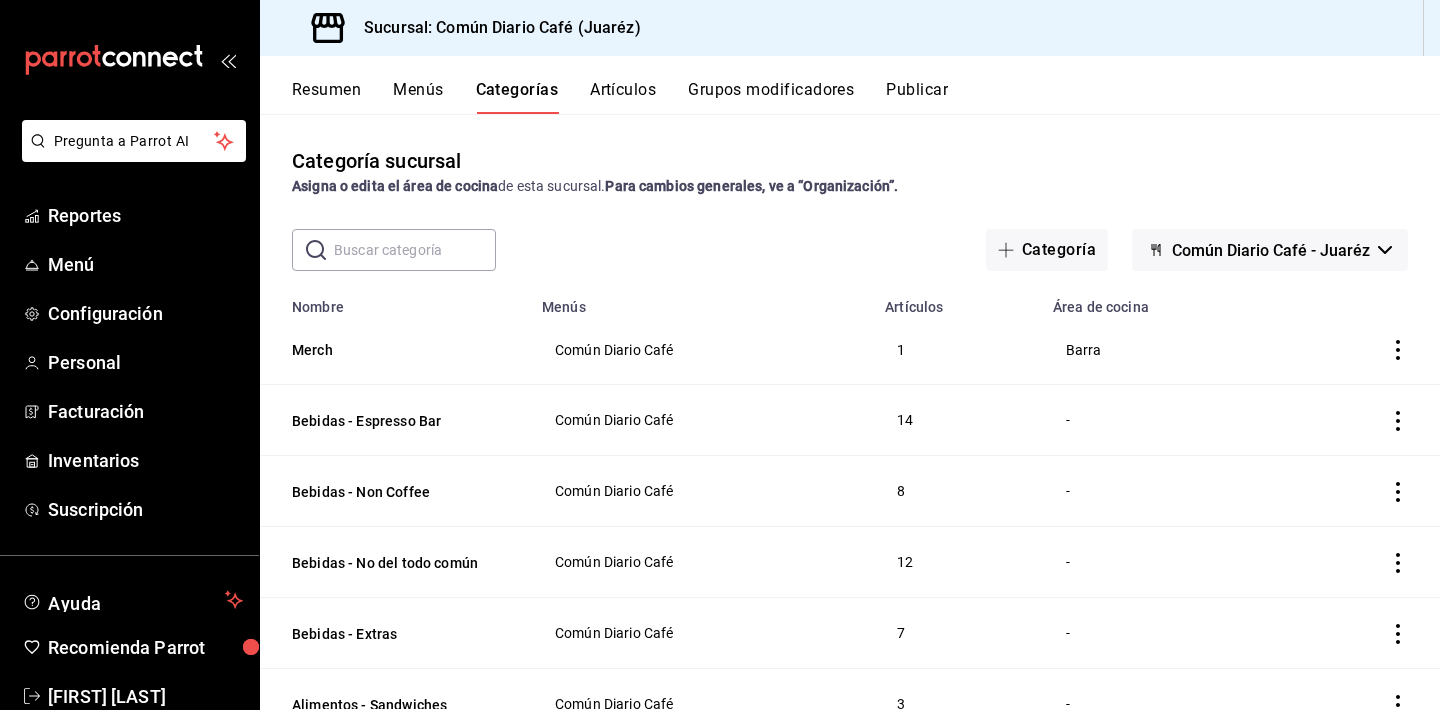 click at bounding box center [1362, 420] 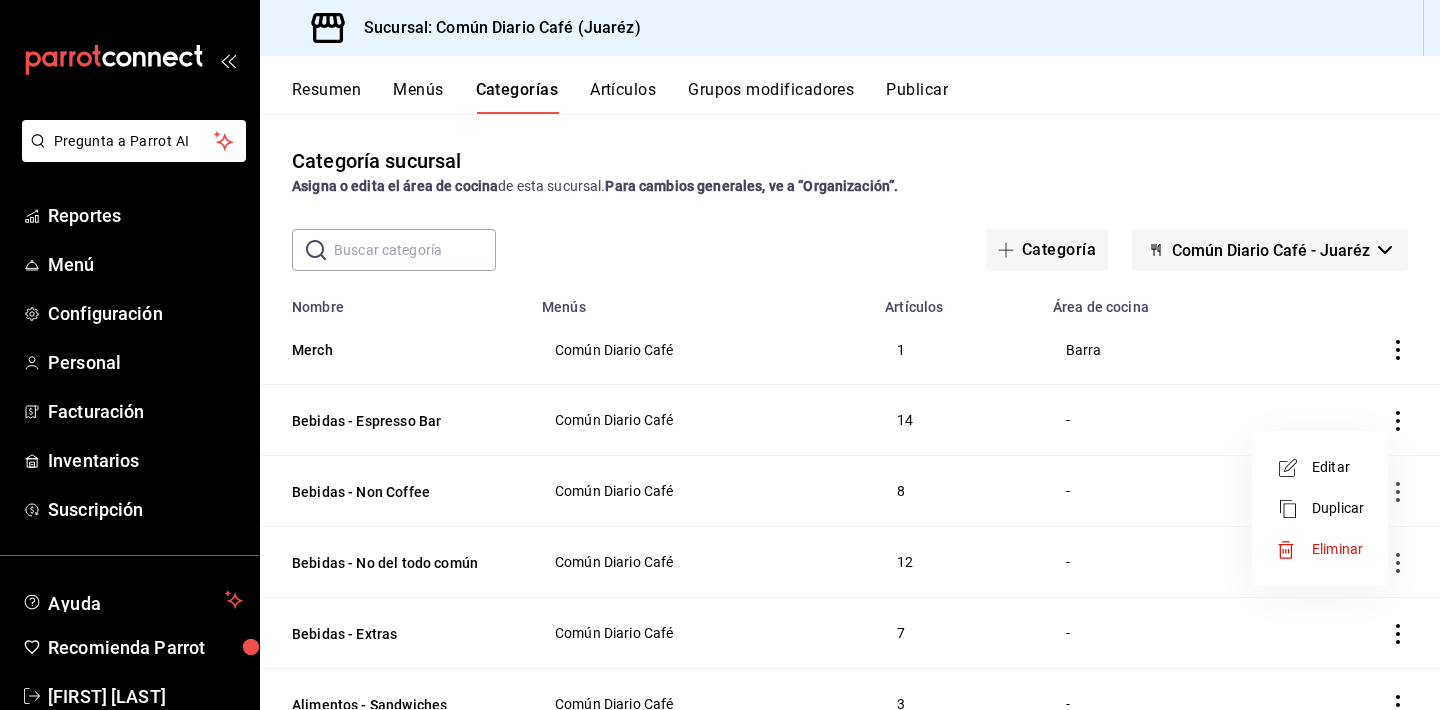click on "Editar" at bounding box center [1338, 467] 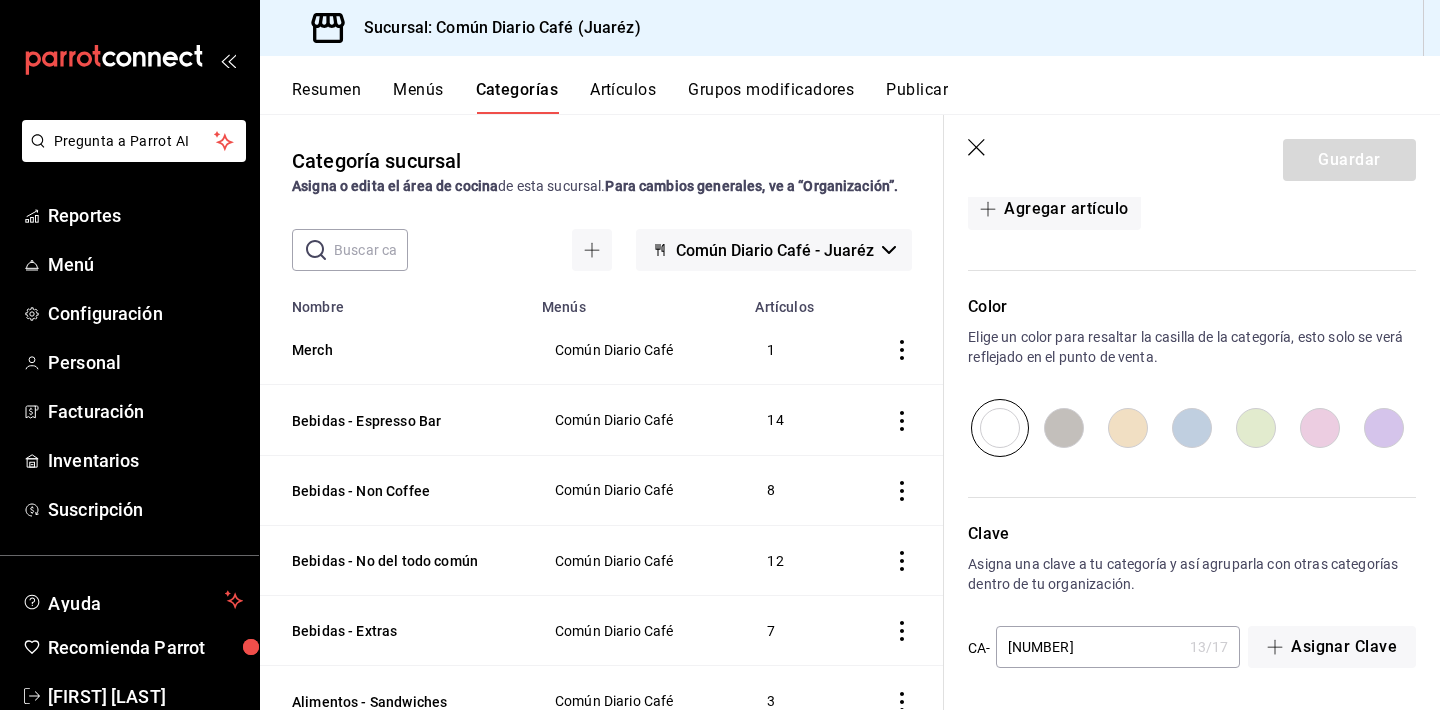 scroll, scrollTop: 1230, scrollLeft: 0, axis: vertical 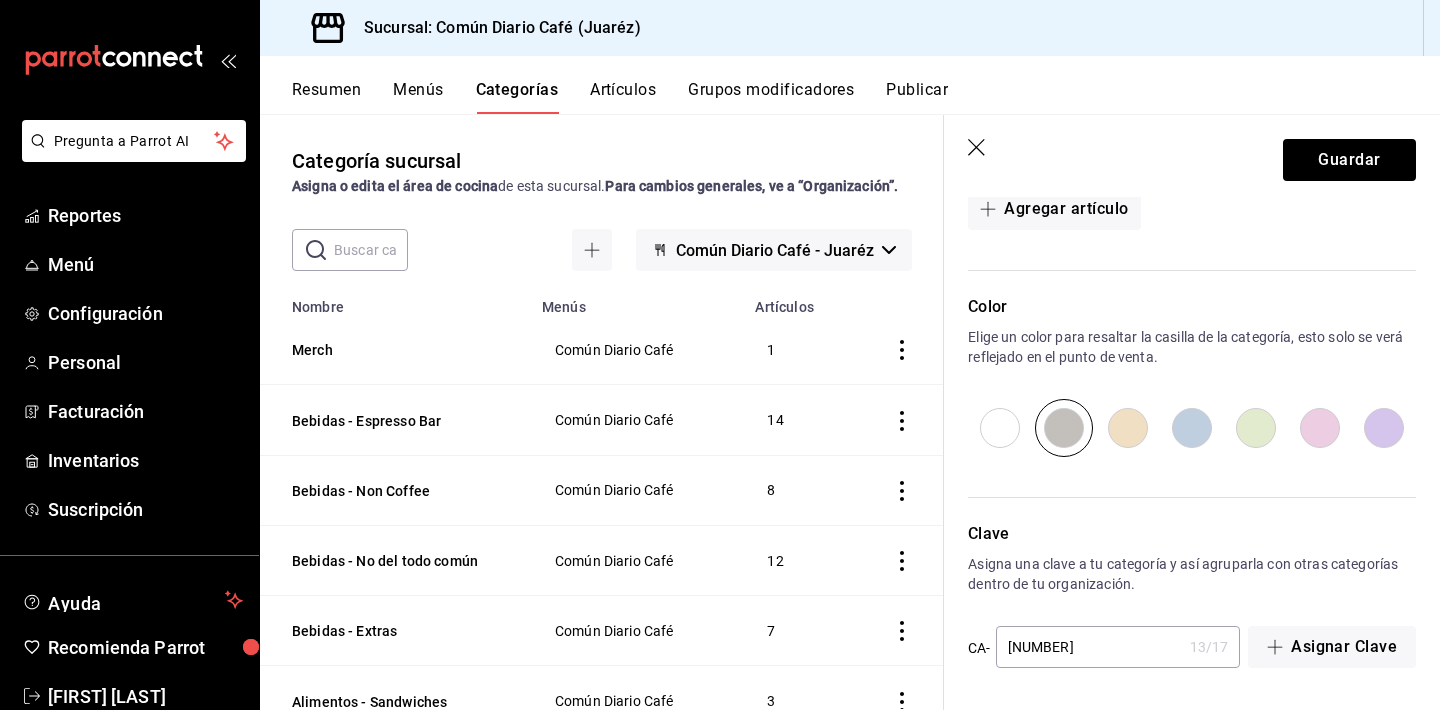 click at bounding box center [1128, 428] 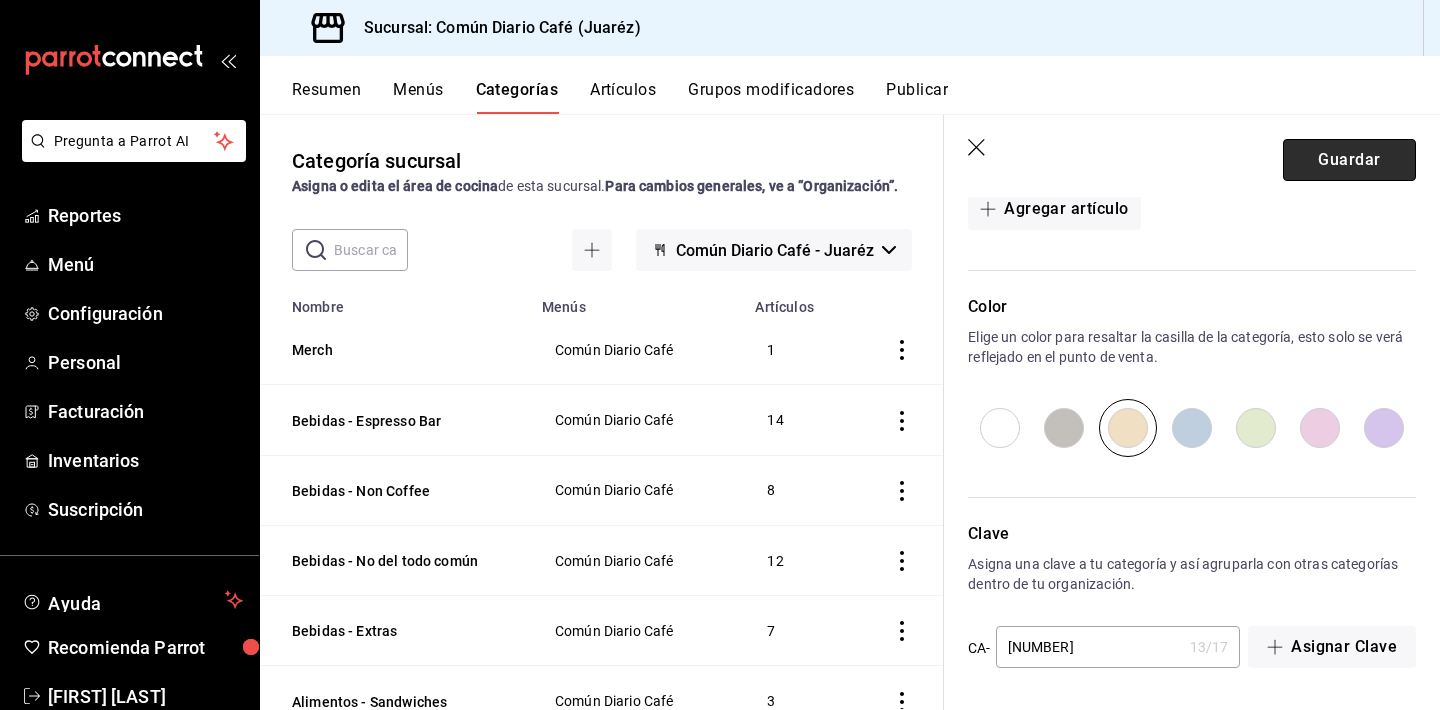 click on "Guardar" at bounding box center (1349, 160) 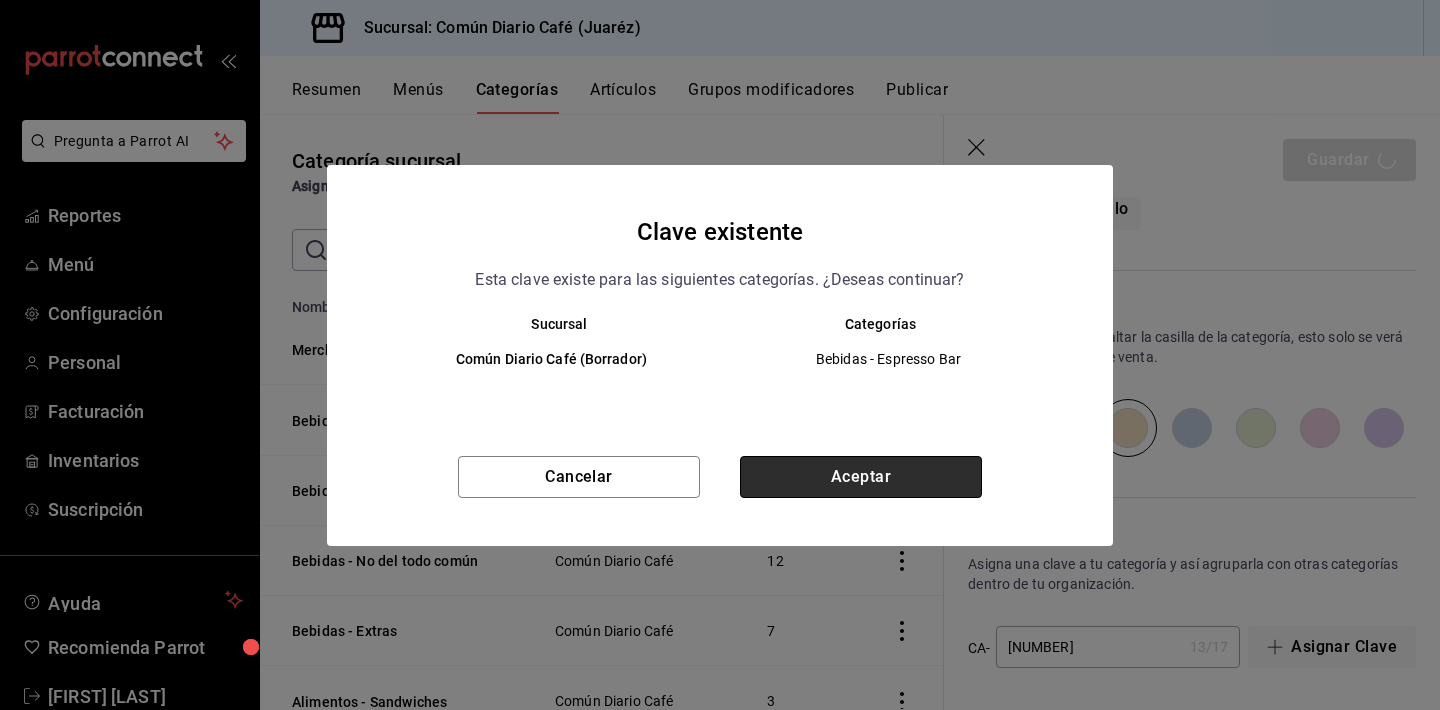 click on "Aceptar" at bounding box center (861, 477) 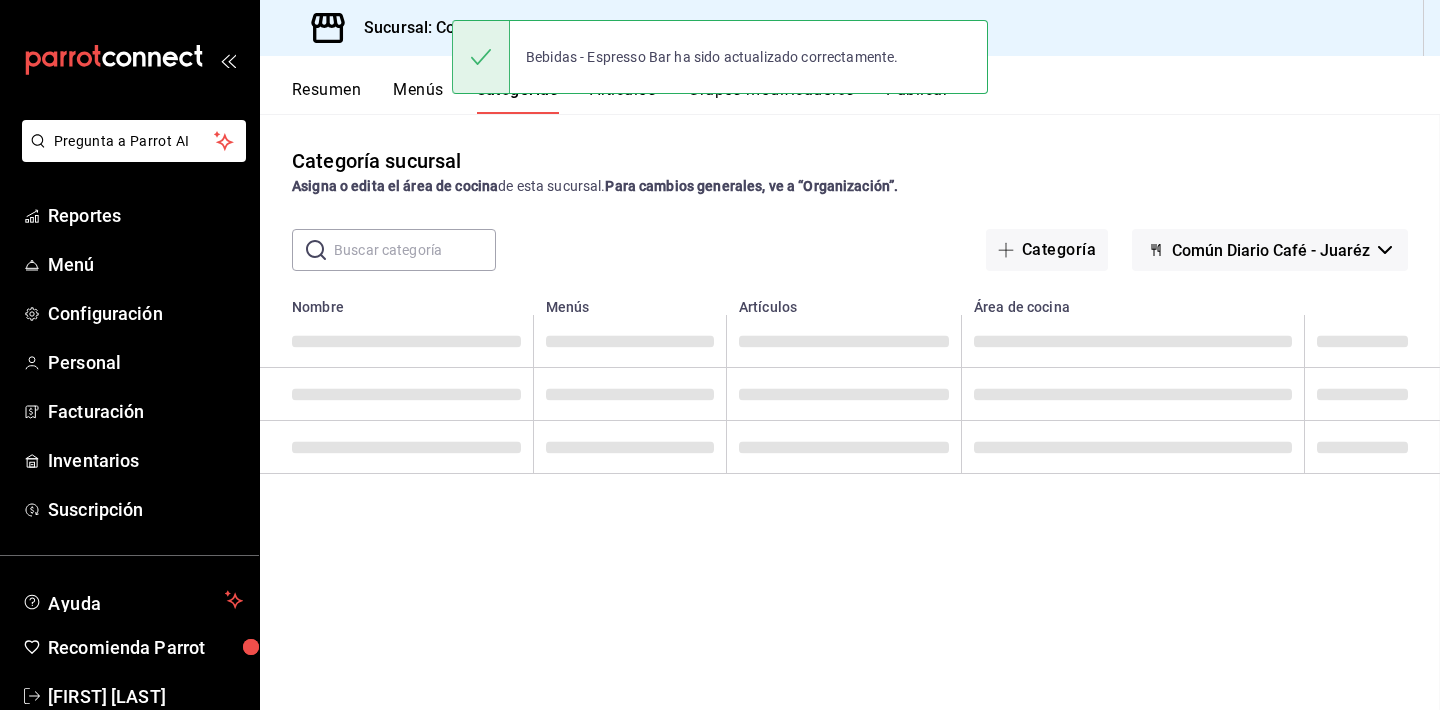 scroll, scrollTop: 0, scrollLeft: 0, axis: both 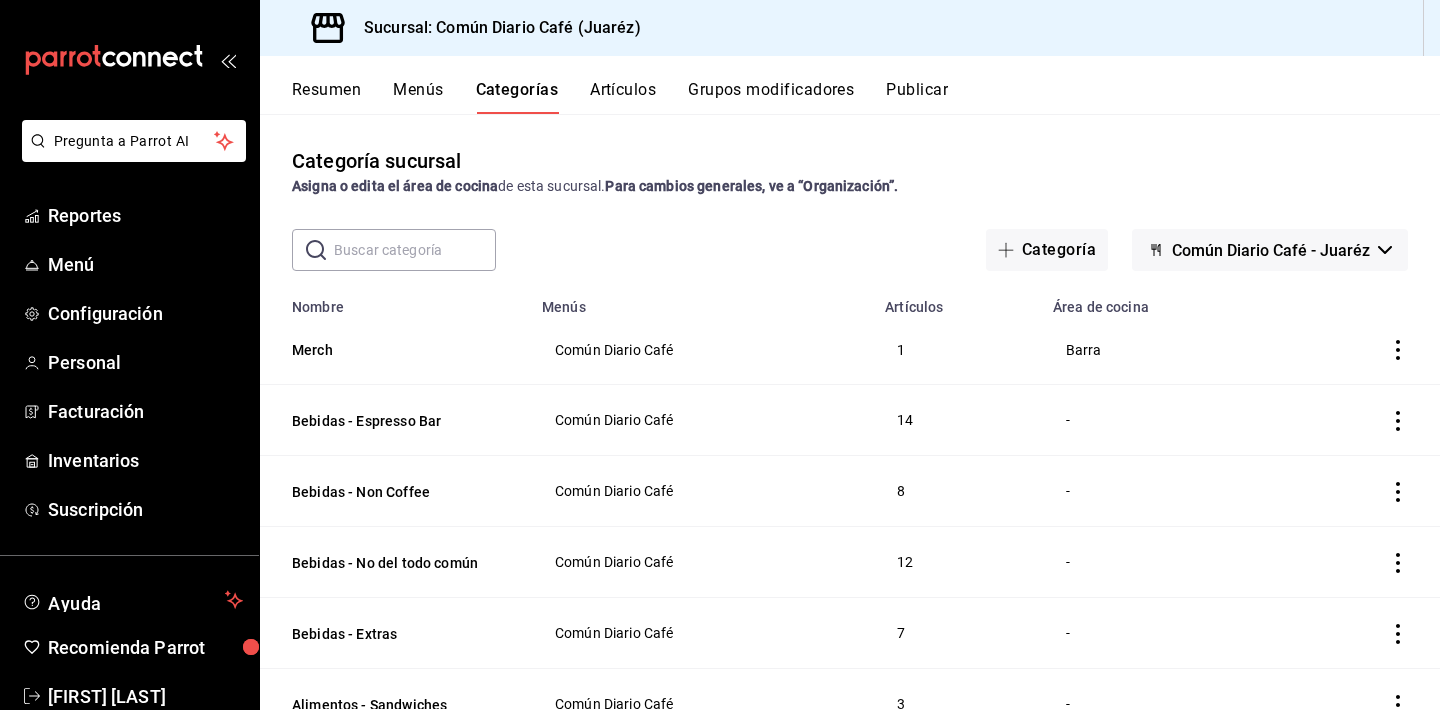 click 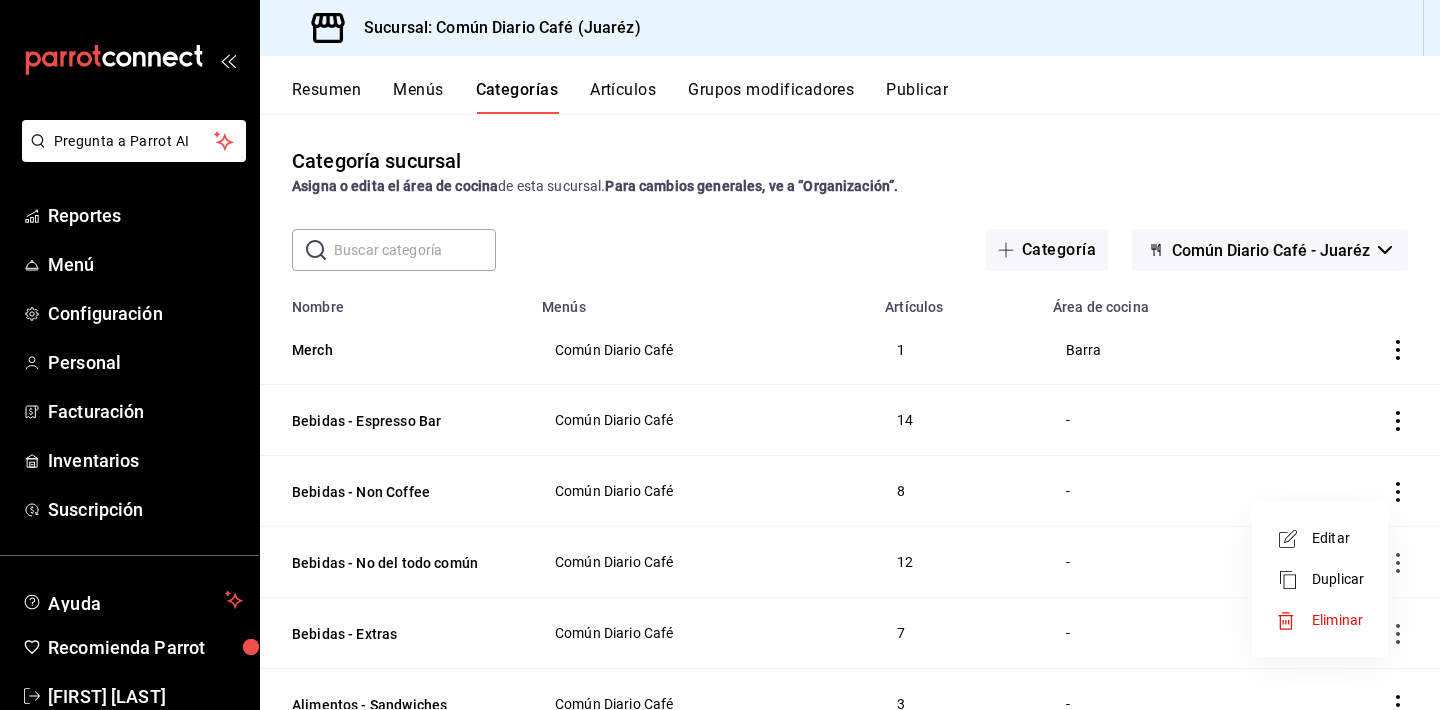click on "Editar" at bounding box center [1338, 538] 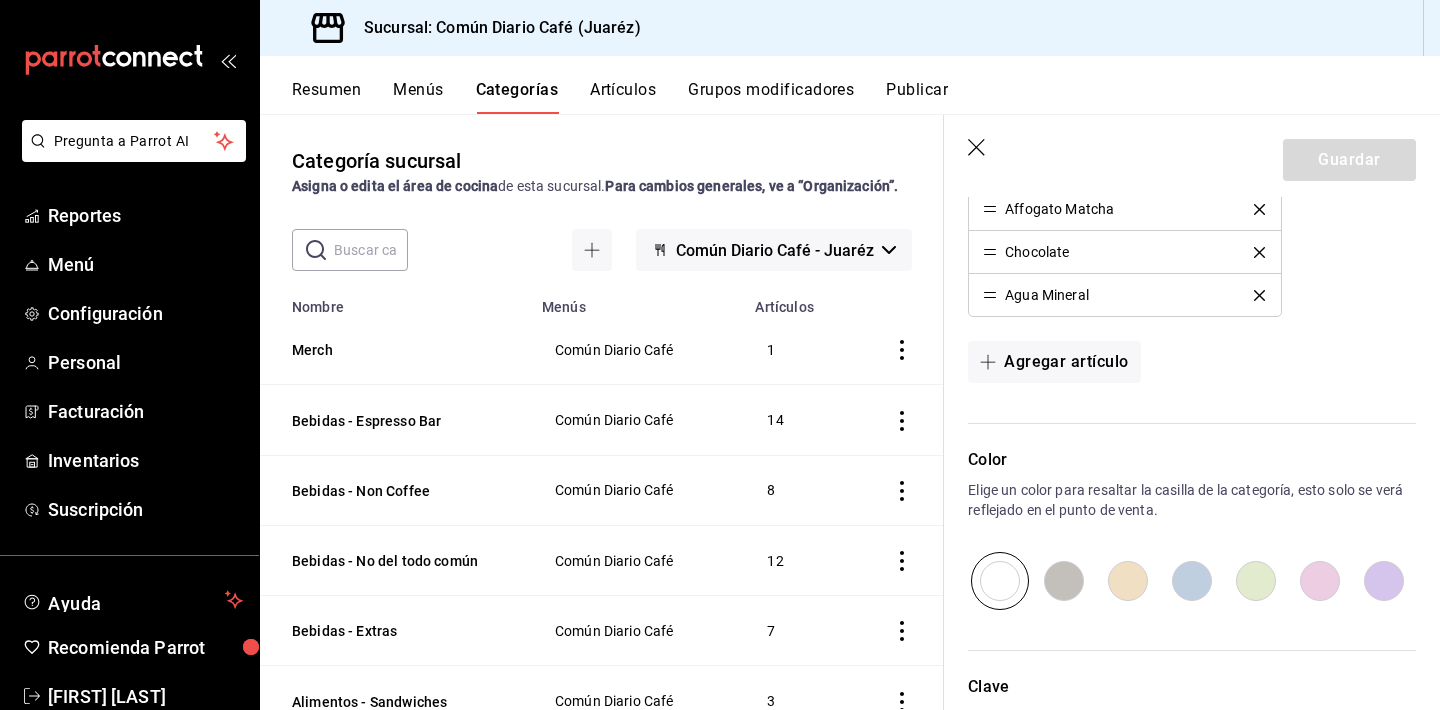 scroll, scrollTop: 820, scrollLeft: 0, axis: vertical 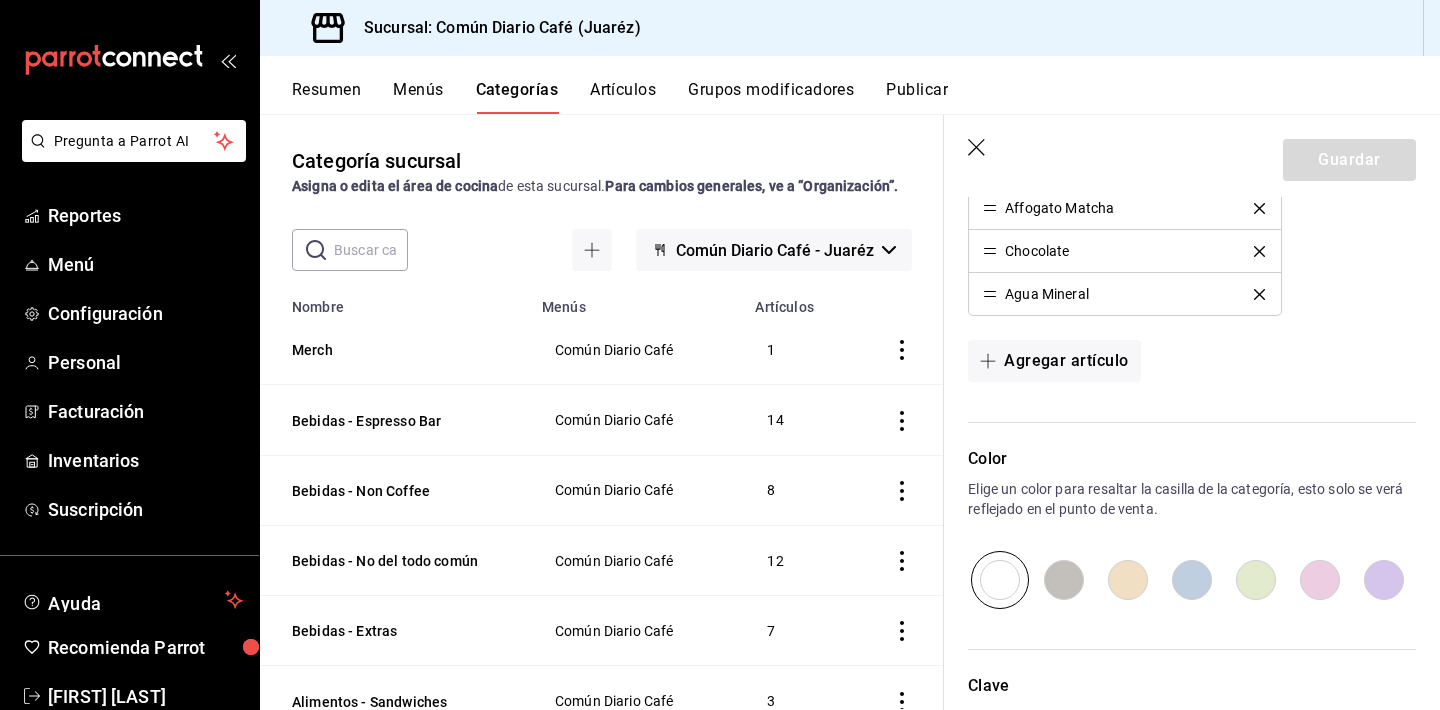 click at bounding box center (1192, 580) 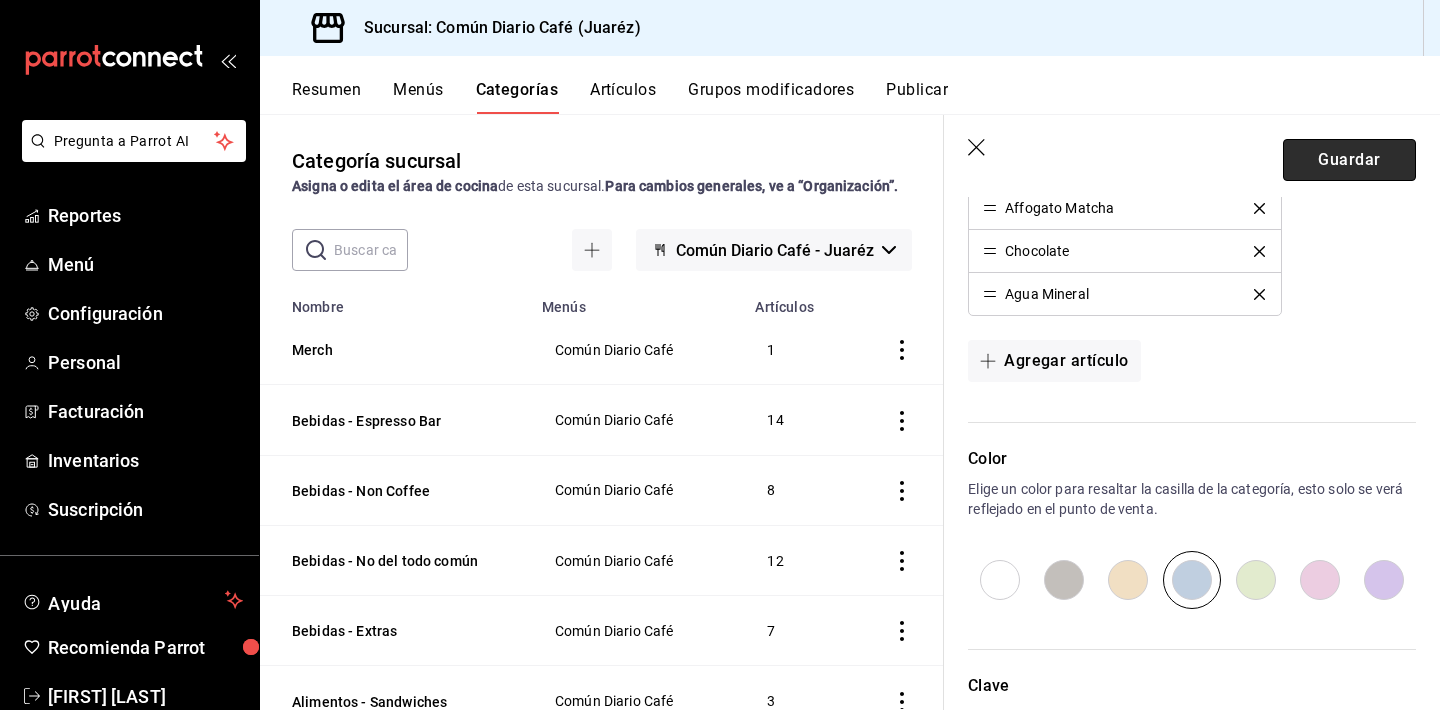 click on "Guardar" at bounding box center (1349, 160) 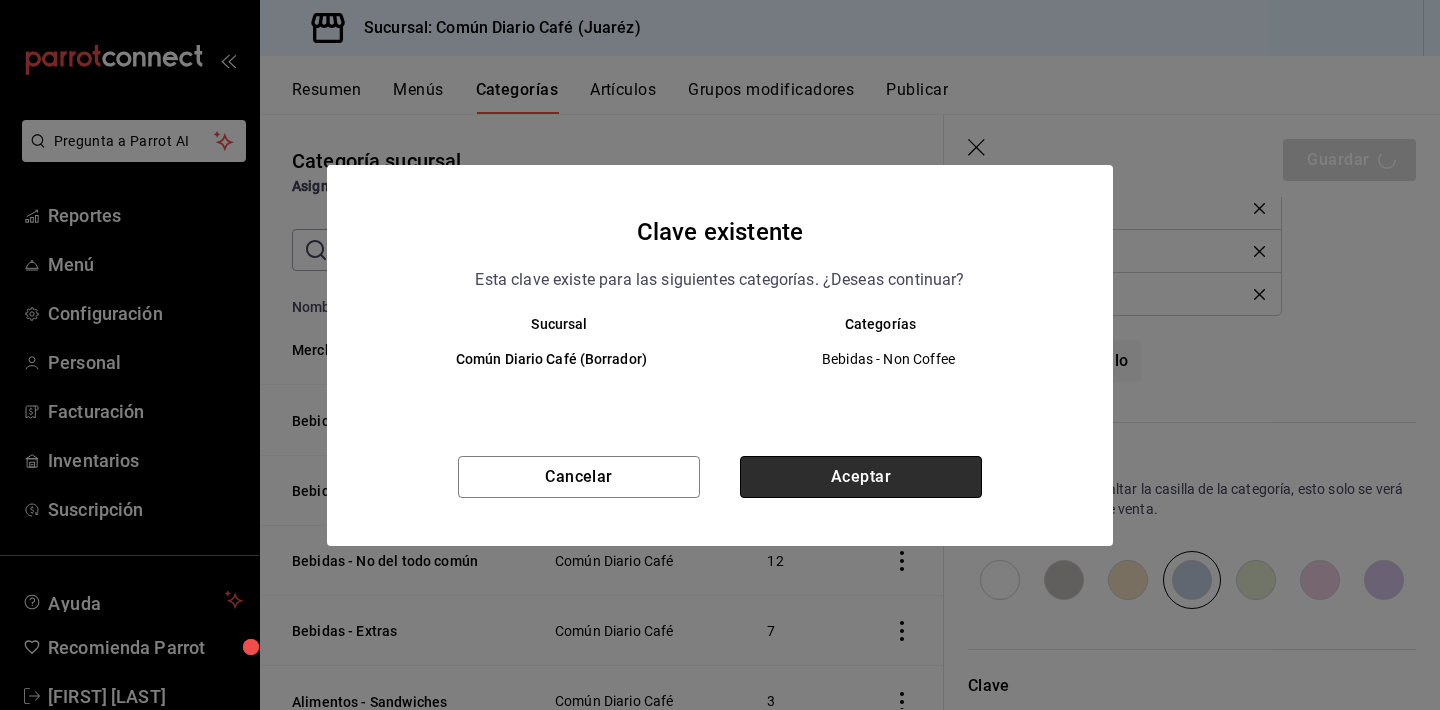 click on "Aceptar" at bounding box center (861, 477) 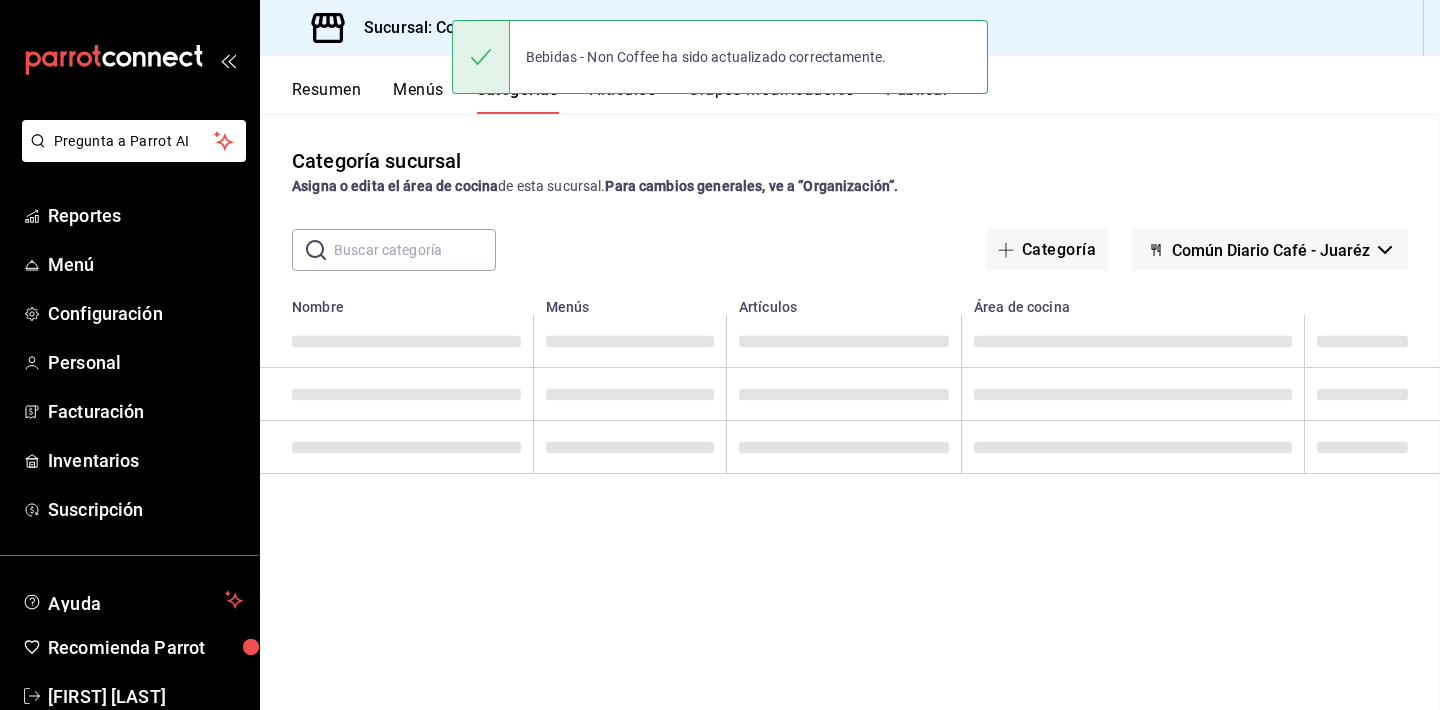 scroll, scrollTop: 0, scrollLeft: 0, axis: both 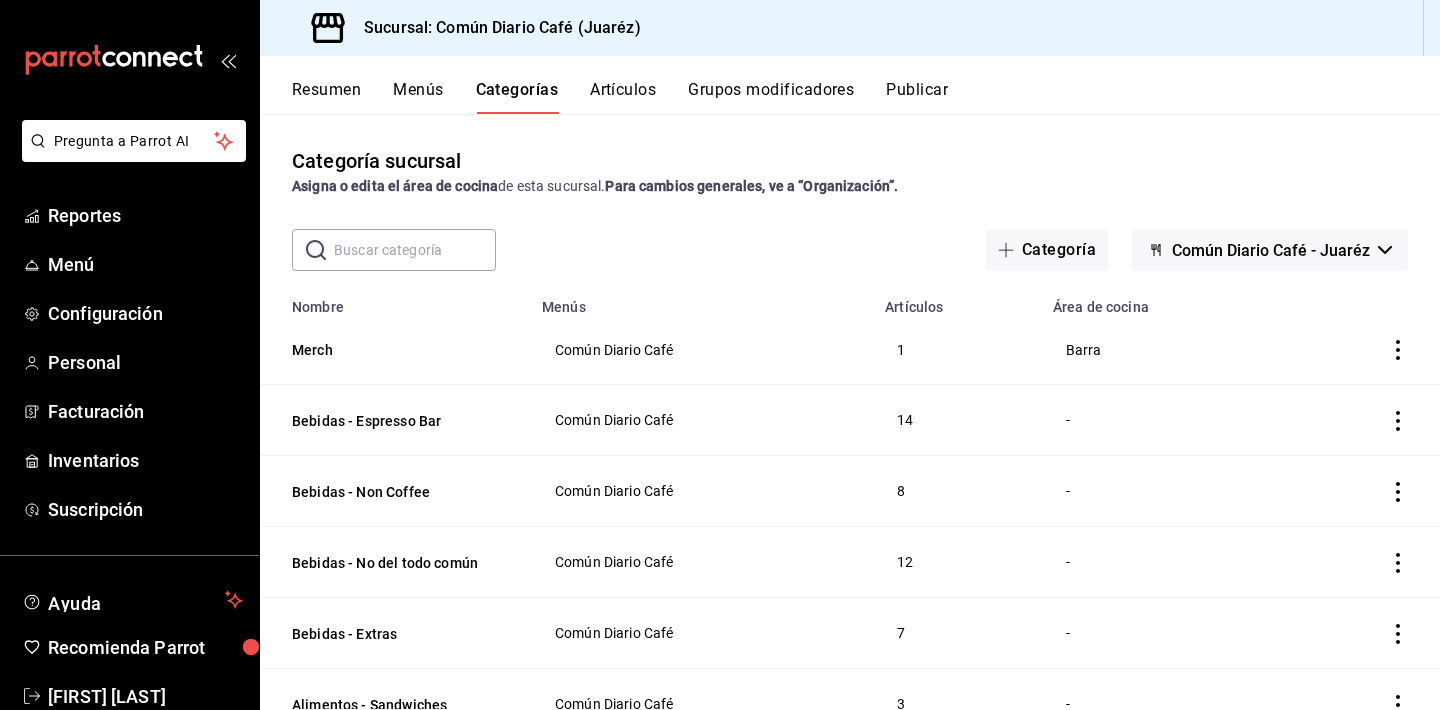 click 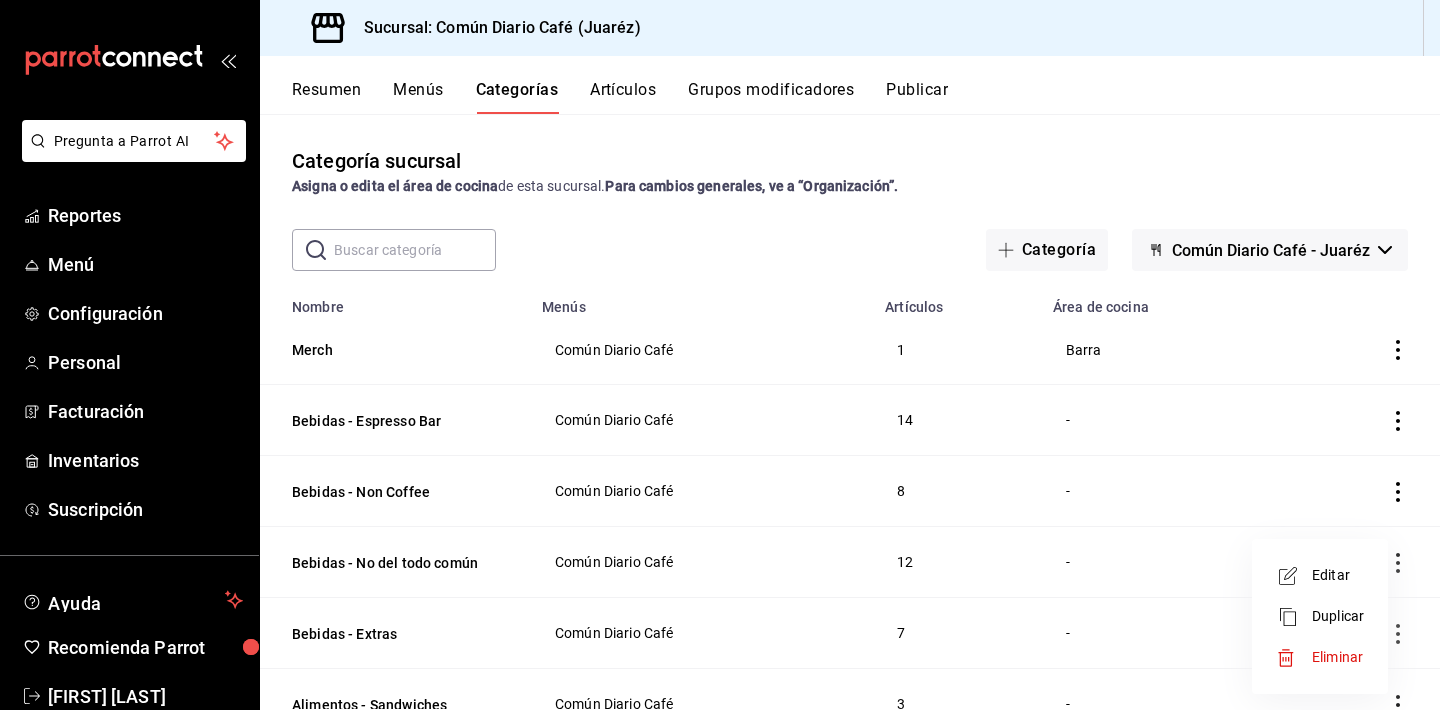 click on "Editar" at bounding box center [1338, 575] 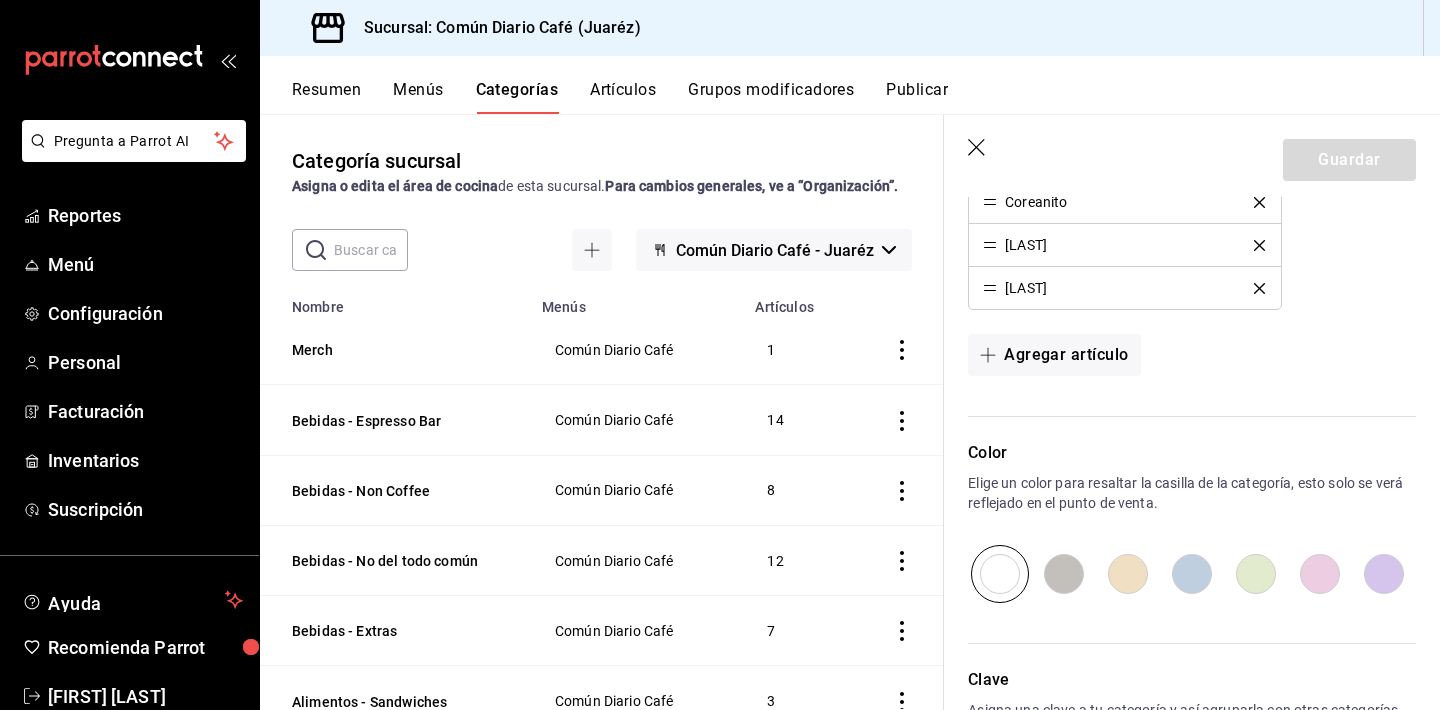 scroll, scrollTop: 1028, scrollLeft: 0, axis: vertical 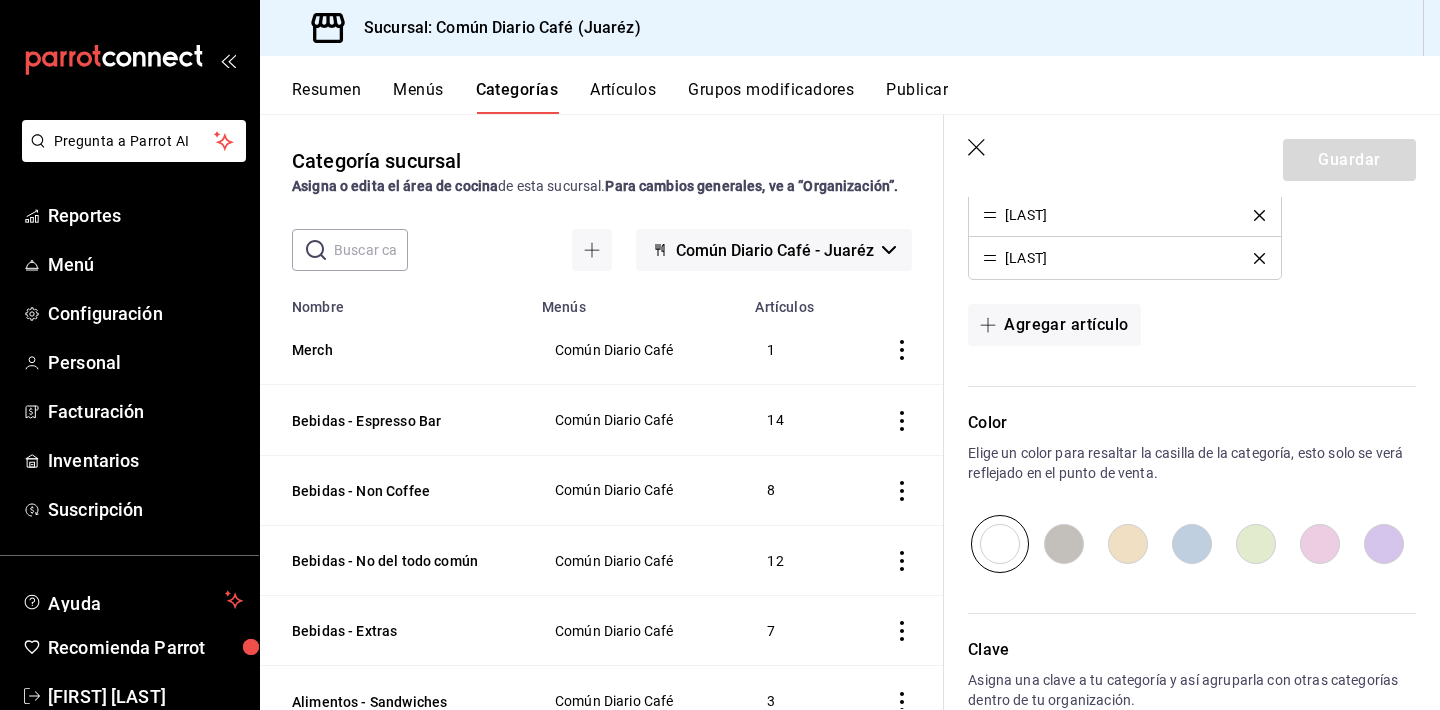 click at bounding box center (1256, 544) 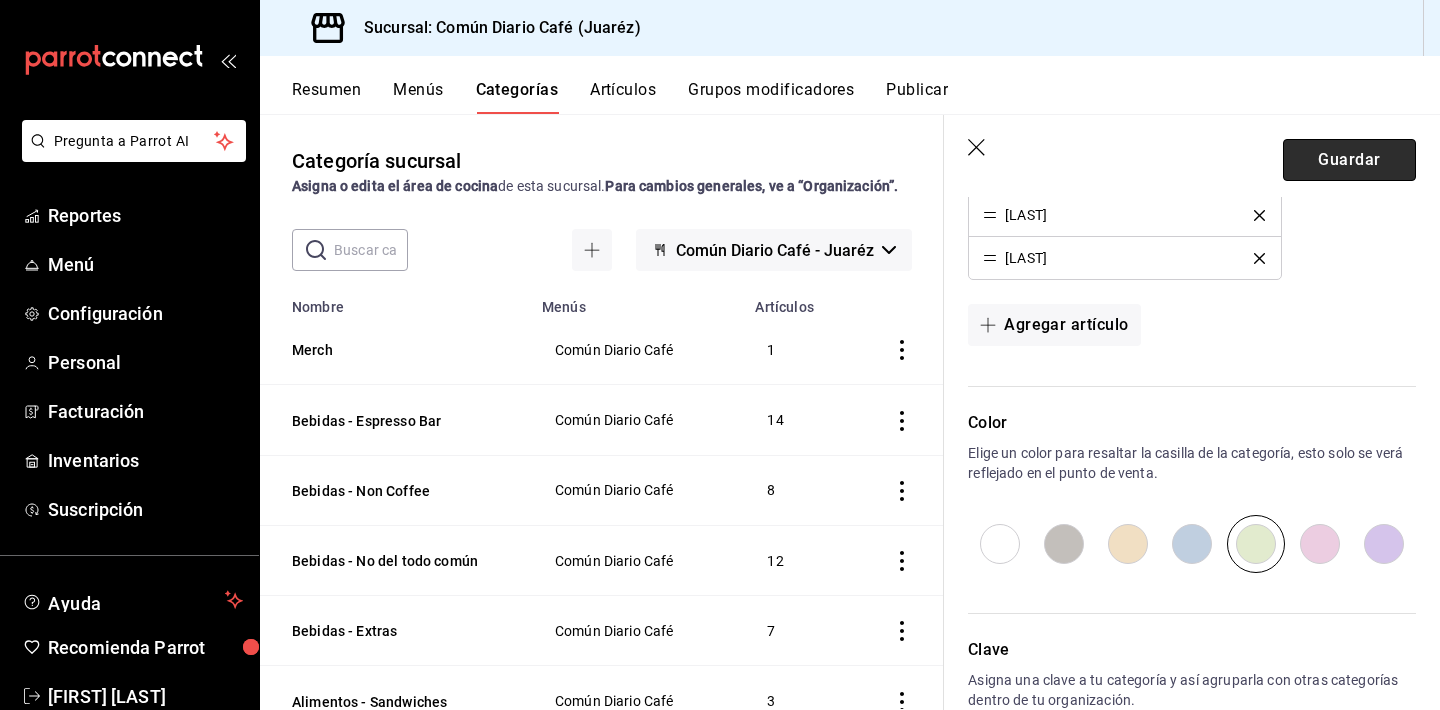 click on "Guardar" at bounding box center (1349, 160) 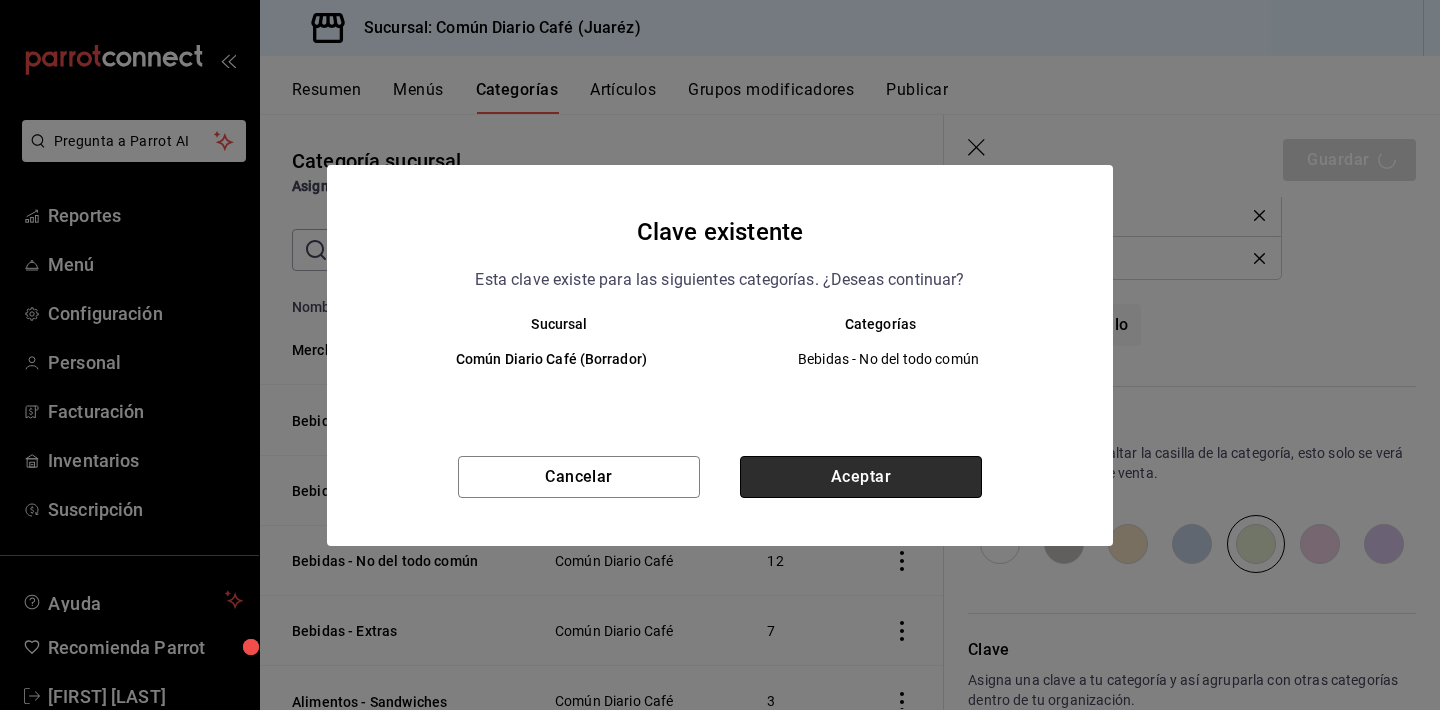 click on "Aceptar" at bounding box center (861, 477) 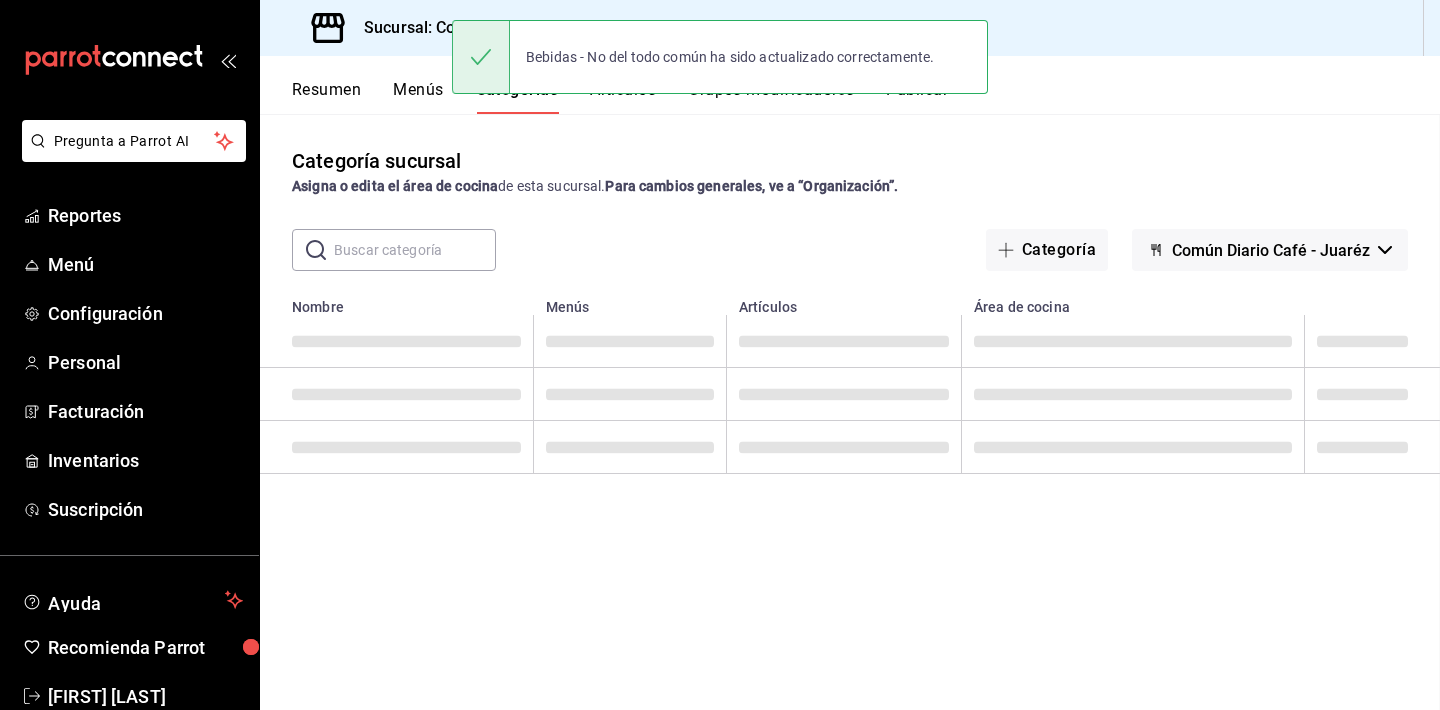 scroll, scrollTop: 0, scrollLeft: 0, axis: both 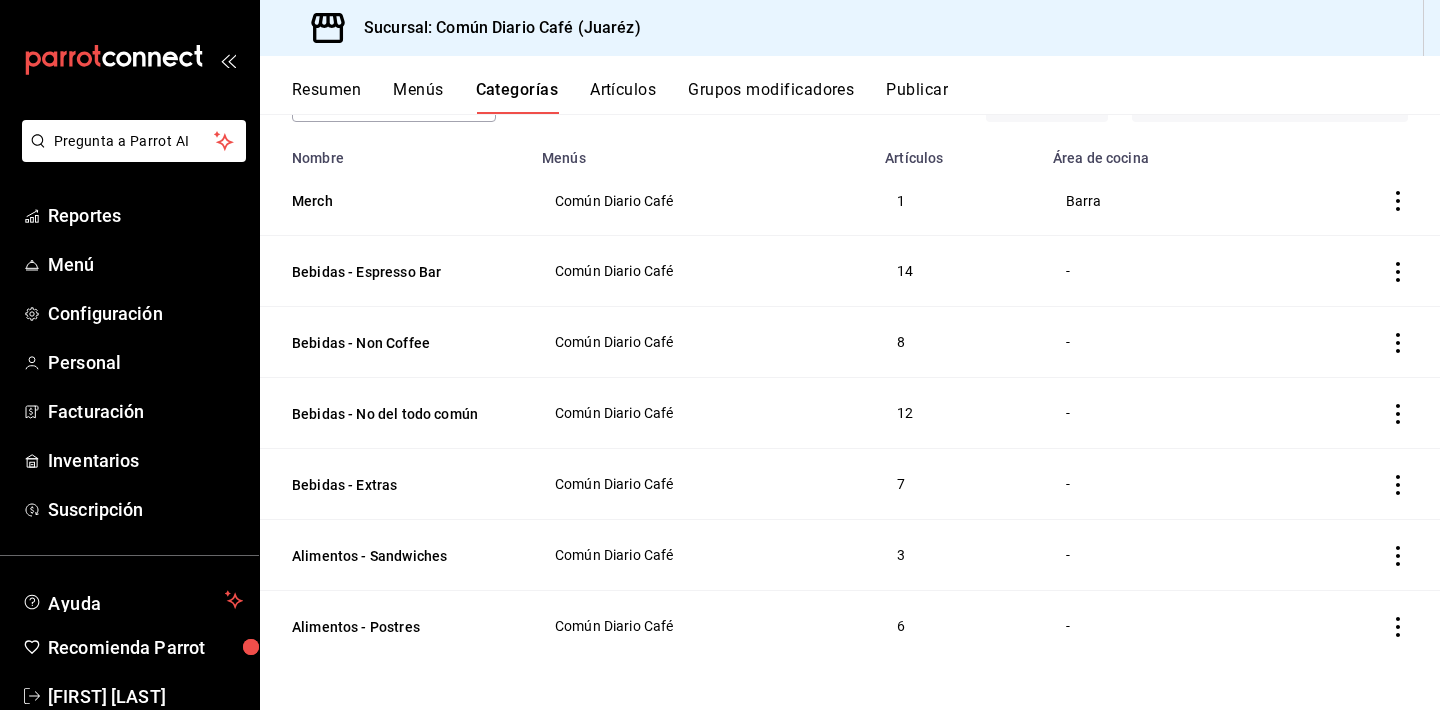 click 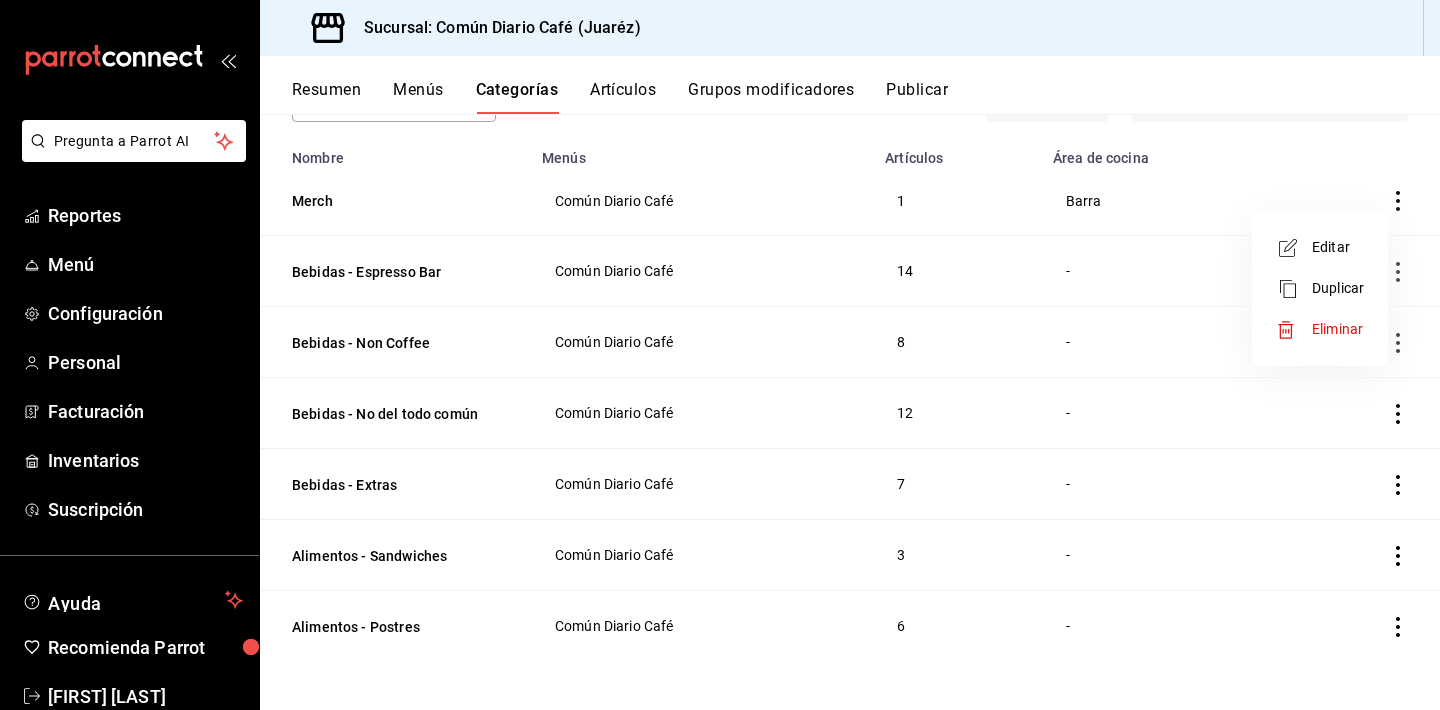 click on "Editar" at bounding box center (1338, 247) 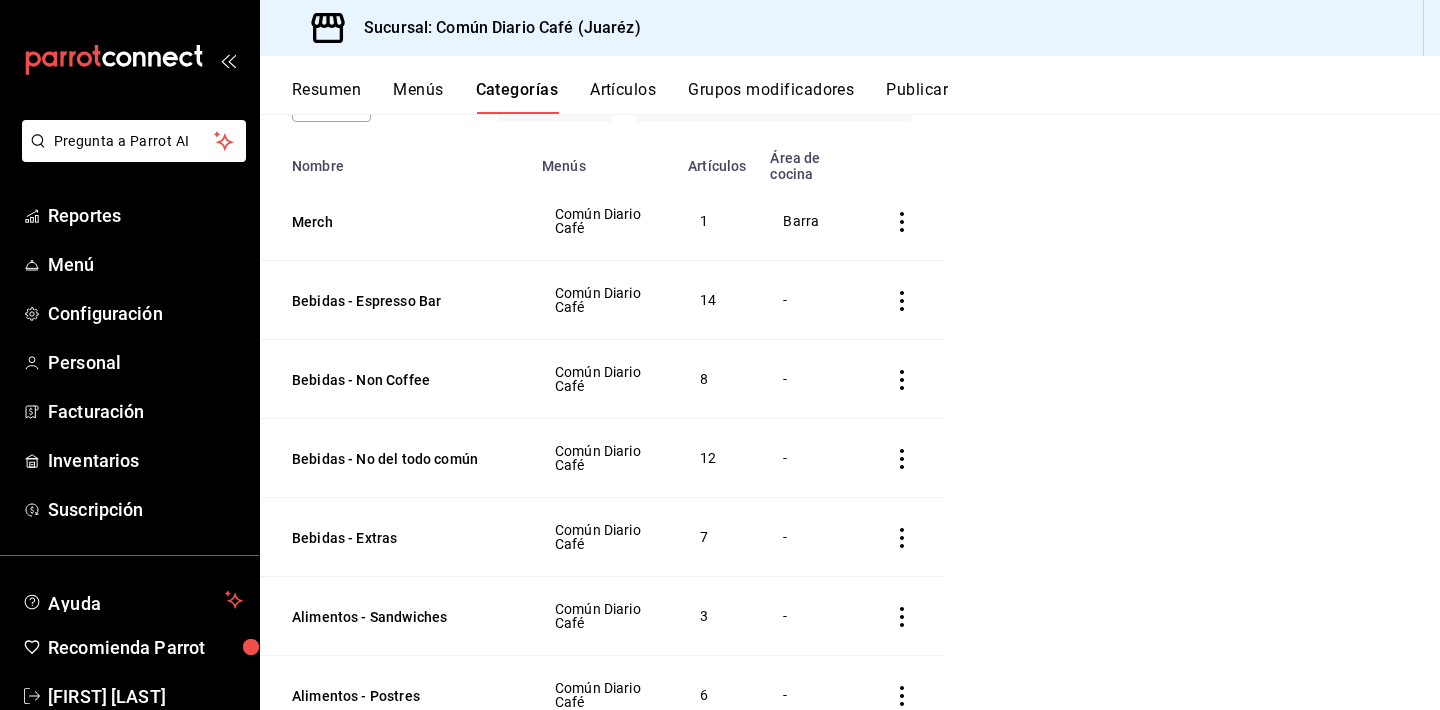 scroll, scrollTop: 145, scrollLeft: 0, axis: vertical 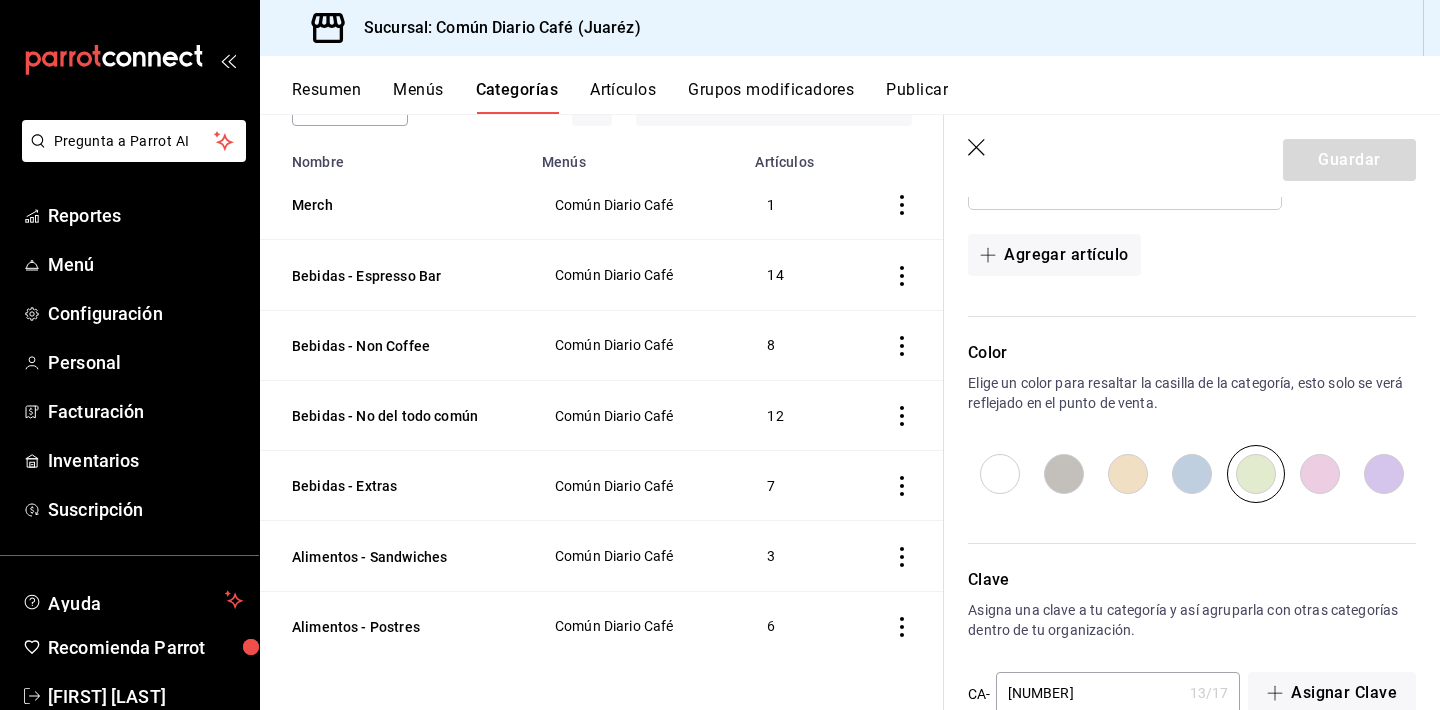 click at bounding box center [1000, 474] 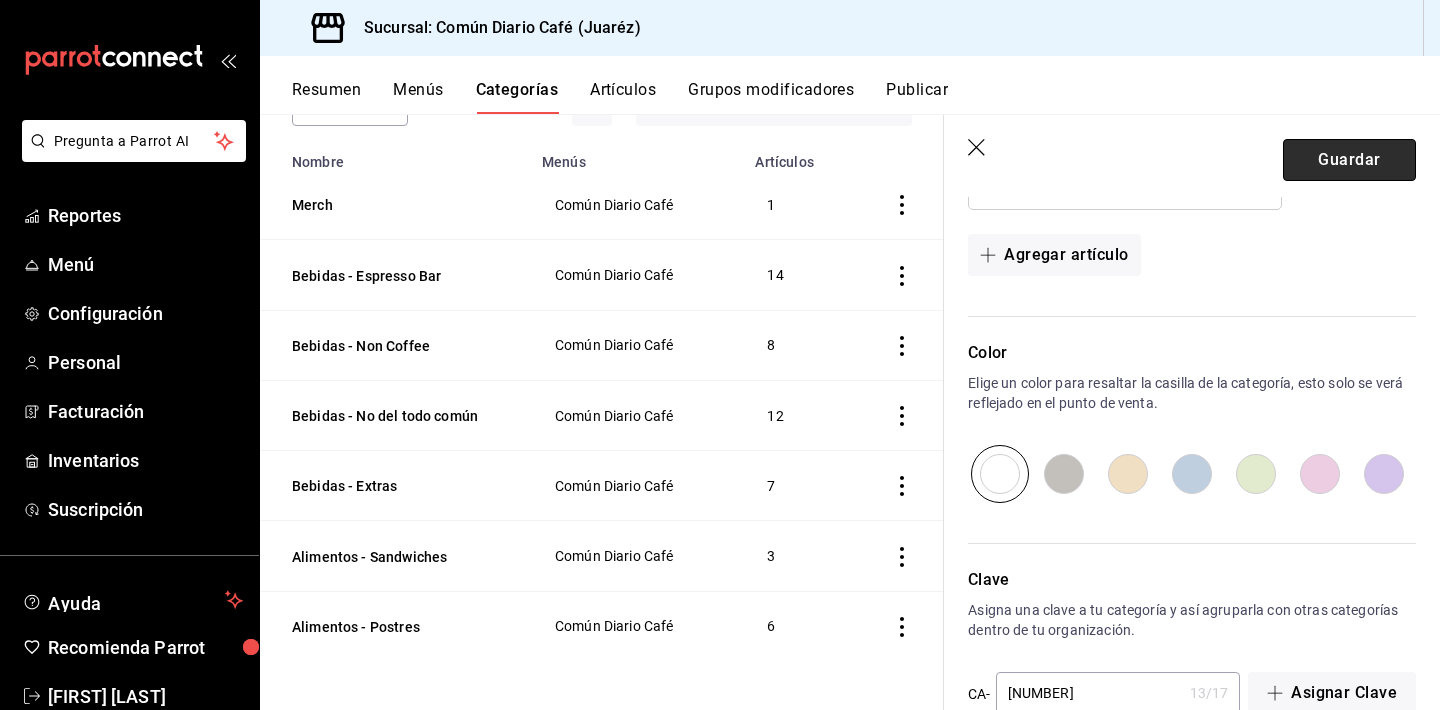 click on "Guardar" at bounding box center (1349, 160) 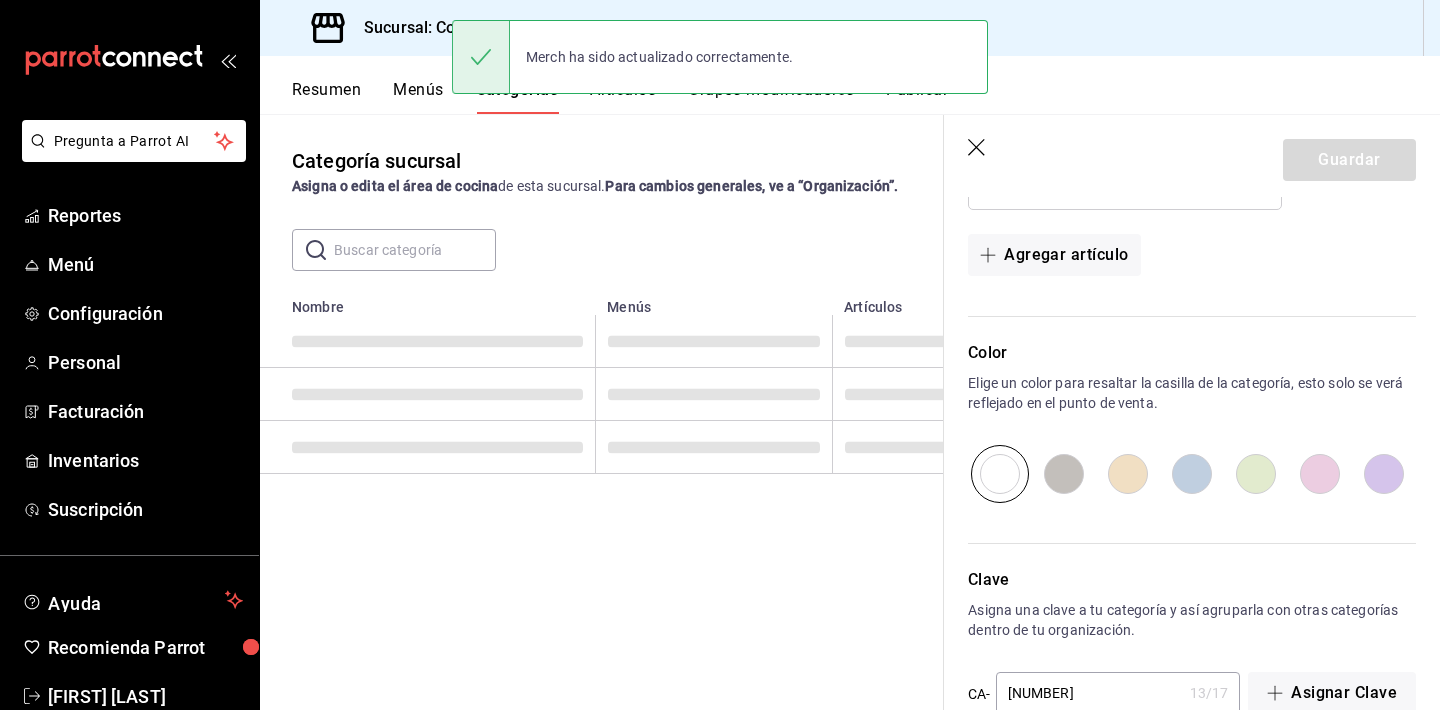 scroll, scrollTop: 0, scrollLeft: 0, axis: both 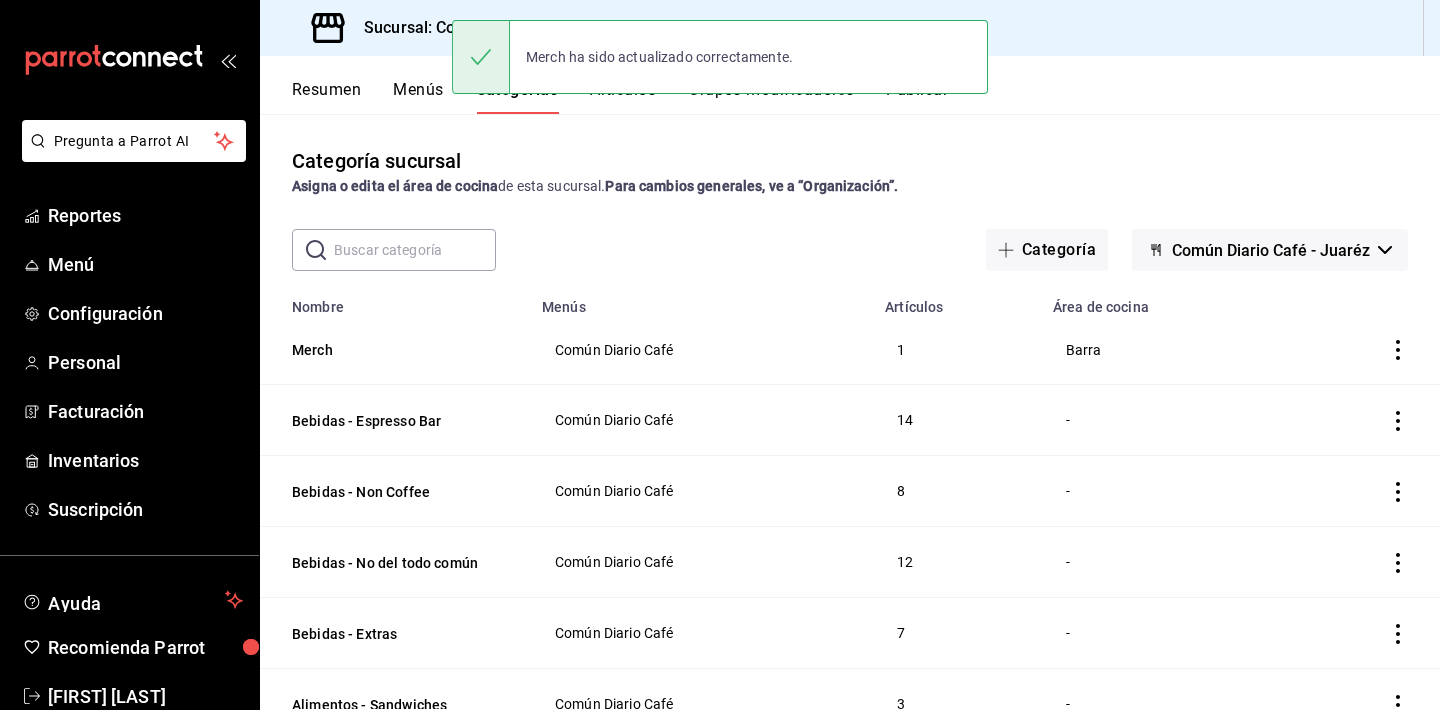 click 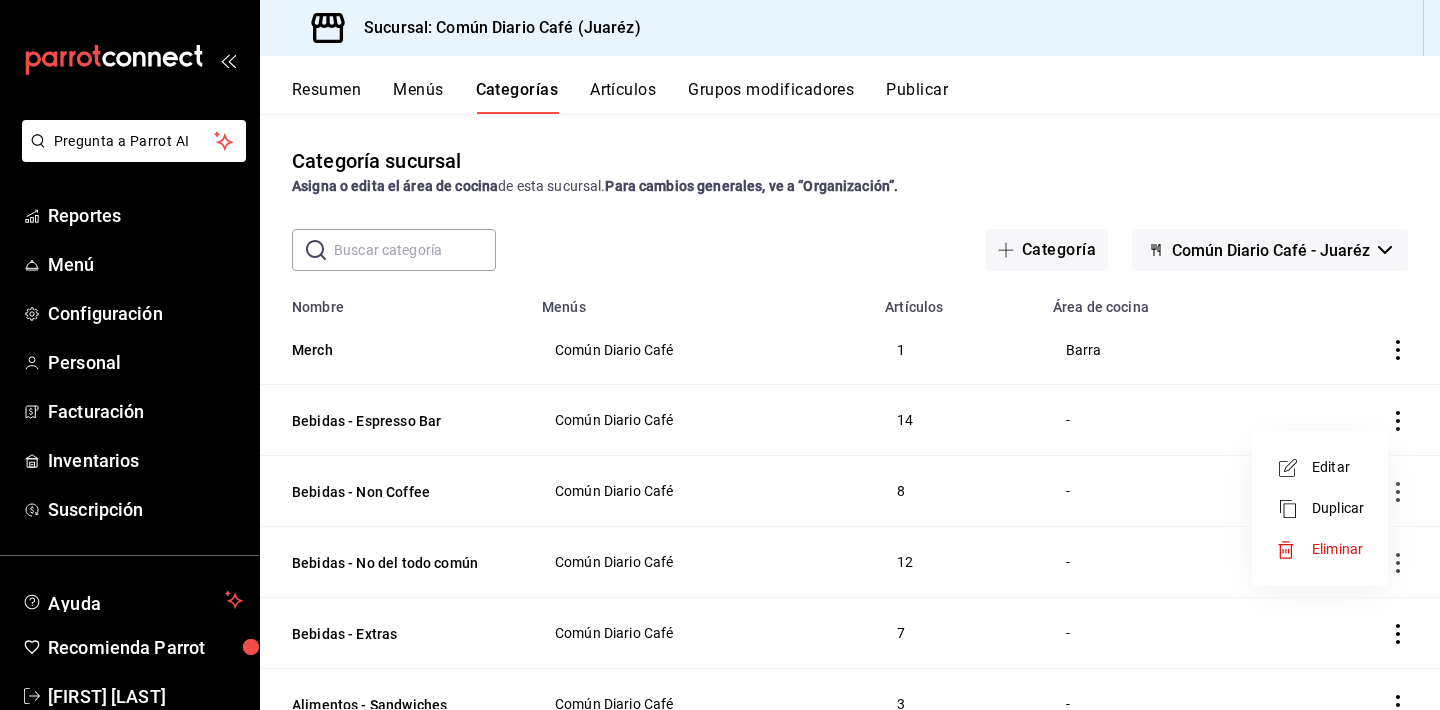 click on "Editar" at bounding box center (1338, 467) 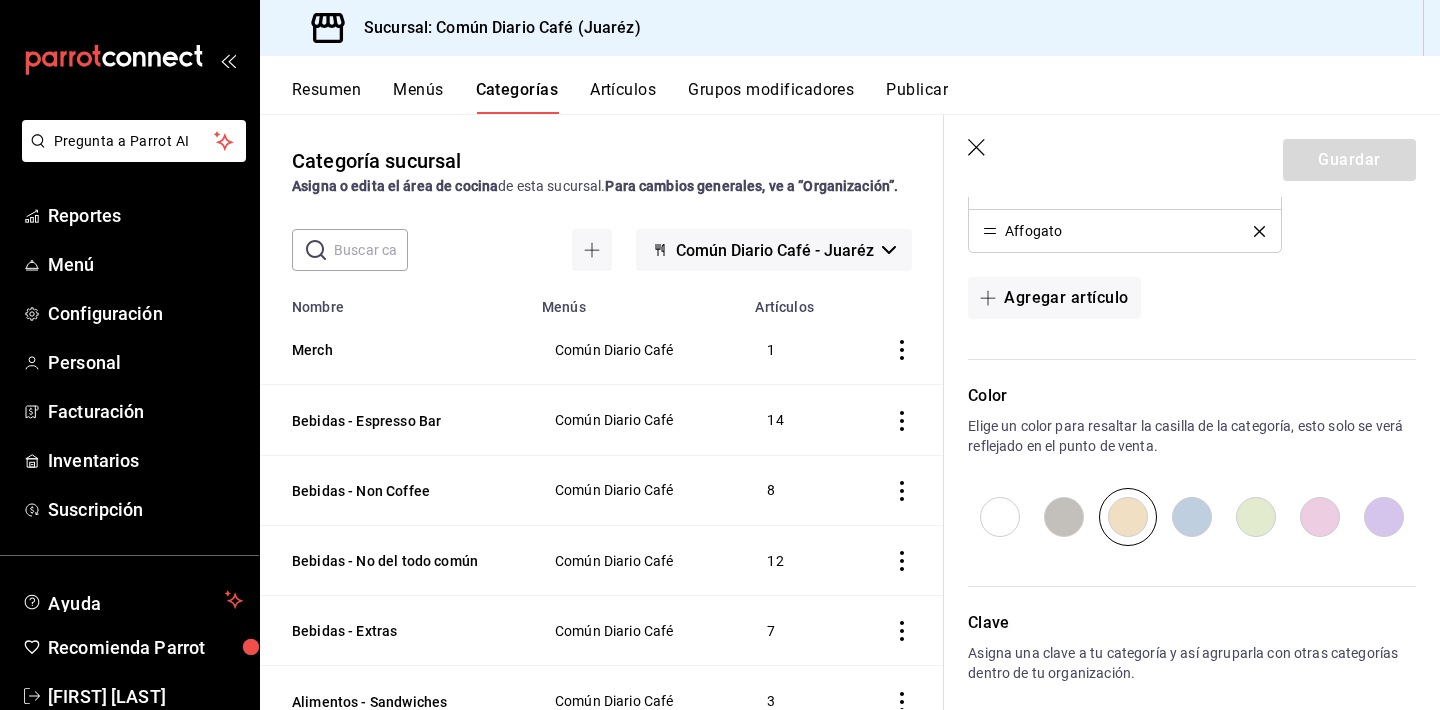 scroll, scrollTop: 1142, scrollLeft: 0, axis: vertical 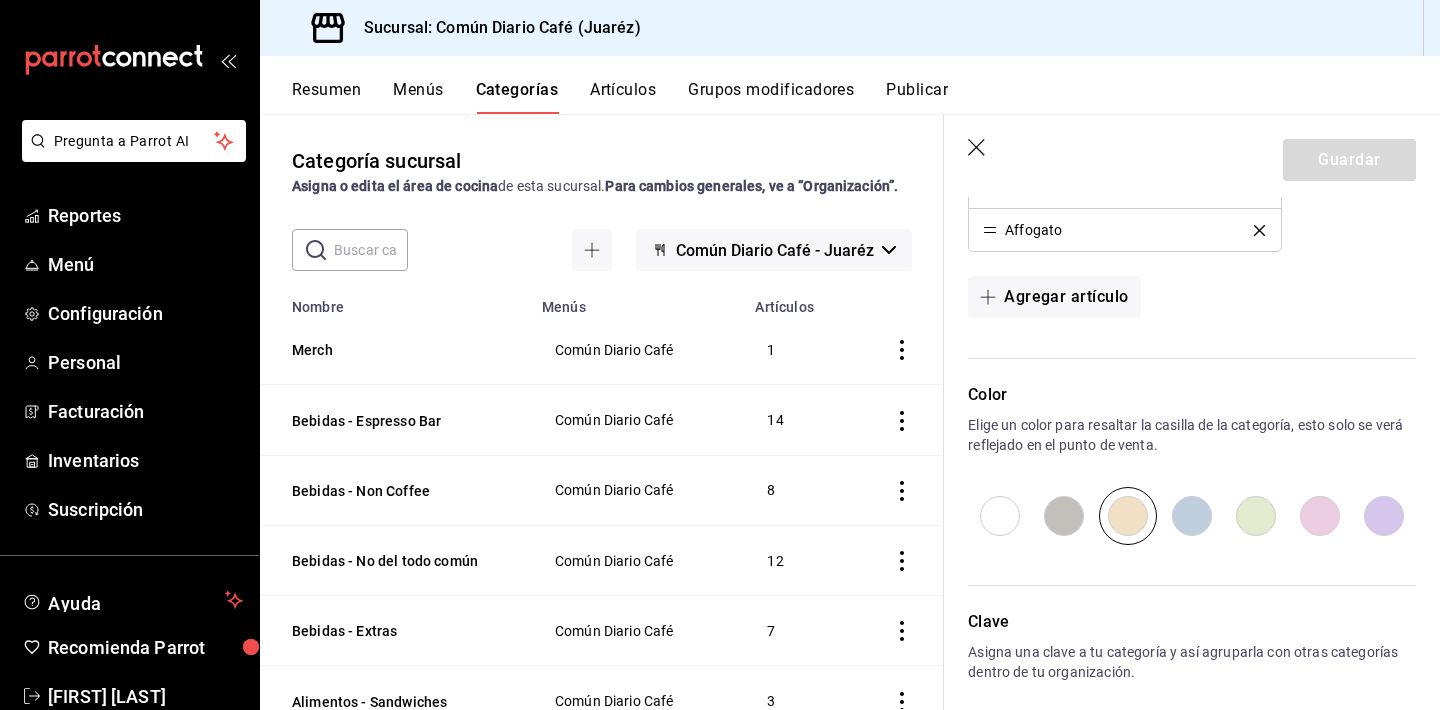click at bounding box center (1064, 516) 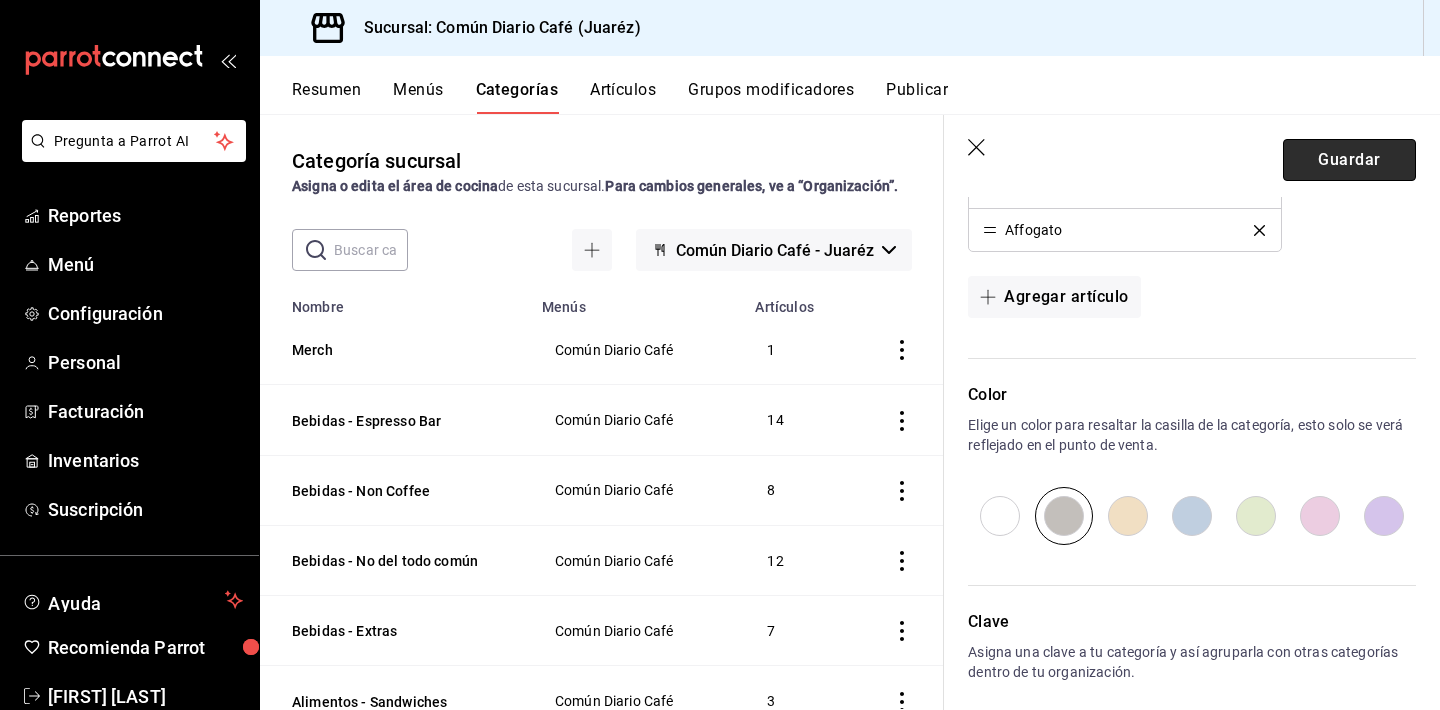 click on "Guardar" at bounding box center (1349, 160) 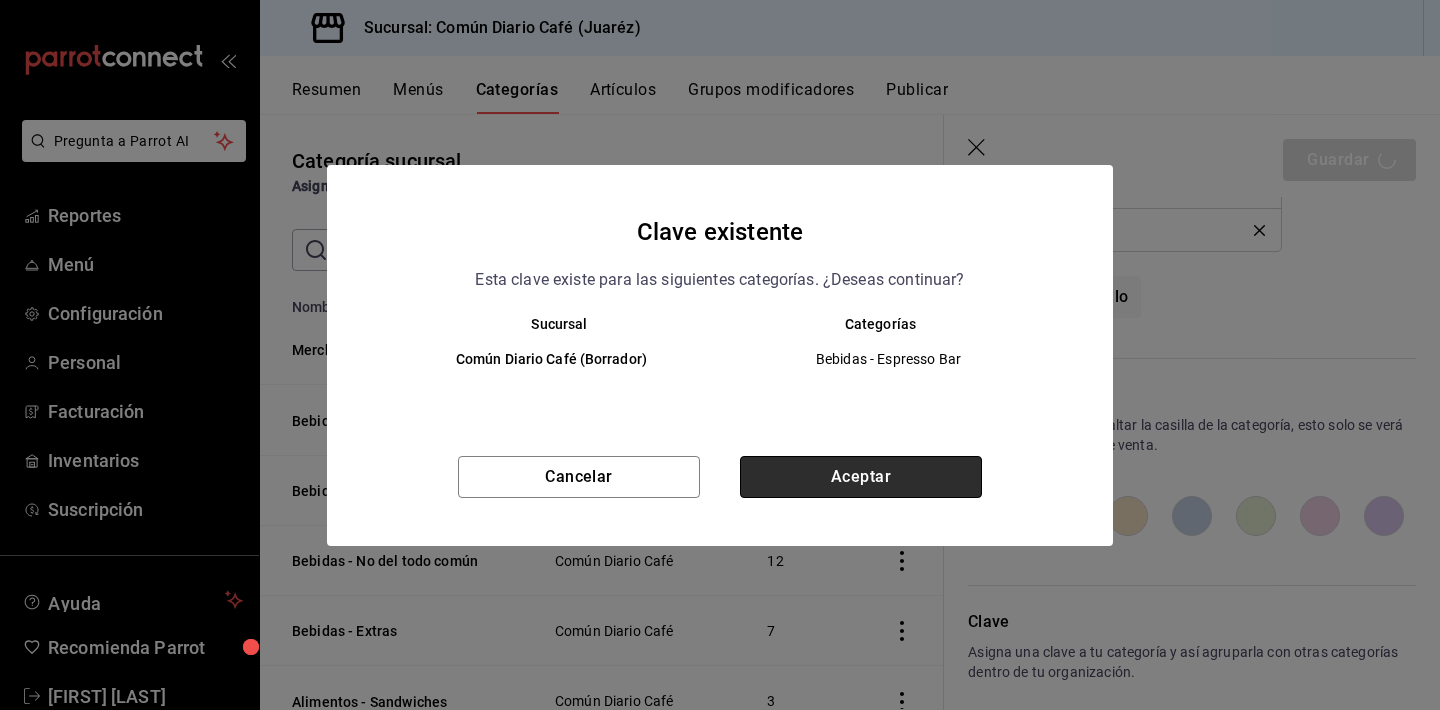 click on "Aceptar" at bounding box center [861, 477] 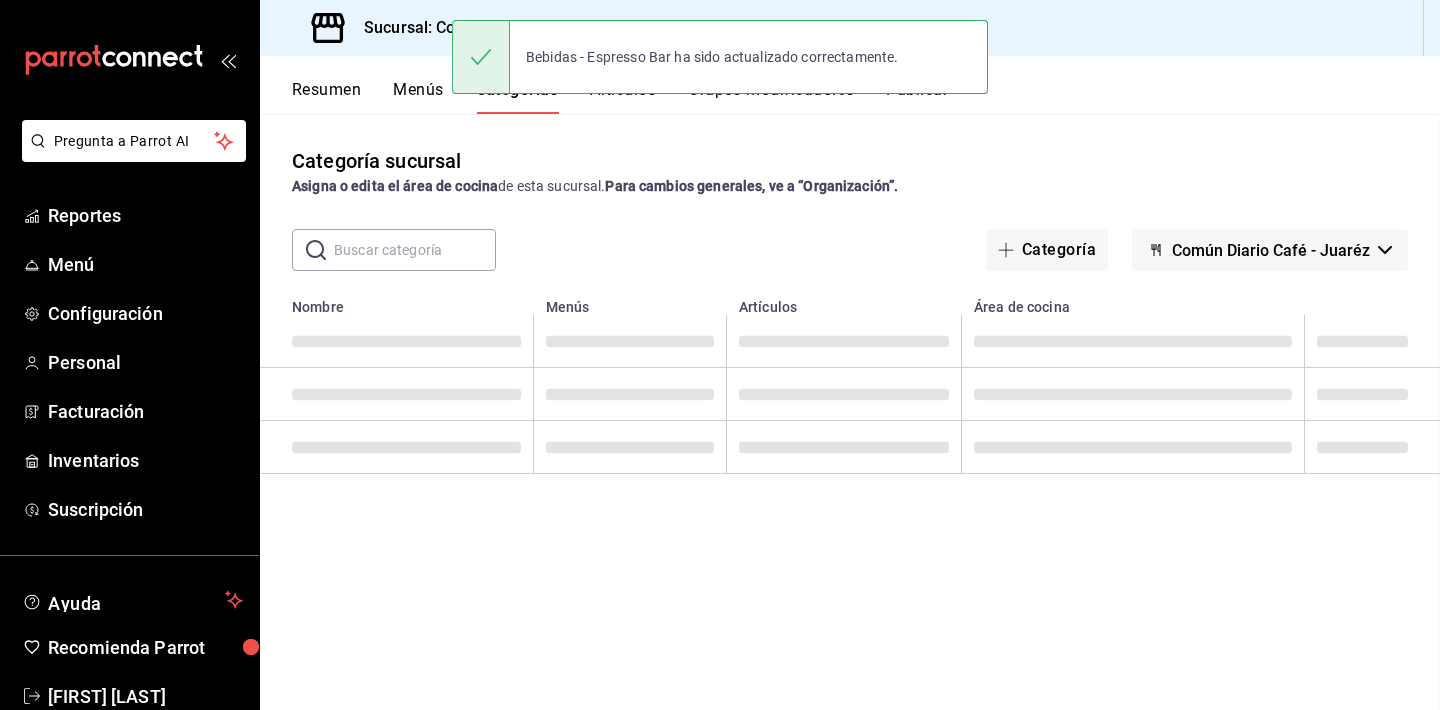 scroll, scrollTop: 0, scrollLeft: 0, axis: both 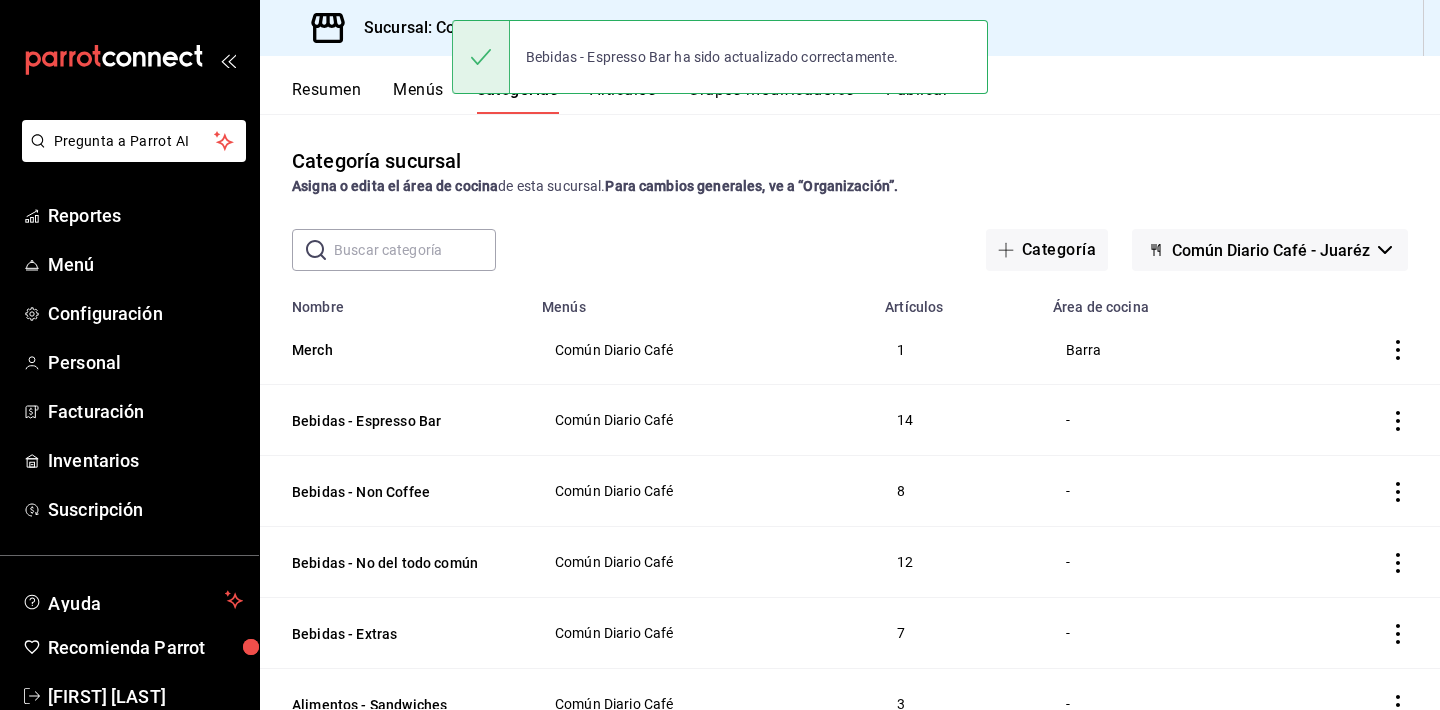 click 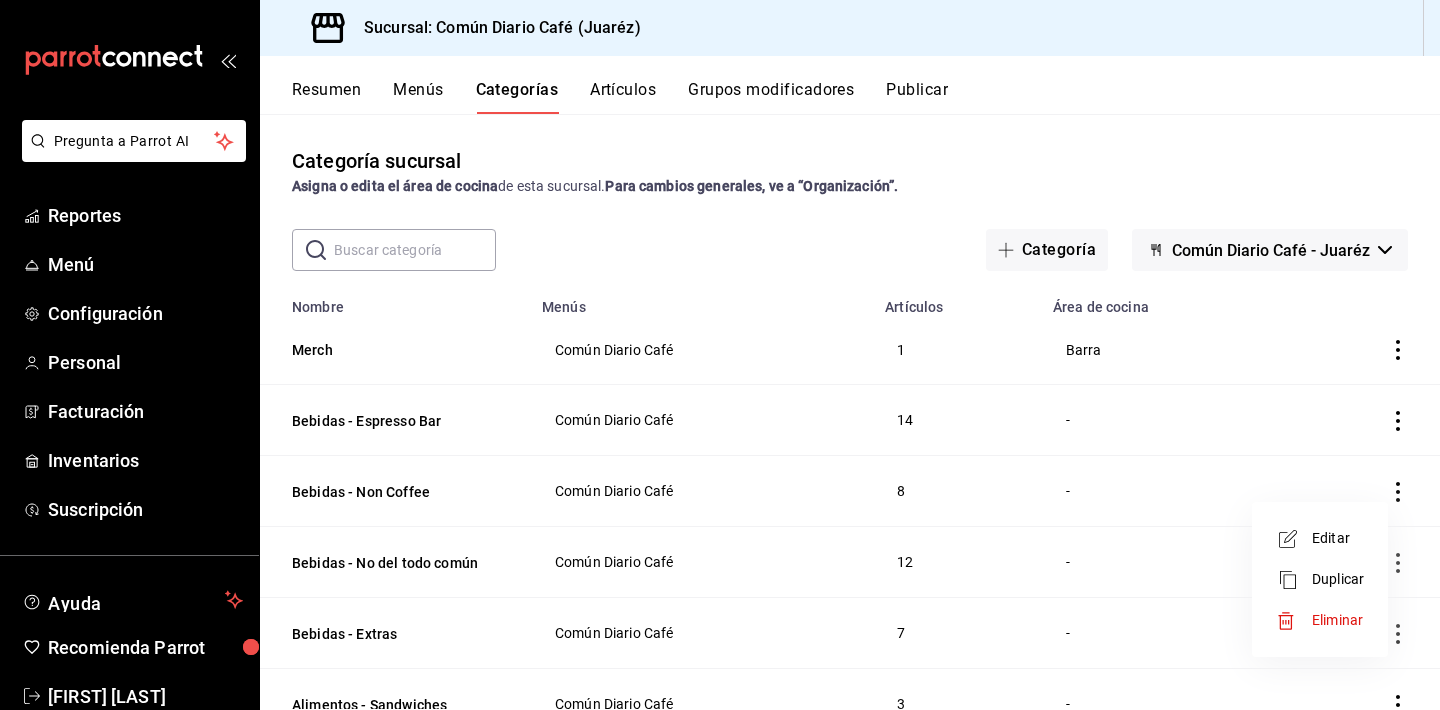 click at bounding box center (1294, 539) 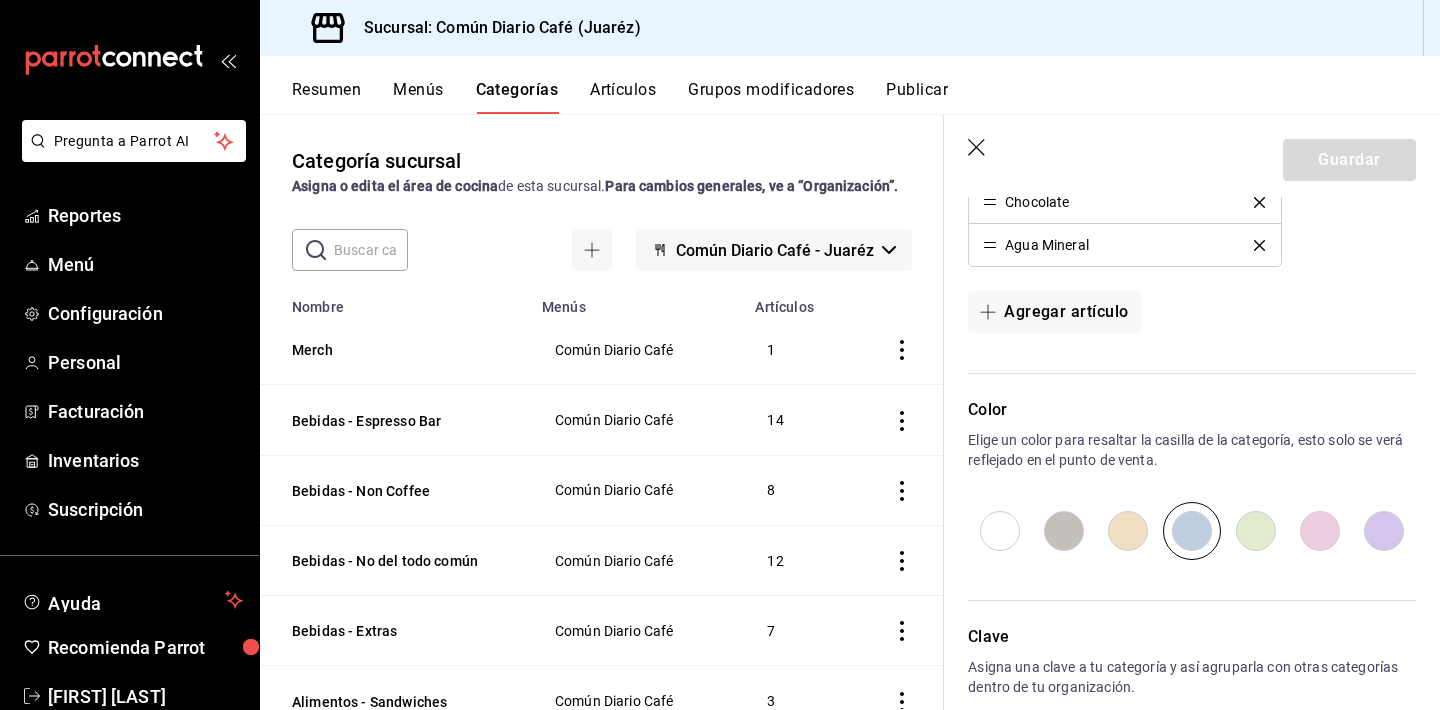 scroll, scrollTop: 942, scrollLeft: 0, axis: vertical 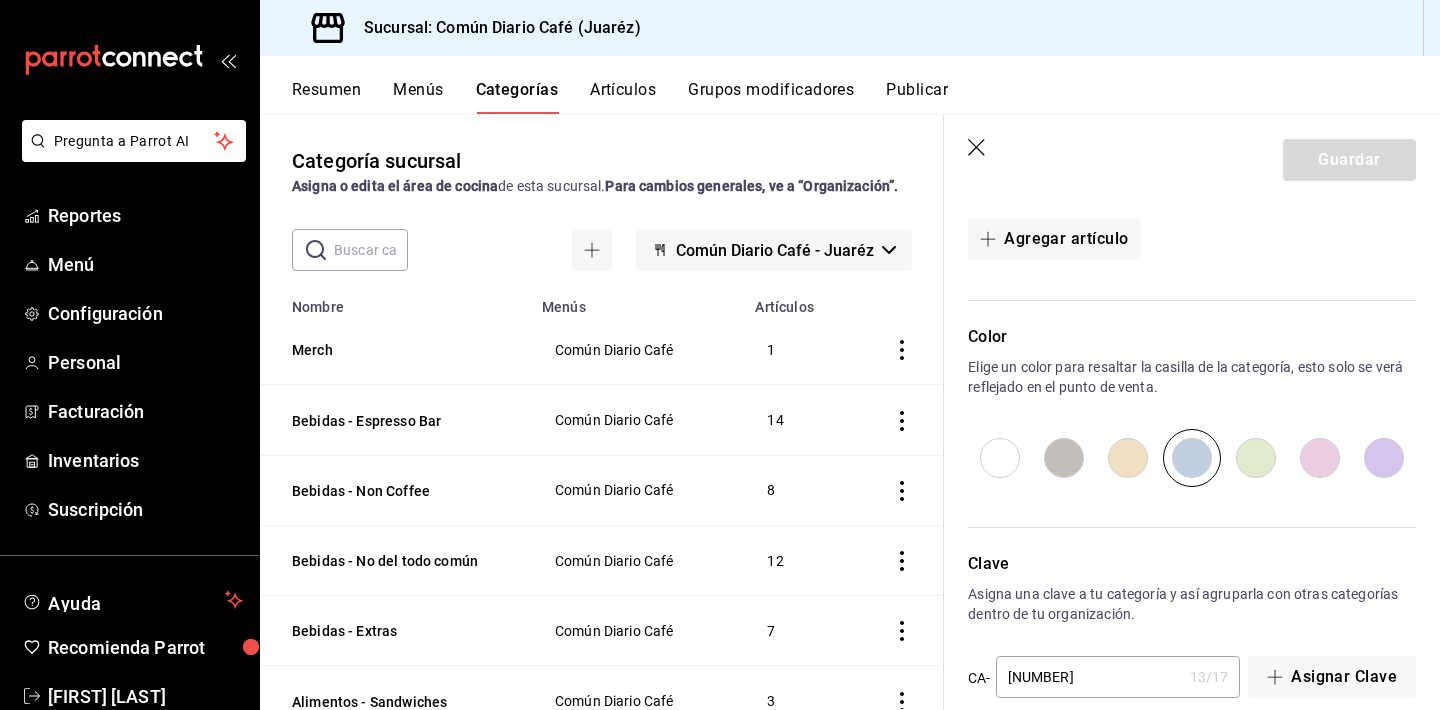click at bounding box center (1128, 458) 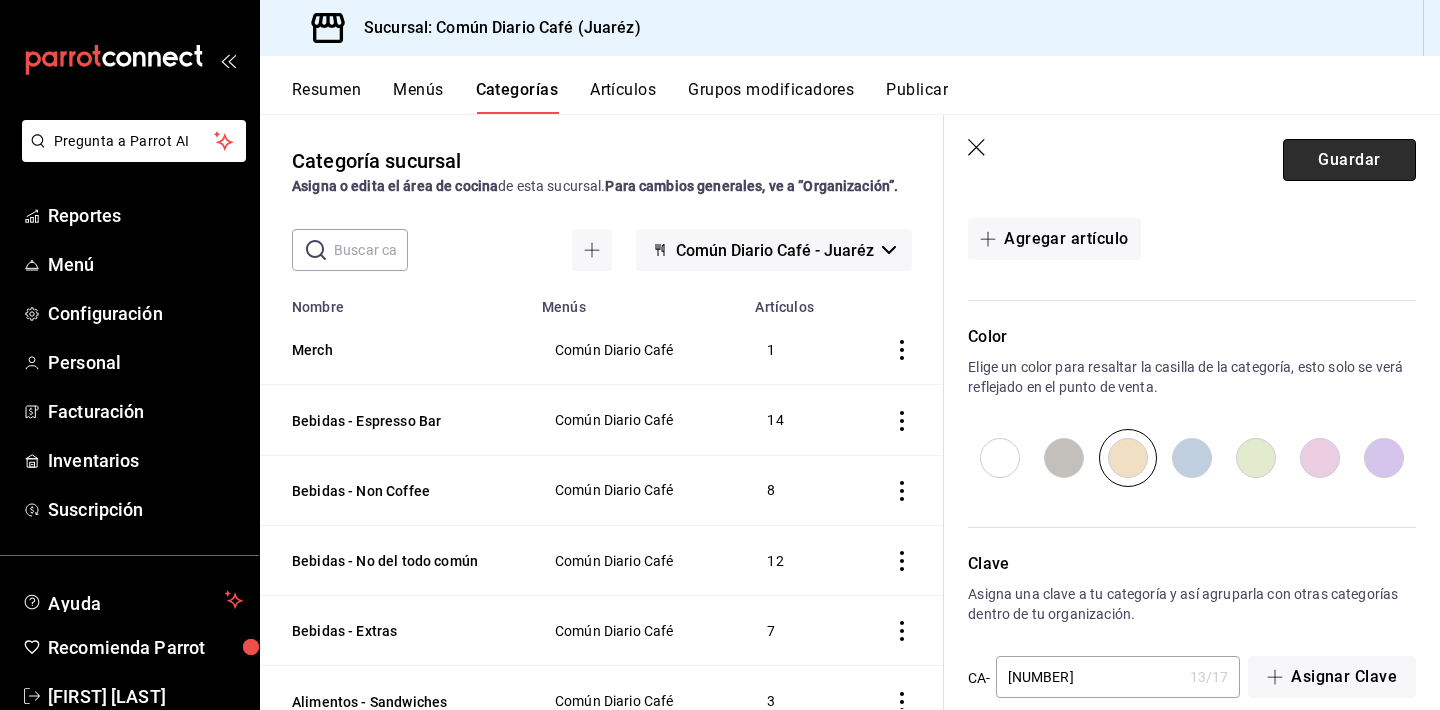 click on "Guardar" at bounding box center (1349, 160) 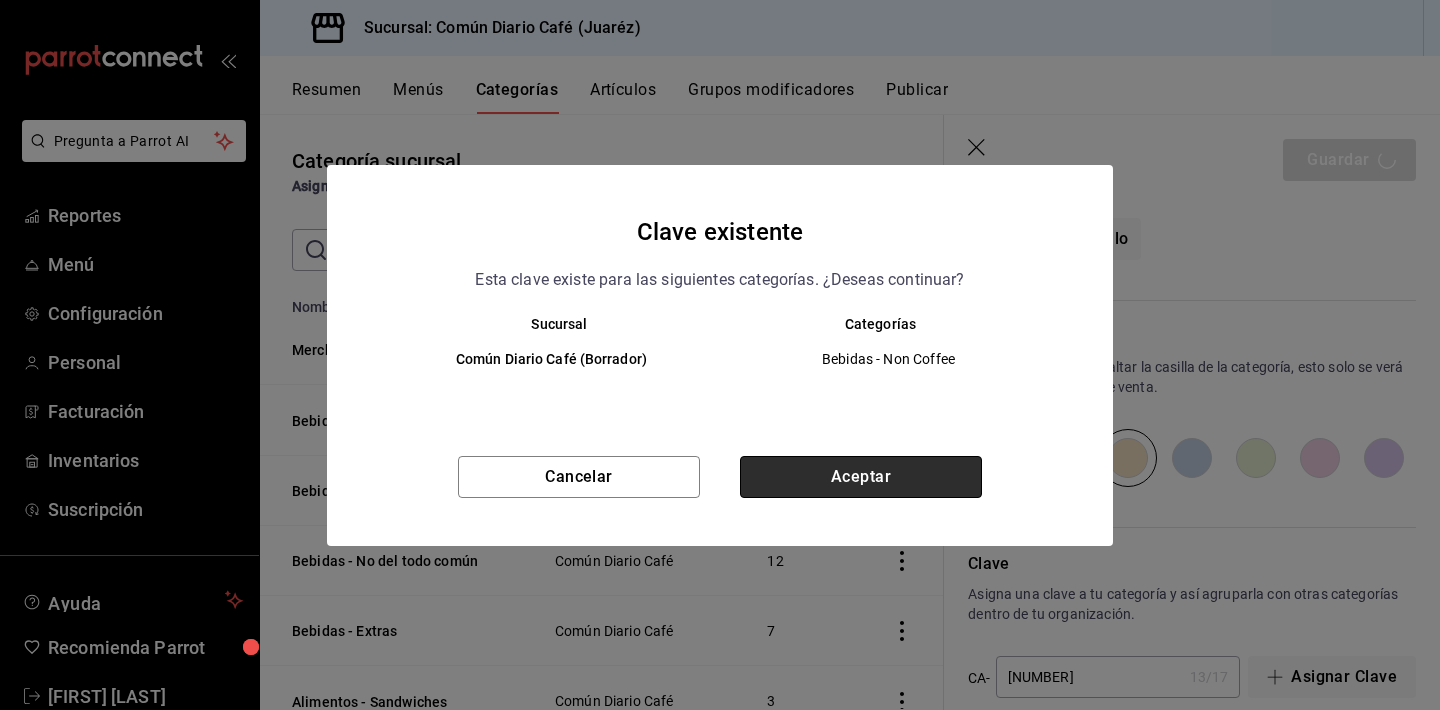 click on "Aceptar" at bounding box center (861, 477) 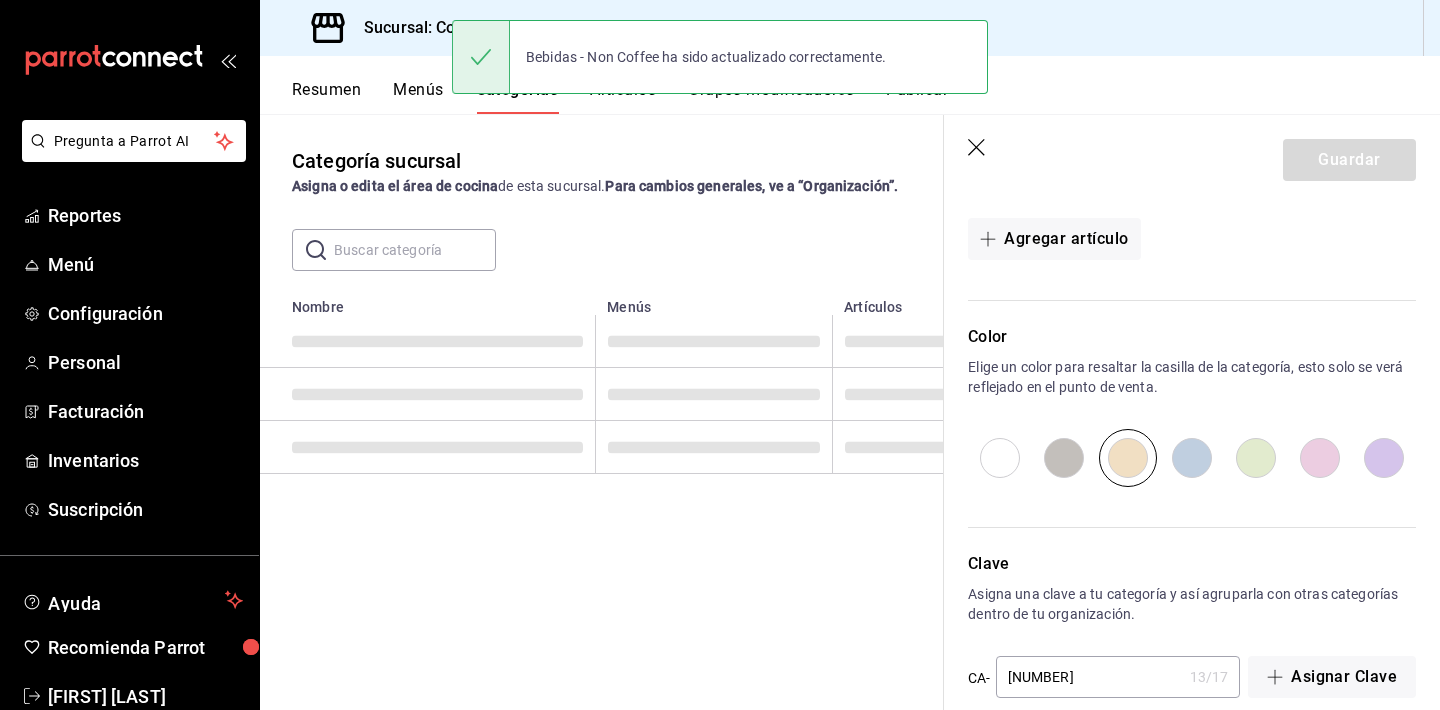 scroll, scrollTop: 0, scrollLeft: 0, axis: both 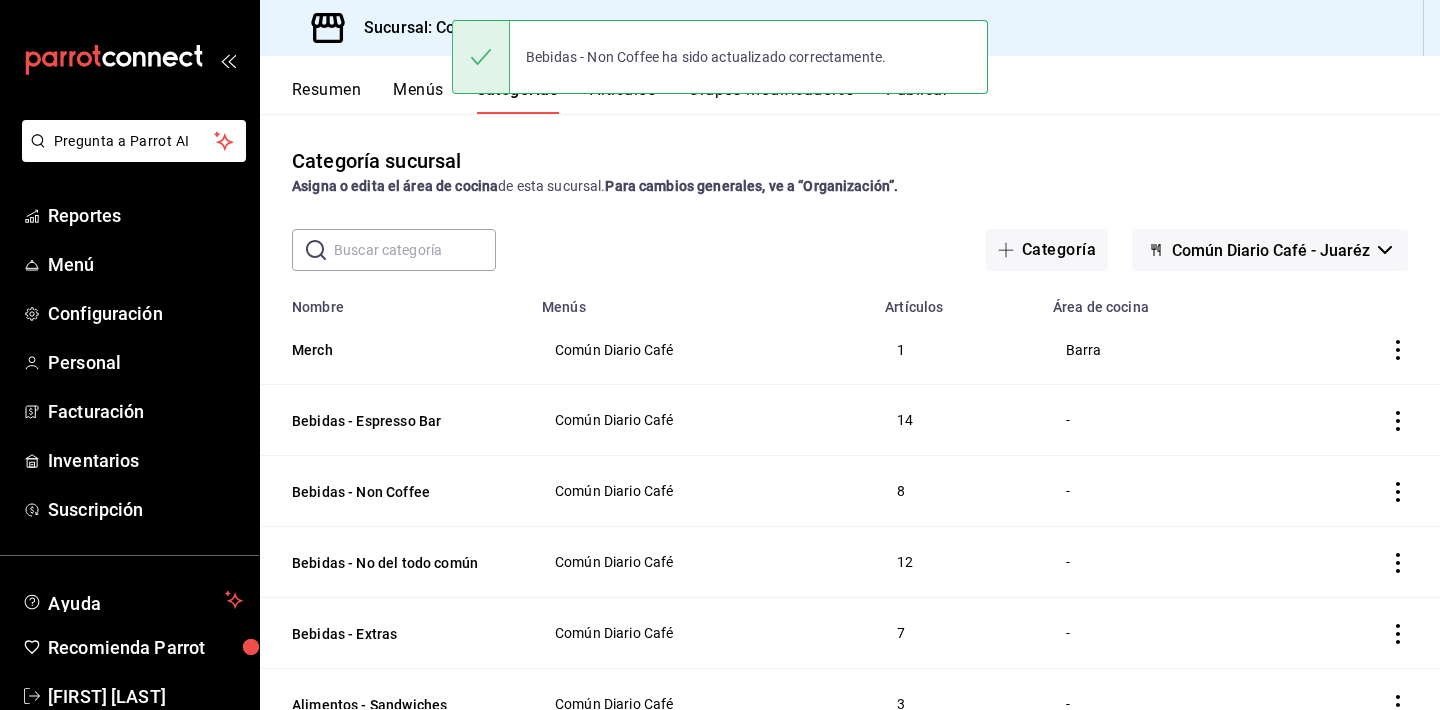 click 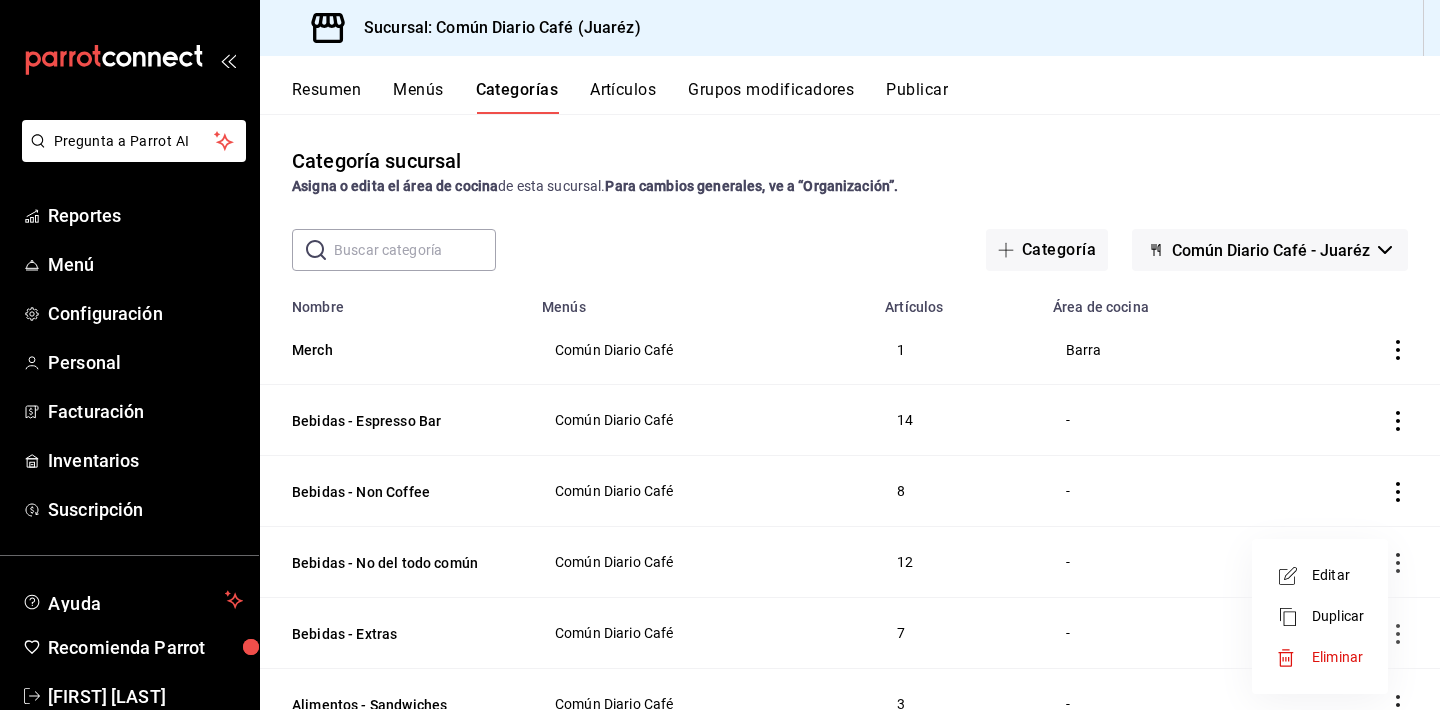 click on "Editar" at bounding box center [1338, 575] 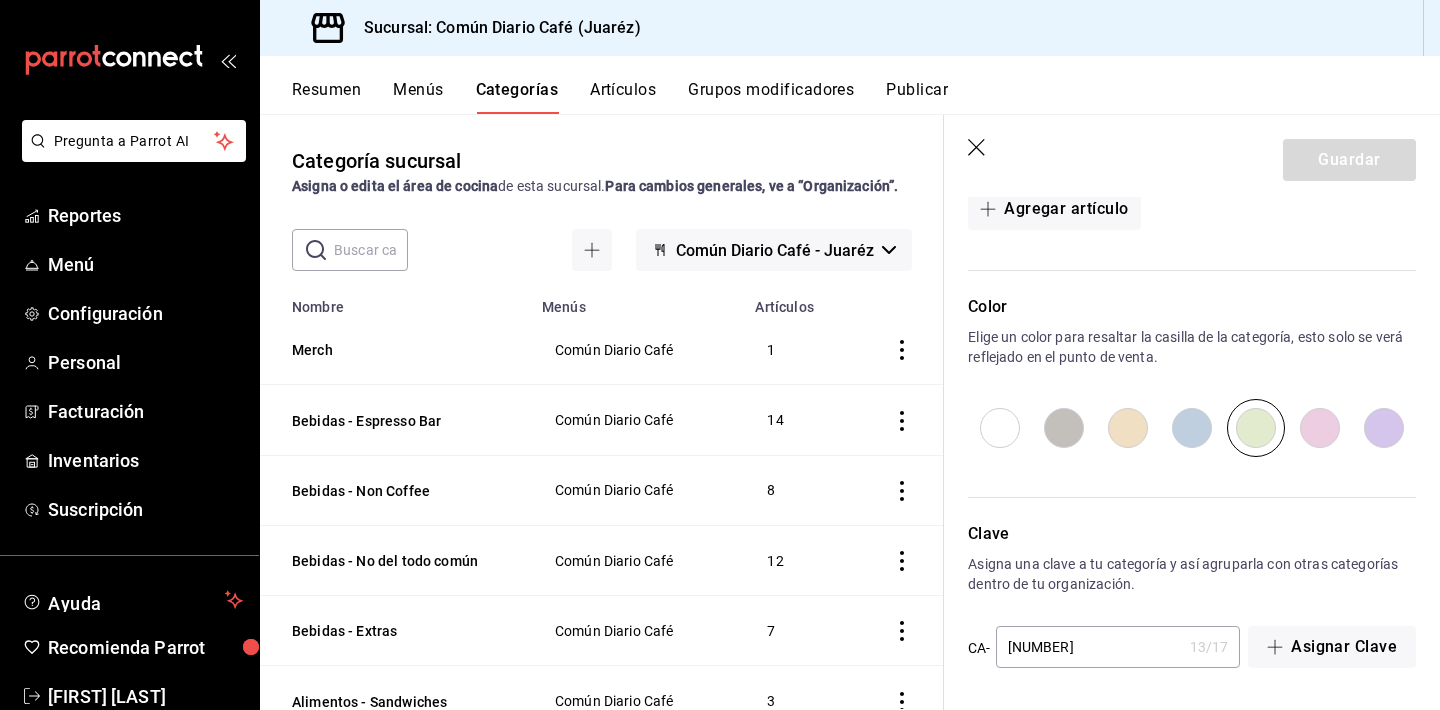 scroll, scrollTop: 1144, scrollLeft: 0, axis: vertical 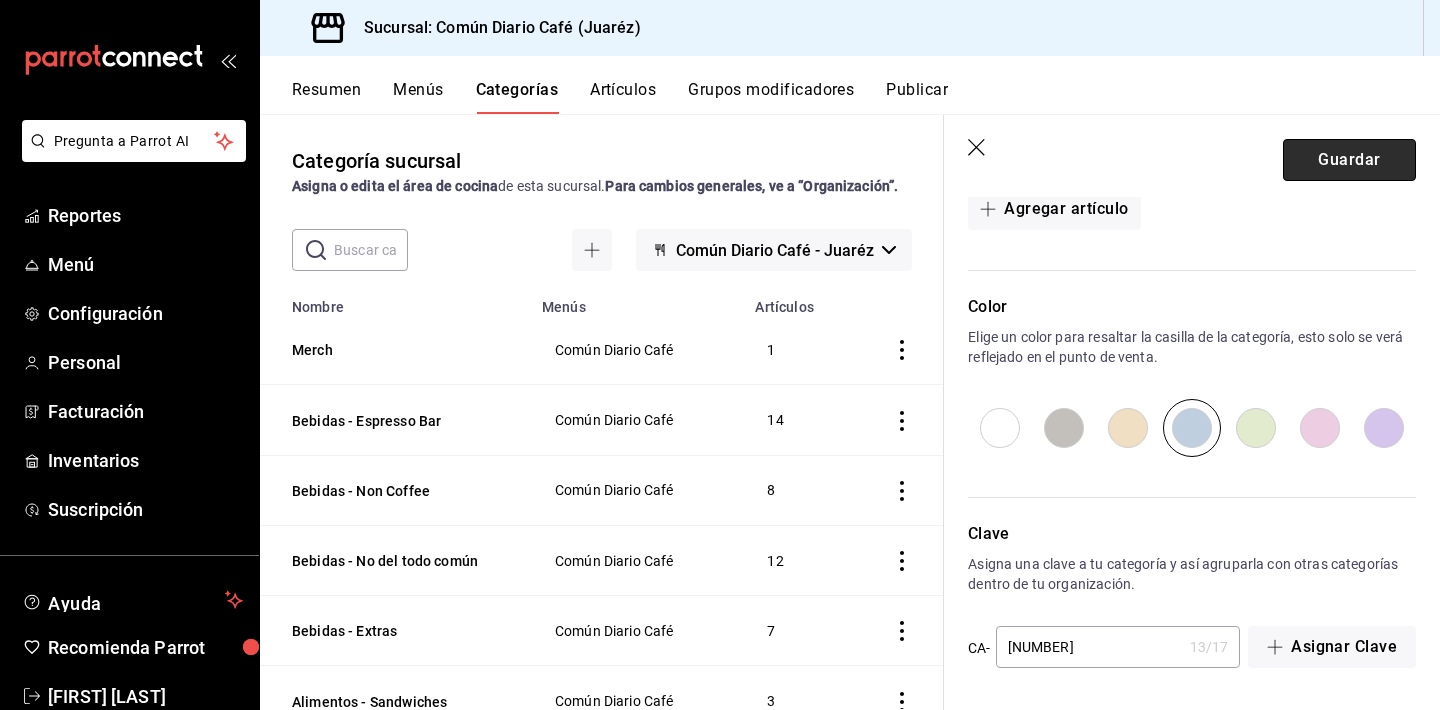 click on "Guardar" at bounding box center [1349, 160] 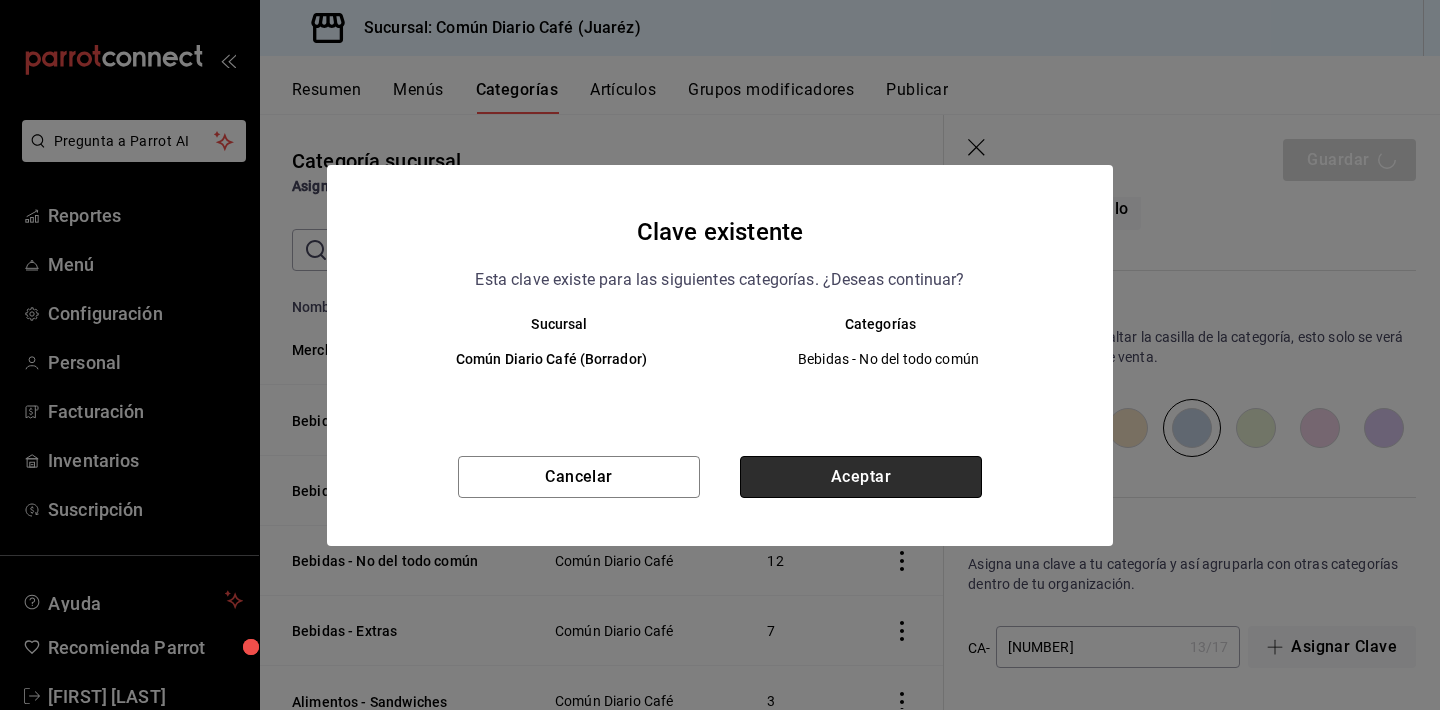 click on "Aceptar" at bounding box center [861, 477] 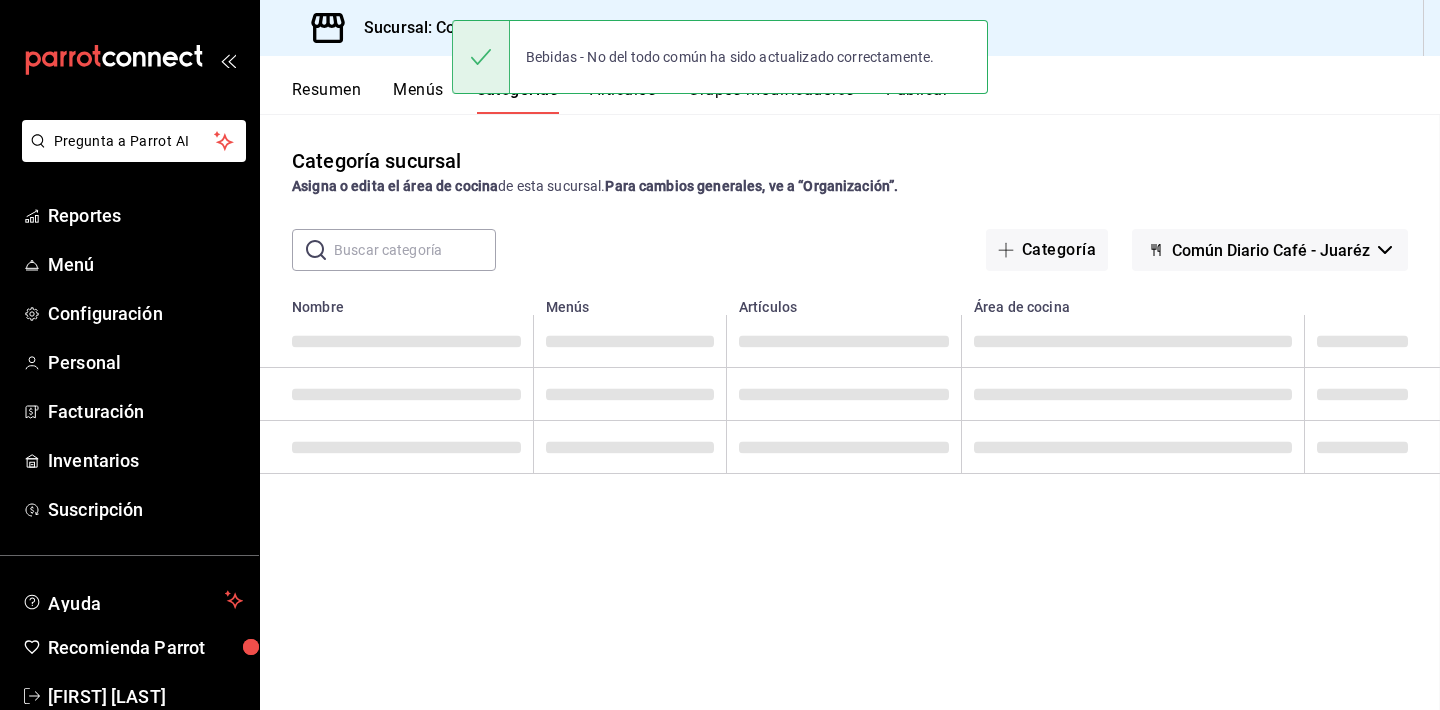 scroll, scrollTop: 0, scrollLeft: 0, axis: both 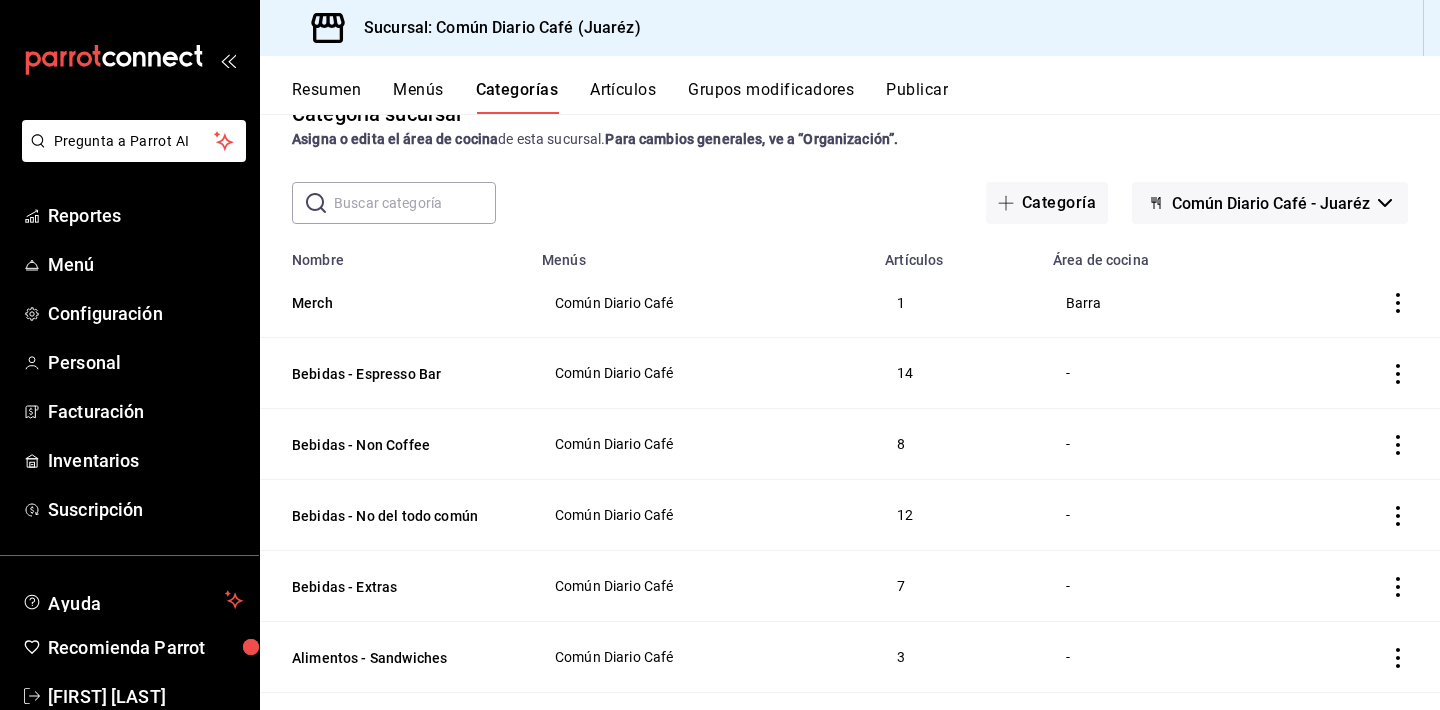 click 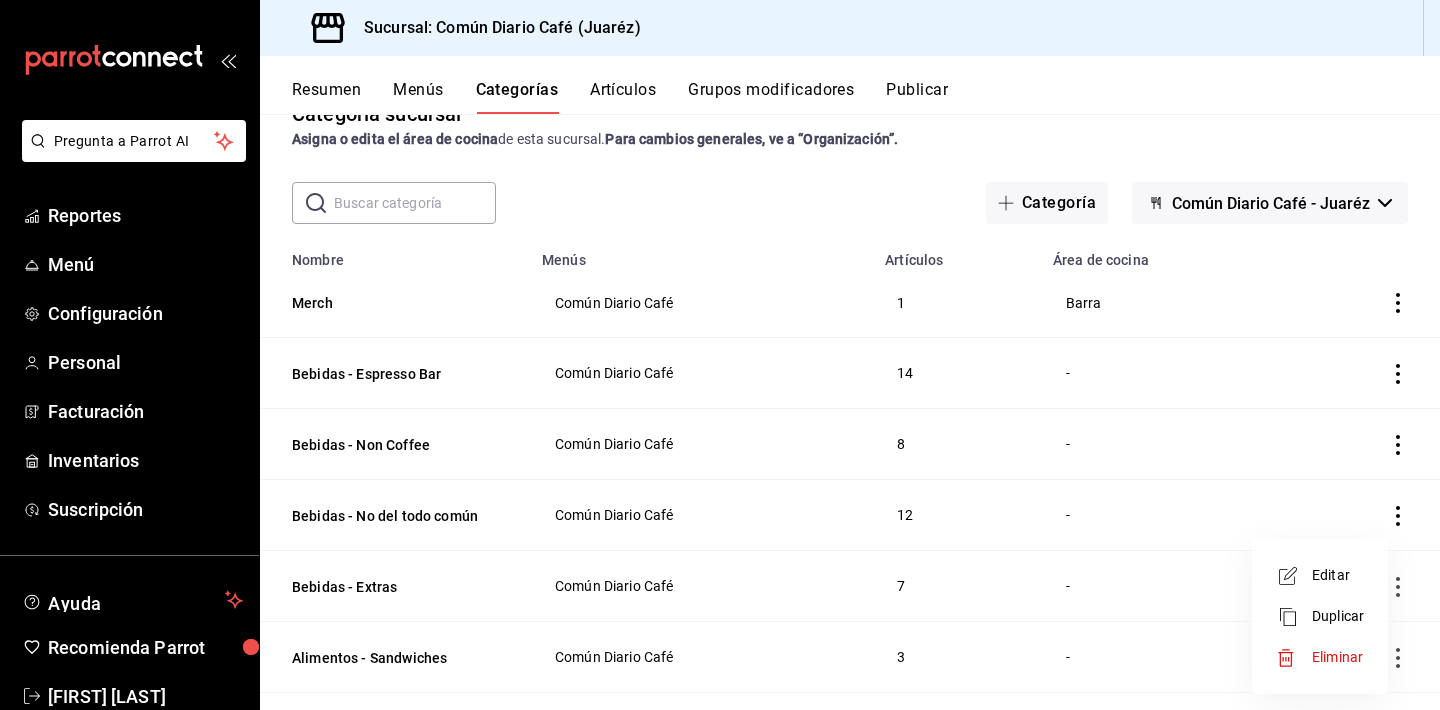 click on "Editar" at bounding box center (1338, 575) 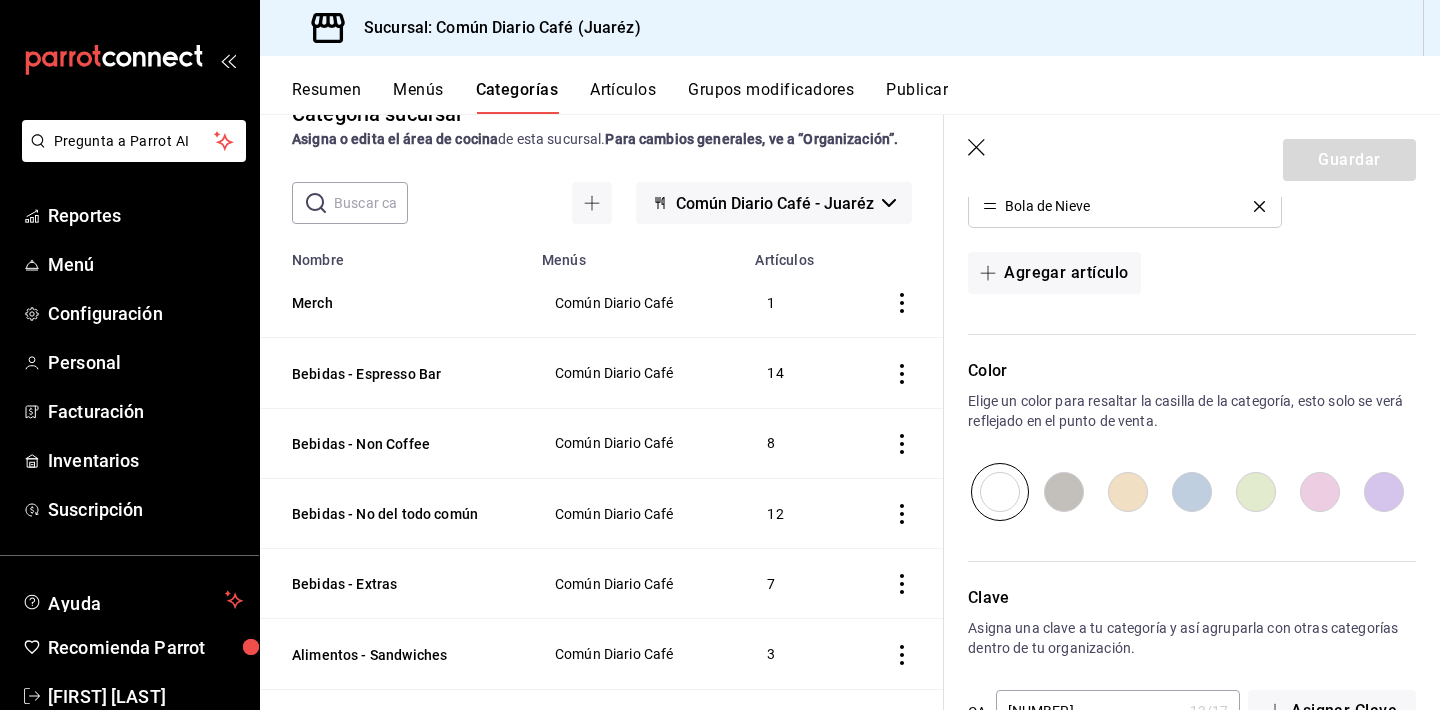 scroll, scrollTop: 889, scrollLeft: 0, axis: vertical 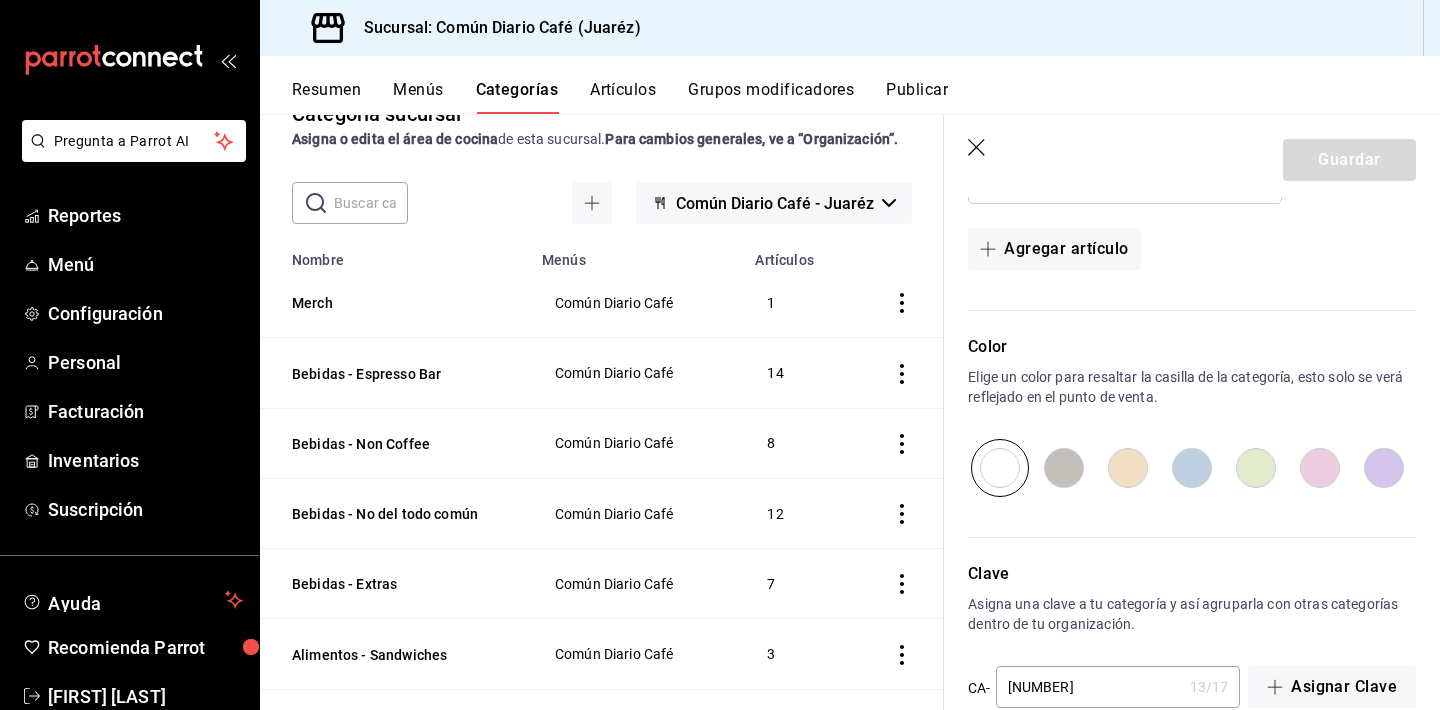 click at bounding box center [1256, 468] 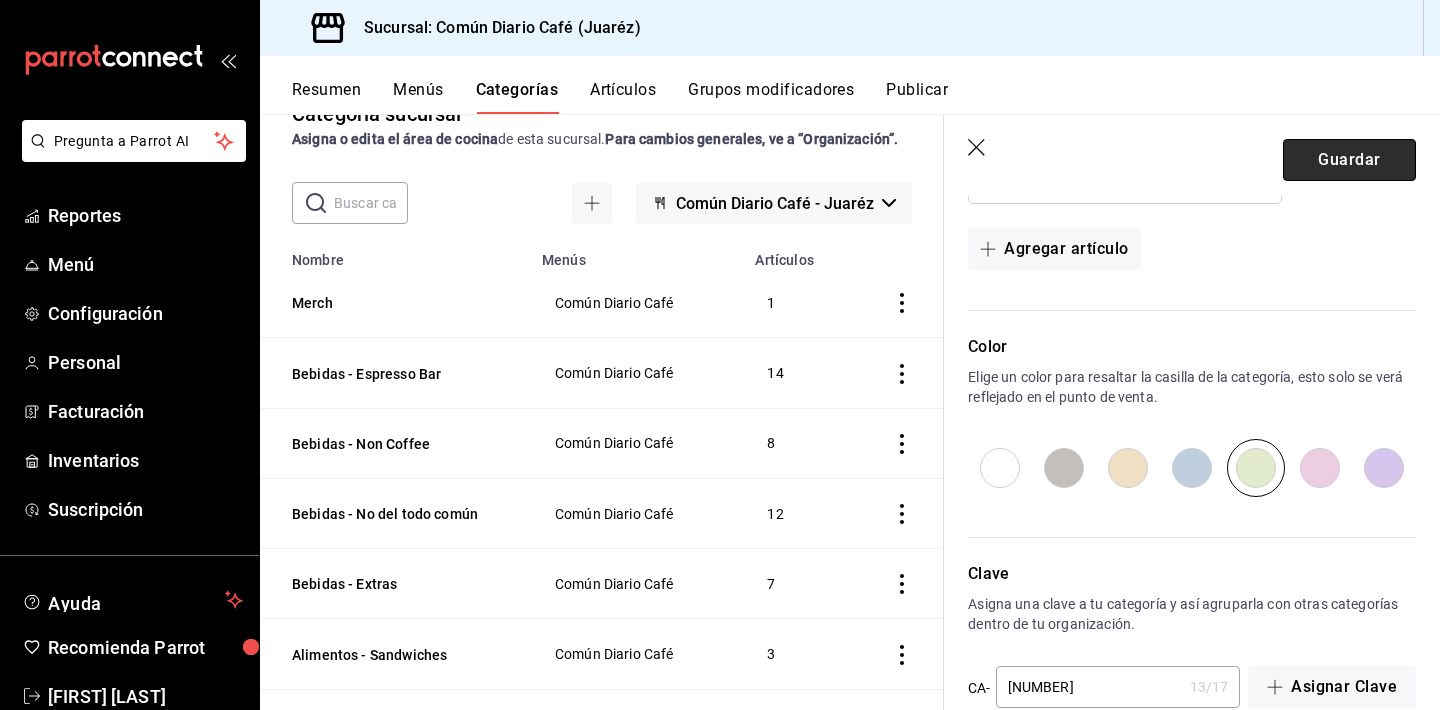 click on "Guardar" at bounding box center [1349, 160] 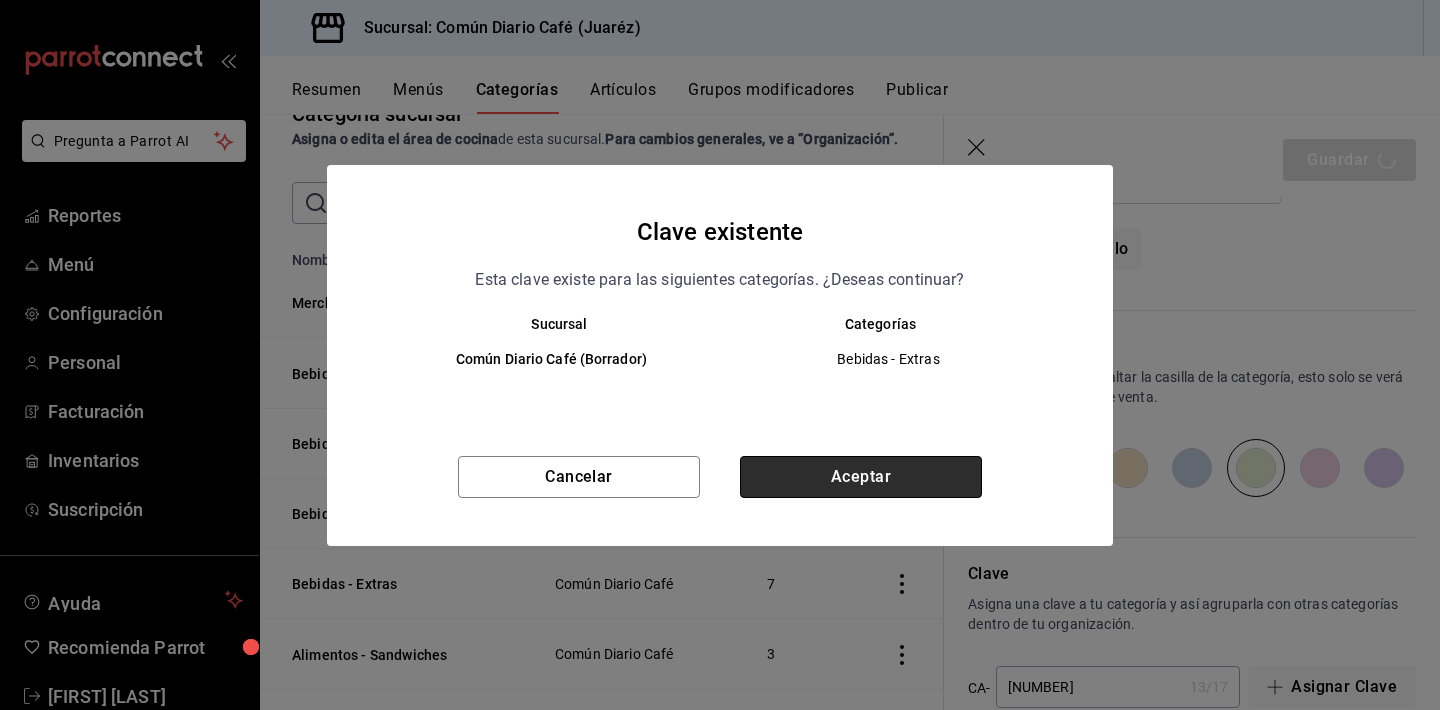 click on "Aceptar" at bounding box center [861, 477] 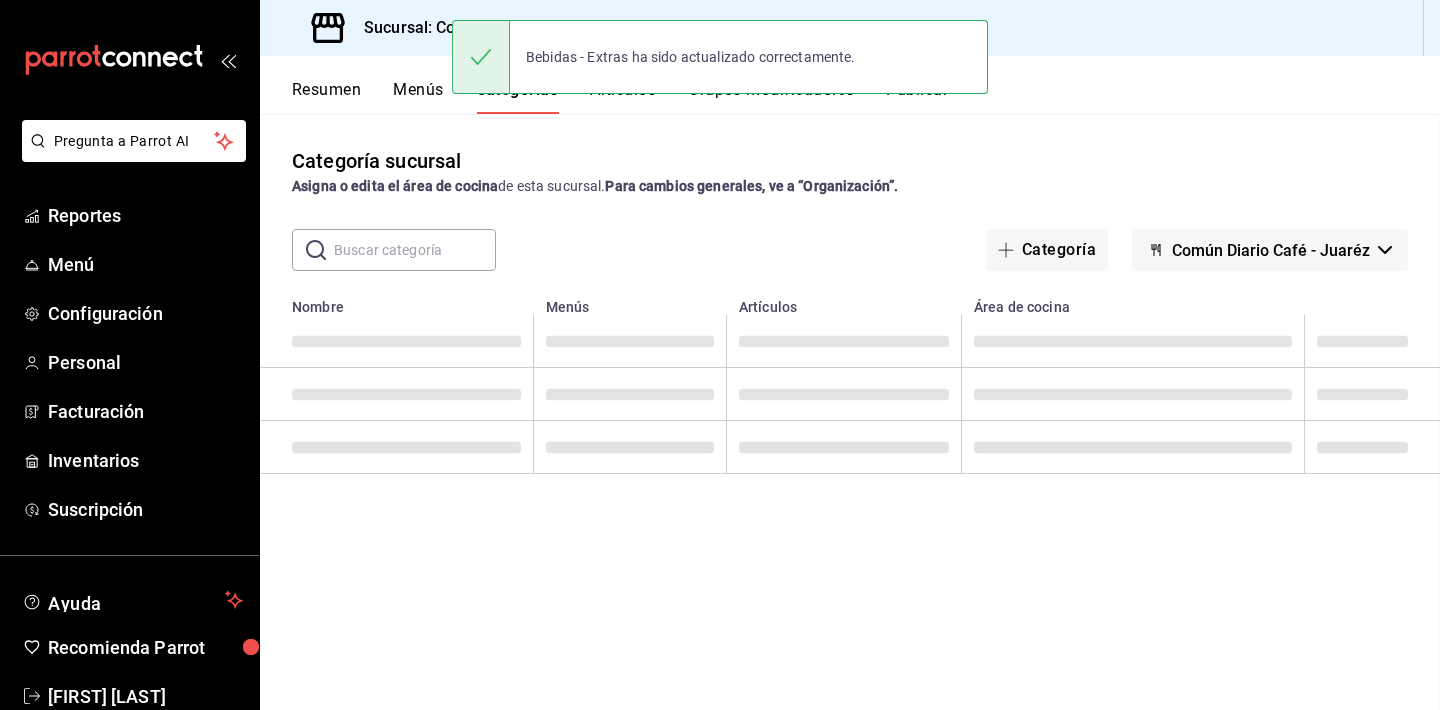 scroll, scrollTop: 0, scrollLeft: 0, axis: both 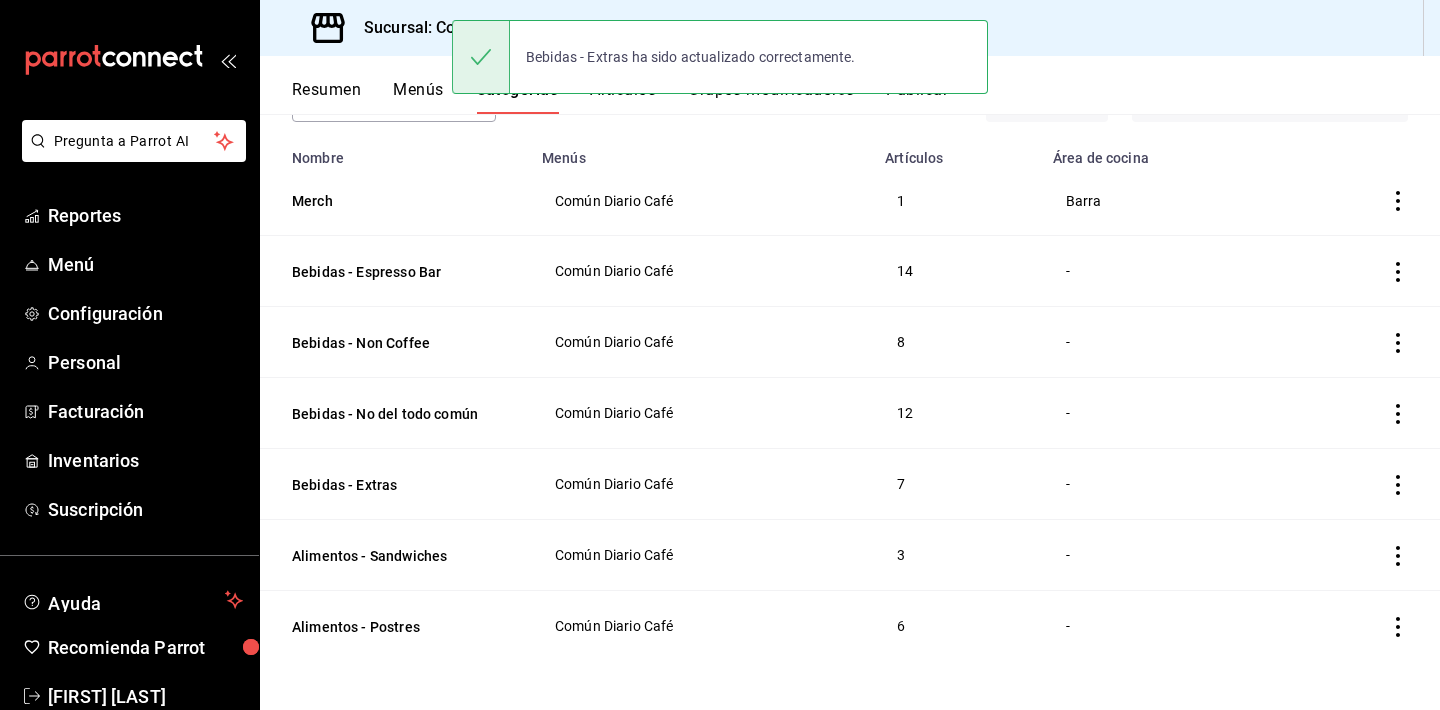 click 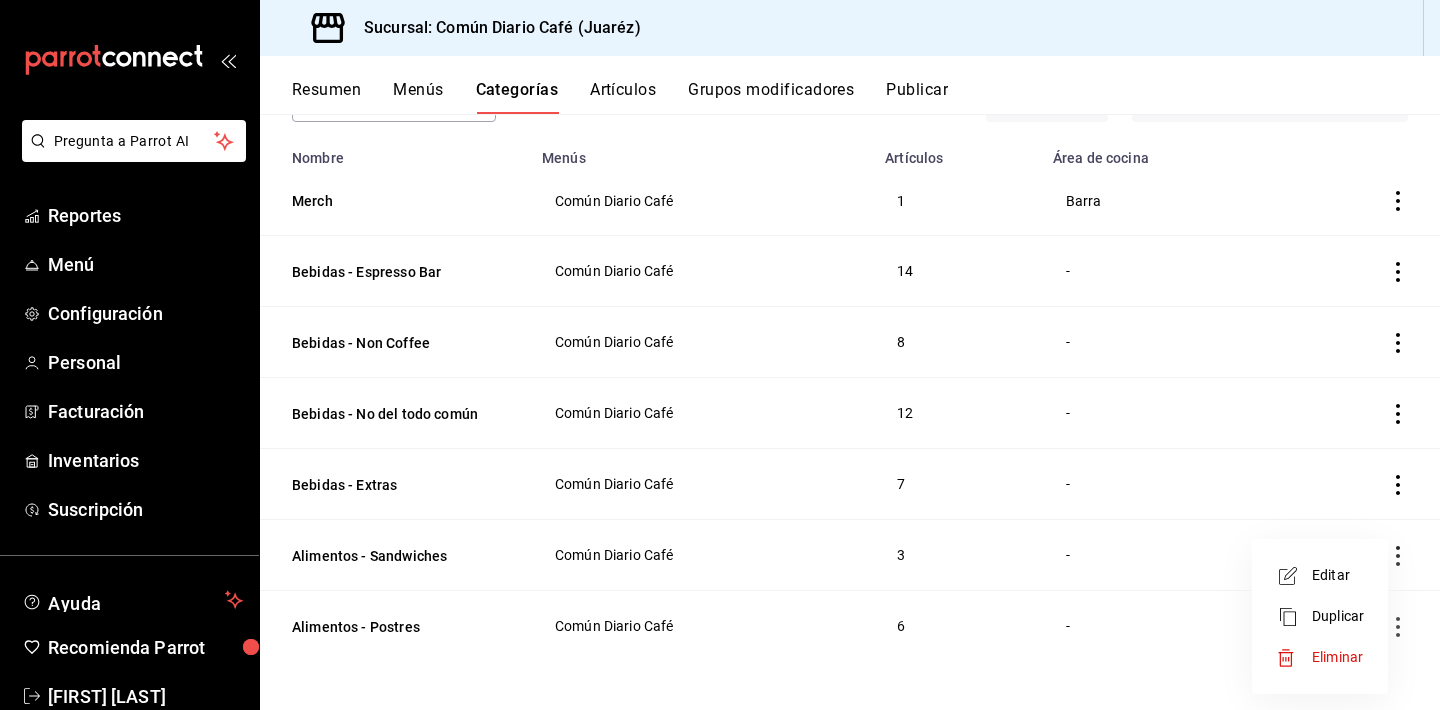click at bounding box center (1294, 576) 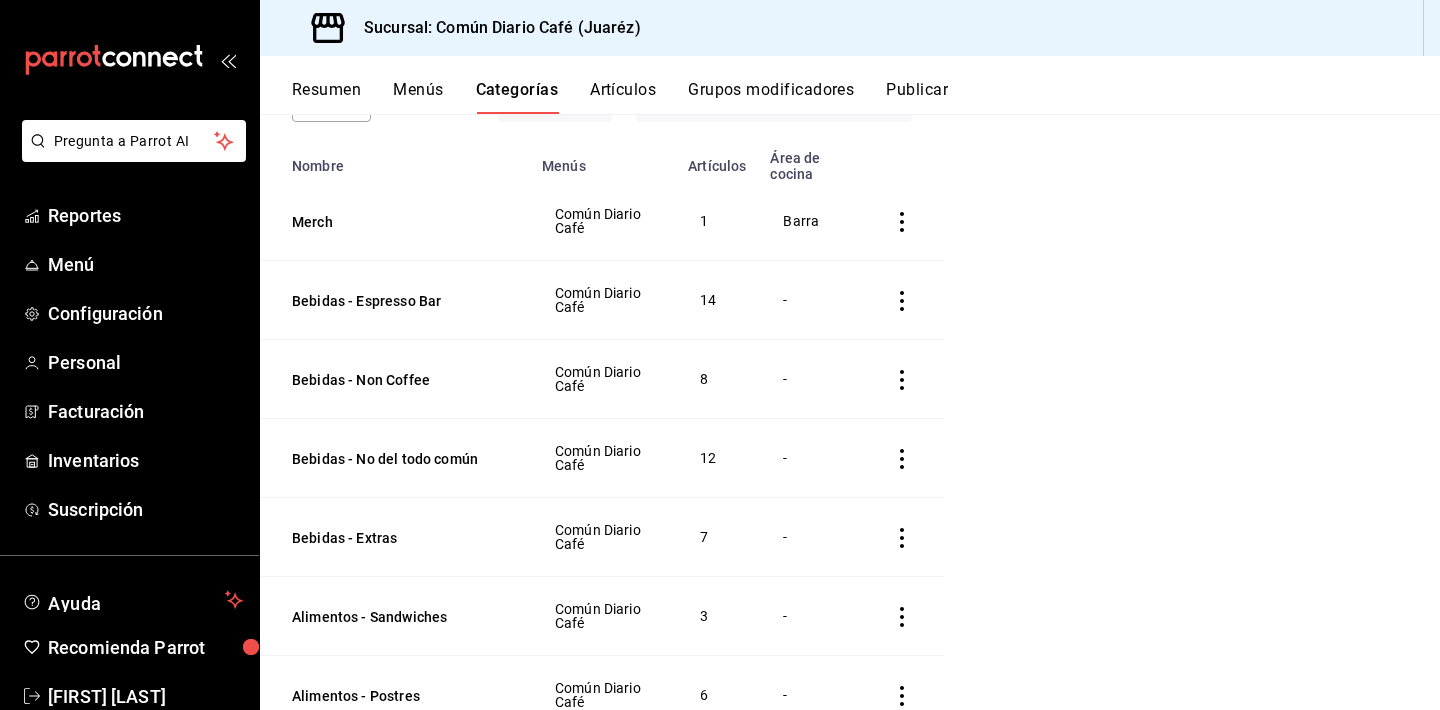 scroll, scrollTop: 145, scrollLeft: 0, axis: vertical 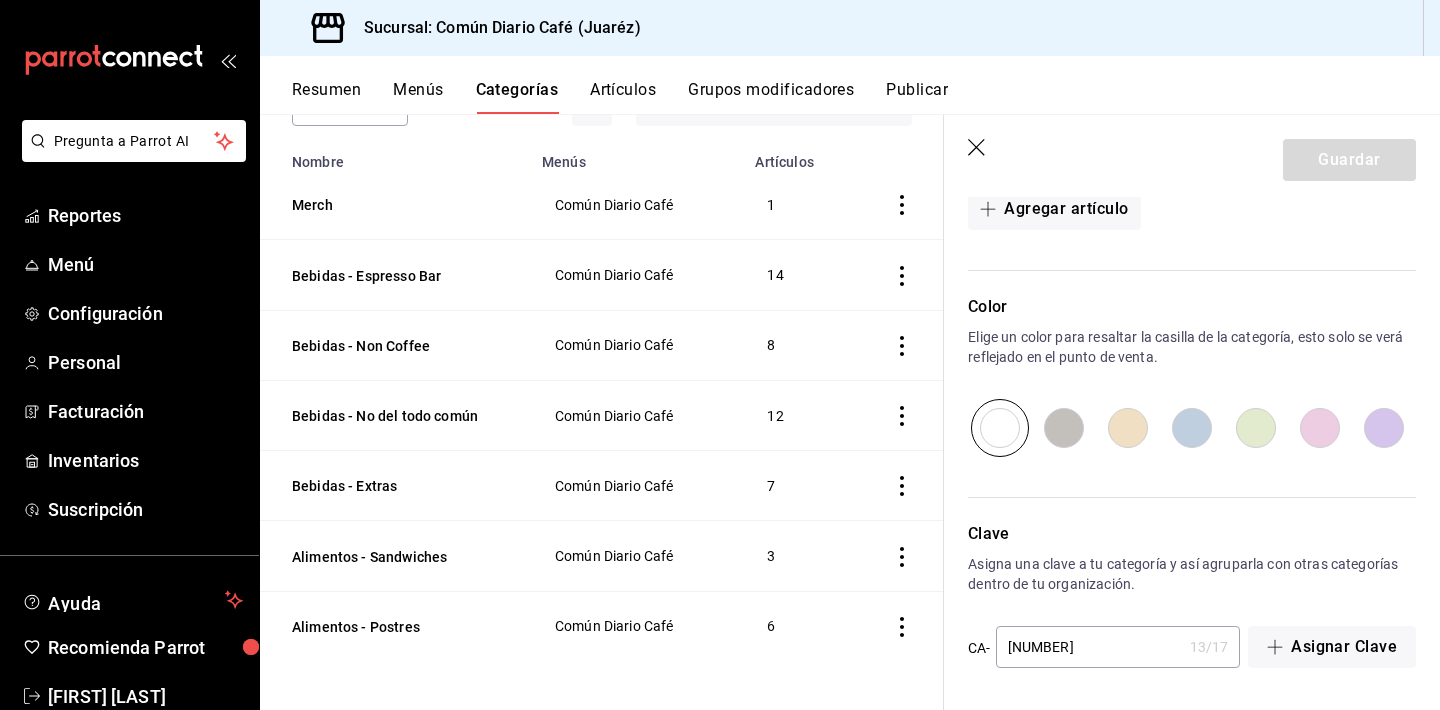click at bounding box center (1320, 428) 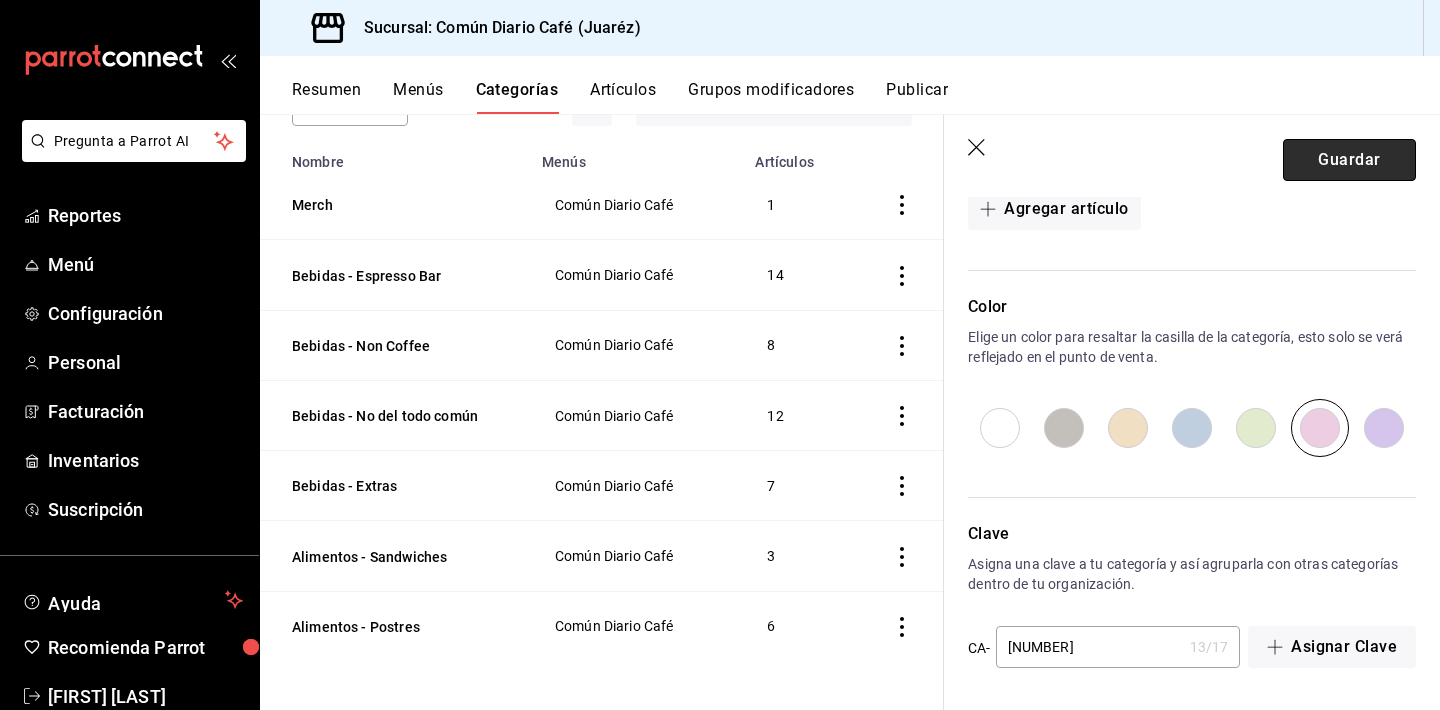 click on "Guardar" at bounding box center (1349, 160) 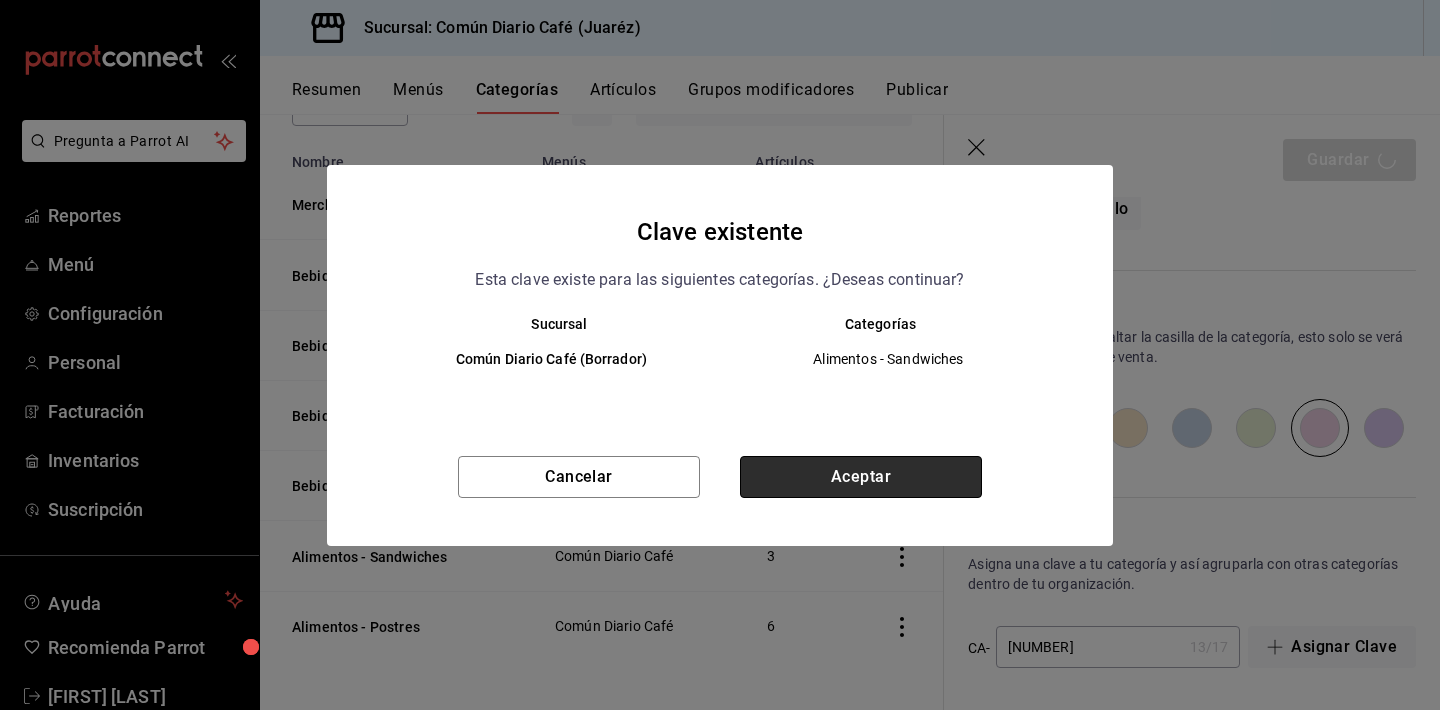 click on "Aceptar" at bounding box center [861, 477] 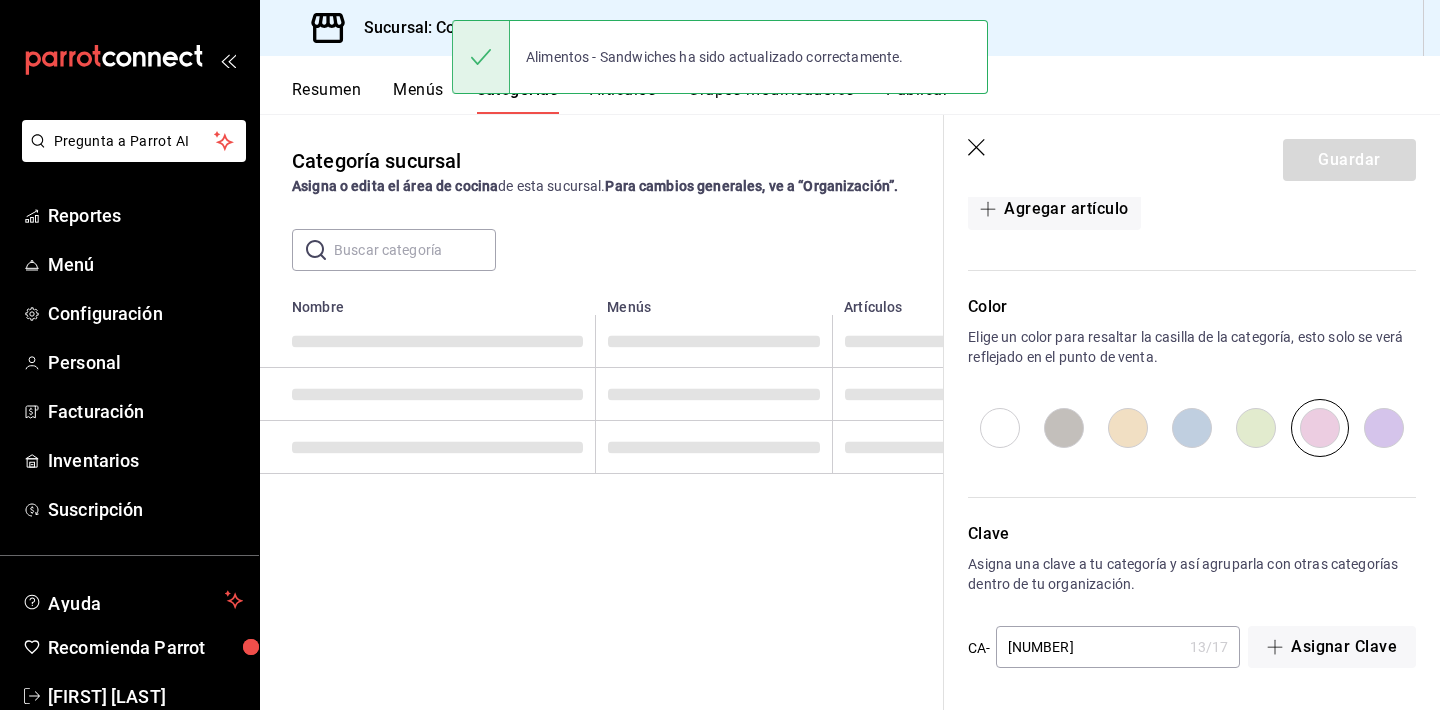 scroll, scrollTop: 0, scrollLeft: 0, axis: both 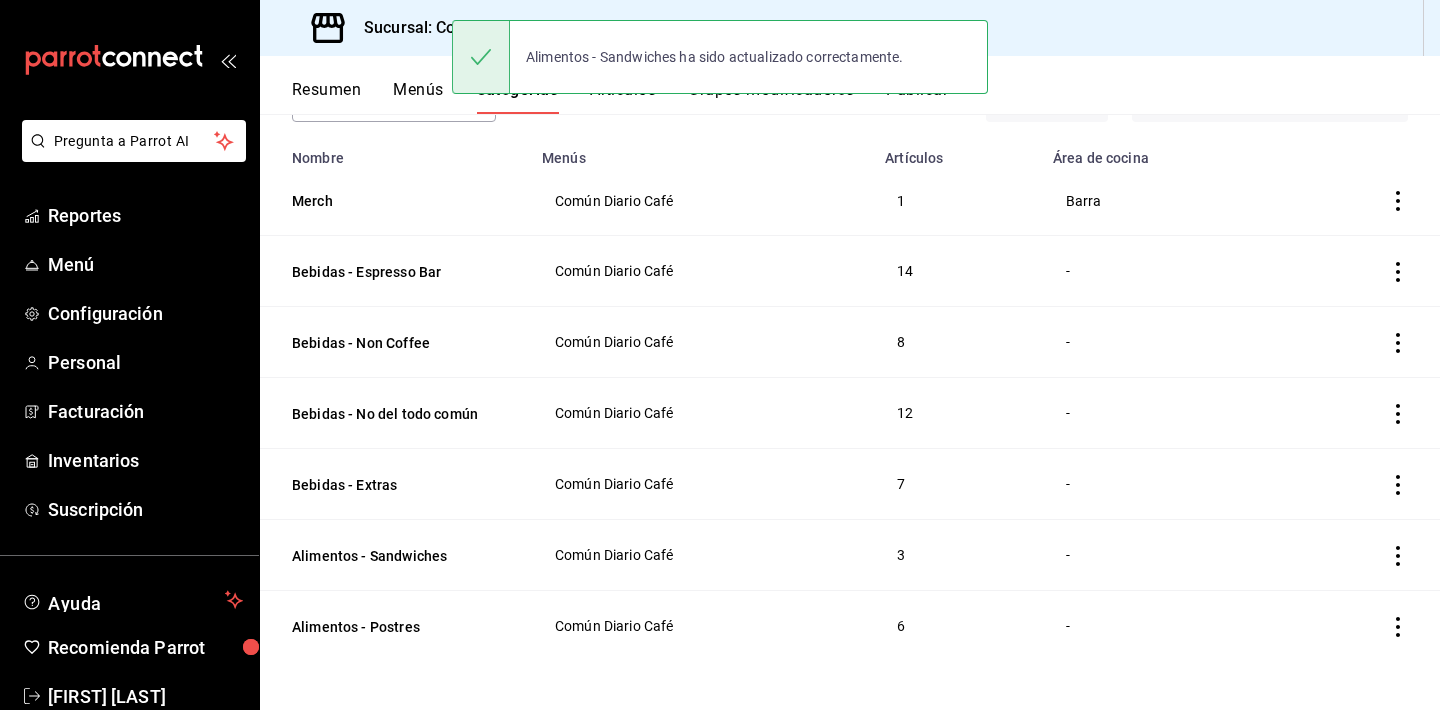 click 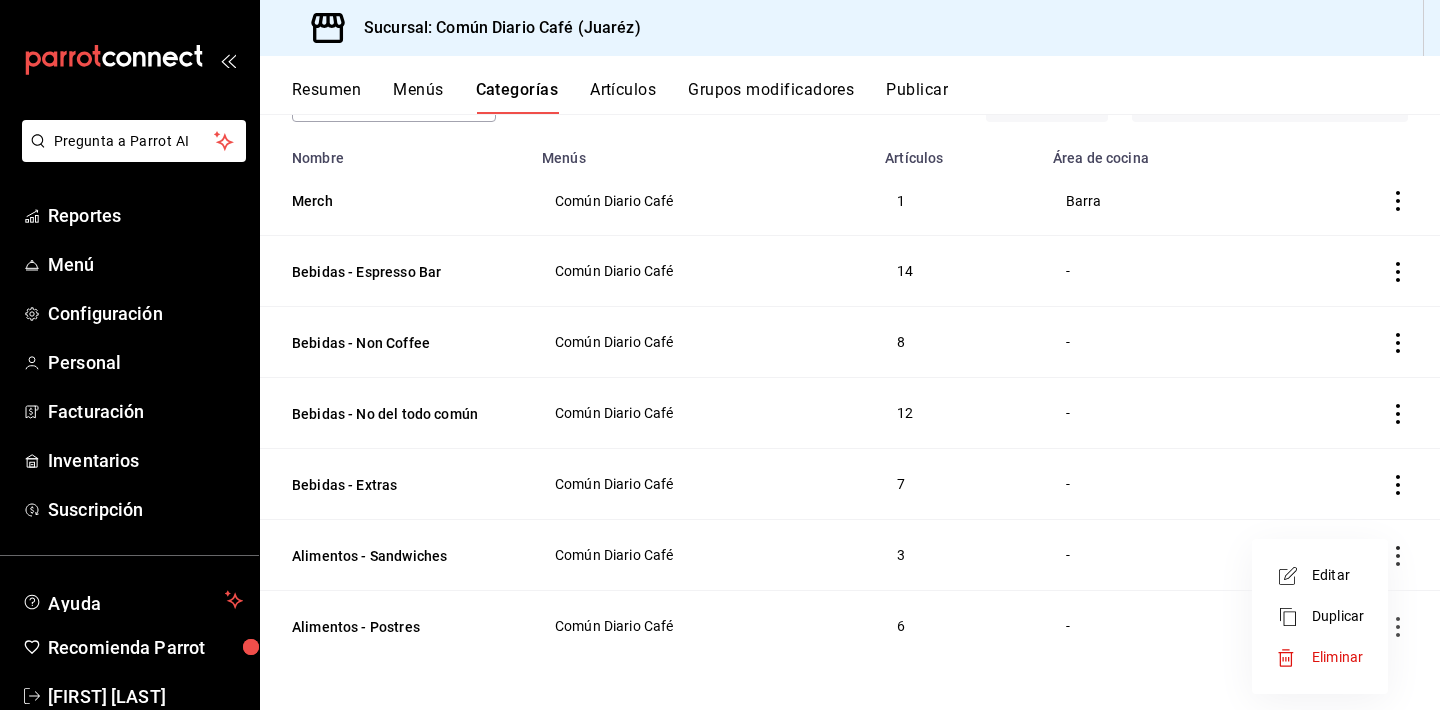 click on "Editar" at bounding box center (1338, 575) 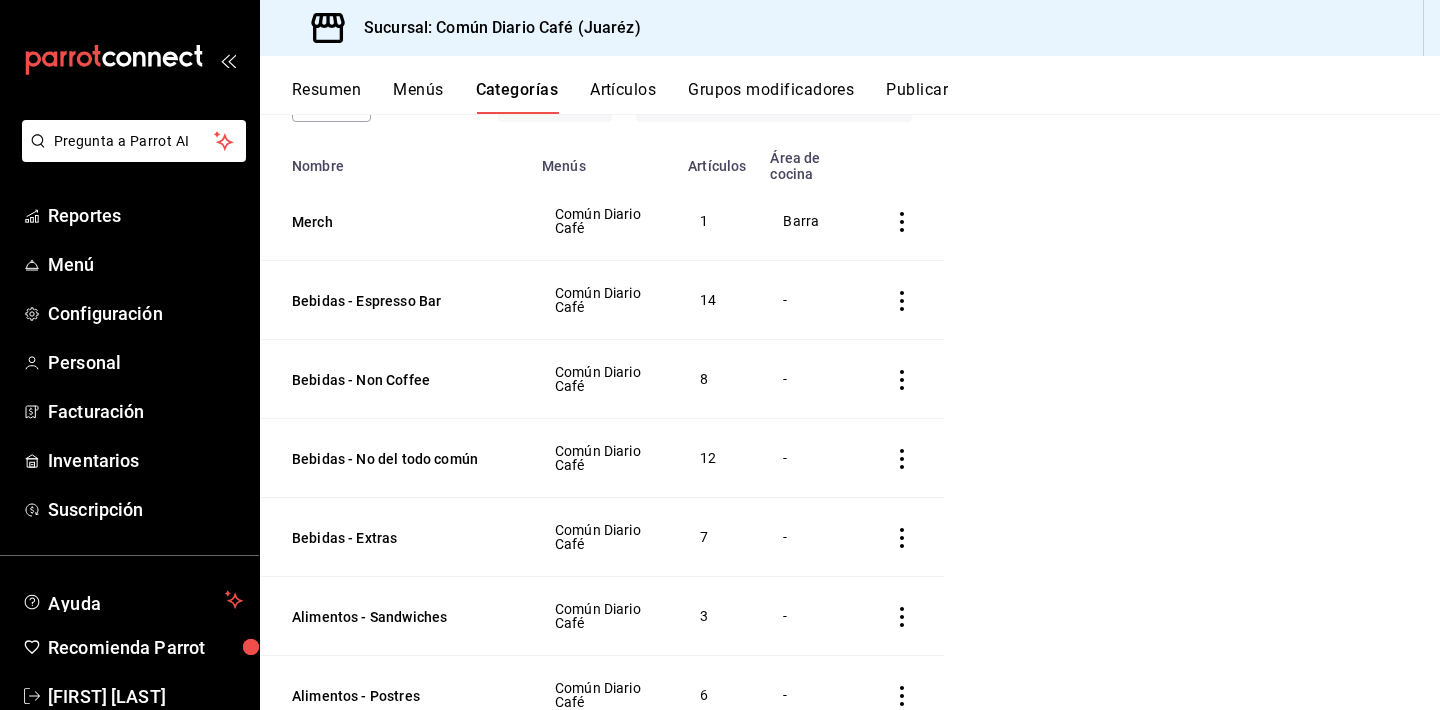 scroll, scrollTop: 145, scrollLeft: 0, axis: vertical 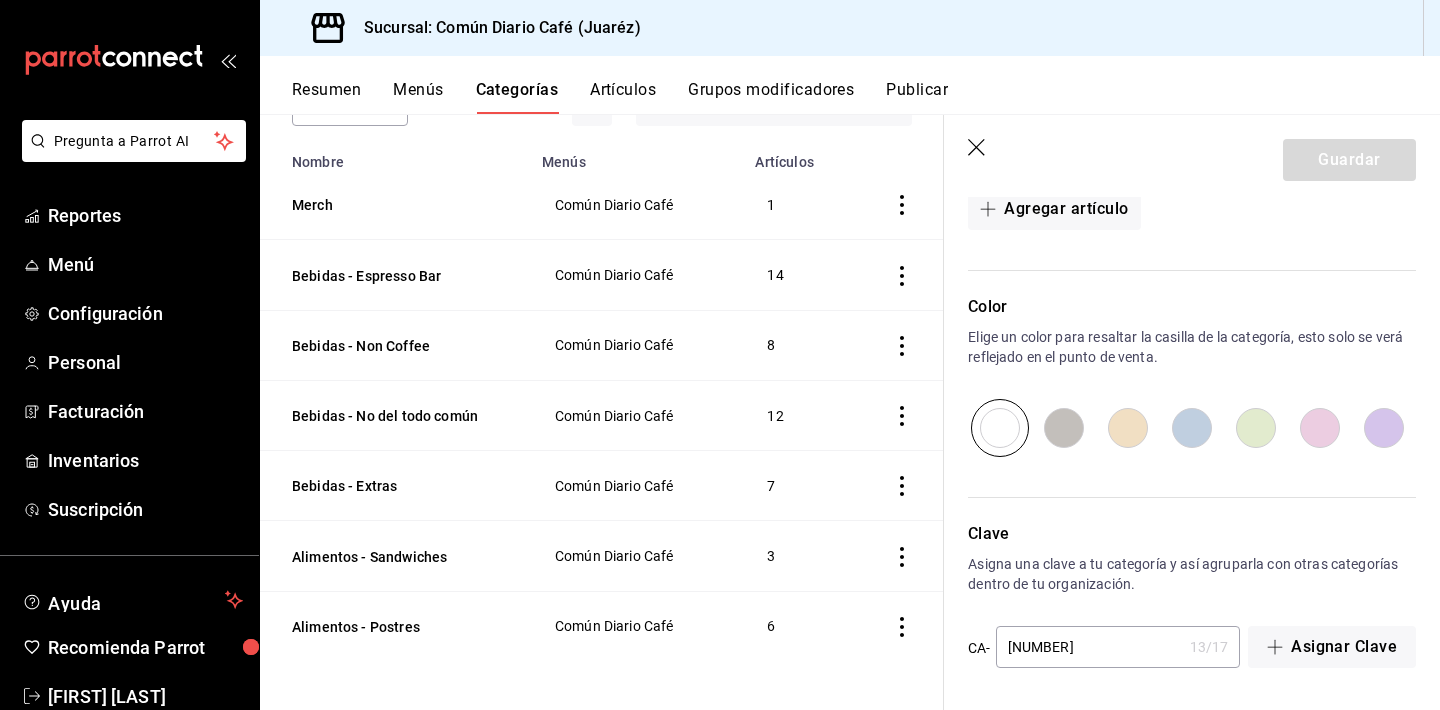 click at bounding box center (1384, 428) 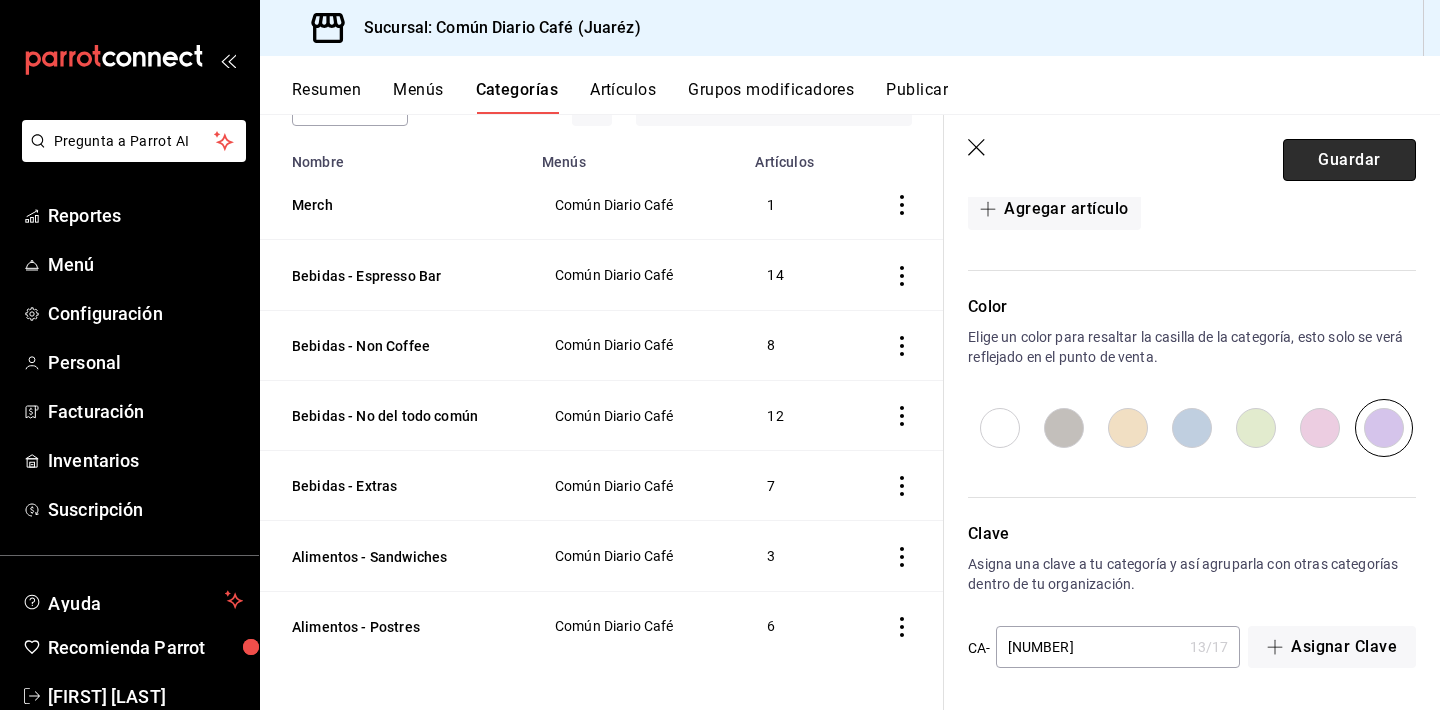 click on "Guardar" at bounding box center [1349, 160] 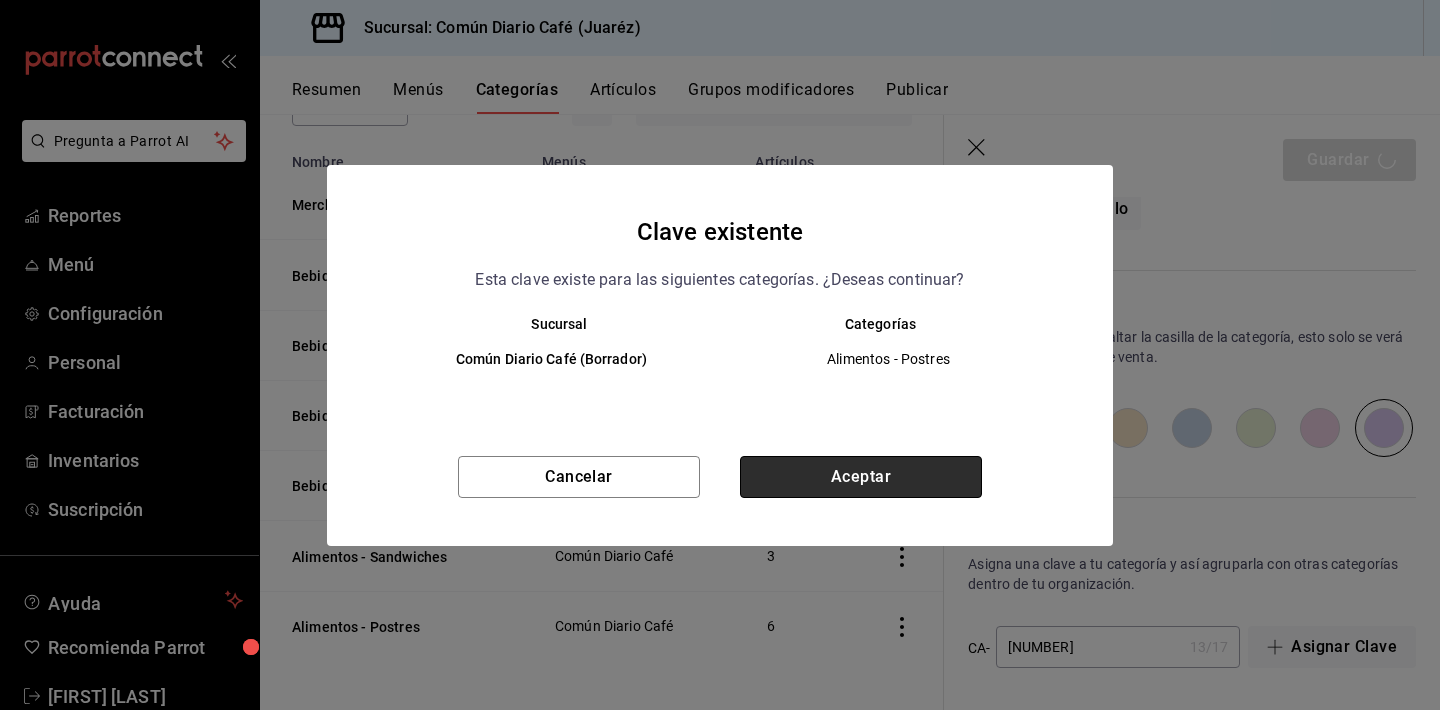 click on "Aceptar" at bounding box center (861, 477) 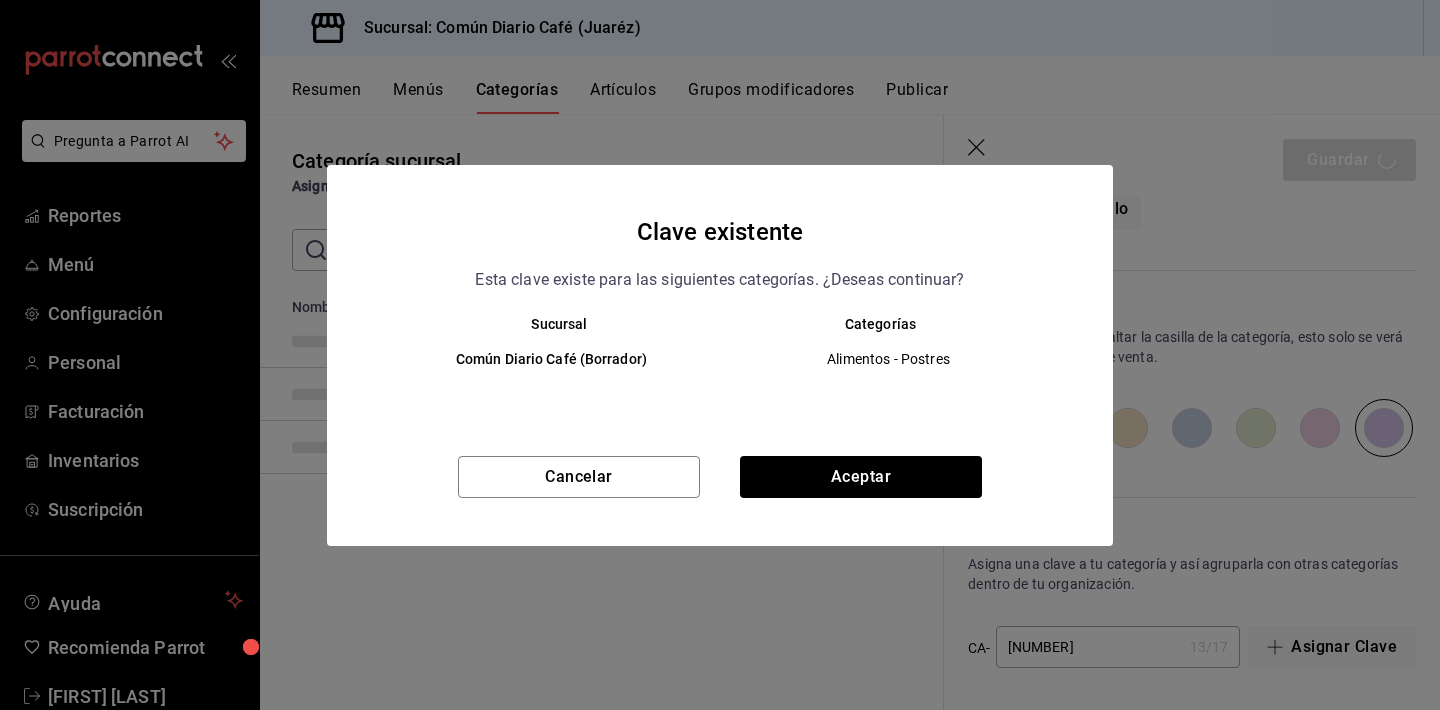 scroll, scrollTop: 0, scrollLeft: 0, axis: both 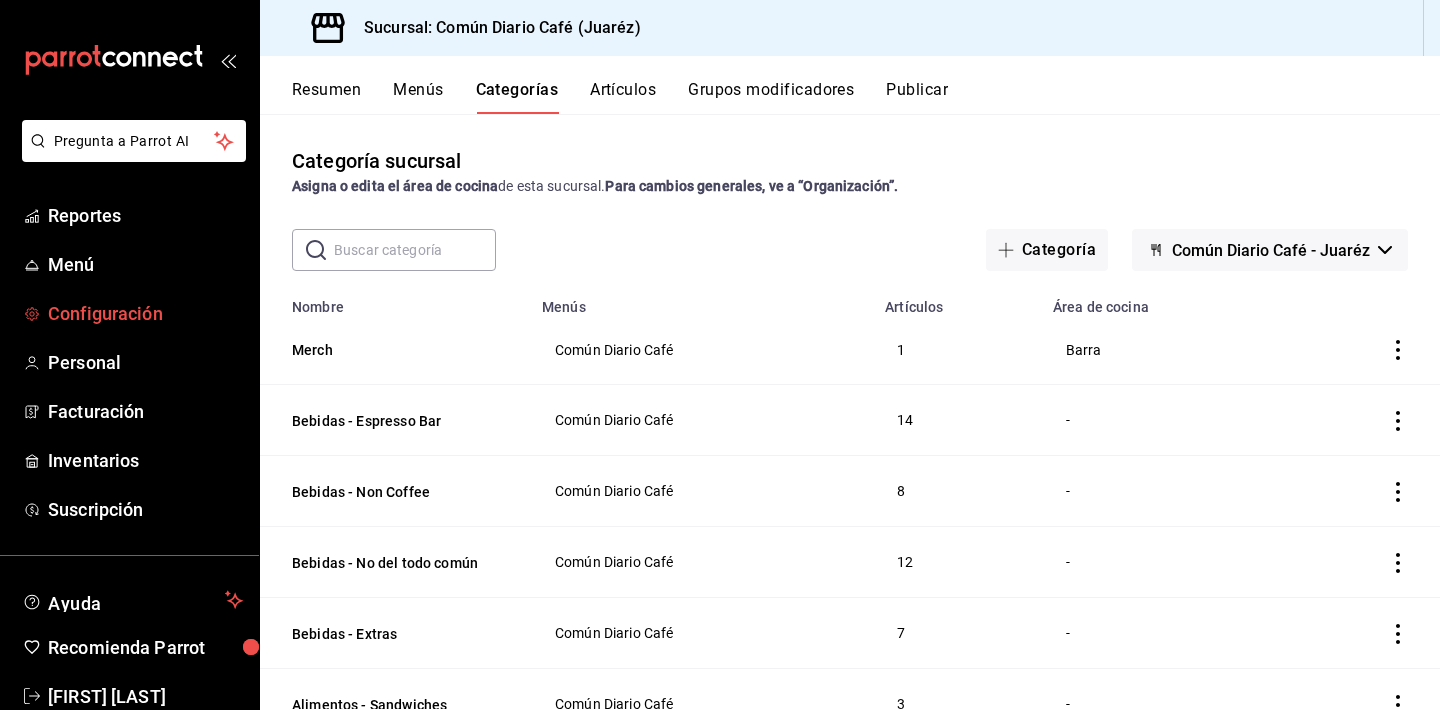 click on "Configuración" at bounding box center [145, 313] 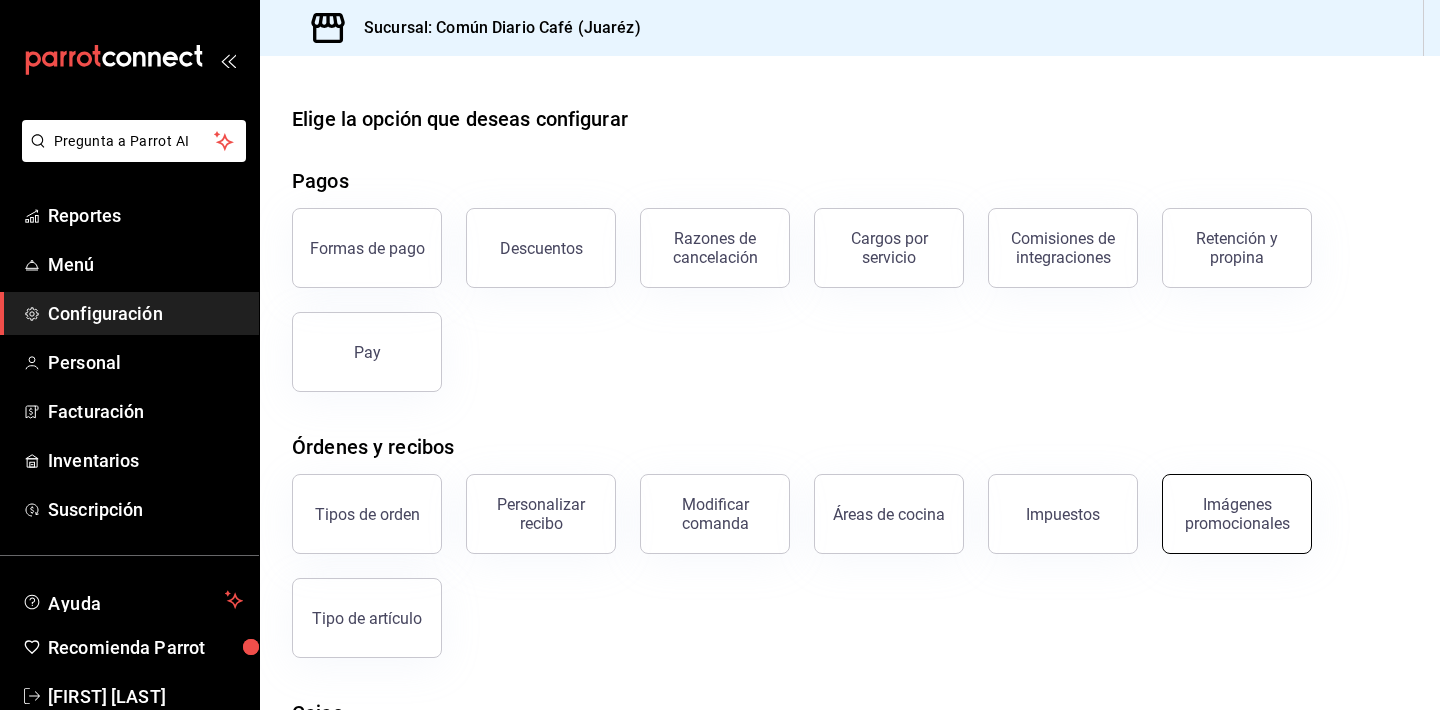 click on "Imágenes promocionales" at bounding box center [1237, 514] 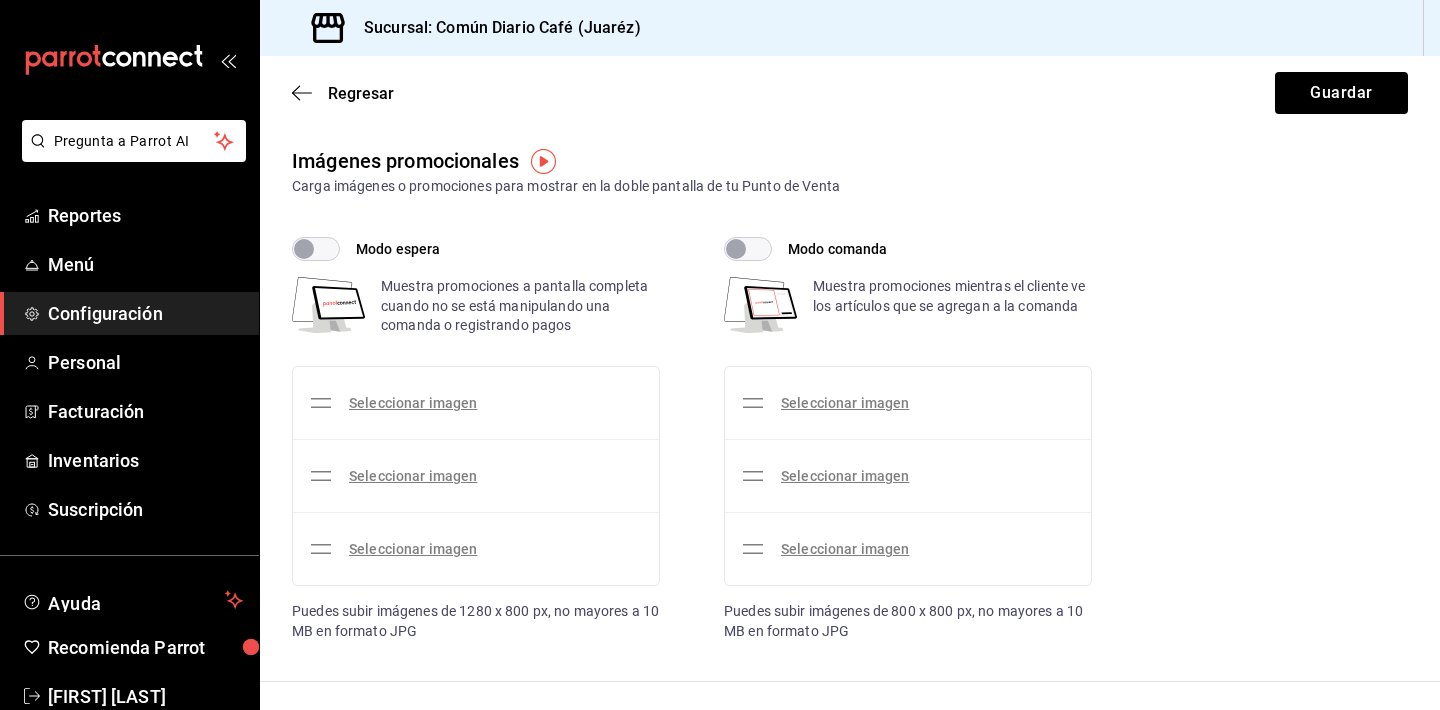 click on "Modo comanda" at bounding box center [736, 249] 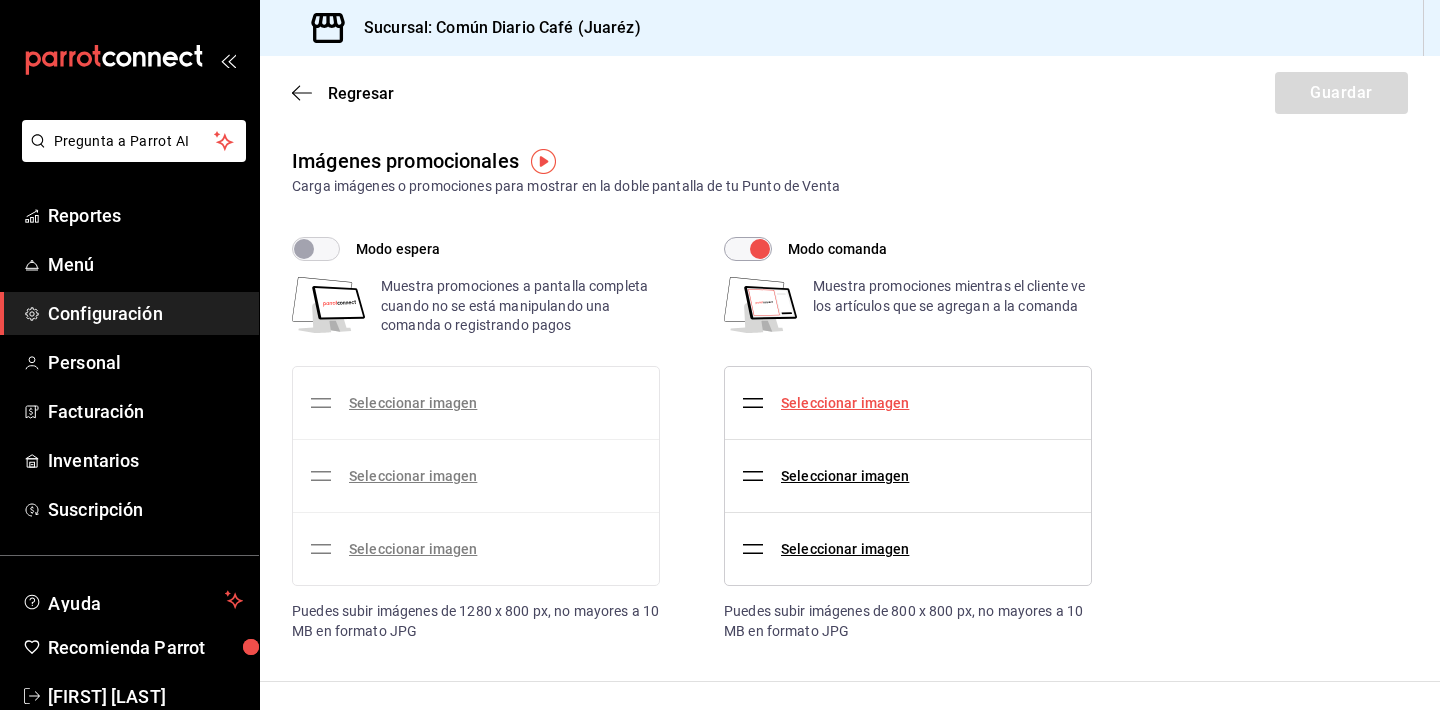 click on "Seleccionar imagen" at bounding box center (845, 403) 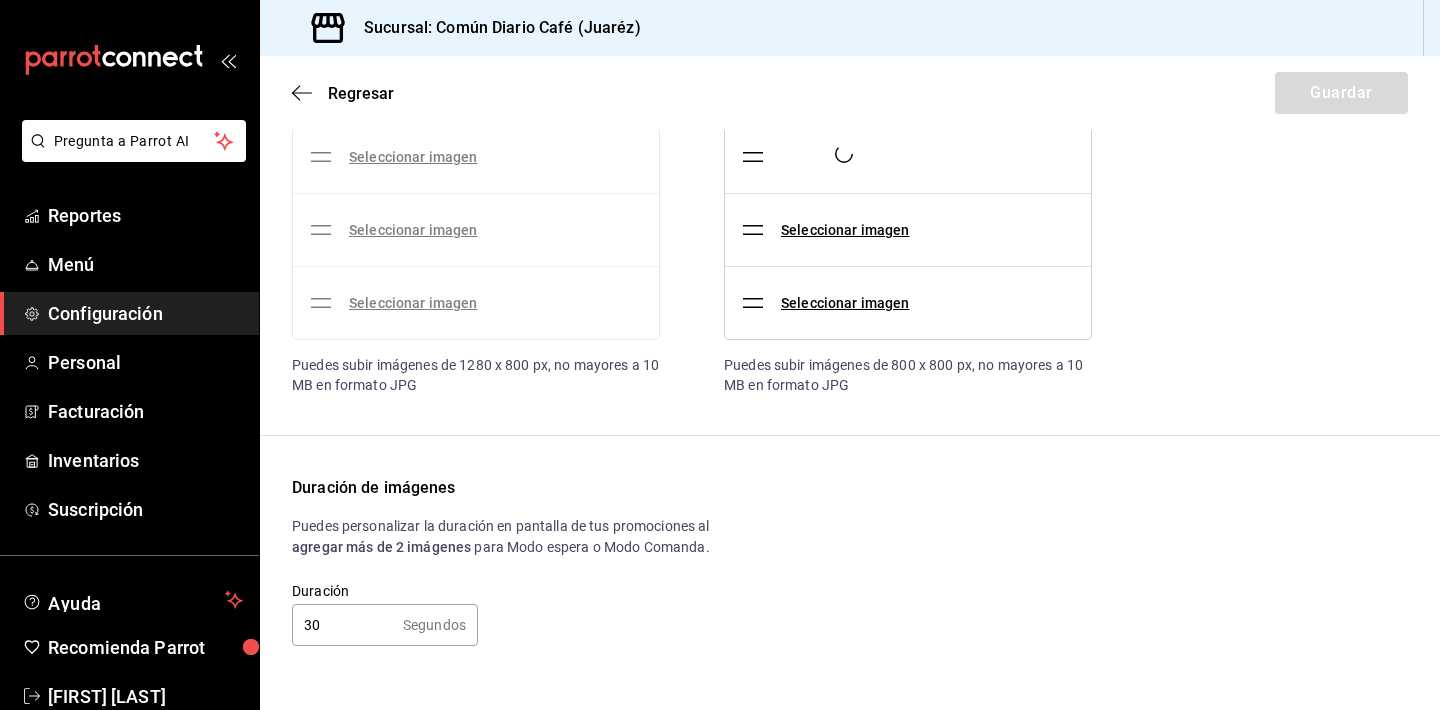 scroll, scrollTop: 245, scrollLeft: 0, axis: vertical 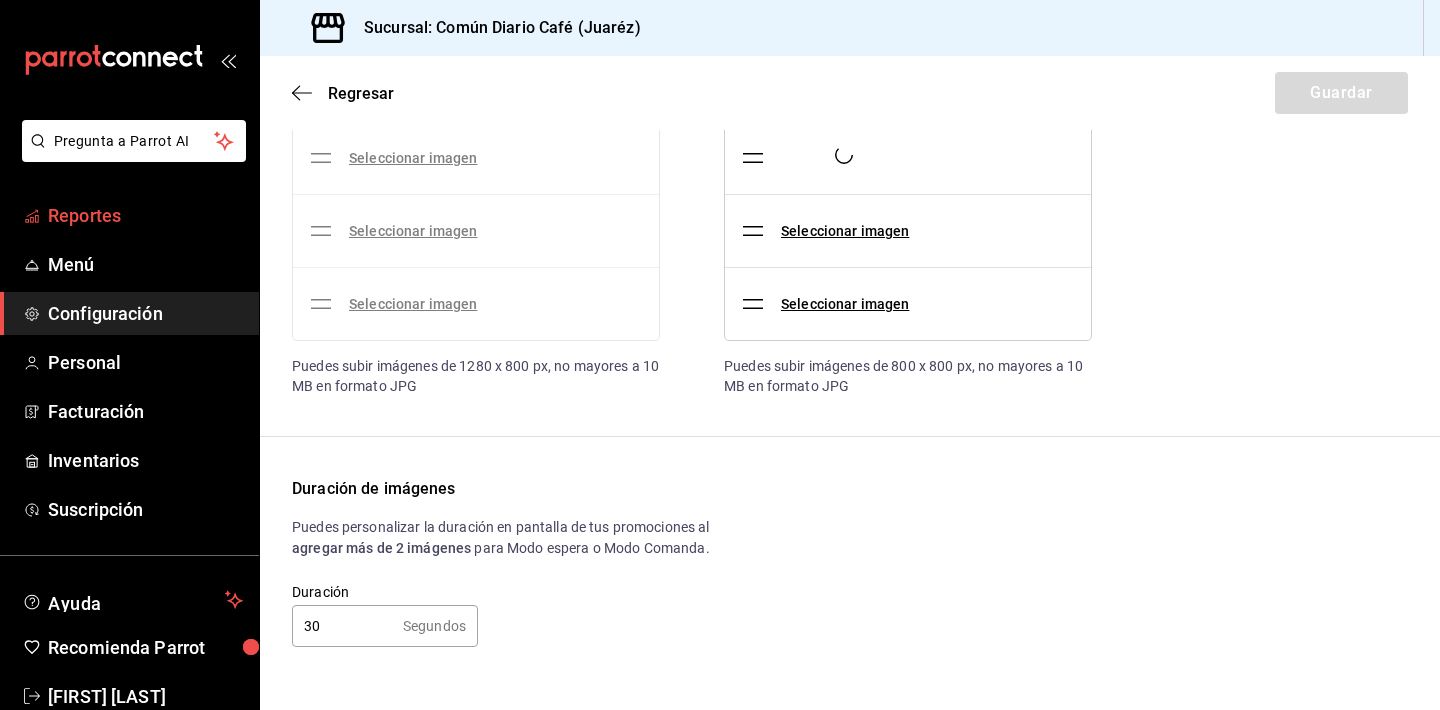 click on "Reportes" at bounding box center (145, 215) 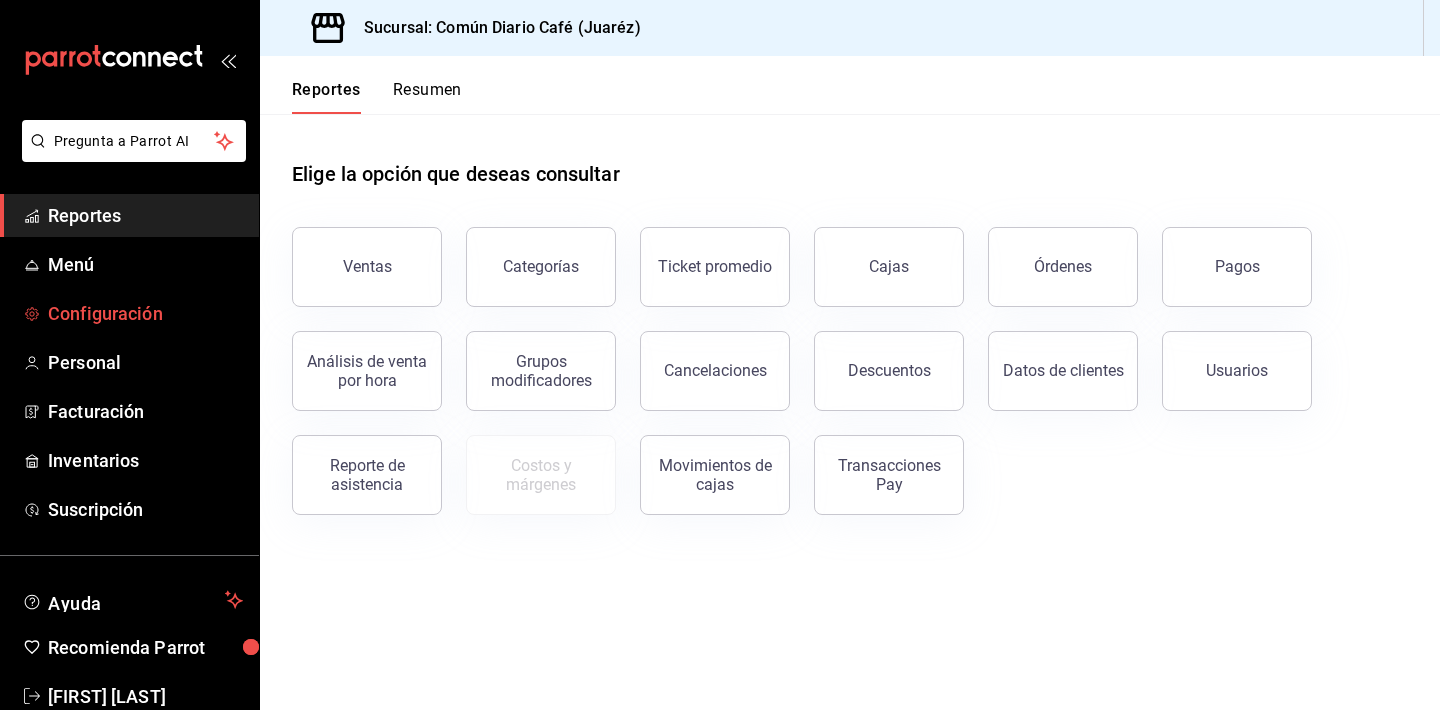 click on "Configuración" at bounding box center (145, 313) 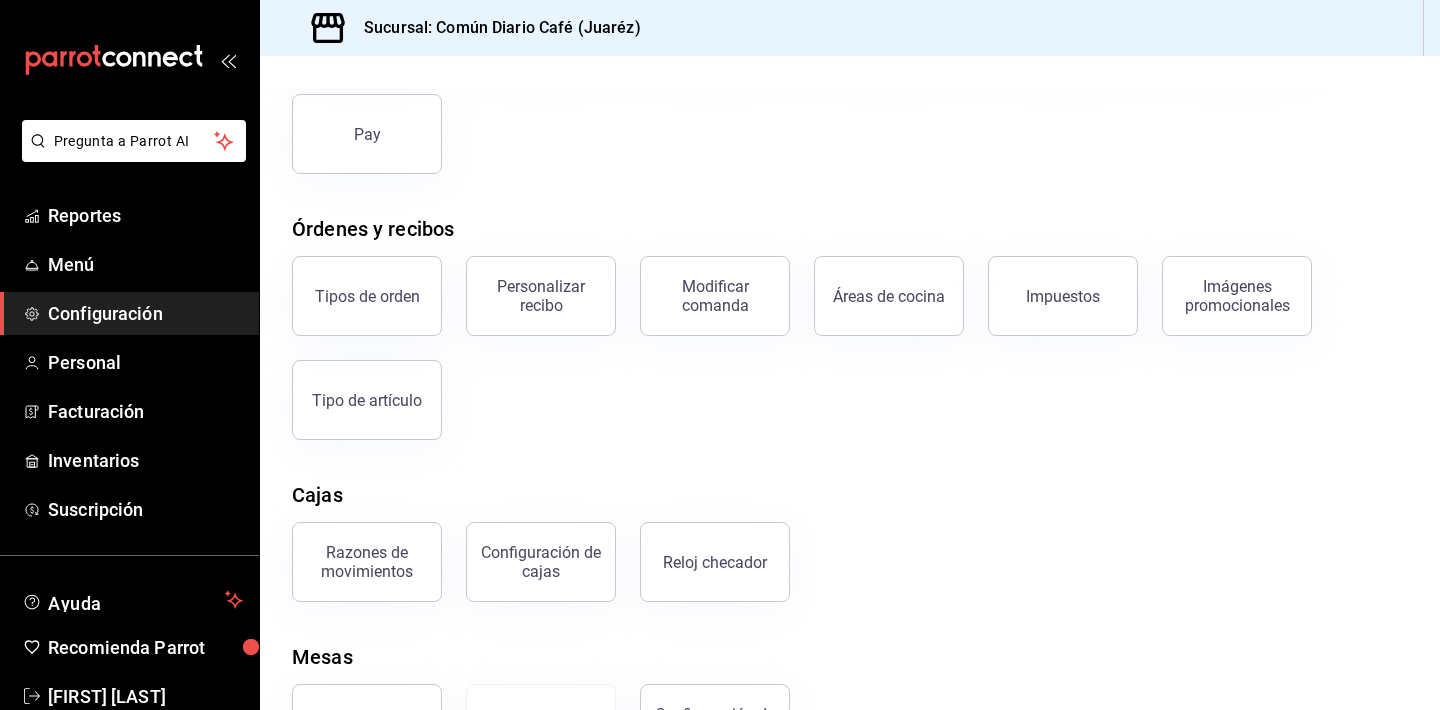 scroll, scrollTop: 98, scrollLeft: 0, axis: vertical 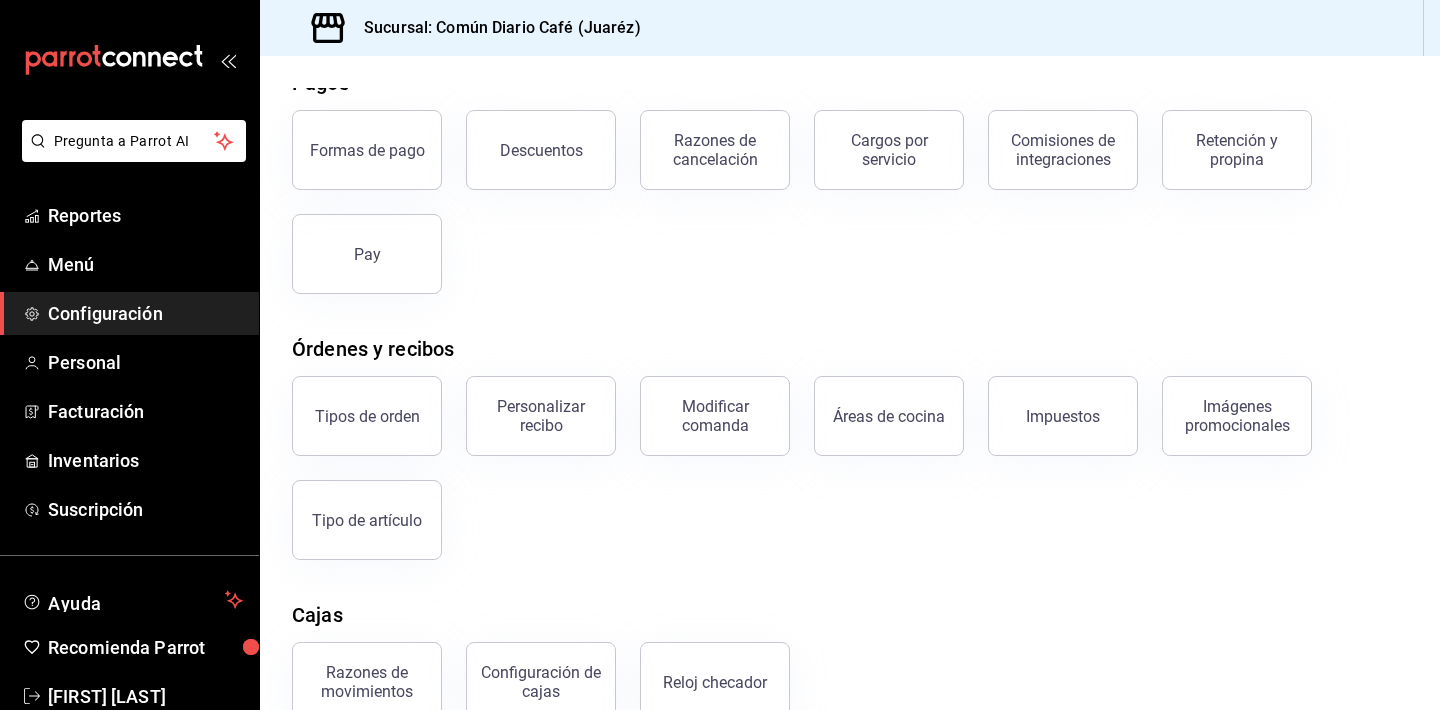 click on "Formas de pago Descuentos Razones de cancelación Cargos por servicio Comisiones de integraciones Retención y propina Pay" at bounding box center (838, 190) 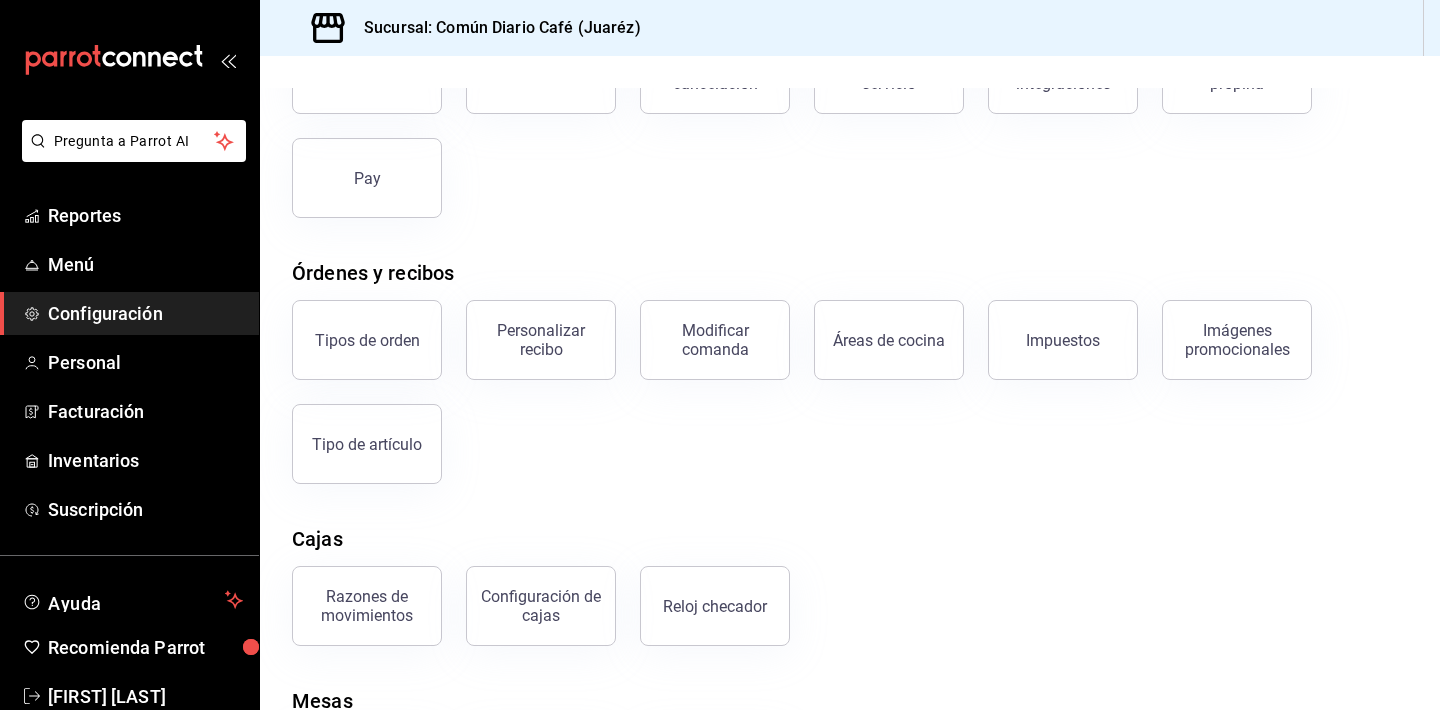 scroll, scrollTop: 192, scrollLeft: 0, axis: vertical 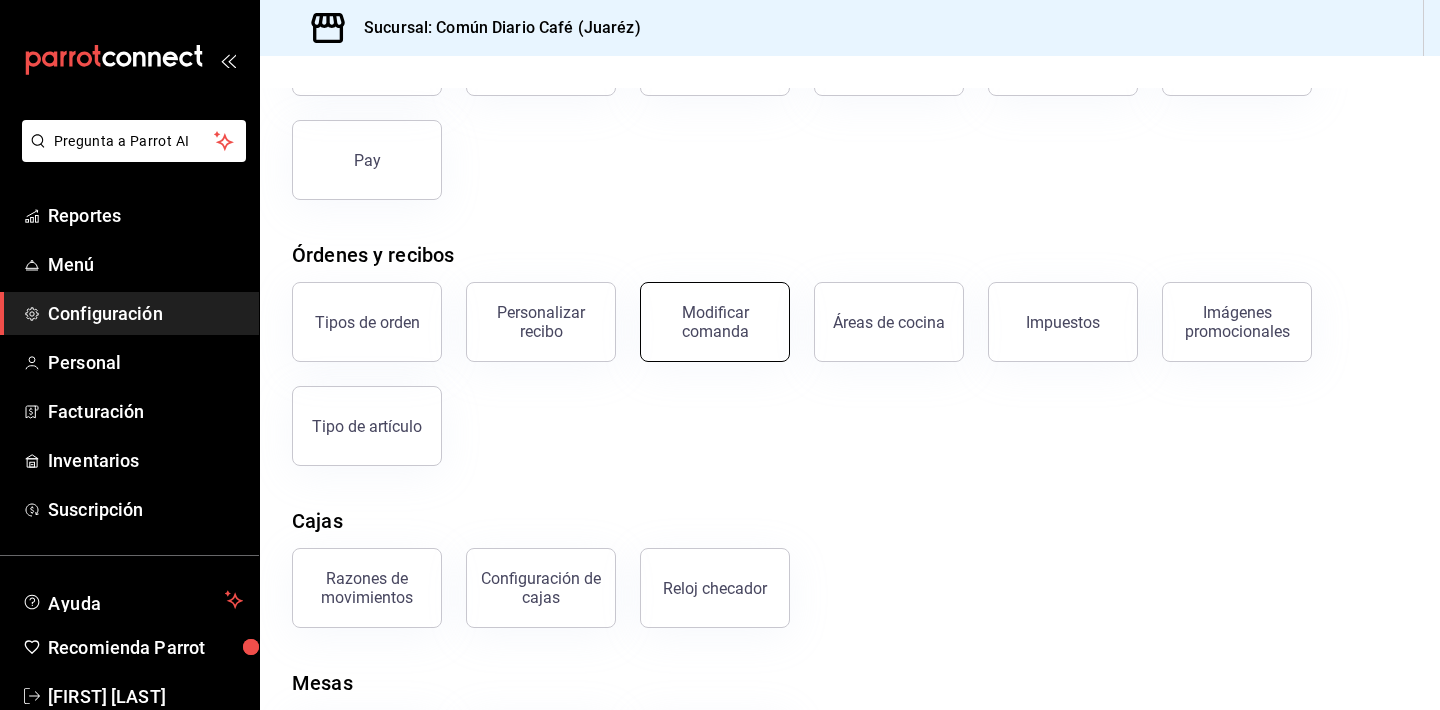 click on "Modificar comanda" at bounding box center (715, 322) 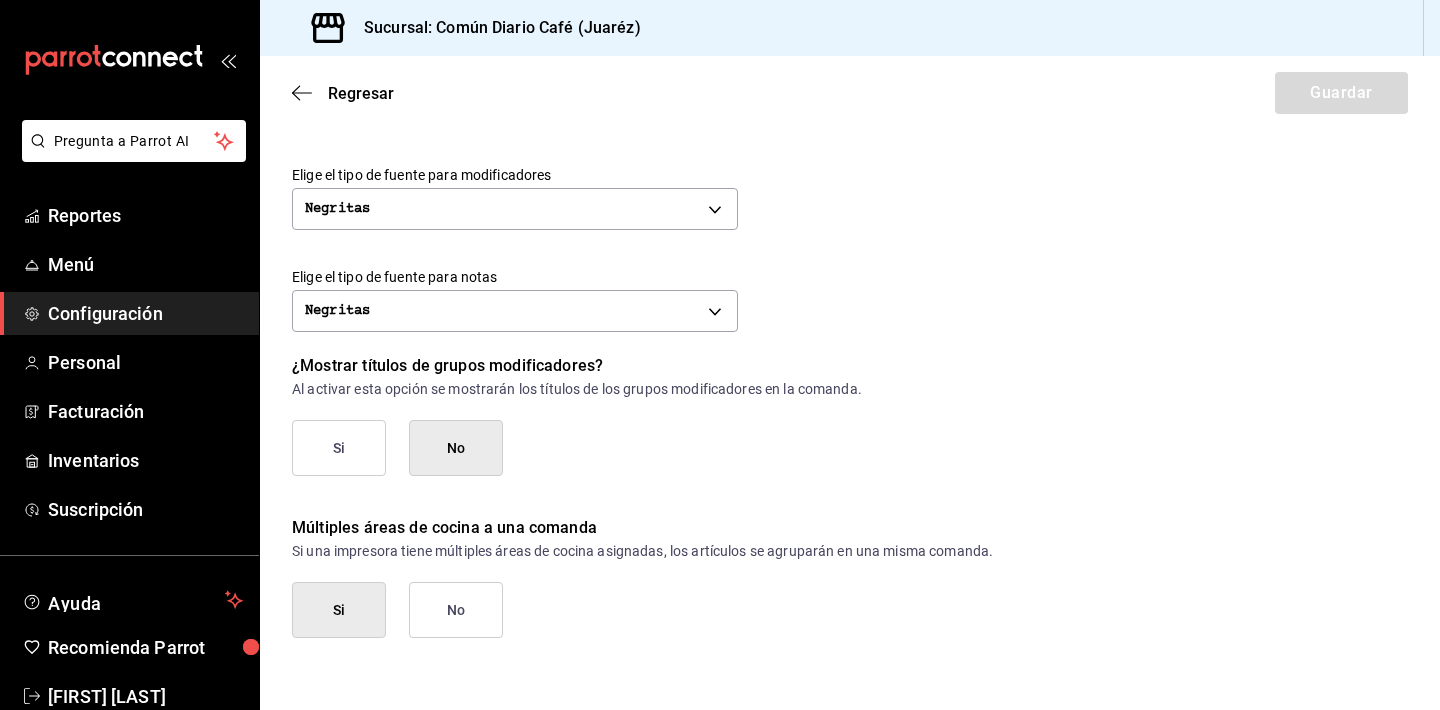 scroll, scrollTop: 888, scrollLeft: 0, axis: vertical 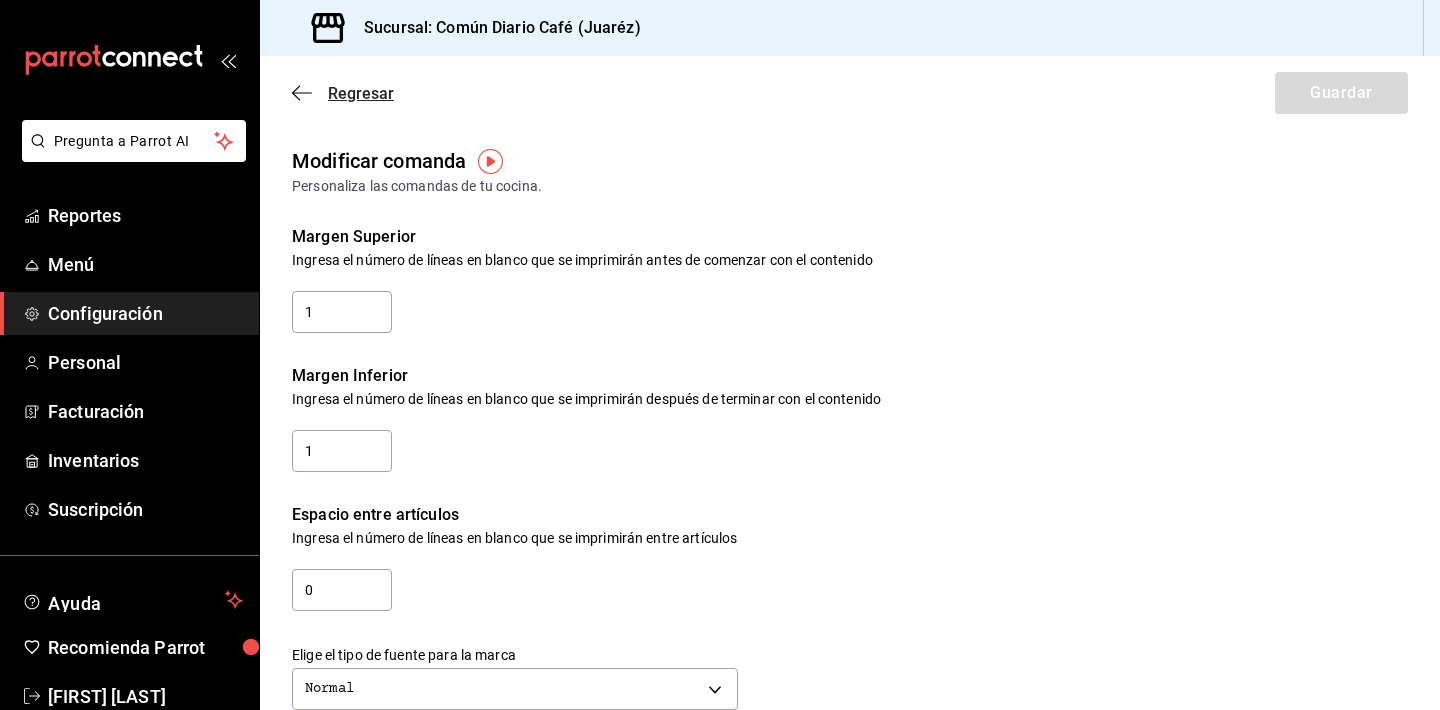 click 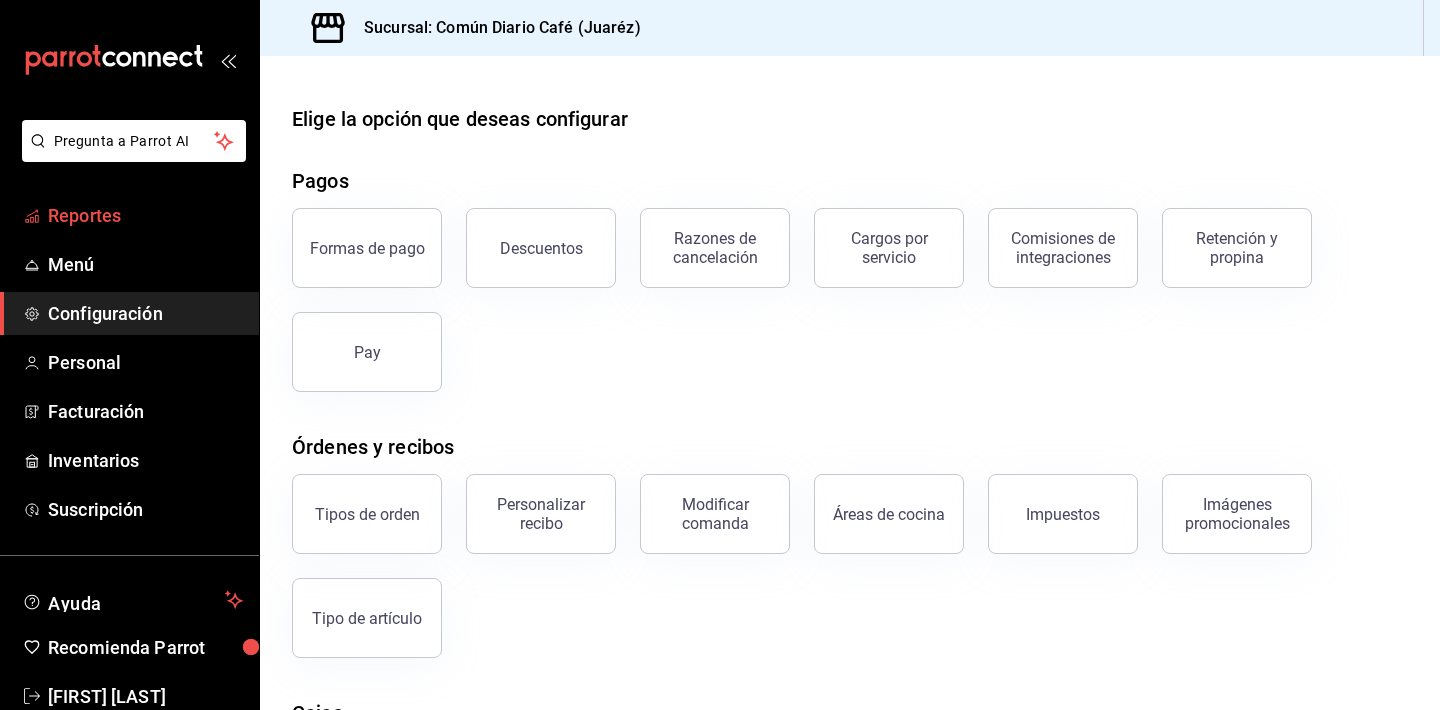 click on "Reportes" at bounding box center (129, 215) 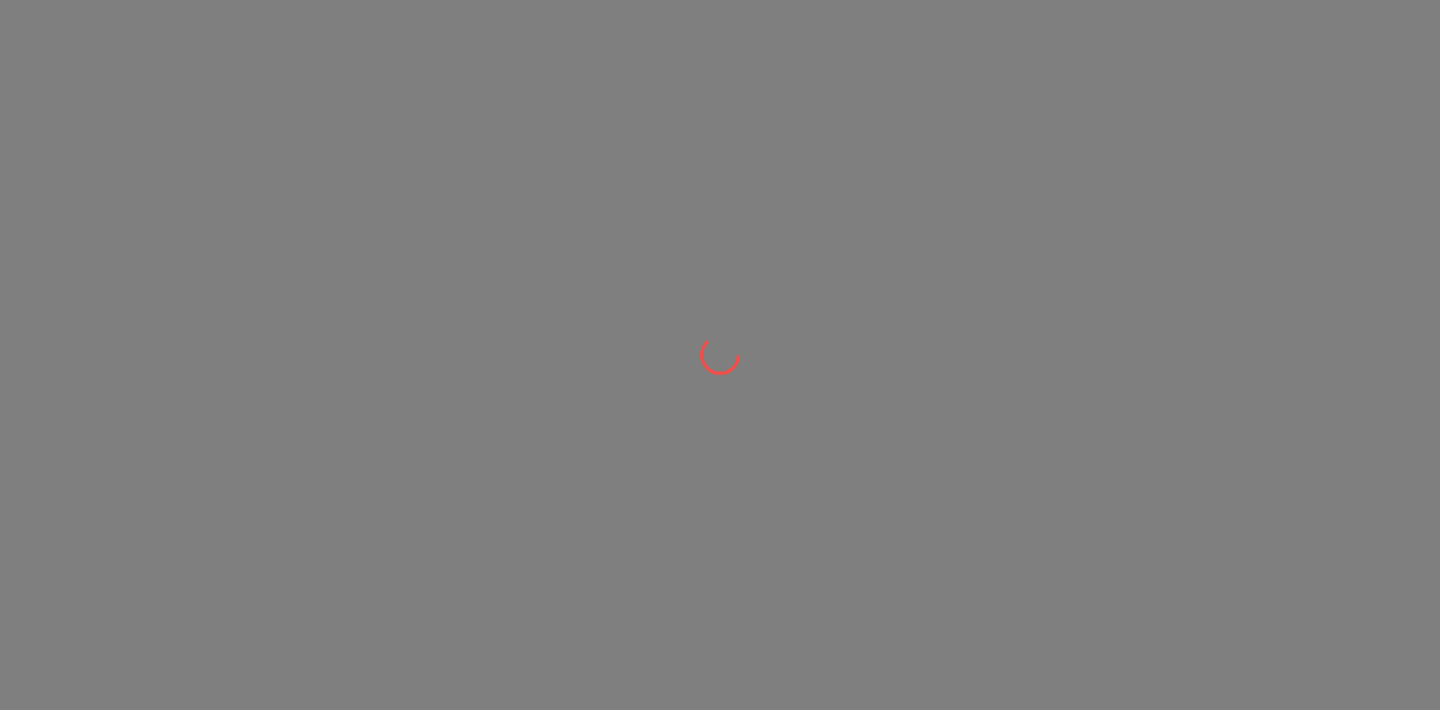 scroll, scrollTop: 0, scrollLeft: 0, axis: both 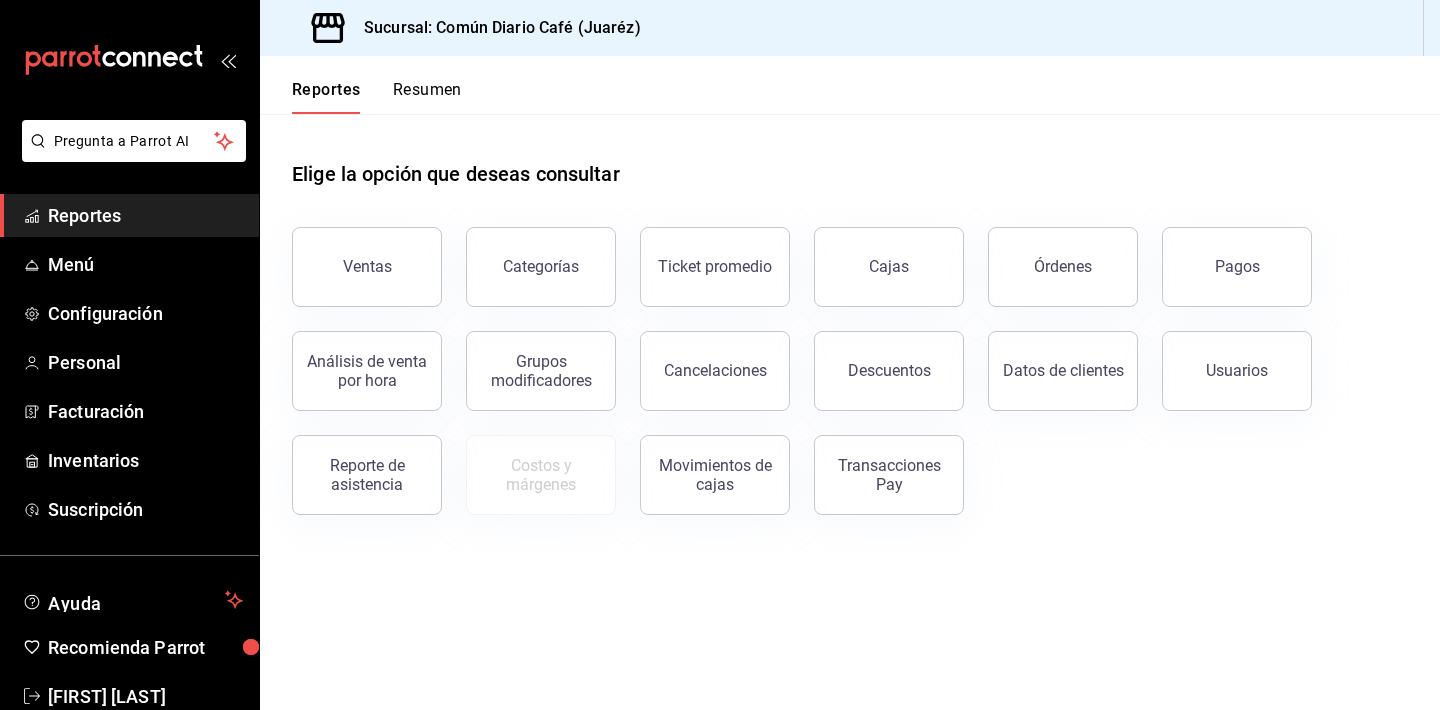 click on "Reportes" at bounding box center [145, 215] 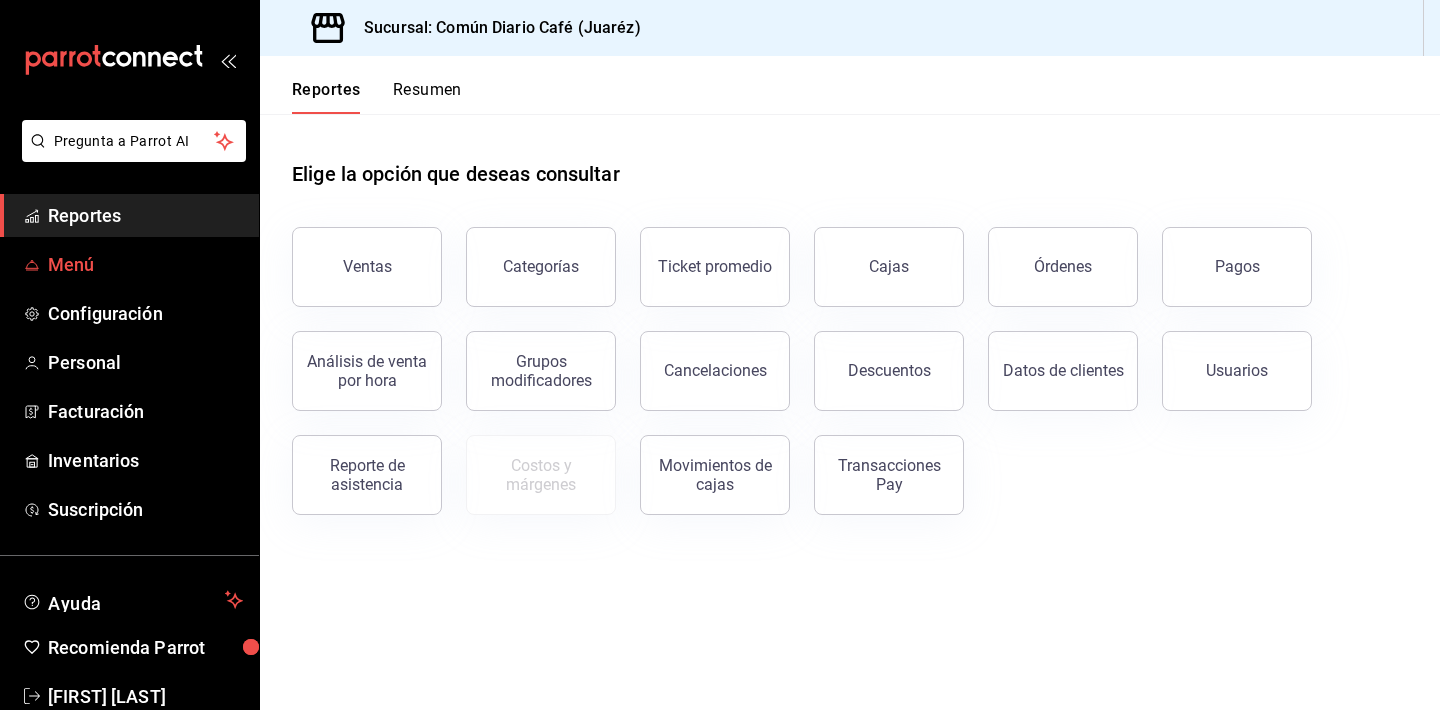 click on "Menú" at bounding box center [145, 264] 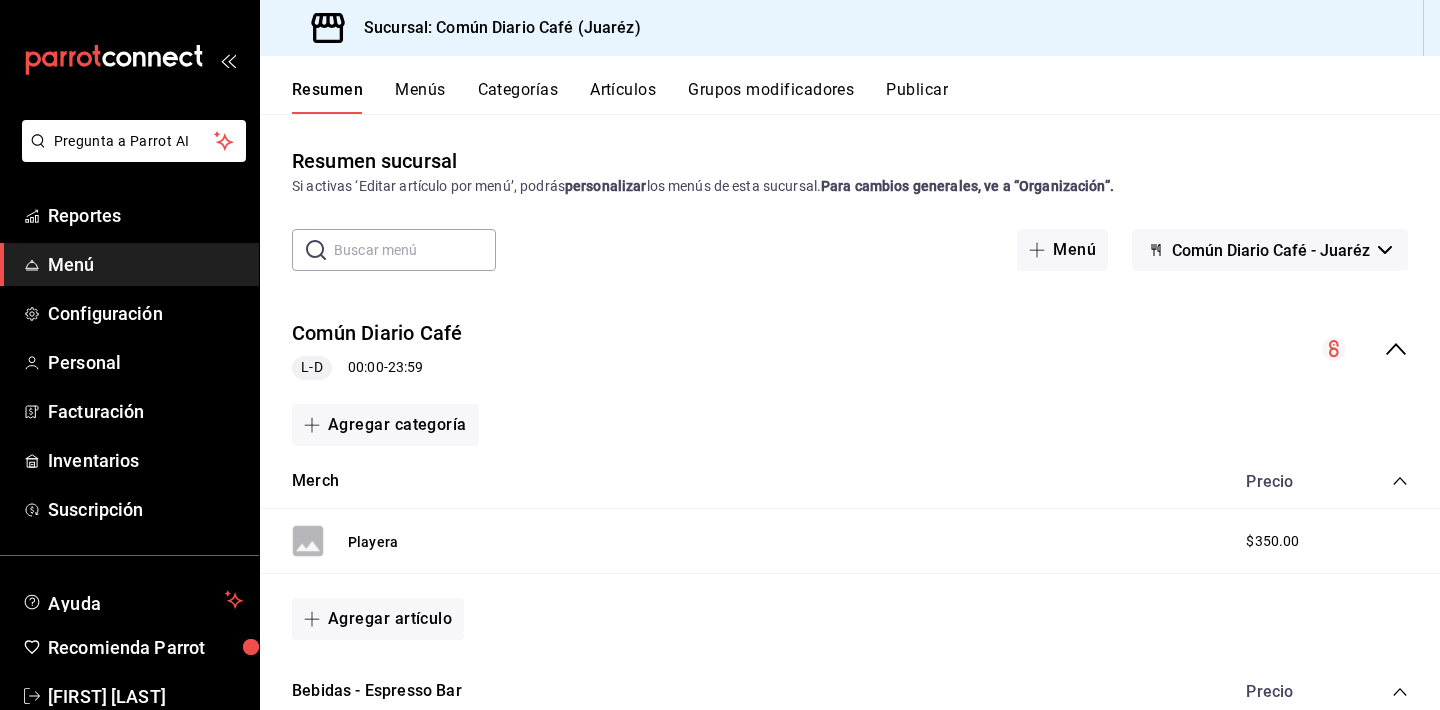 scroll, scrollTop: 0, scrollLeft: 0, axis: both 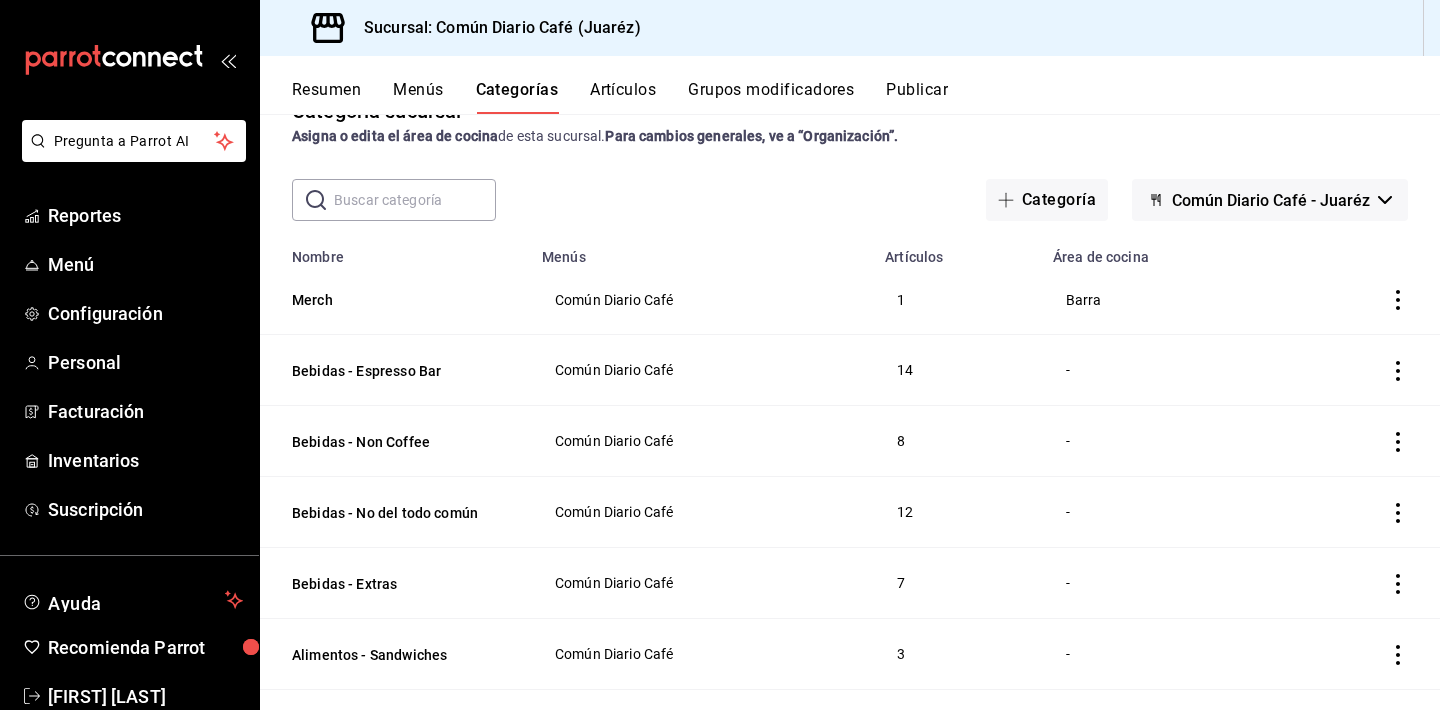 click on "Barra" at bounding box center [1163, 300] 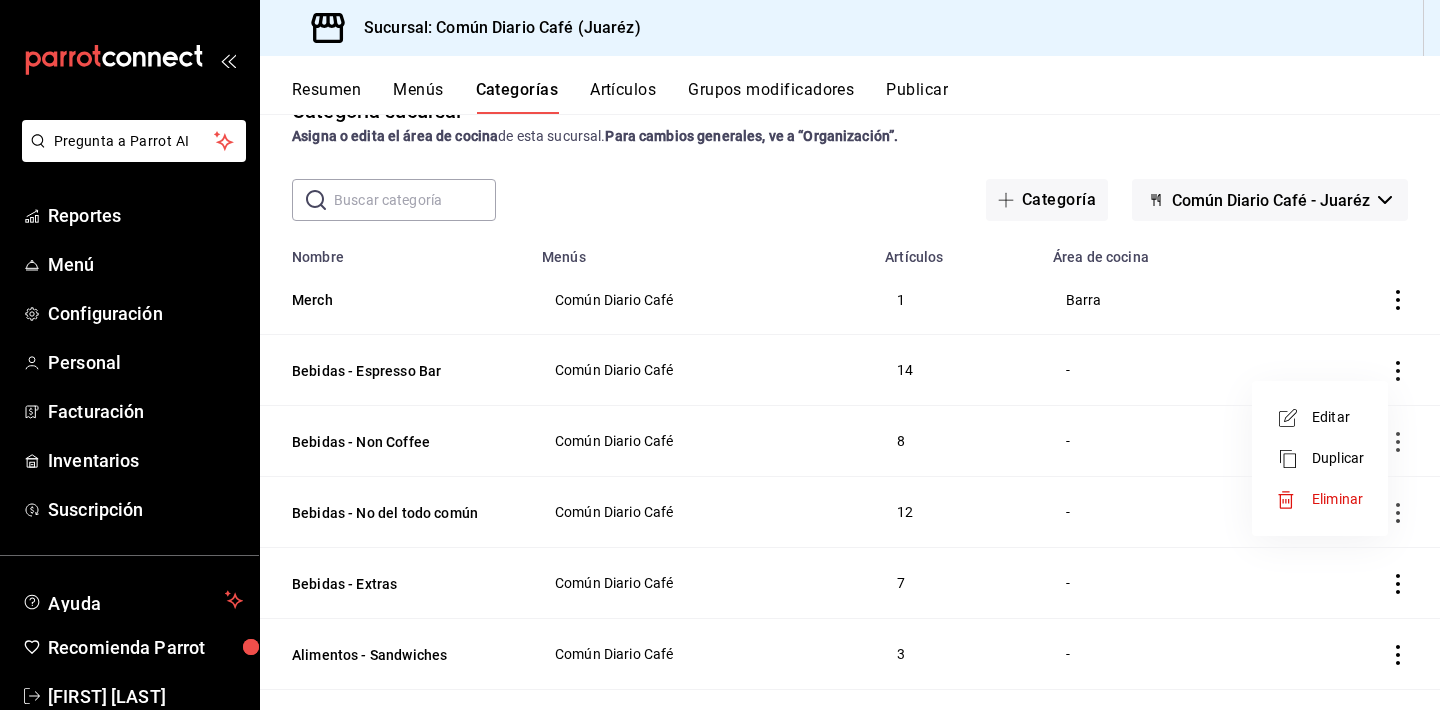 click on "Editar" at bounding box center (1338, 417) 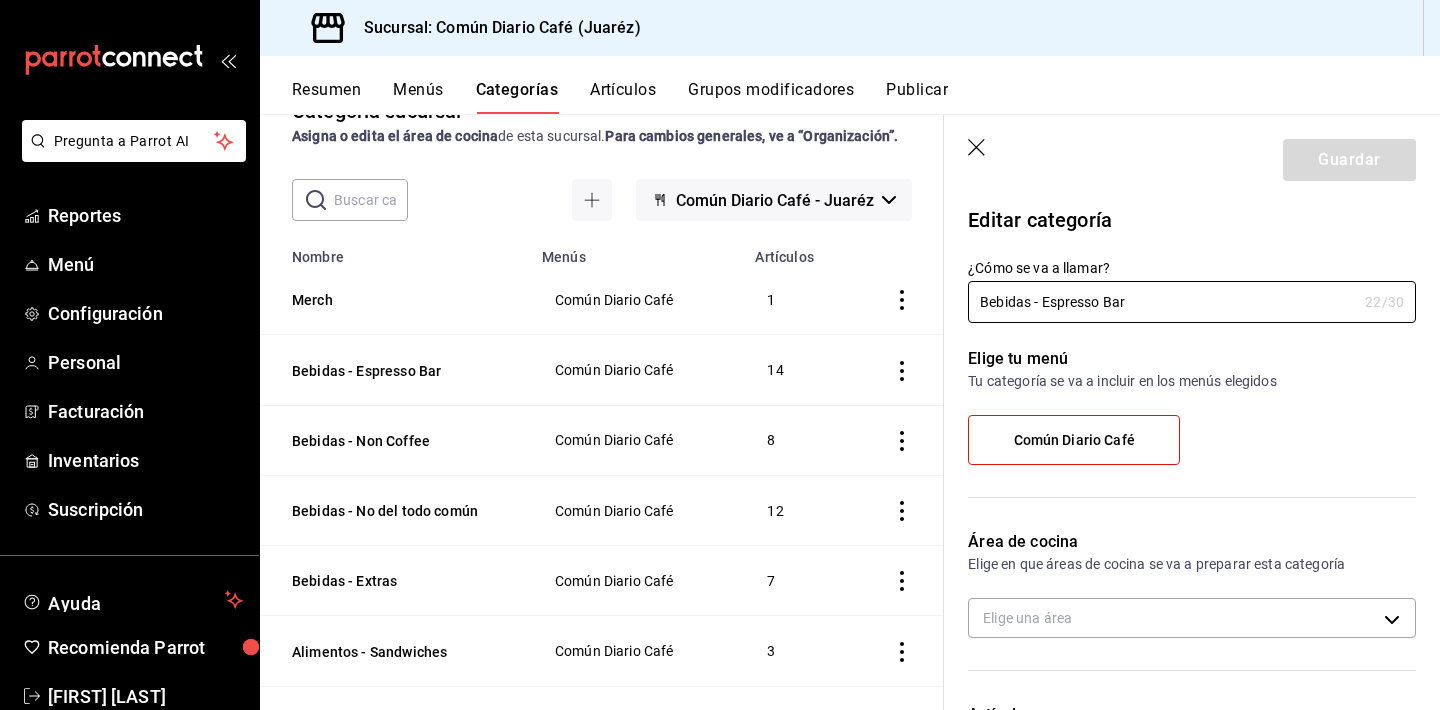 radio on "false" 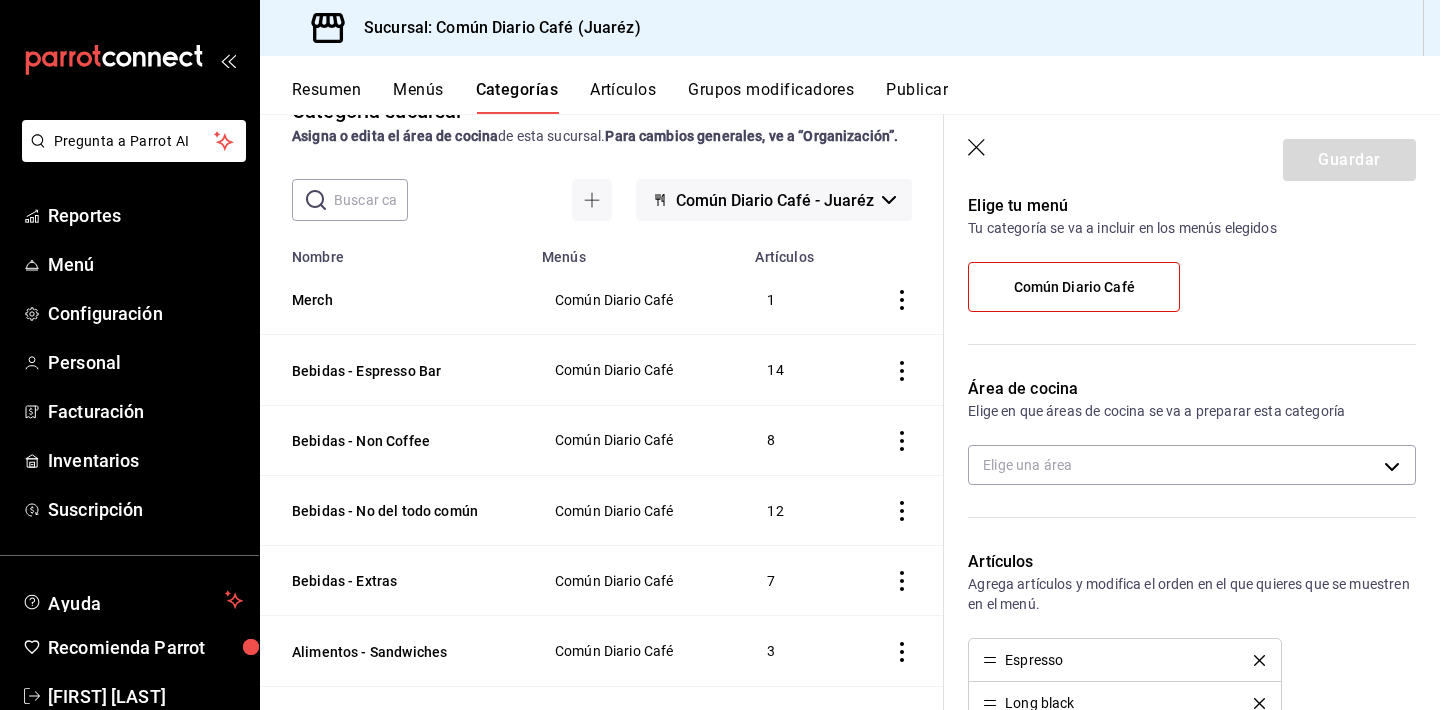 scroll, scrollTop: 130, scrollLeft: 0, axis: vertical 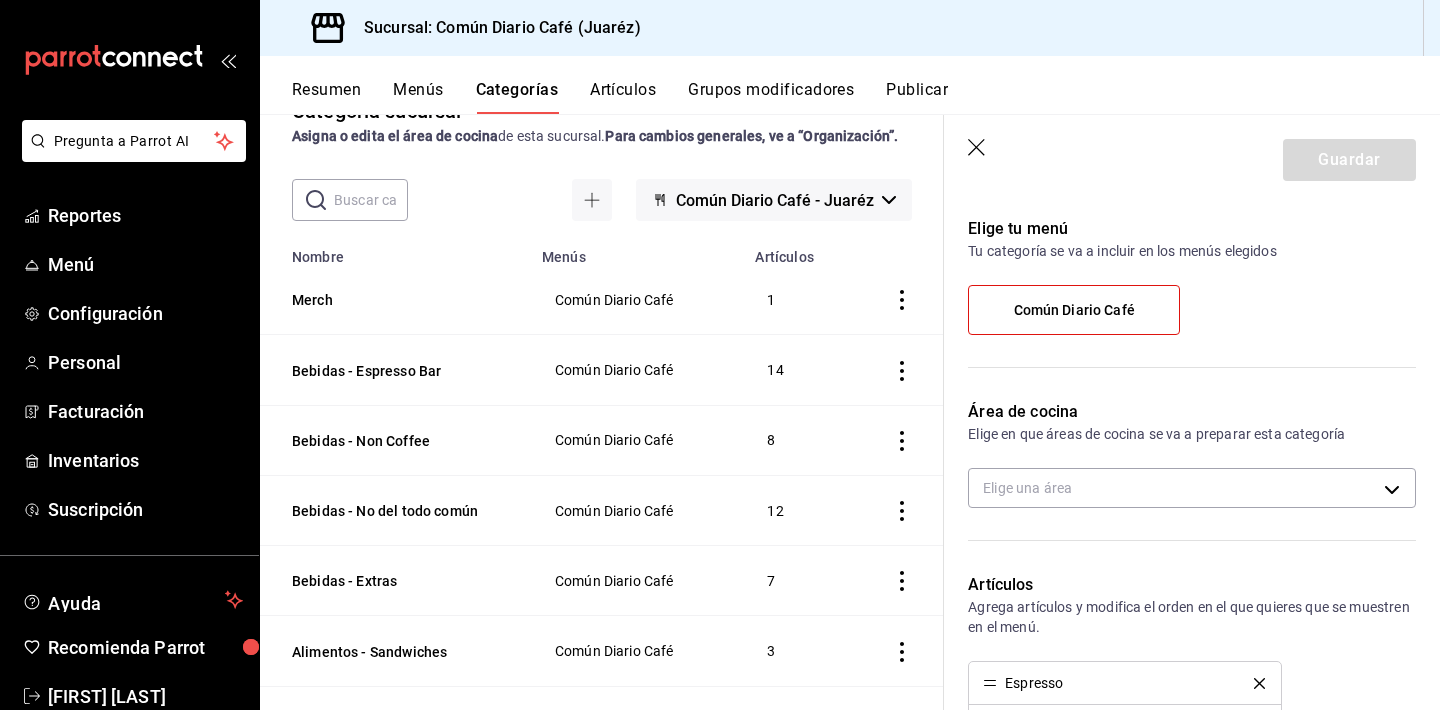 click on "Área de cocina Elige en que áreas de cocina se va a preparar esta categoría Elige una área" at bounding box center [1180, 462] 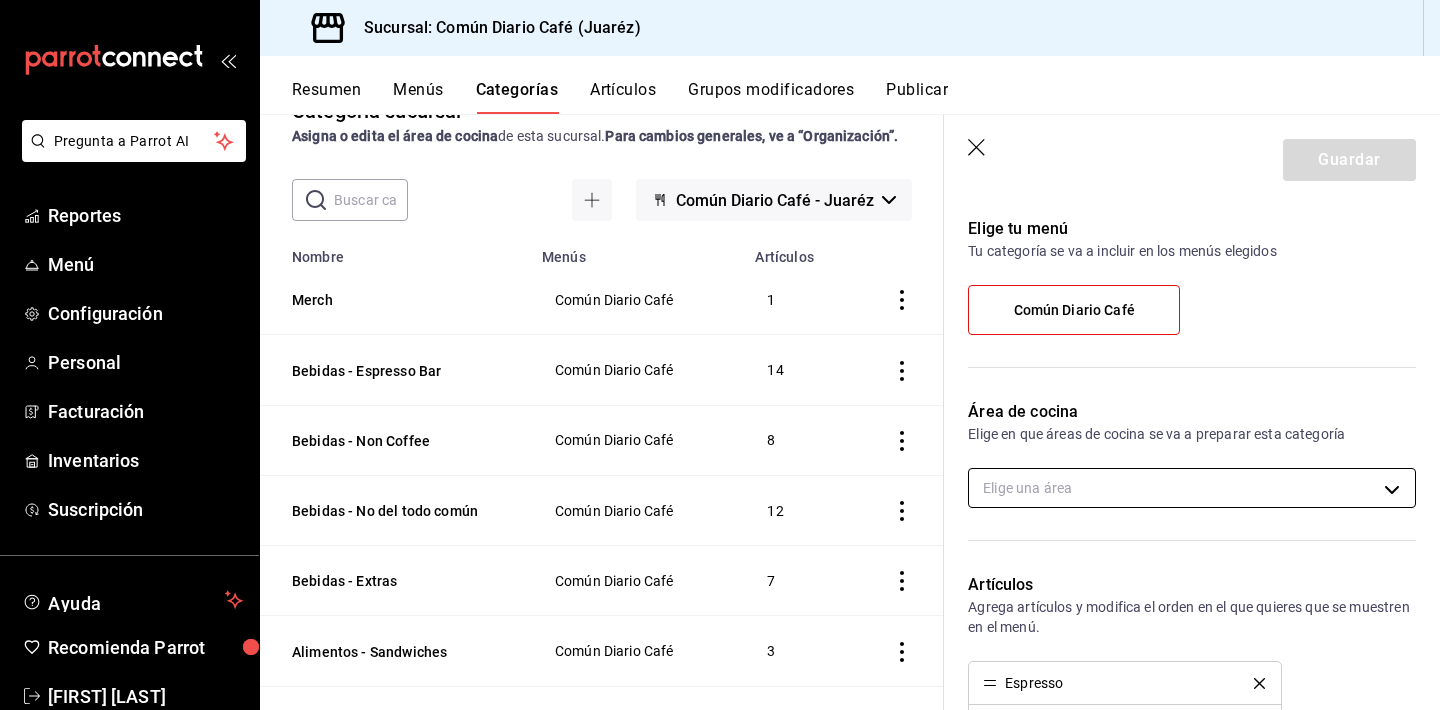 click on "Pregunta a Parrot AI Reportes   Menú   Configuración   Personal   Facturación   Inventarios   Suscripción   Ayuda Recomienda Parrot   Héctor Morales   Sugerir nueva función   Sucursal: Común Diario Café (Juaréz) Resumen Menús Categorías Artículos Grupos modificadores Publicar Categoría sucursal Asigna o edita el área de cocina  de esta sucursal.  Para cambios generales, ve a “Organización”. ​ ​ Común Diario Café - Juaréz Nombre Menús Artículos Merch Común Diario Café 1 Bebidas - Espresso Bar Común Diario Café 14 Bebidas - Non Coffee Común Diario Café 8 Bebidas - No del todo común Común Diario Café 12 Bebidas - Extras Común Diario Café 7 Alimentos - Sandwiches Común Diario Café 3 Alimentos - Postres Común Diario Café 6 Guardar Editar categoría ¿Cómo se va a llamar? Bebidas - Espresso Bar 22 /30 ¿Cómo se va a llamar? Elige tu menú Tu categoría se va a incluir en los menús elegidos Común Diario Café Área de cocina Elige una área Artículos Espresso Americano" at bounding box center [720, 355] 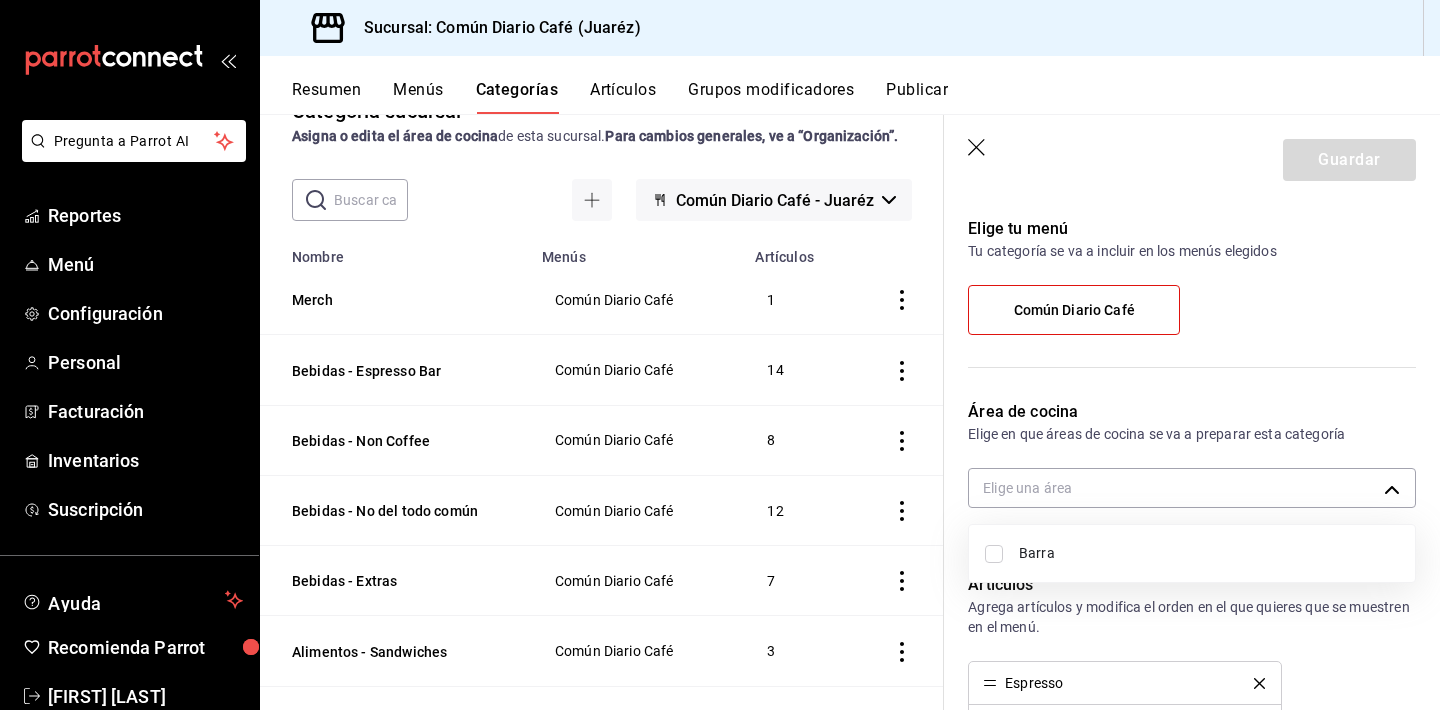 click on "Barra" at bounding box center (1209, 553) 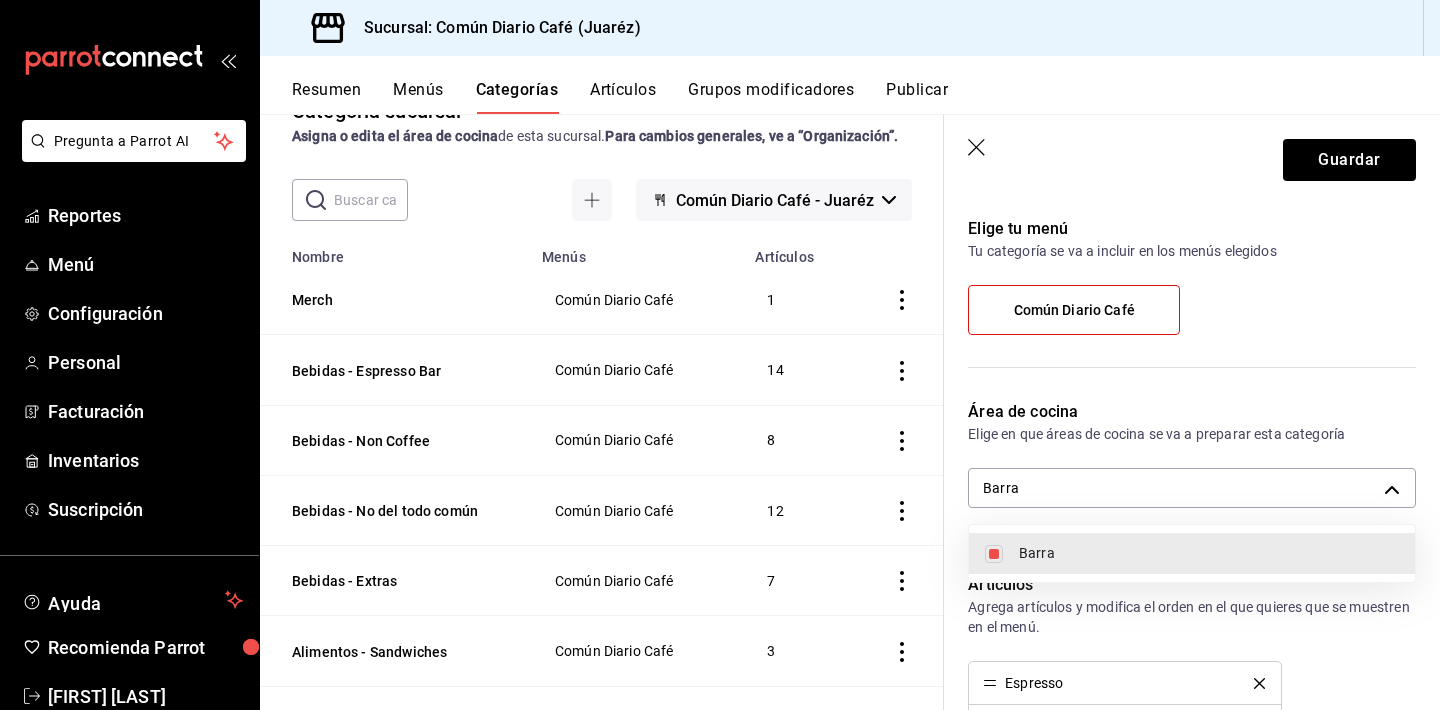 click at bounding box center [720, 355] 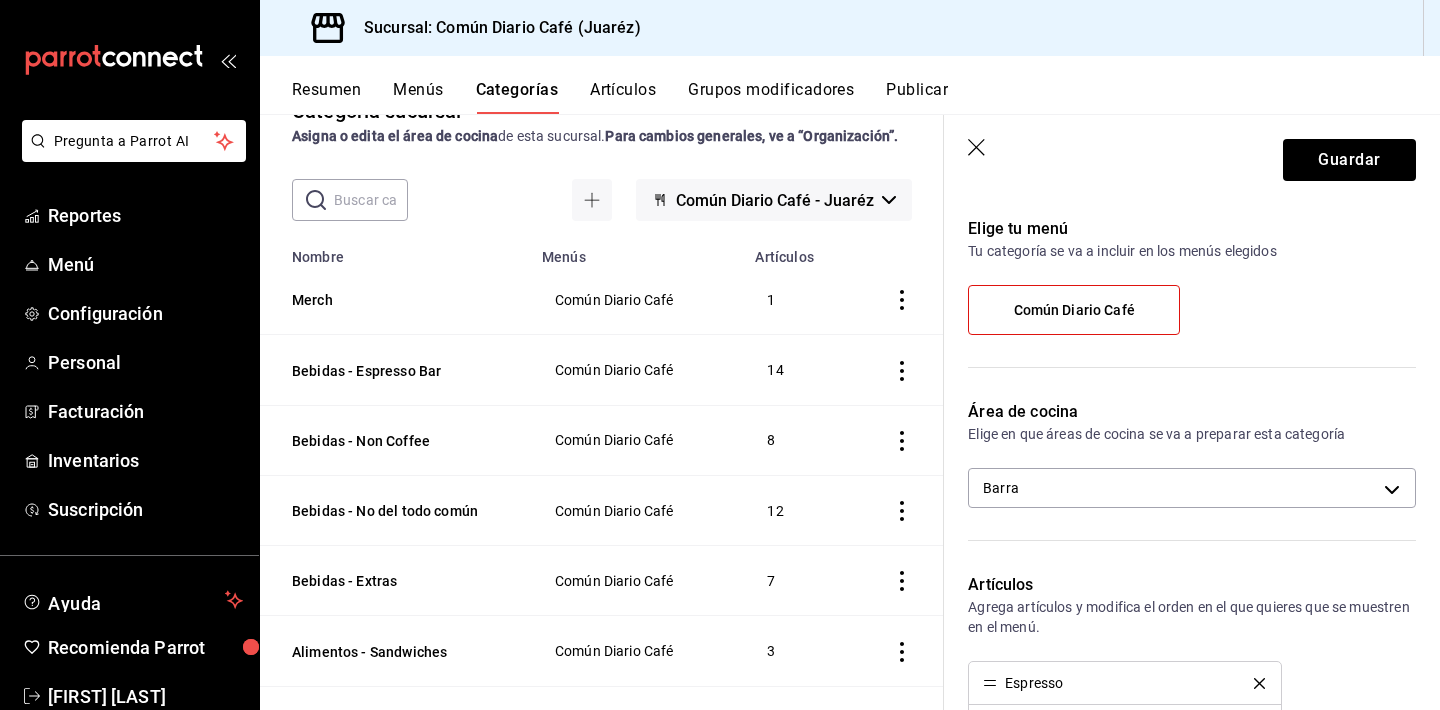 click 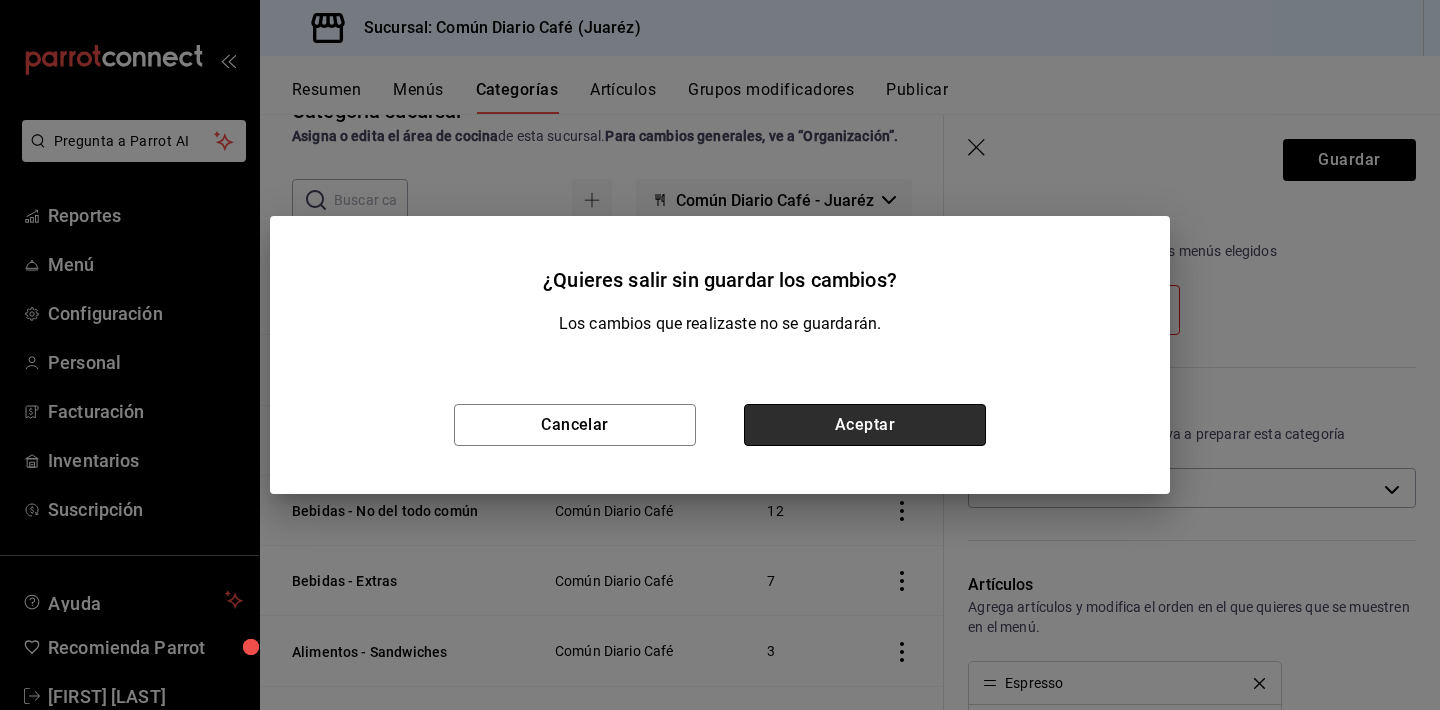 click on "Aceptar" at bounding box center [865, 425] 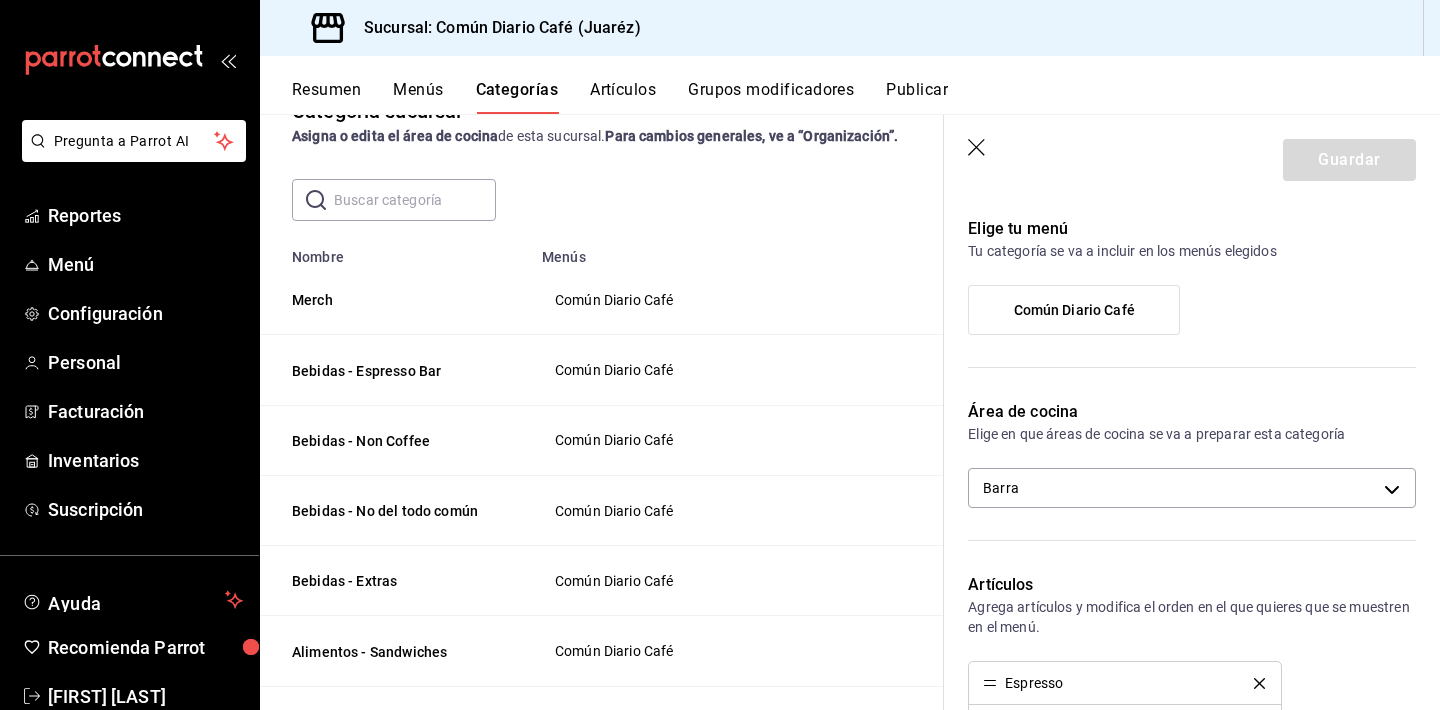 scroll, scrollTop: 0, scrollLeft: 0, axis: both 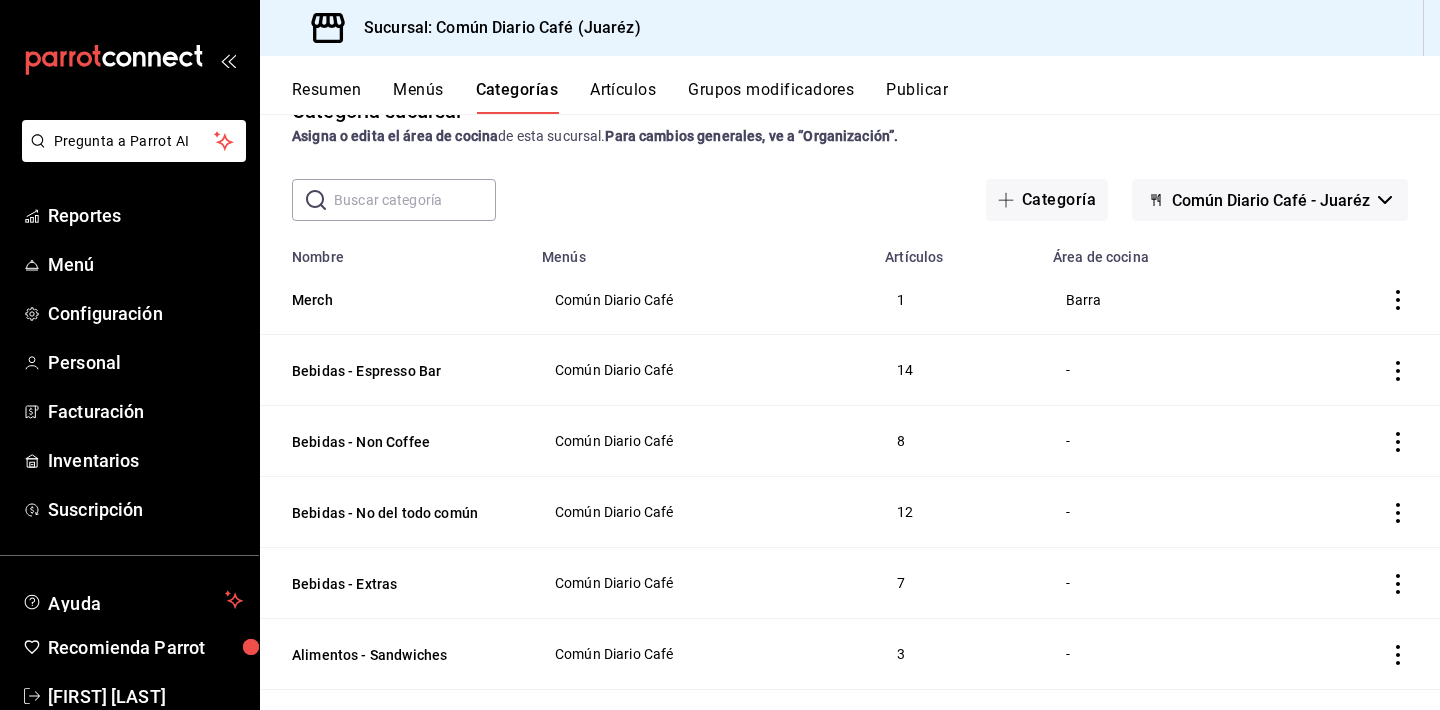 click 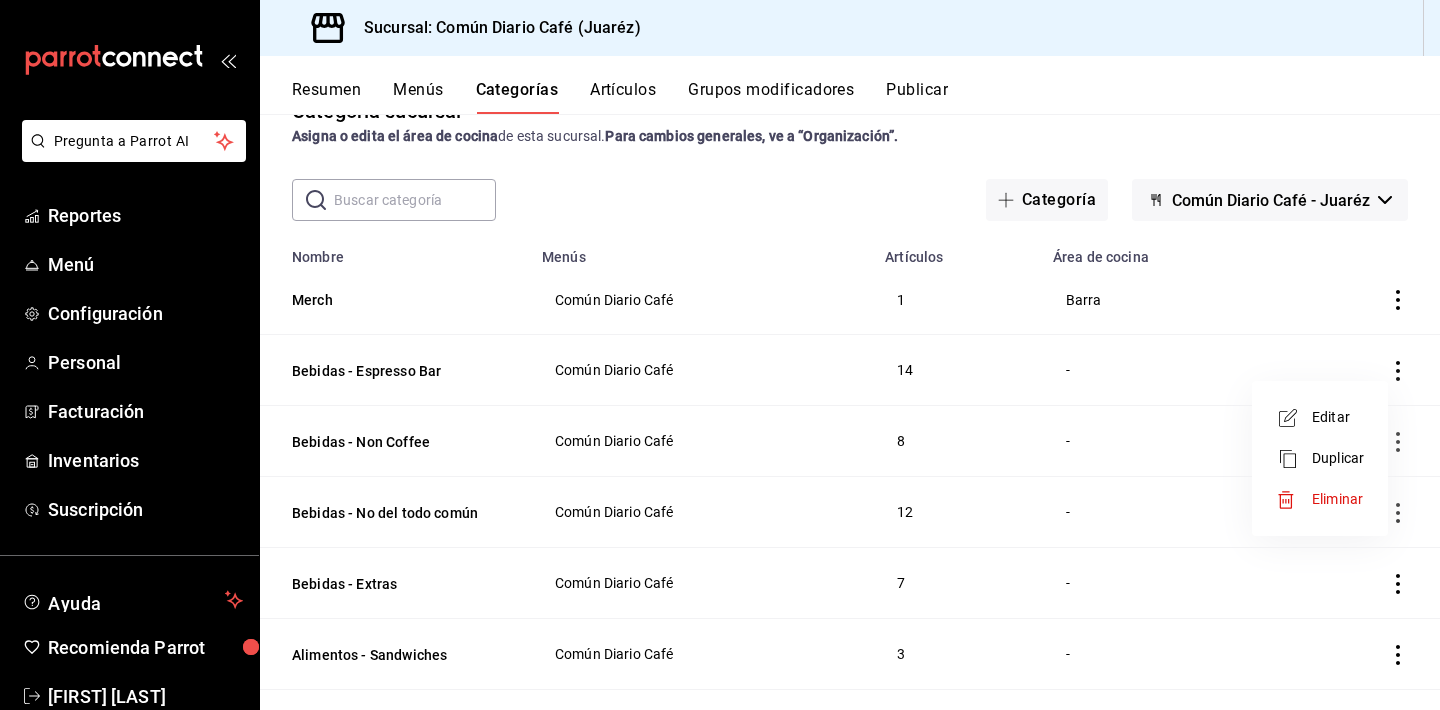click on "Editar" at bounding box center [1338, 417] 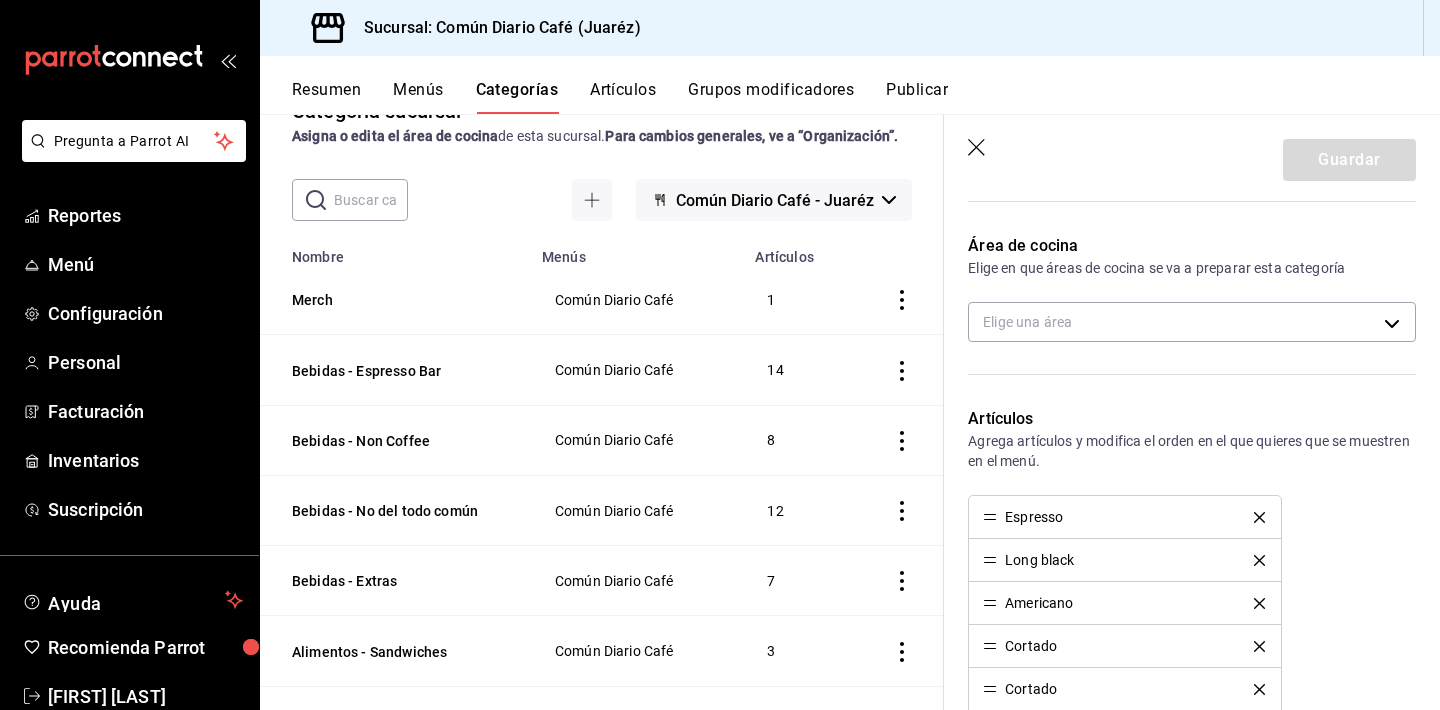 scroll, scrollTop: 288, scrollLeft: 0, axis: vertical 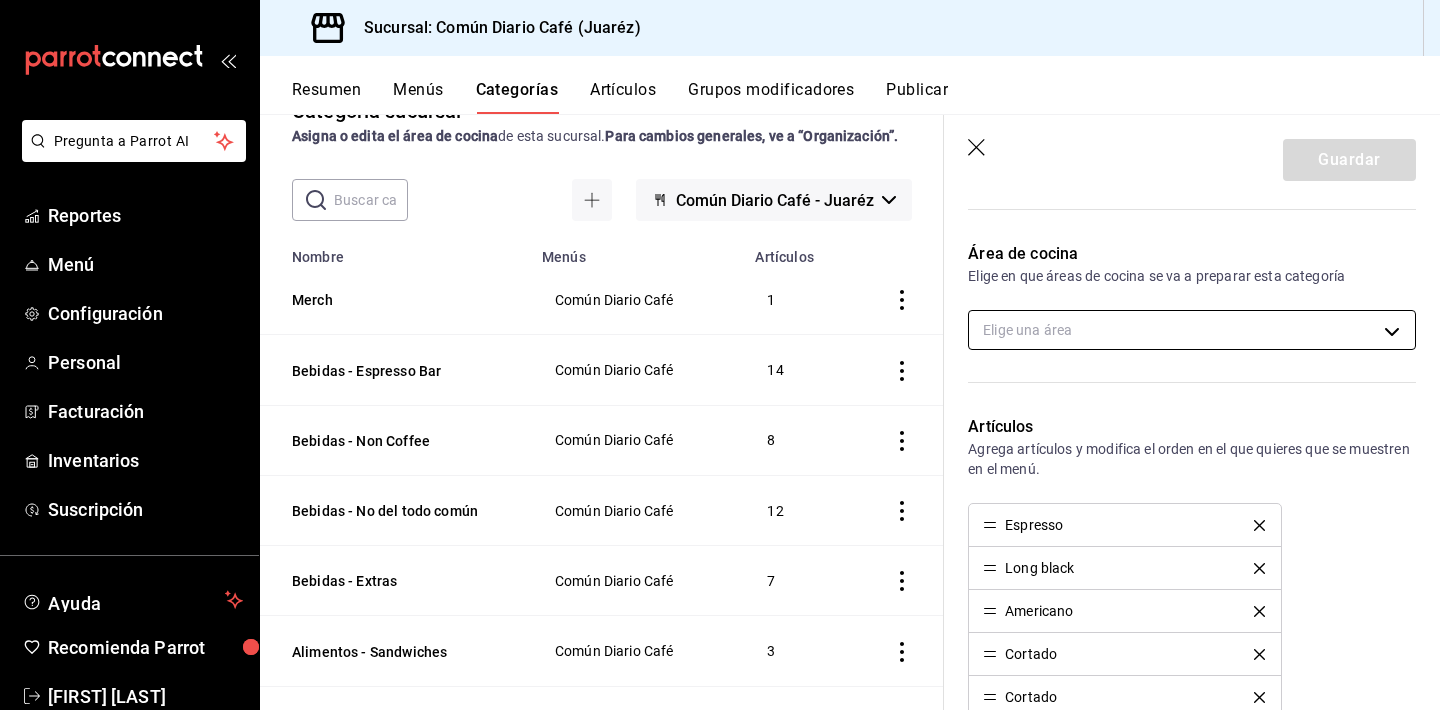 click on "Pregunta a Parrot AI Reportes   Menú   Configuración   Personal   Facturación   Inventarios   Suscripción   Ayuda Recomienda Parrot   Héctor Morales   Sugerir nueva función   Sucursal: Común Diario Café (Juaréz) Resumen Menús Categorías Artículos Grupos modificadores Publicar Categoría sucursal Asigna o edita el área de cocina  de esta sucursal.  Para cambios generales, ve a “Organización”. ​ ​ Común Diario Café - Juaréz Nombre Menús Artículos Merch Común Diario Café 1 Bebidas - Espresso Bar Común Diario Café 14 Bebidas - Non Coffee Común Diario Café 8 Bebidas - No del todo común Común Diario Café 12 Bebidas - Extras Común Diario Café 7 Alimentos - Sandwiches Común Diario Café 3 Alimentos - Postres Común Diario Café 6 Guardar Editar categoría ¿Cómo se va a llamar? Bebidas - Espresso Bar 22 /30 ¿Cómo se va a llamar? Elige tu menú Tu categoría se va a incluir en los menús elegidos Común Diario Café Área de cocina Elige una área Artículos Espresso Americano" at bounding box center (720, 355) 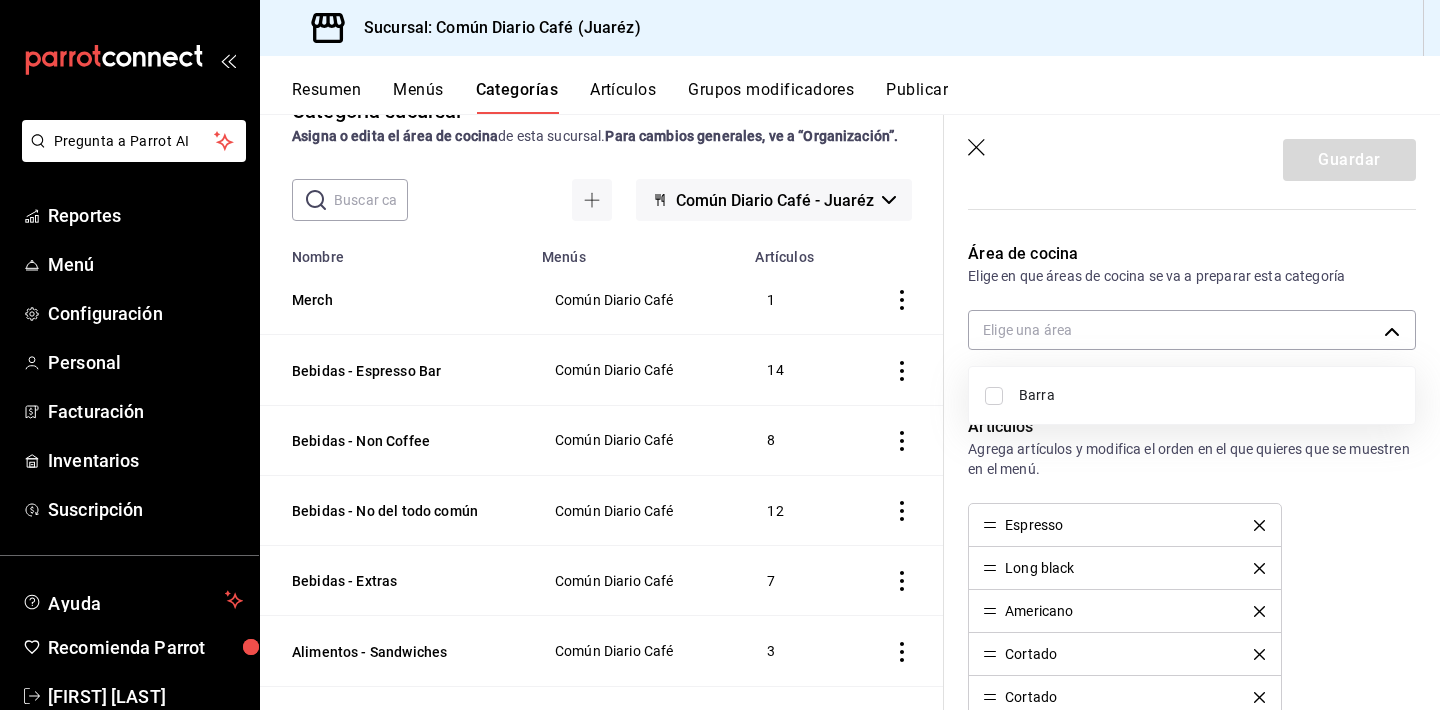 click on "Barra" at bounding box center (1192, 395) 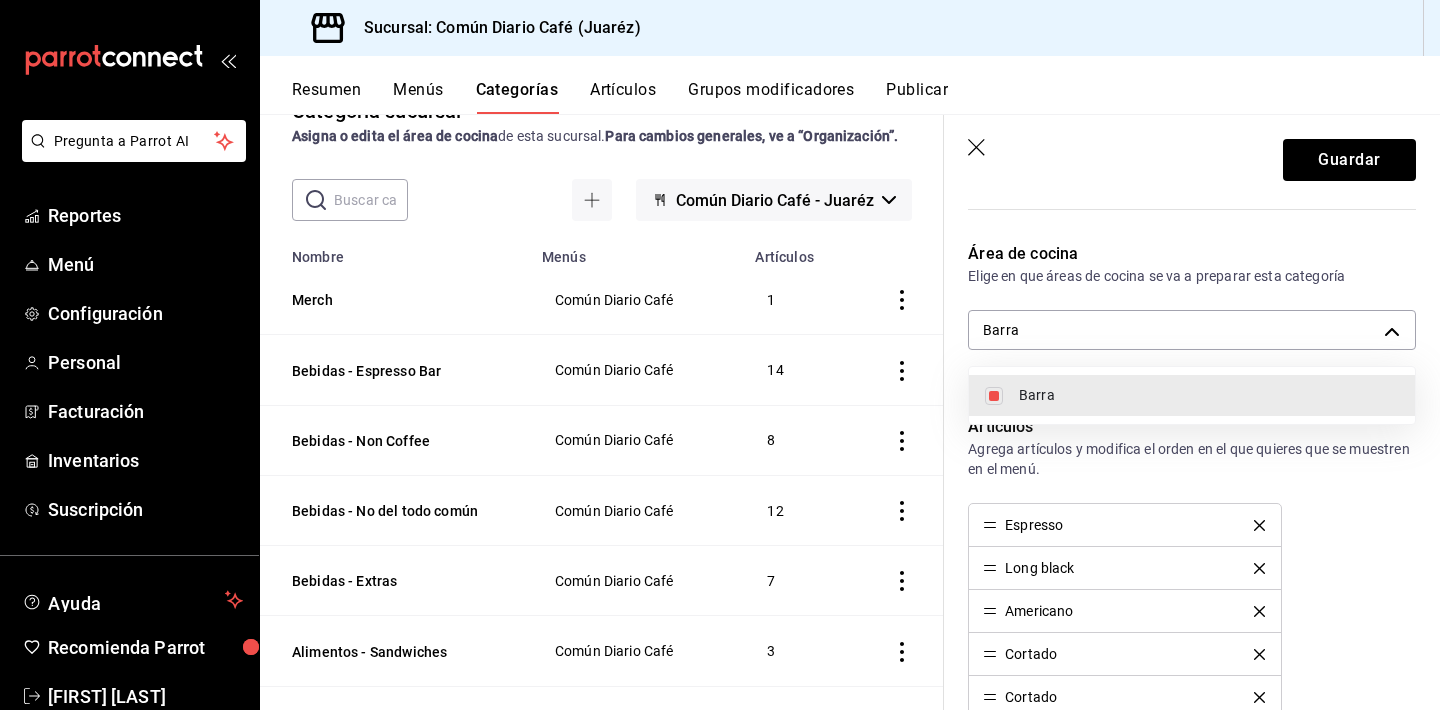 click at bounding box center [720, 355] 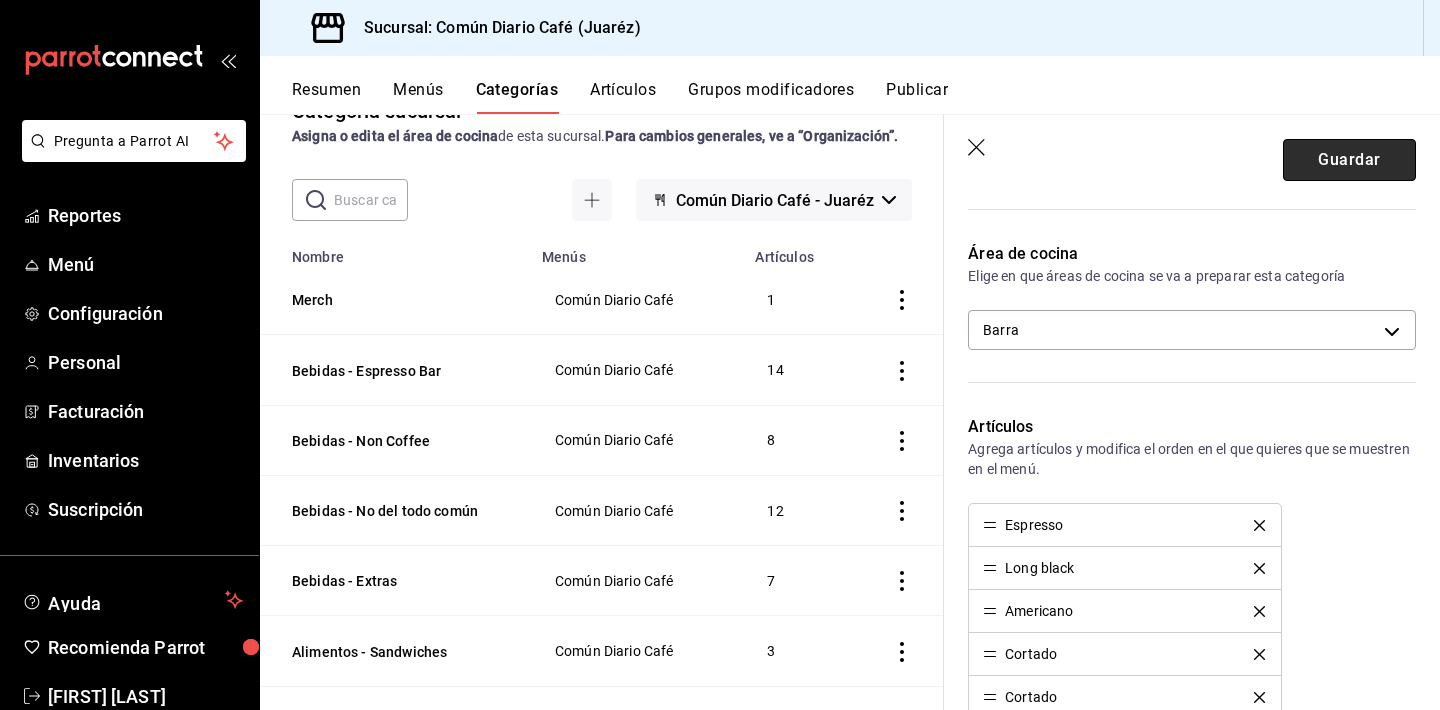 click on "Guardar" at bounding box center [1349, 160] 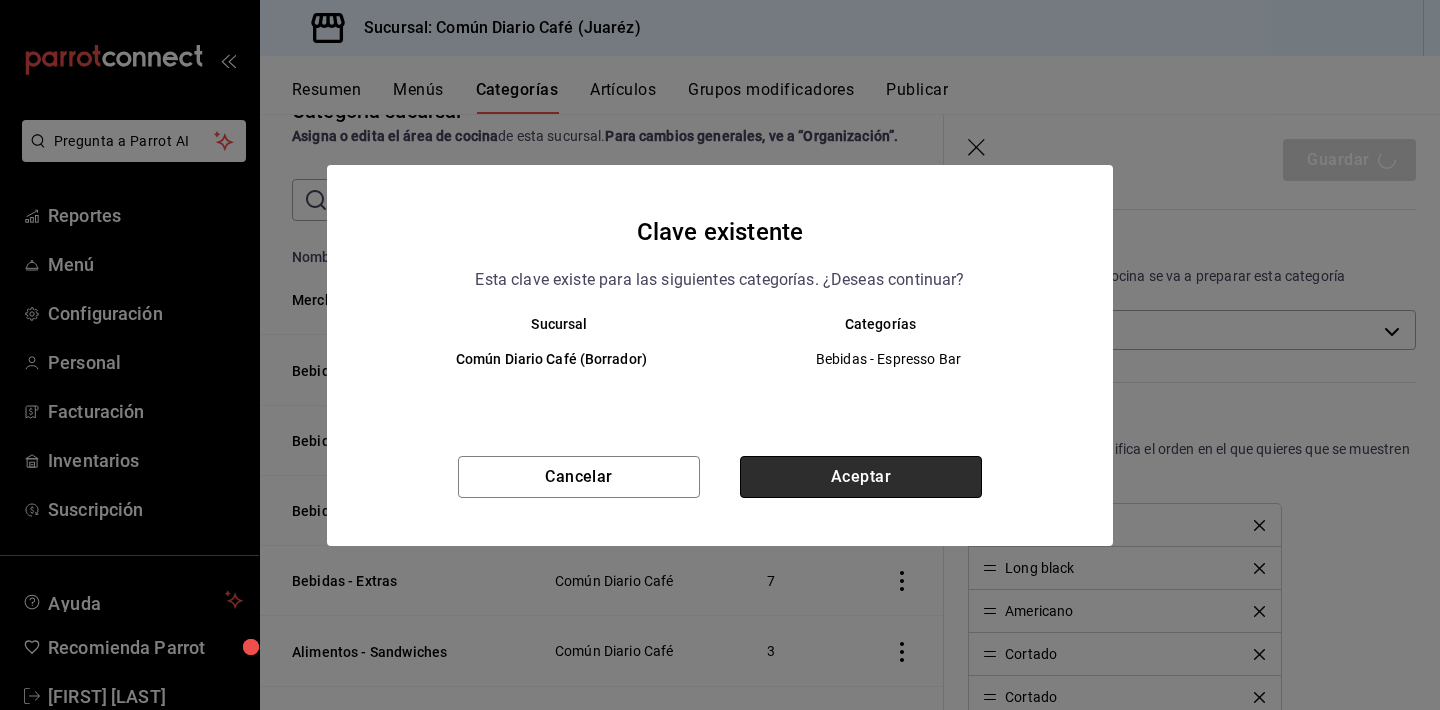 click on "Aceptar" at bounding box center [861, 477] 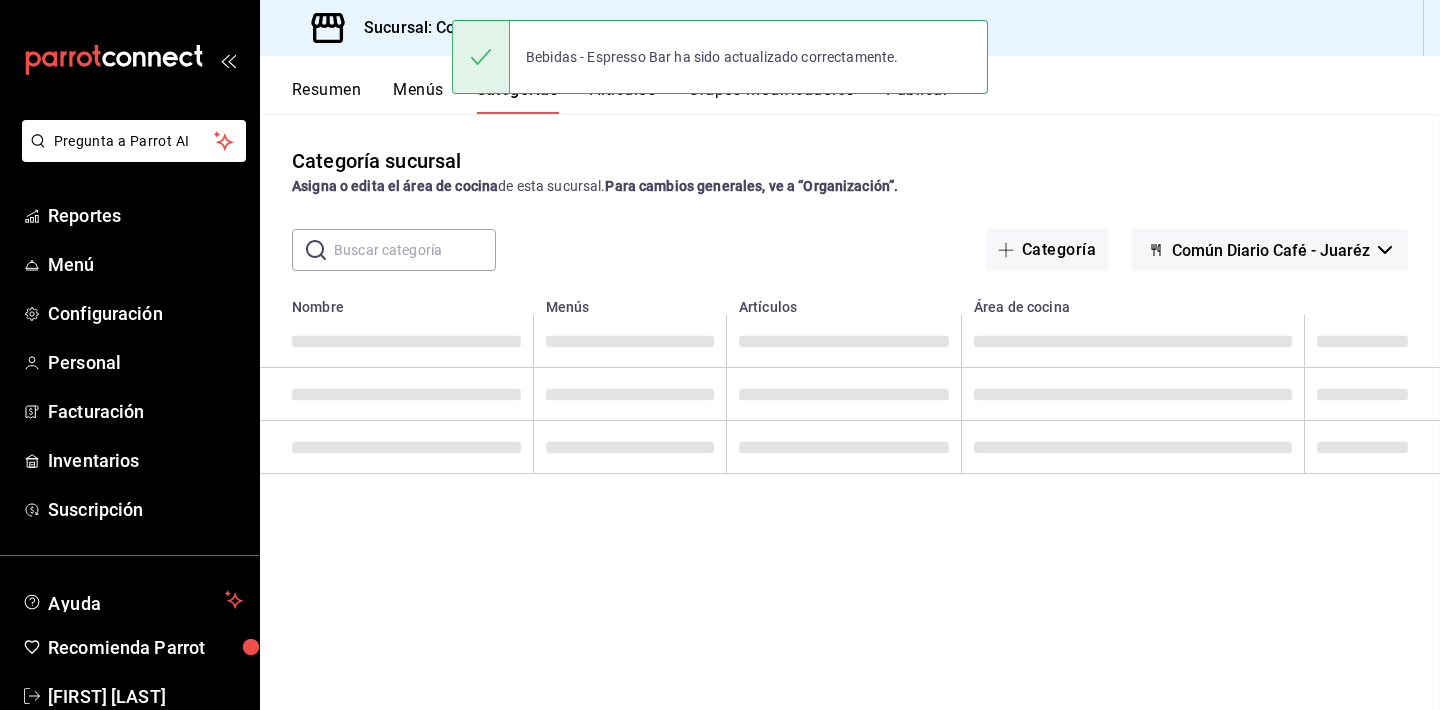 scroll, scrollTop: 0, scrollLeft: 0, axis: both 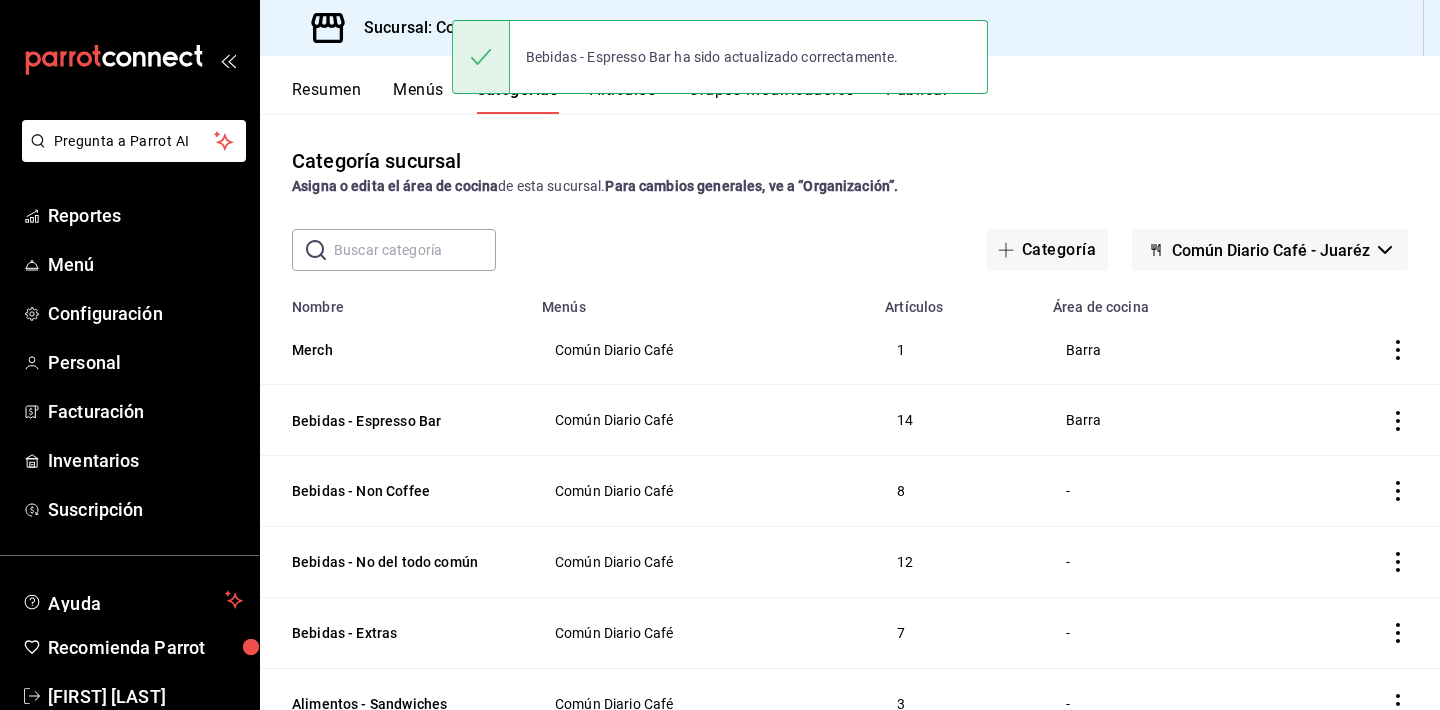 click 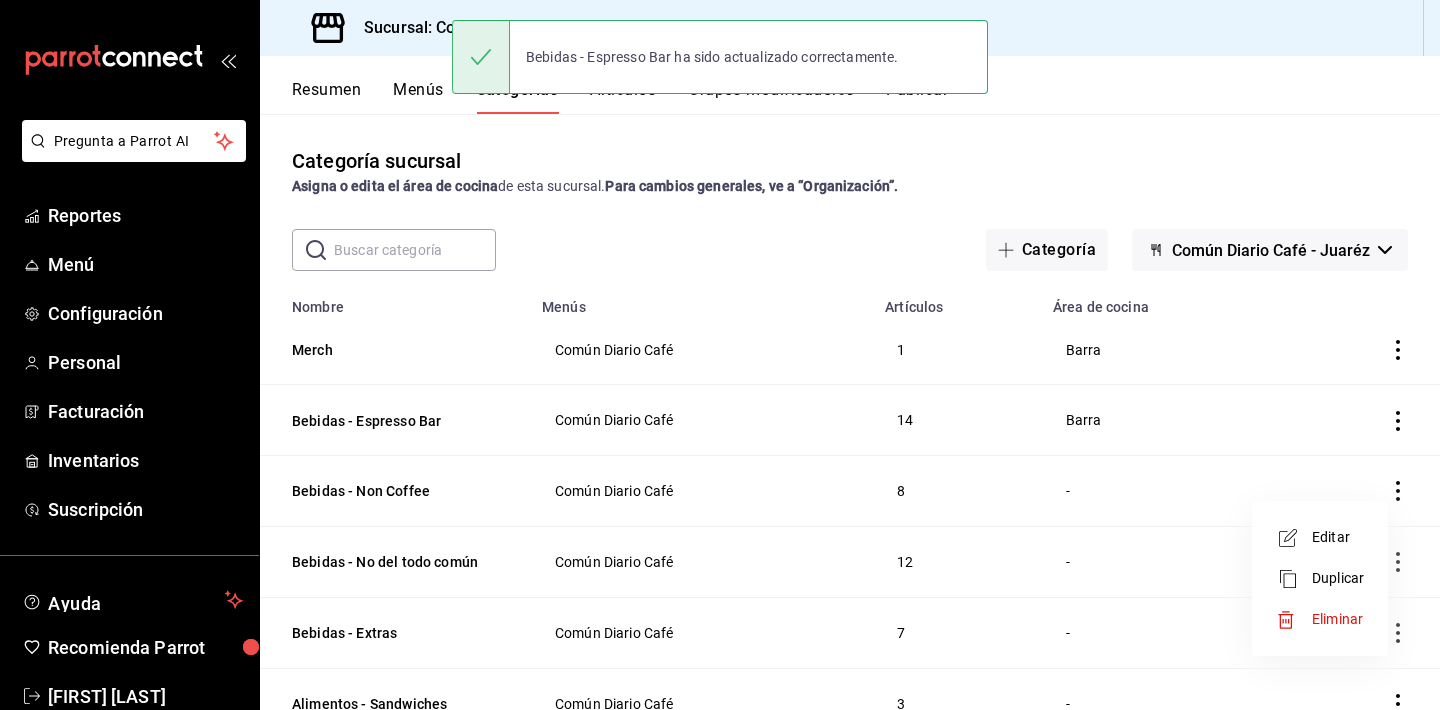 click on "Editar" at bounding box center (1338, 537) 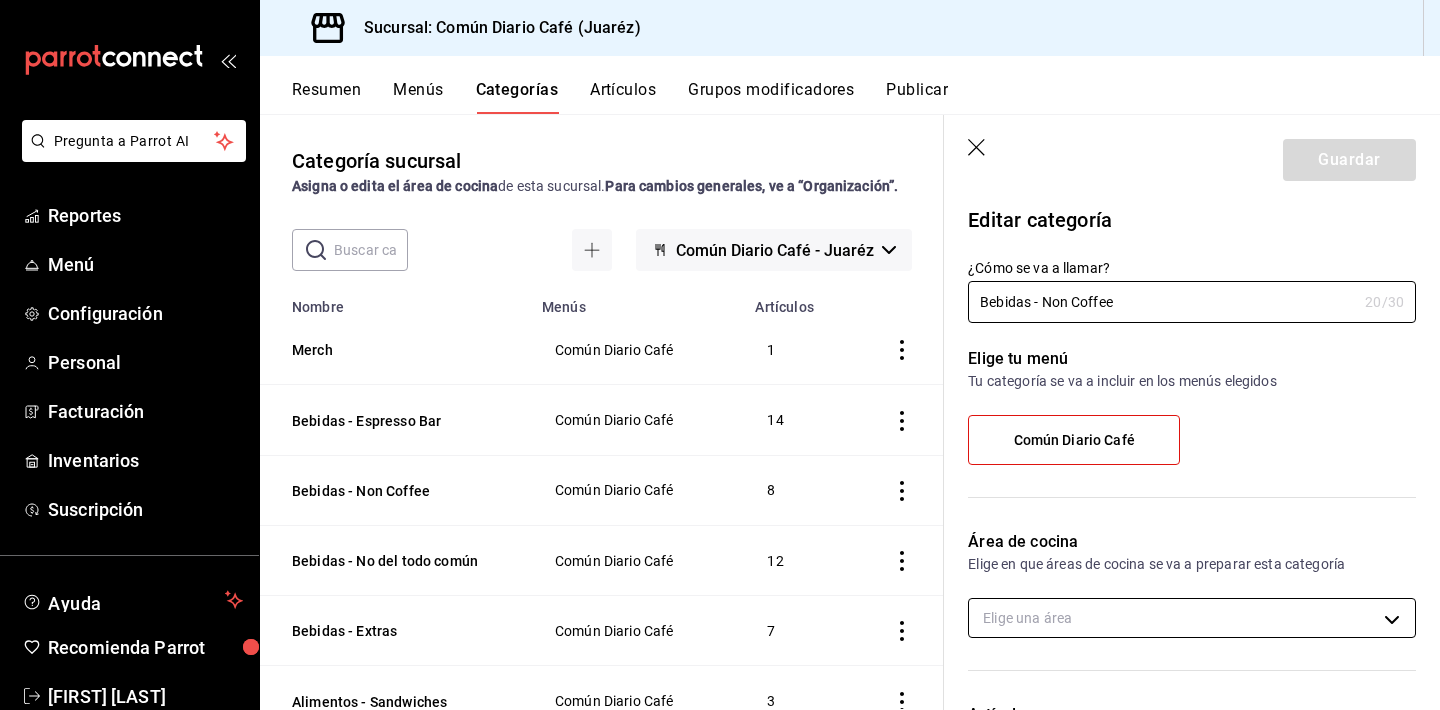scroll, scrollTop: 0, scrollLeft: 0, axis: both 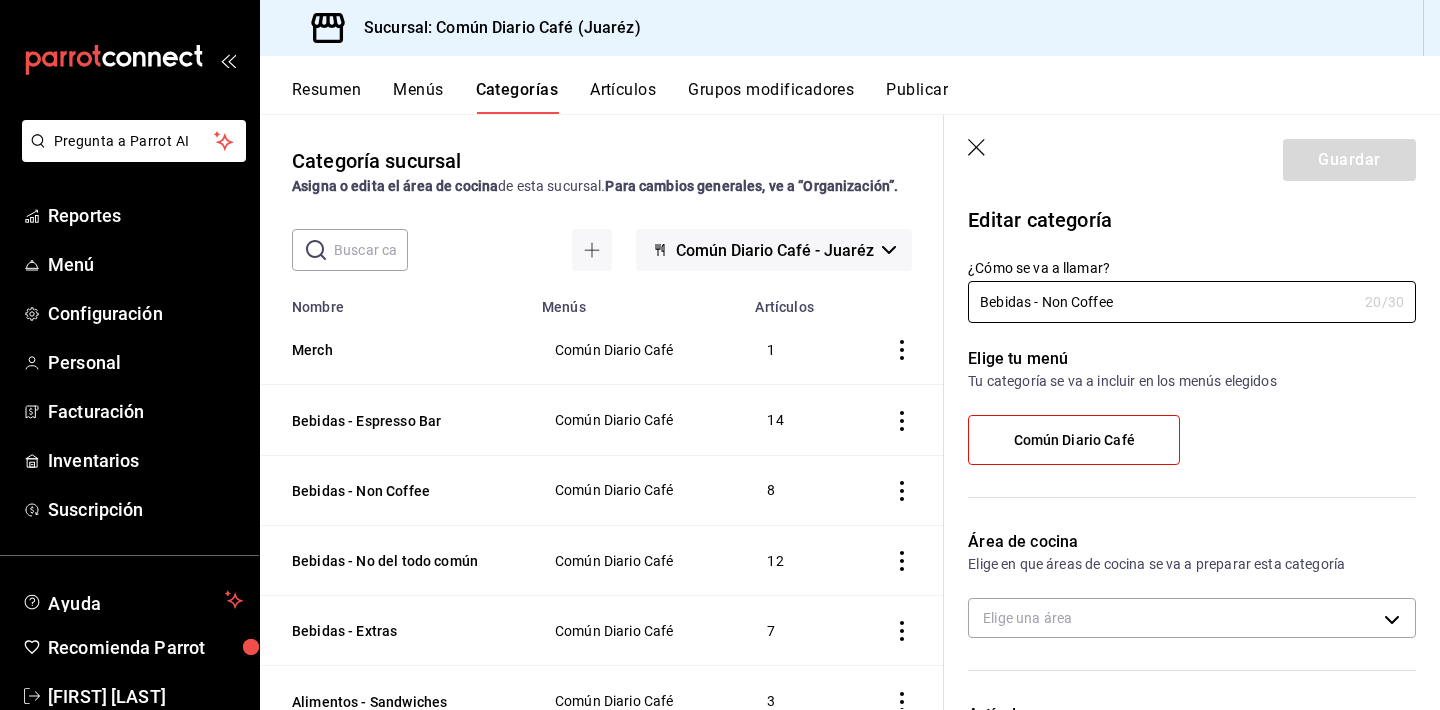 click on "Área de cocina Elige en que áreas de cocina se va a preparar esta categoría Elige una área" at bounding box center (1180, 592) 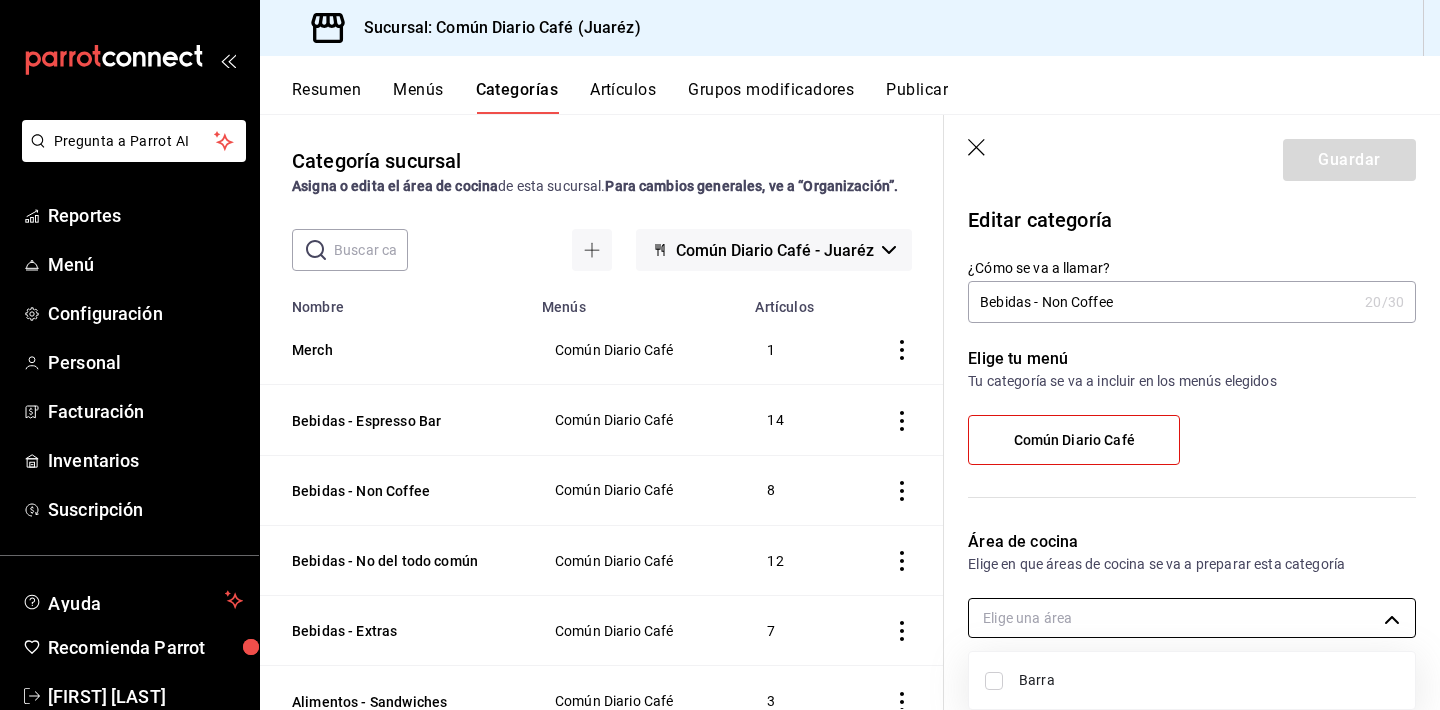 click on "Pregunta a Parrot AI Reportes   Menú   Configuración   Personal   Facturación   Inventarios   Suscripción   Ayuda Recomienda Parrot   Héctor Morales   Sugerir nueva función   Sucursal: Común Diario Café (Juaréz) Resumen Menús Categorías Artículos Grupos modificadores Publicar Categoría sucursal Asigna o edita el área de cocina  de esta sucursal.  Para cambios generales, ve a “Organización”. ​ ​ Común Diario Café - Juaréz Nombre Menús Artículos Merch Común Diario Café 1 Bebidas - Espresso Bar Común Diario Café 14 Bebidas - Non Coffee Común Diario Café 8 Bebidas - No del todo común Común Diario Café 12 Bebidas - Extras Común Diario Café 7 Alimentos - Sandwiches Común Diario Café 3 Alimentos - Postres Común Diario Café 6 Guardar Editar categoría ¿Cómo se va a llamar? Bebidas - Non Coffee 20 /30 ¿Cómo se va a llamar? Elige tu menú Tu categoría se va a incluir en los menús elegidos Común Diario Café Área de cocina Elige una área Artículos Tés Tisana Color 13" at bounding box center (720, 355) 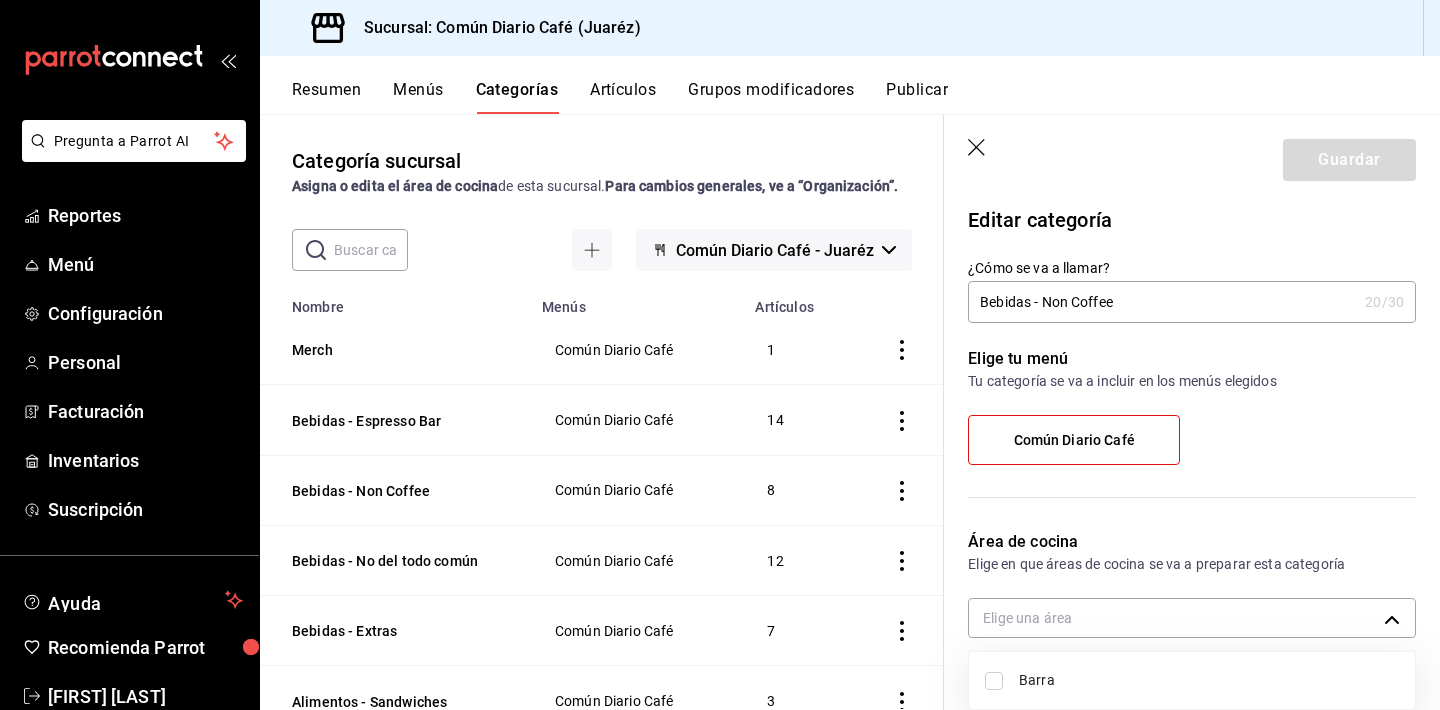 click at bounding box center [994, 681] 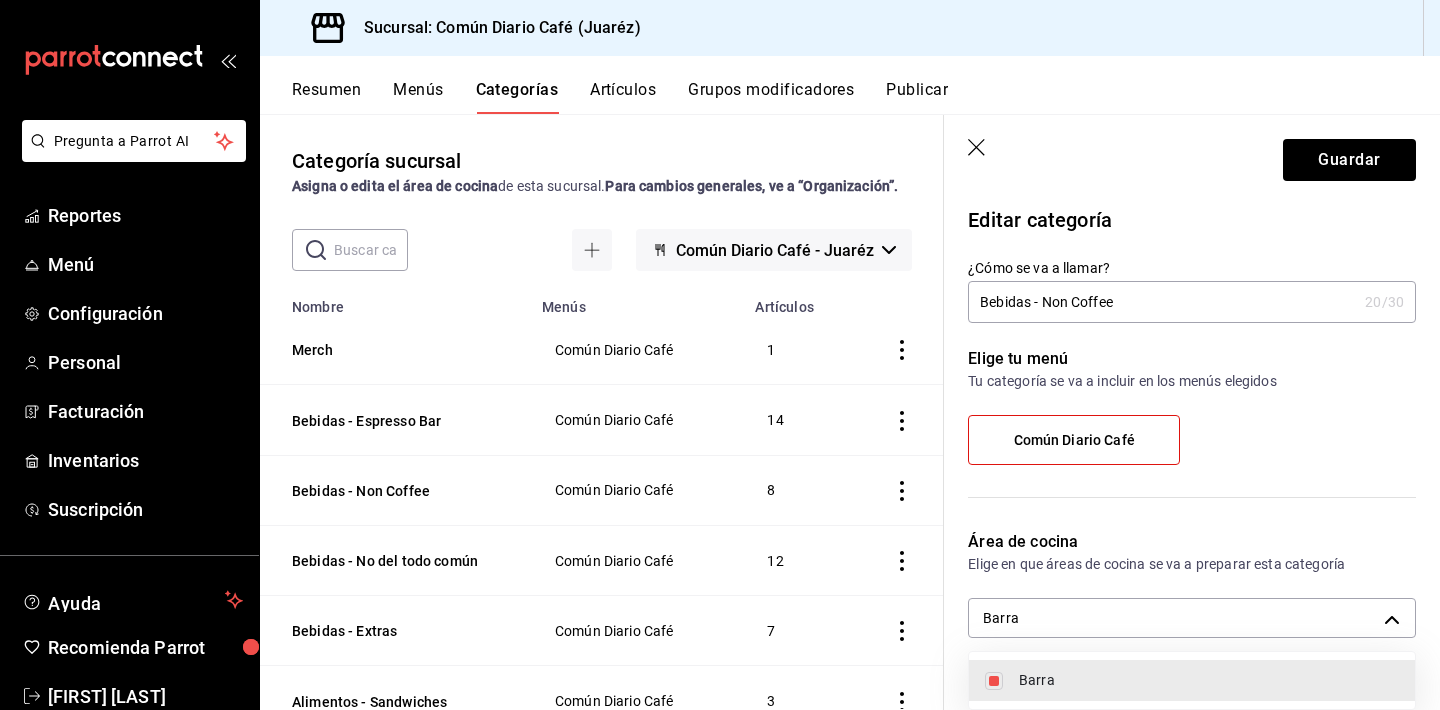 click at bounding box center (720, 355) 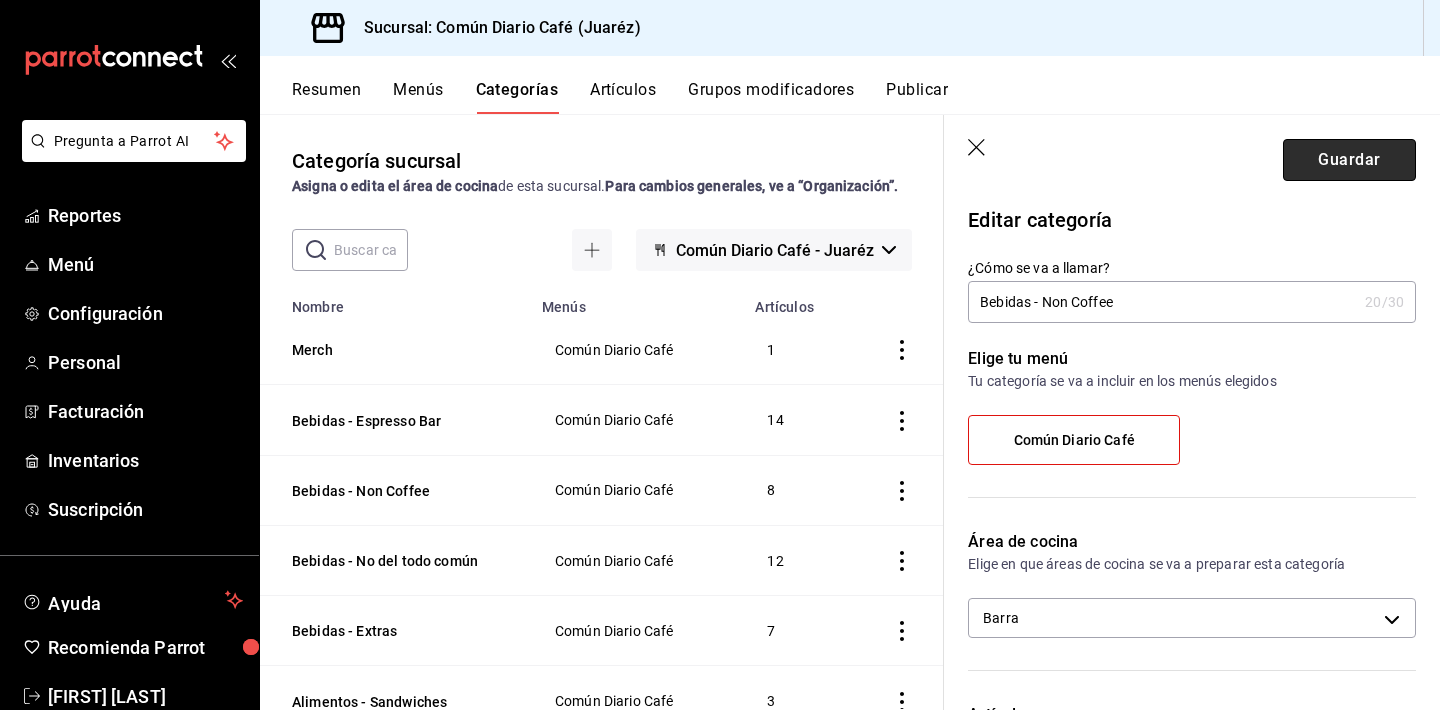 click on "Guardar" at bounding box center (1349, 160) 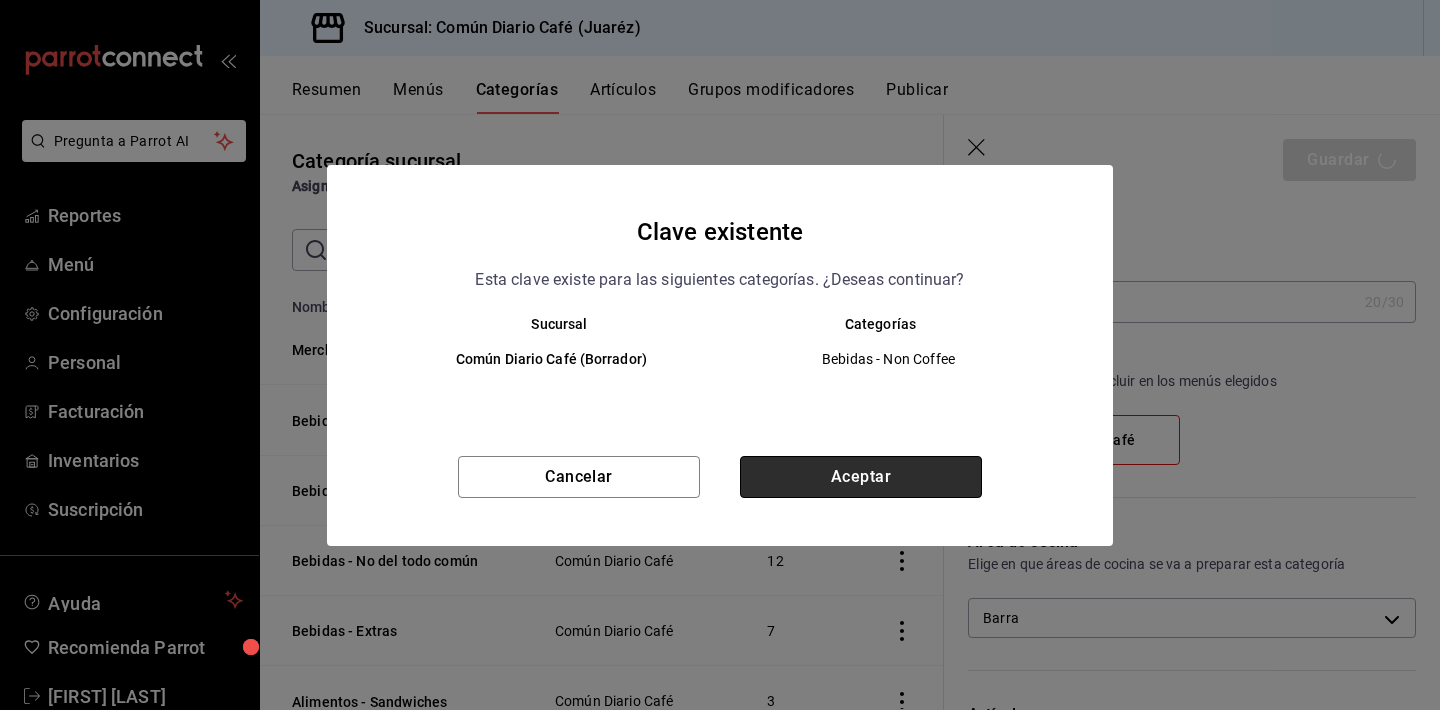 click on "Aceptar" at bounding box center [861, 477] 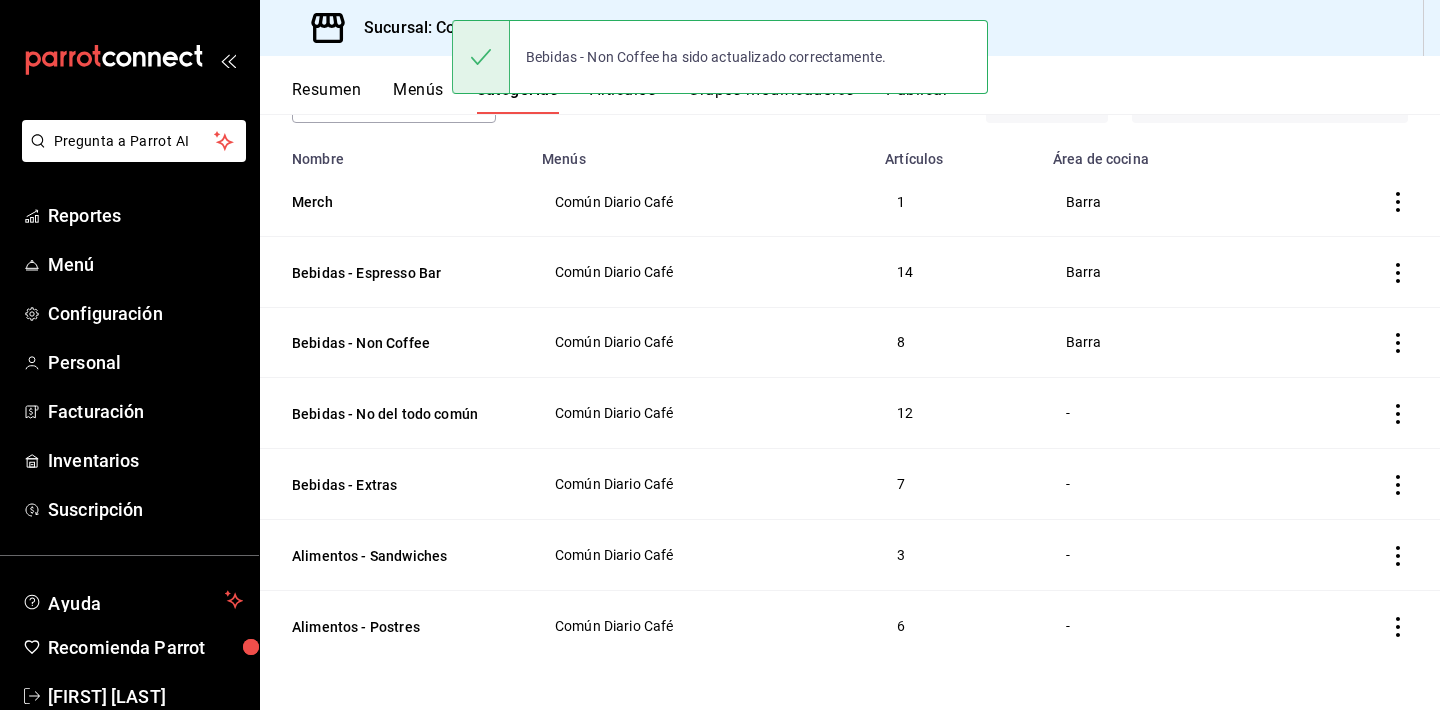 scroll, scrollTop: 148, scrollLeft: 0, axis: vertical 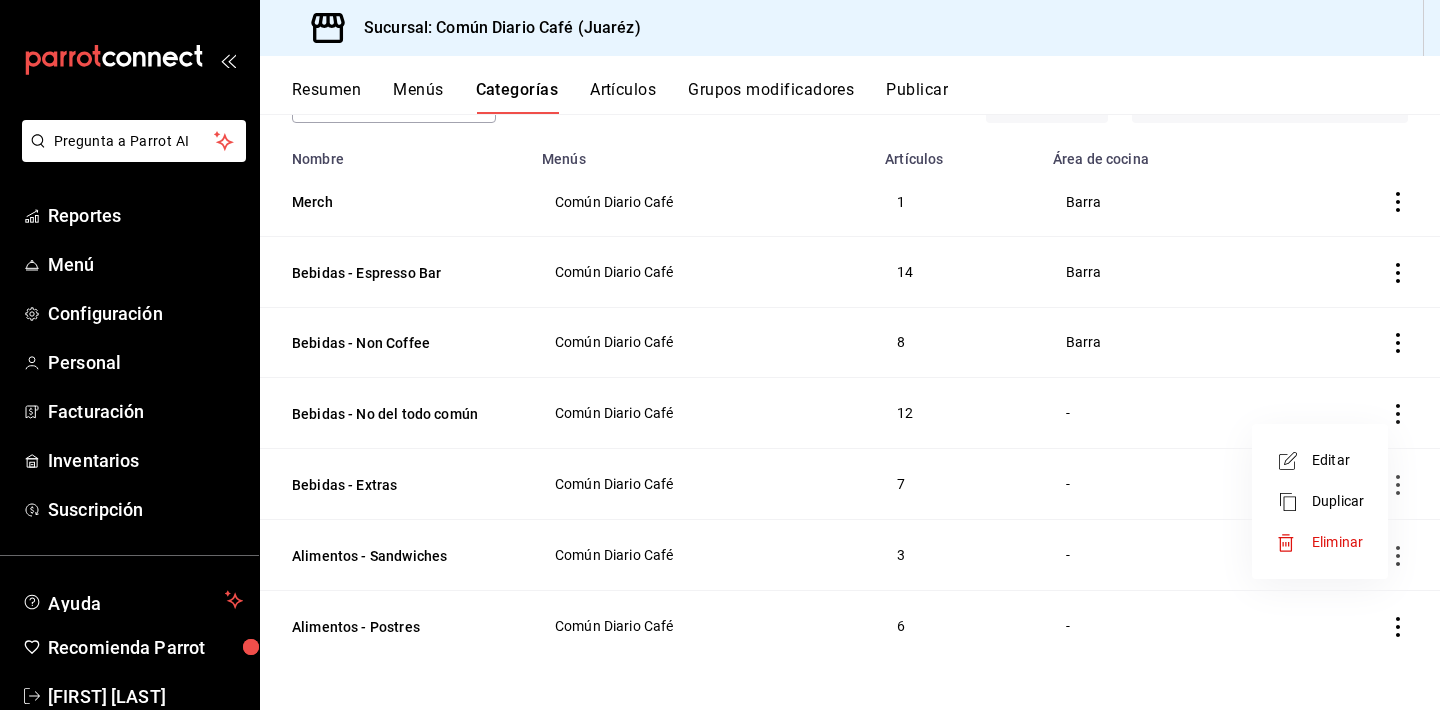 click on "Editar" at bounding box center [1338, 460] 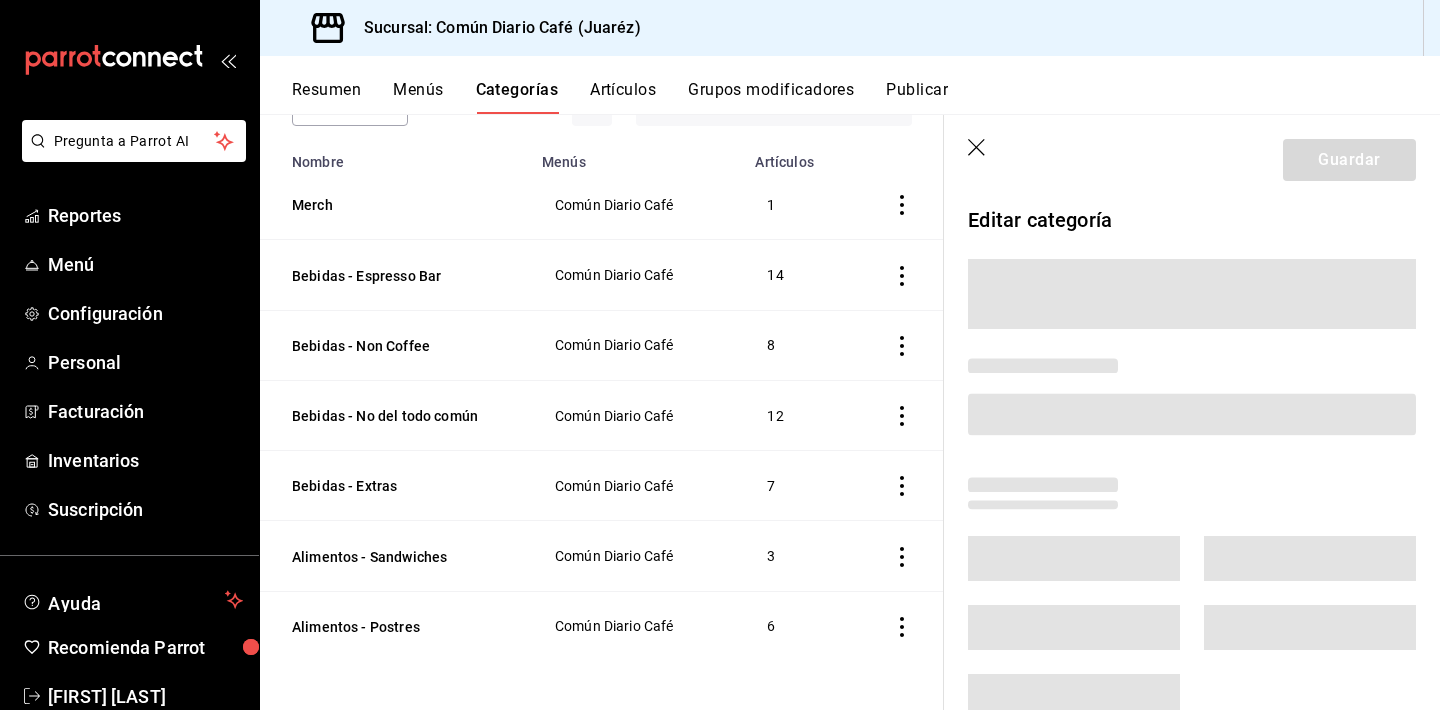 scroll, scrollTop: 145, scrollLeft: 0, axis: vertical 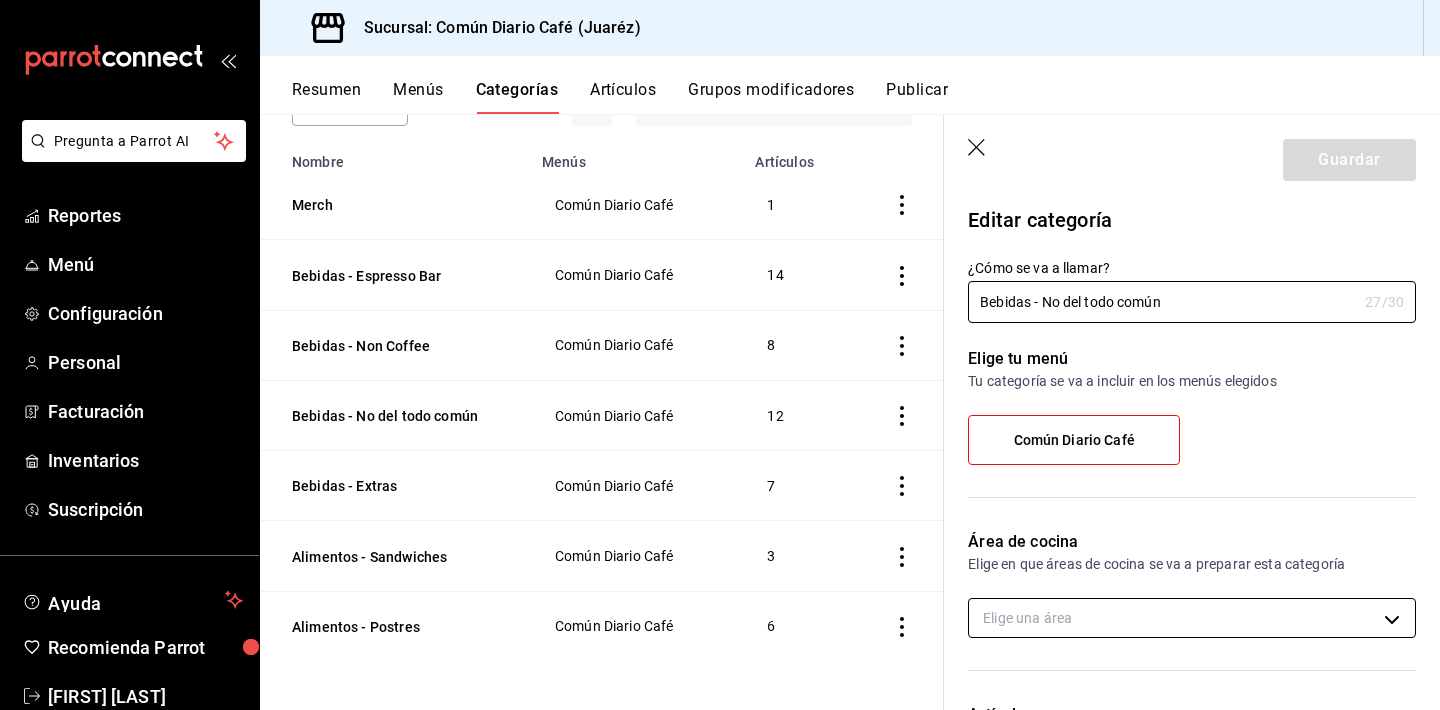 click on "Pregunta a Parrot AI Reportes   Menú   Configuración   Personal   Facturación   Inventarios   Suscripción   Ayuda Recomienda Parrot   Héctor Morales   Sugerir nueva función   Sucursal: Común Diario Café (Juaréz) Resumen Menús Categorías Artículos Grupos modificadores Publicar Categoría sucursal Asigna o edita el área de cocina  de esta sucursal.  Para cambios generales, ve a “Organización”. ​ ​ Común Diario Café - Juaréz Nombre Menús Artículos Merch Común Diario Café 1 Bebidas - Espresso Bar Común Diario Café 14 Bebidas - Non Coffee Común Diario Café 8 Bebidas - No del todo común Común Diario Café 12 Bebidas - Extras Común Diario Café 7 Alimentos - Sandwiches Común Diario Café 3 Alimentos - Postres Común Diario Café 6 Guardar Editar categoría ¿Cómo se va a llamar? Bebidas - No del todo común 27 /30 ¿Cómo se va a llamar? Elige tu menú Tu categoría se va a incluir en los menús elegidos Común Diario Café Área de cocina Elige una área Artículos Morenito CA-" at bounding box center (720, 355) 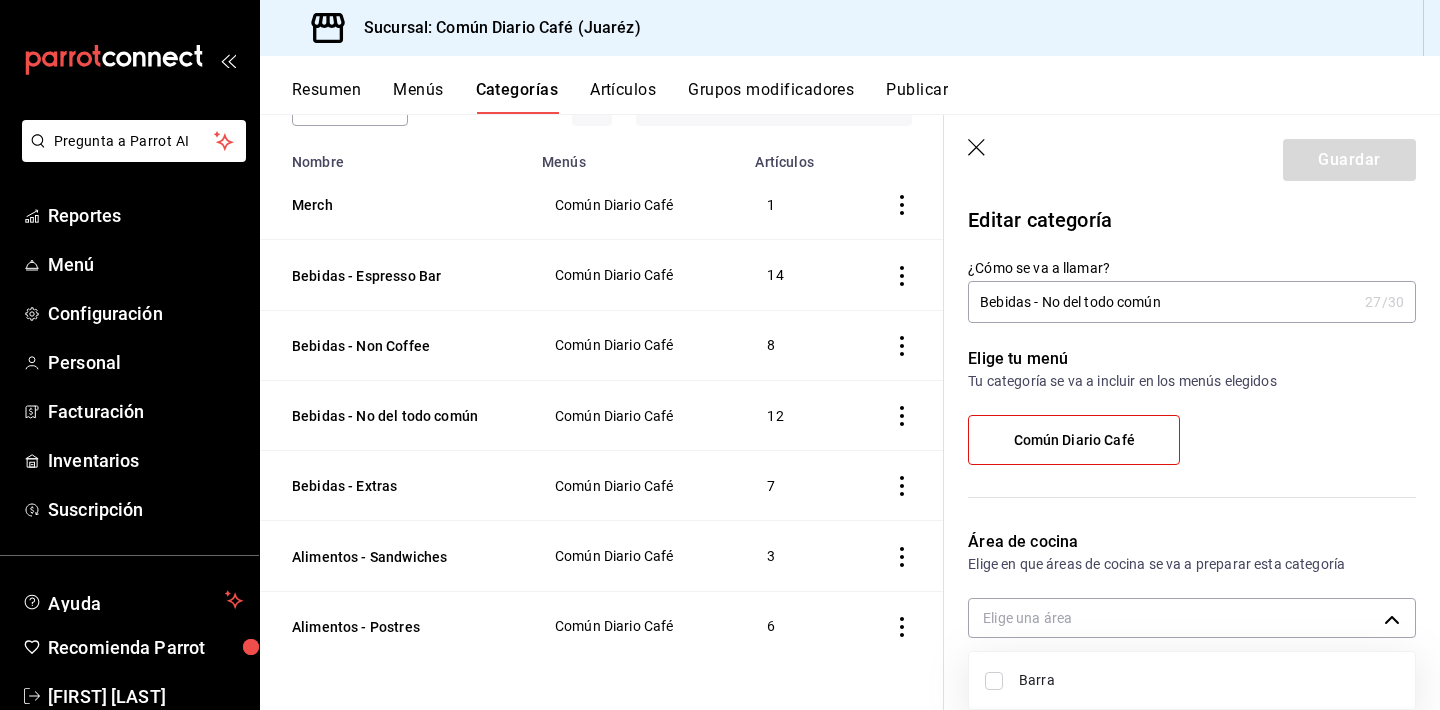 click on "Barra" at bounding box center [1209, 680] 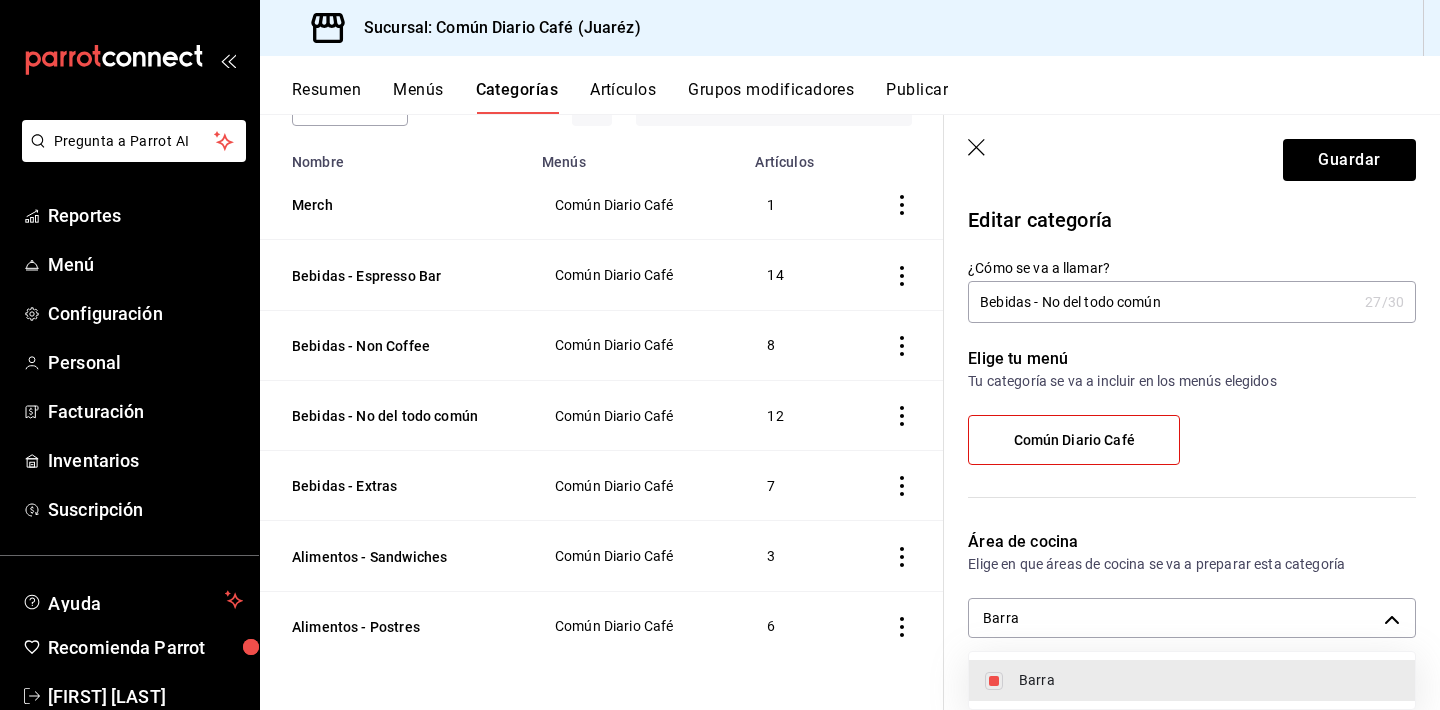click at bounding box center (720, 355) 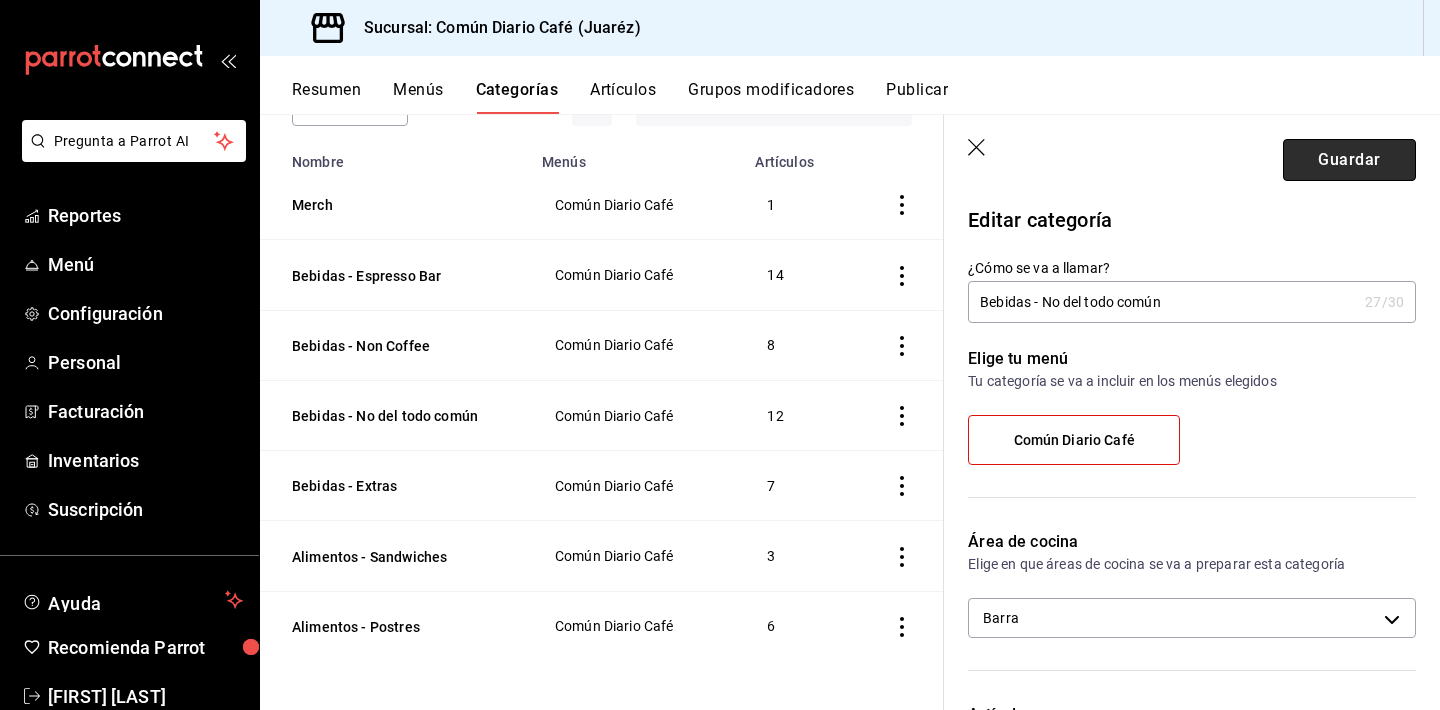 click on "Guardar" at bounding box center [1349, 160] 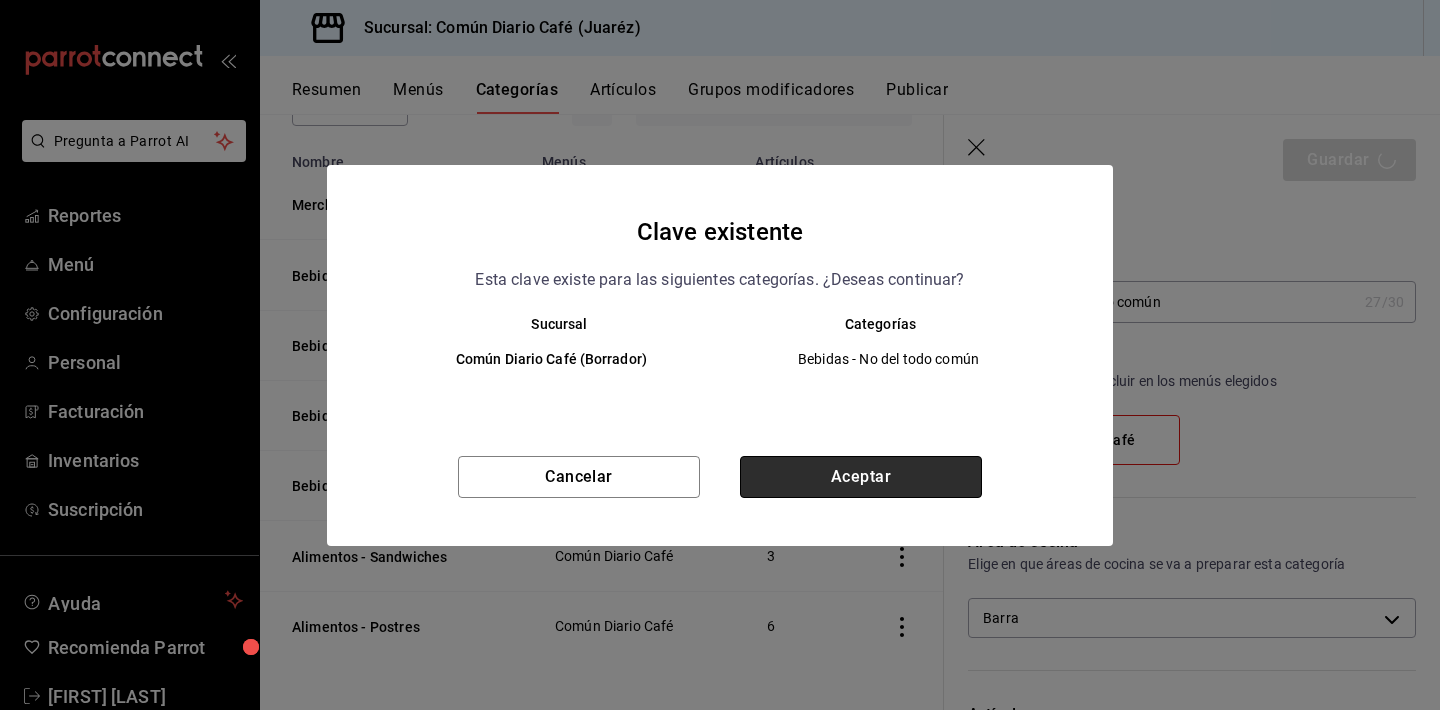 click on "Aceptar" at bounding box center [861, 477] 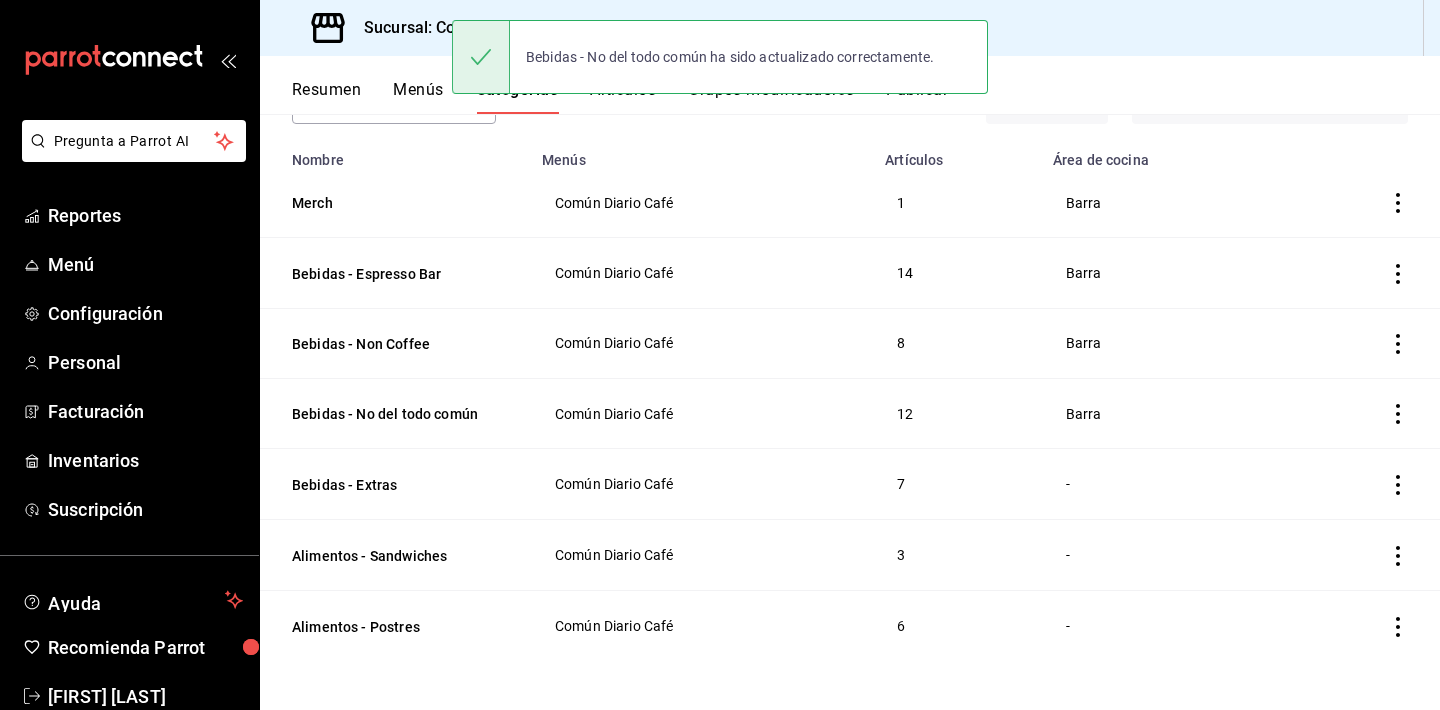 scroll, scrollTop: 147, scrollLeft: 0, axis: vertical 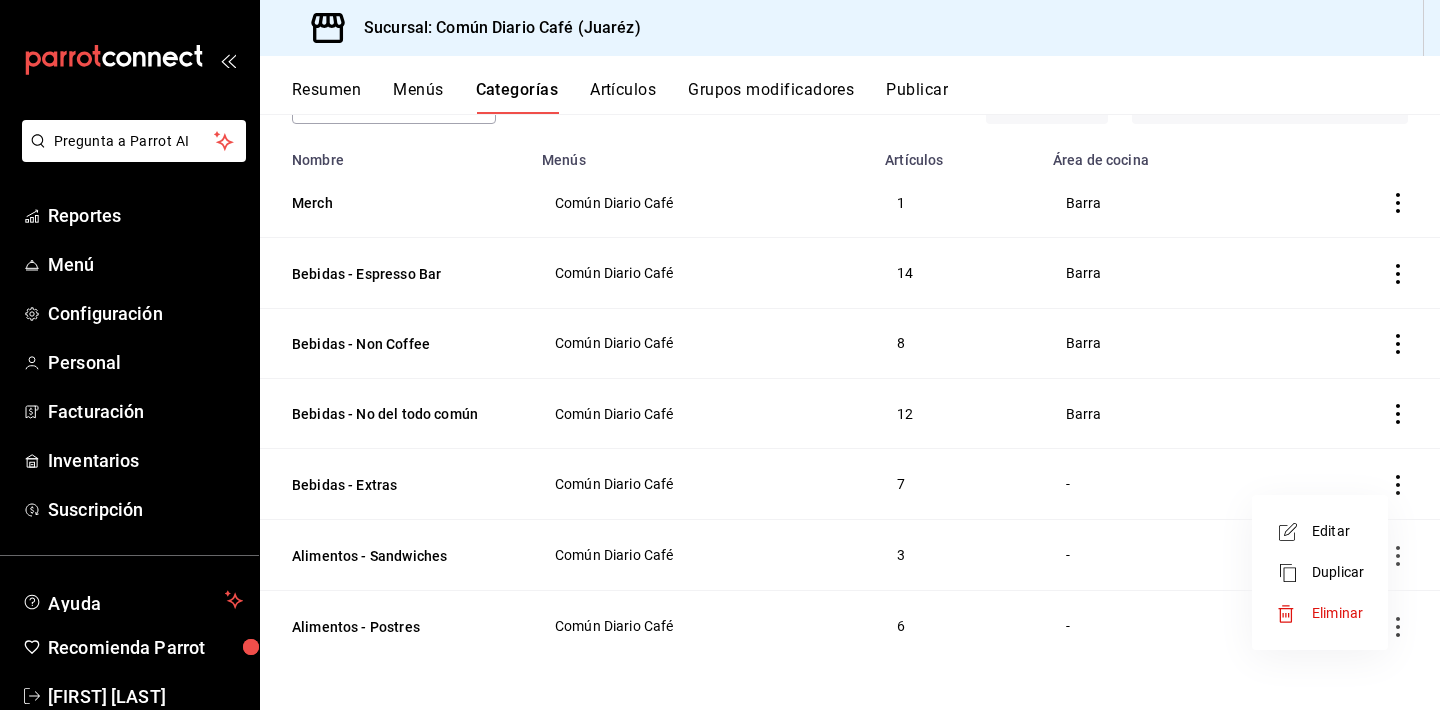 click on "Editar" at bounding box center [1338, 531] 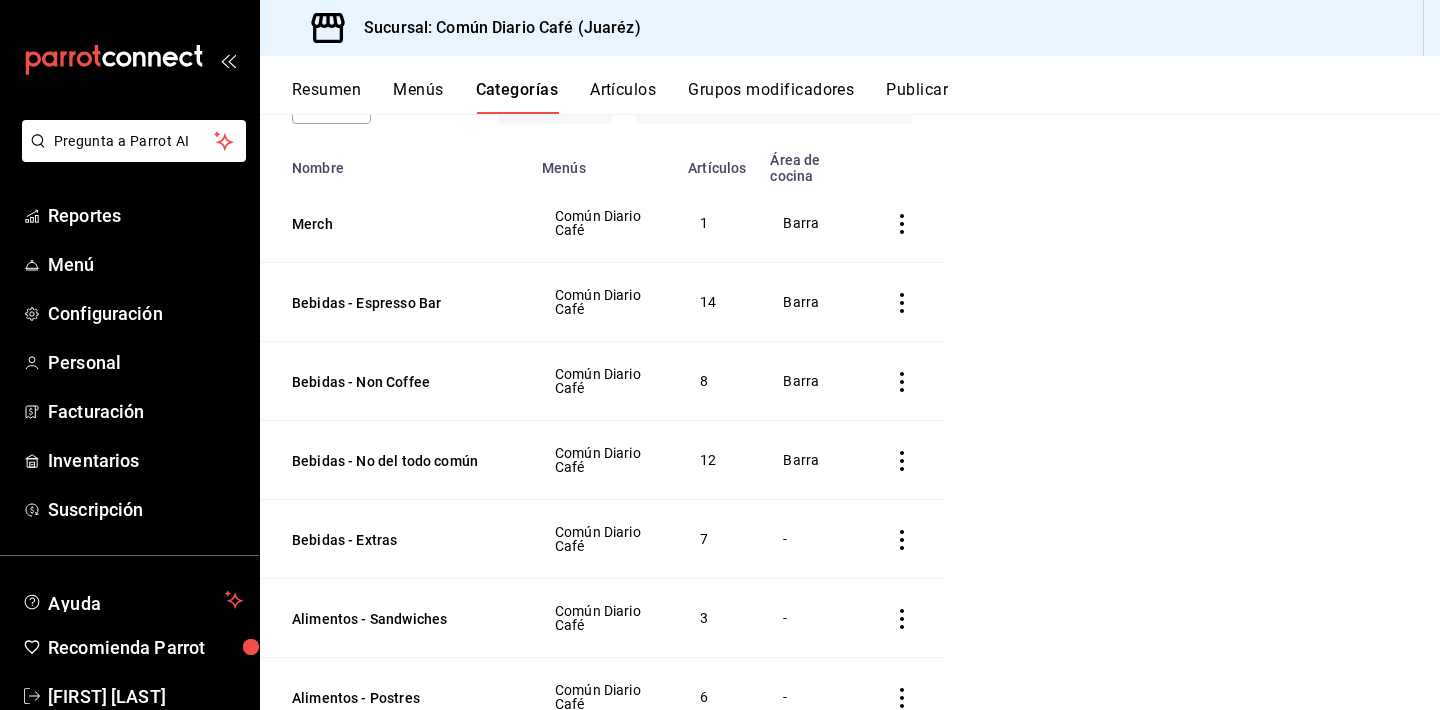 scroll, scrollTop: 145, scrollLeft: 0, axis: vertical 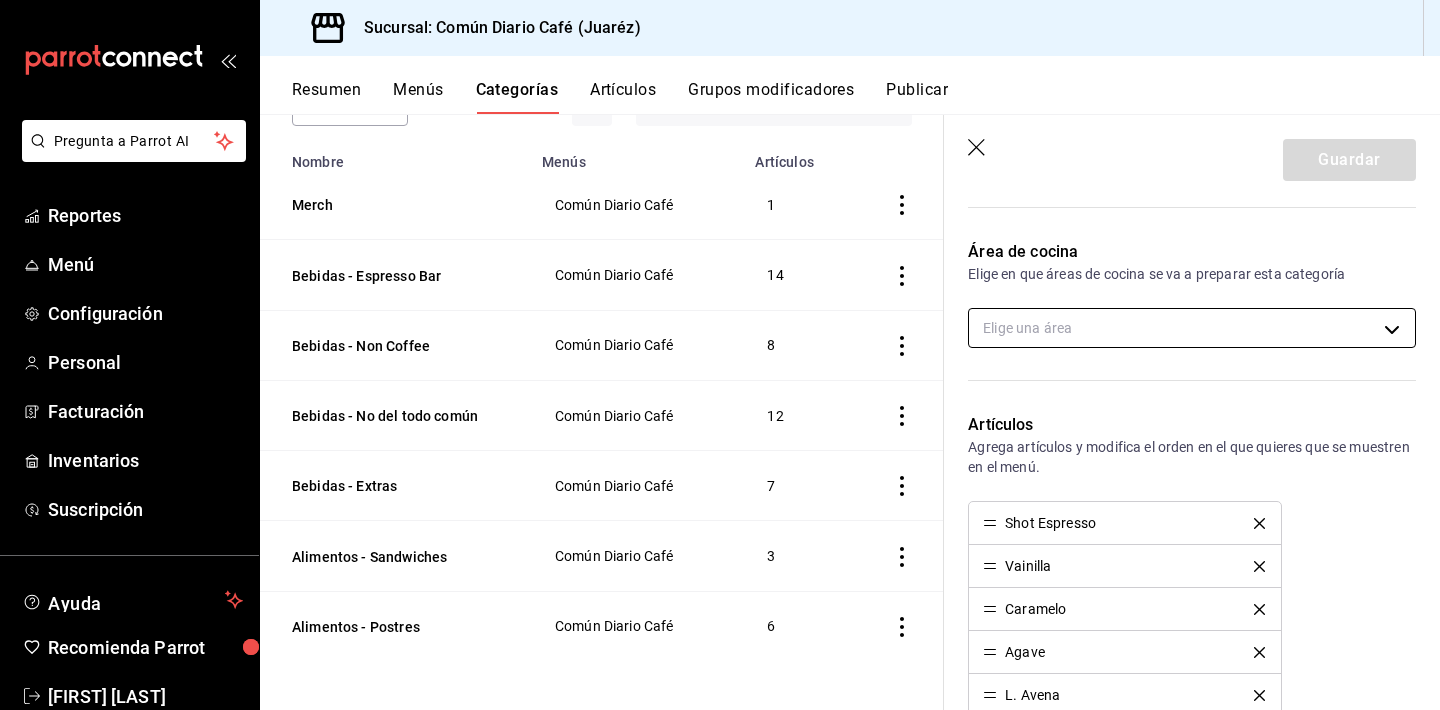 click on "Pregunta a Parrot AI Reportes   Menú   Configuración   Personal   Facturación   Inventarios   Suscripción   Ayuda Recomienda Parrot   Héctor Morales   Sugerir nueva función   Sucursal: Común Diario Café (Juaréz) Resumen Menús Categorías Artículos Grupos modificadores Publicar Categoría sucursal Asigna o edita el área de cocina  de esta sucursal.  Para cambios generales, ve a “Organización”. ​ ​ Común Diario Café - Juaréz Nombre Menús Artículos Merch Común Diario Café 1 Bebidas - Espresso Bar Común Diario Café 14 Bebidas - Non Coffee Común Diario Café 8 Bebidas - No del todo común Común Diario Café 12 Bebidas - Extras Común Diario Café 7 Alimentos - Sandwiches Común Diario Café 3 Alimentos - Postres Común Diario Café 6 Guardar Editar categoría ¿Cómo se va a llamar? Bebidas - Extras 16 /30 ¿Cómo se va a llamar? Elige tu menú Tu categoría se va a incluir en los menús elegidos Común Diario Café Área de cocina Elige una área Artículos Shot Espresso Vainilla /" at bounding box center (720, 355) 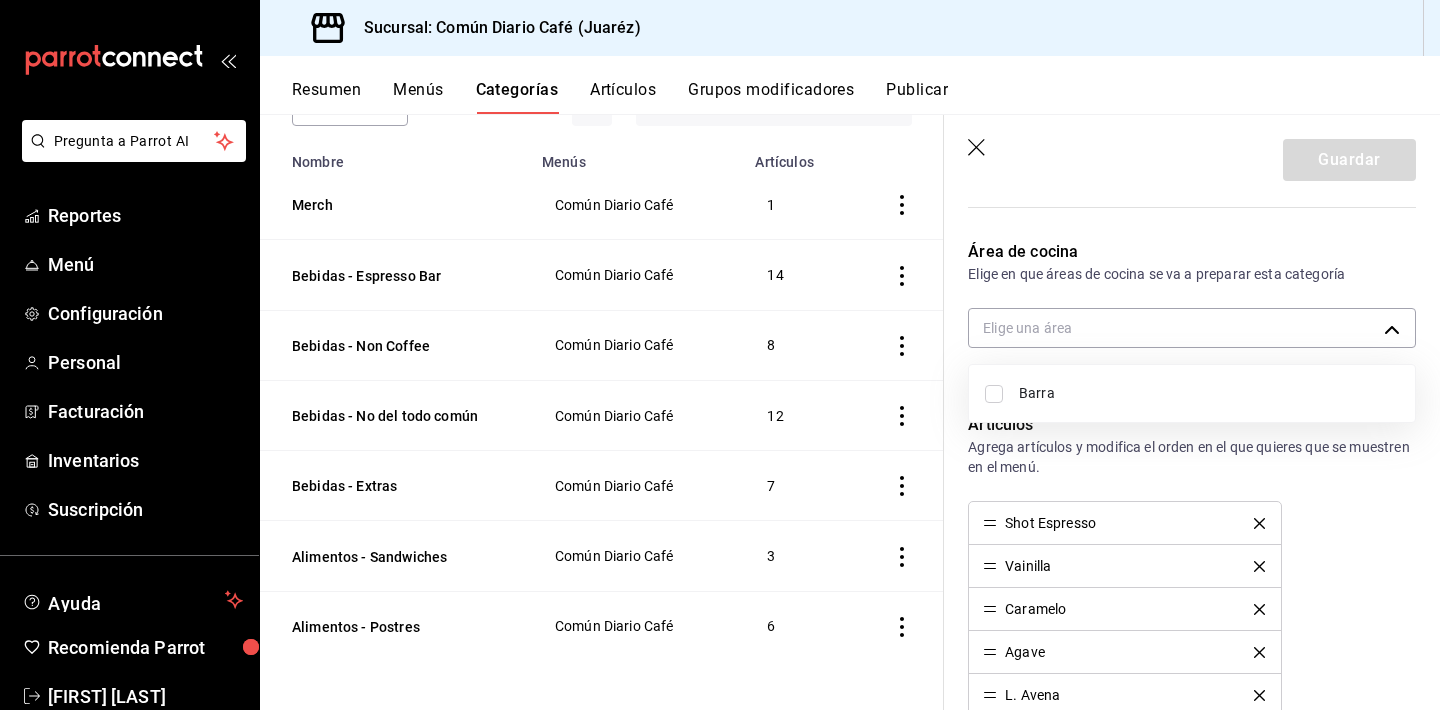 click on "Barra" at bounding box center (1192, 393) 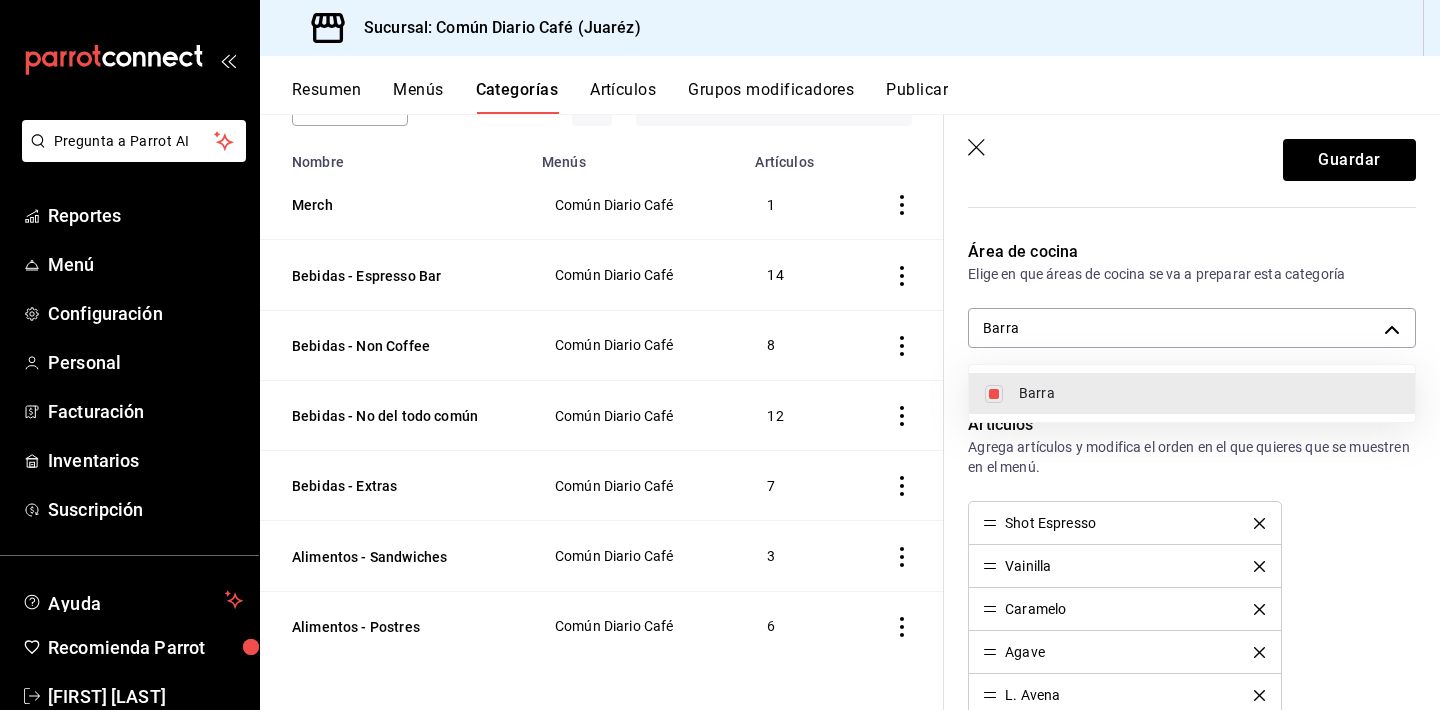 click at bounding box center (720, 355) 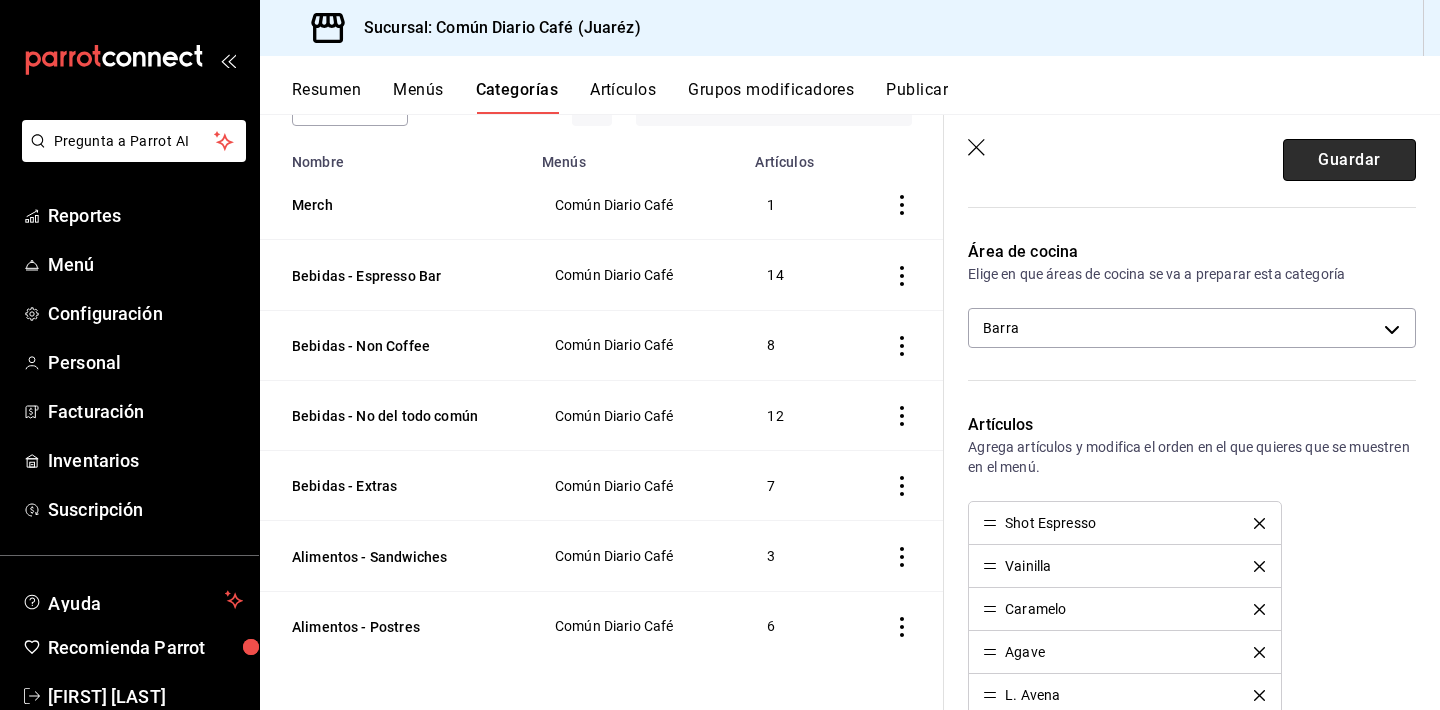 click on "Guardar" at bounding box center [1349, 160] 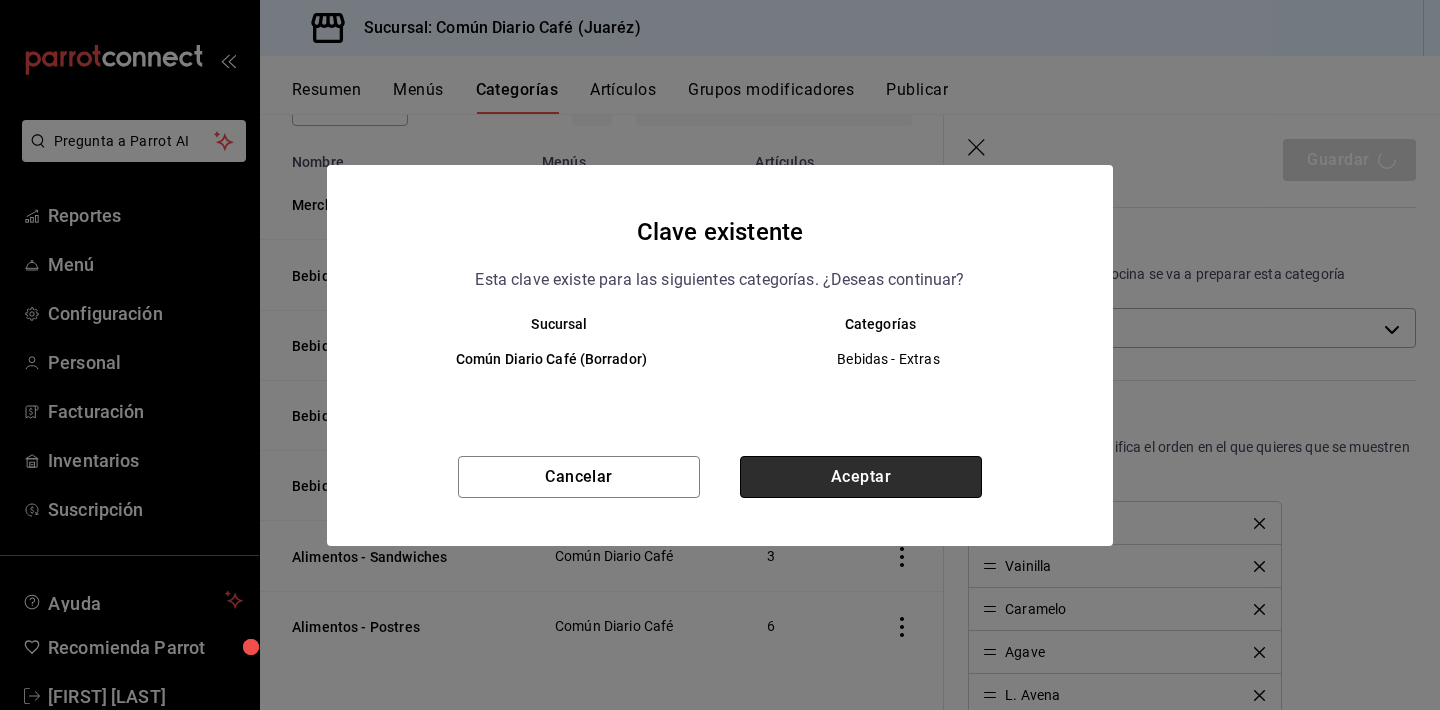 click on "Aceptar" at bounding box center (861, 477) 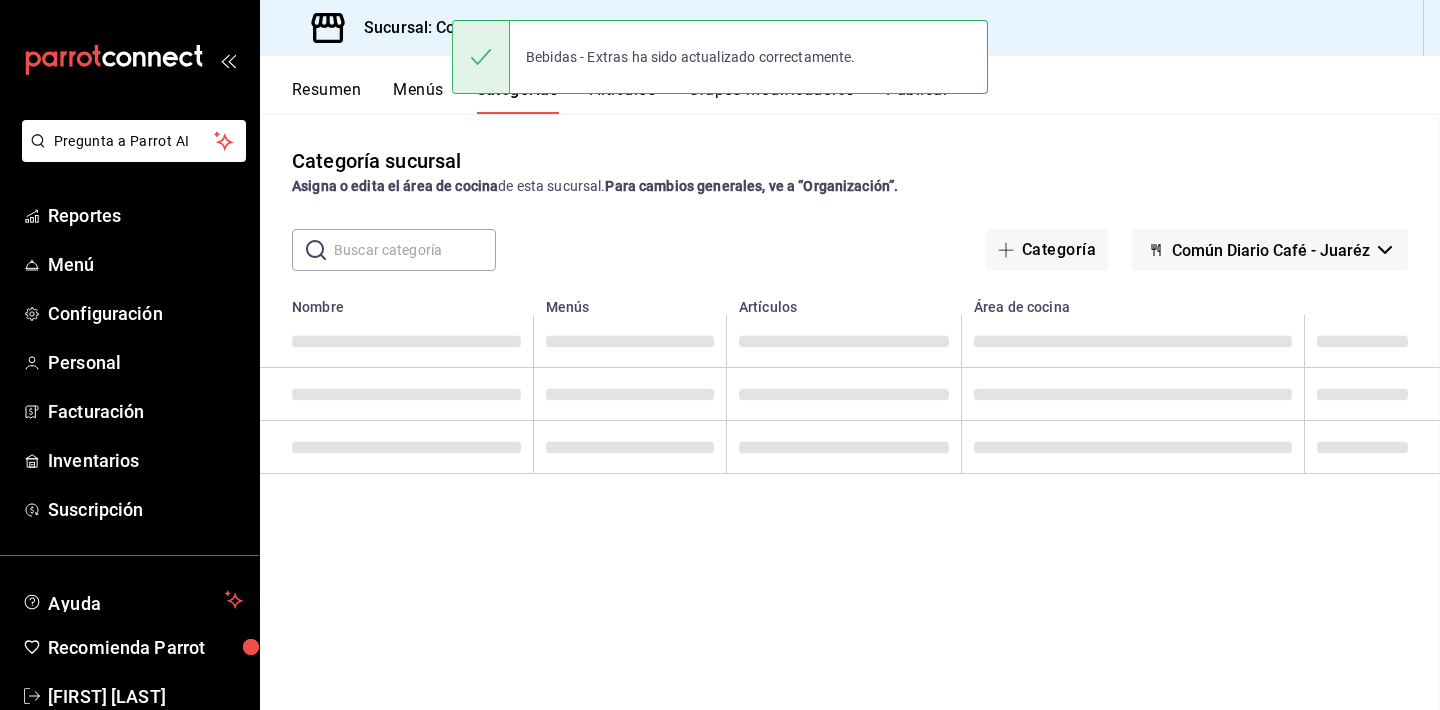 scroll, scrollTop: 0, scrollLeft: 0, axis: both 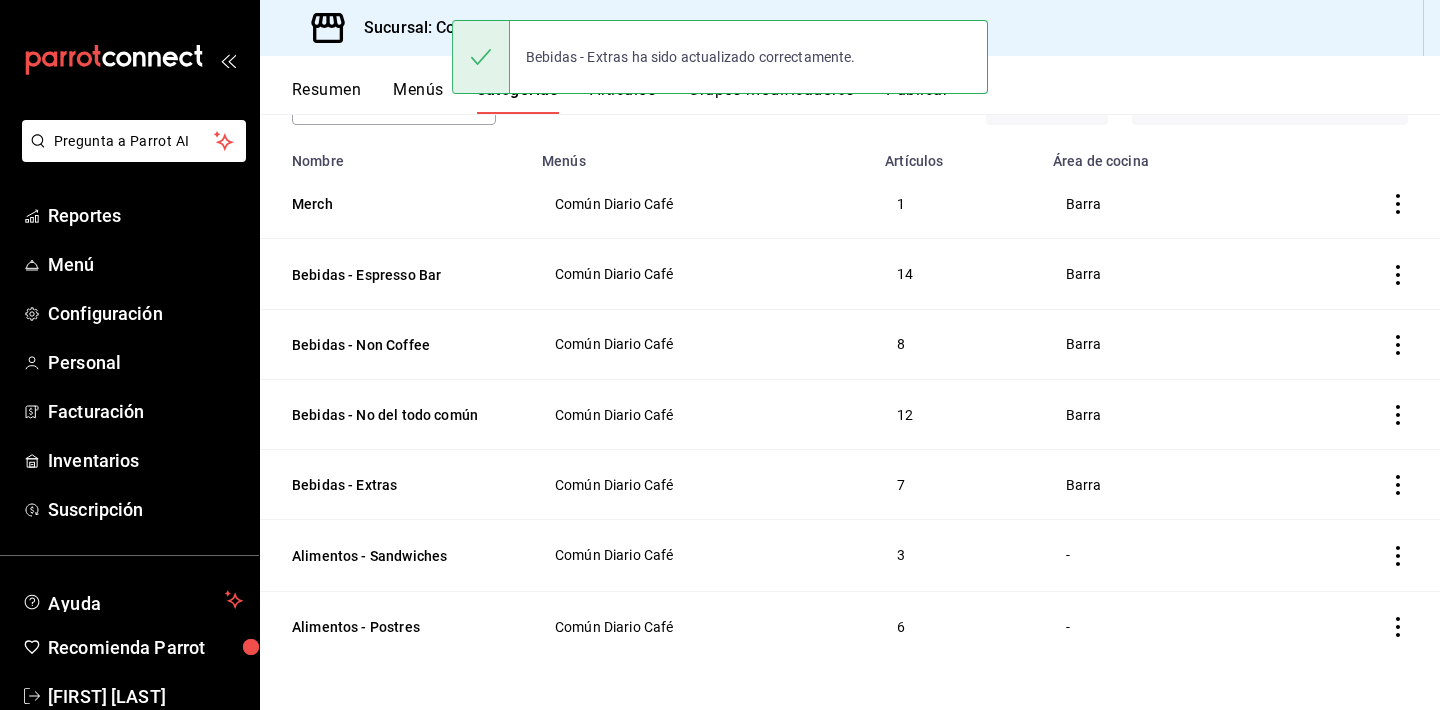 click 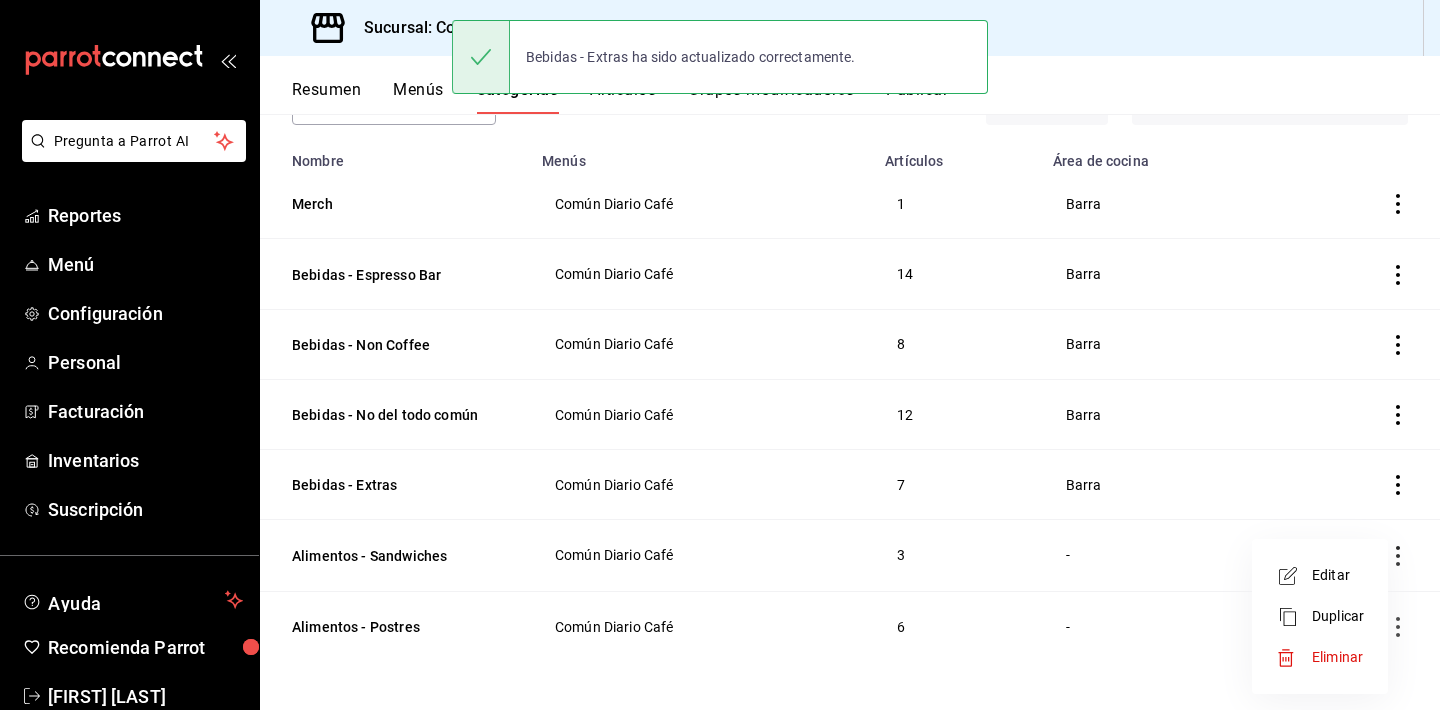 click on "Editar" at bounding box center (1338, 575) 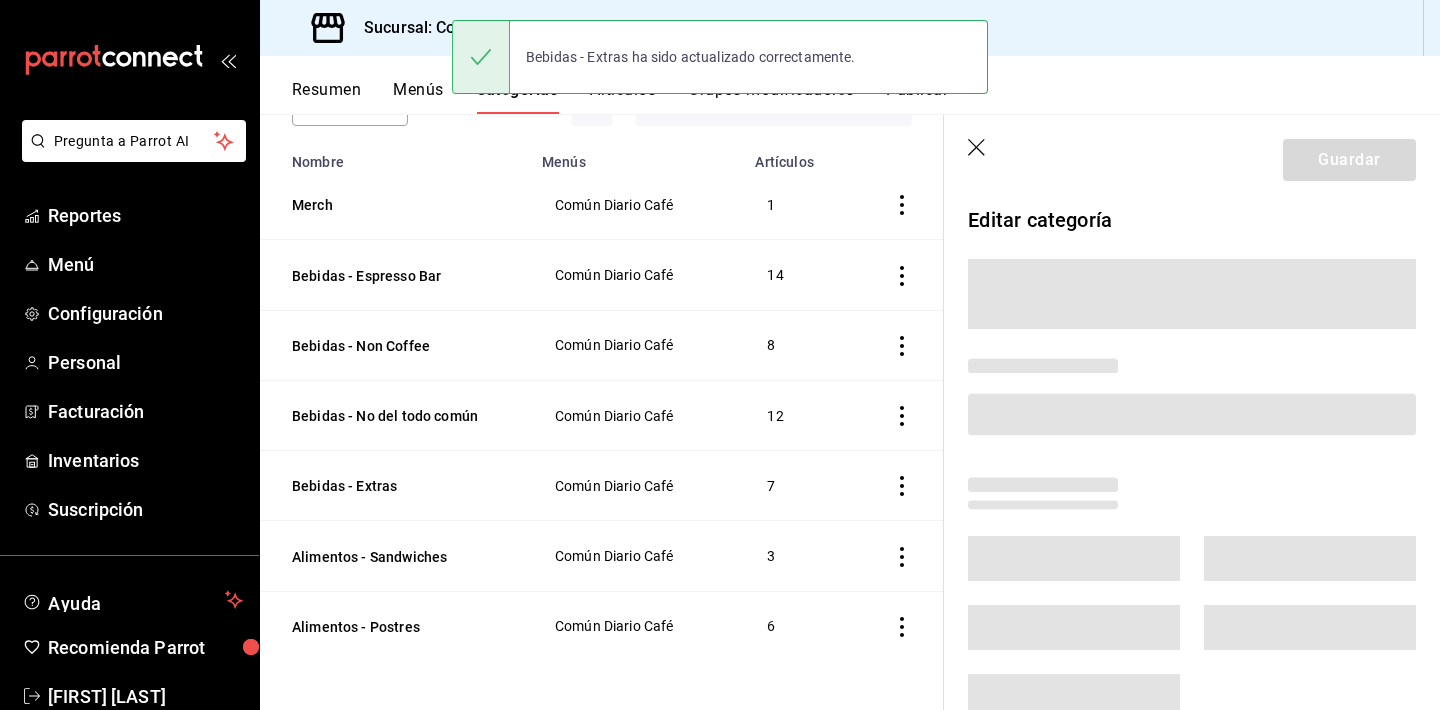 scroll, scrollTop: 145, scrollLeft: 0, axis: vertical 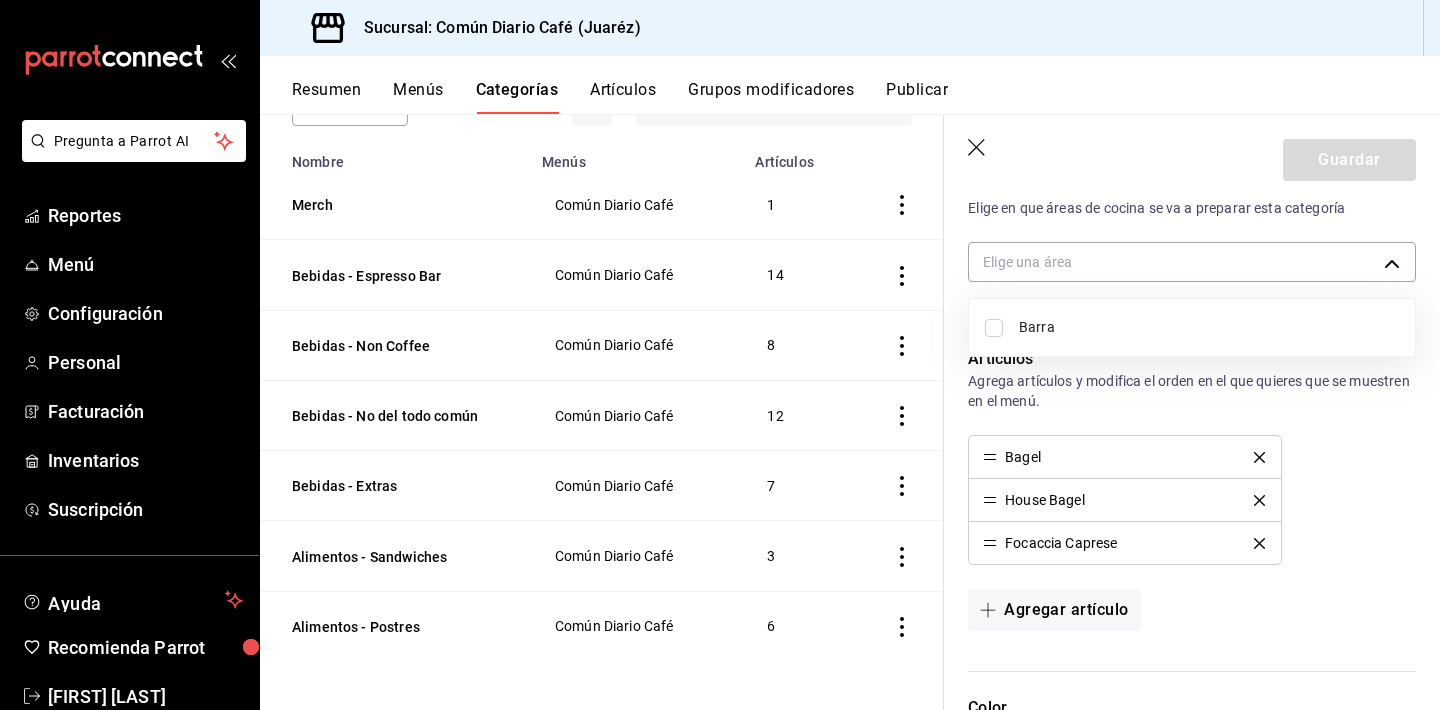 click on "Pregunta a Parrot AI Reportes   Menú   Configuración   Personal   Facturación   Inventarios   Suscripción   Ayuda Recomienda Parrot   Héctor Morales   Sugerir nueva función   Sucursal: Común Diario Café (Juaréz) Resumen Menús Categorías Artículos Grupos modificadores Publicar Categoría sucursal Asigna o edita el área de cocina  de esta sucursal.  Para cambios generales, ve a “Organización”. ​ ​ Común Diario Café - Juaréz Nombre Menús Artículos Merch Común Diario Café 1 Bebidas - Espresso Bar Común Diario Café 14 Bebidas - Non Coffee Común Diario Café 8 Bebidas - No del todo común Común Diario Café 12 Bebidas - Extras Común Diario Café 7 Alimentos - Sandwiches Común Diario Café 3 Alimentos - Postres Común Diario Café 6 Guardar Editar categoría ¿Cómo se va a llamar? Alimentos - Sandwiches 22 /30 ¿Cómo se va a llamar? Elige tu menú Tu categoría se va a incluir en los menús elegidos Común Diario Café Área de cocina Elige una área Artículos Bagel House Bagel" at bounding box center (720, 355) 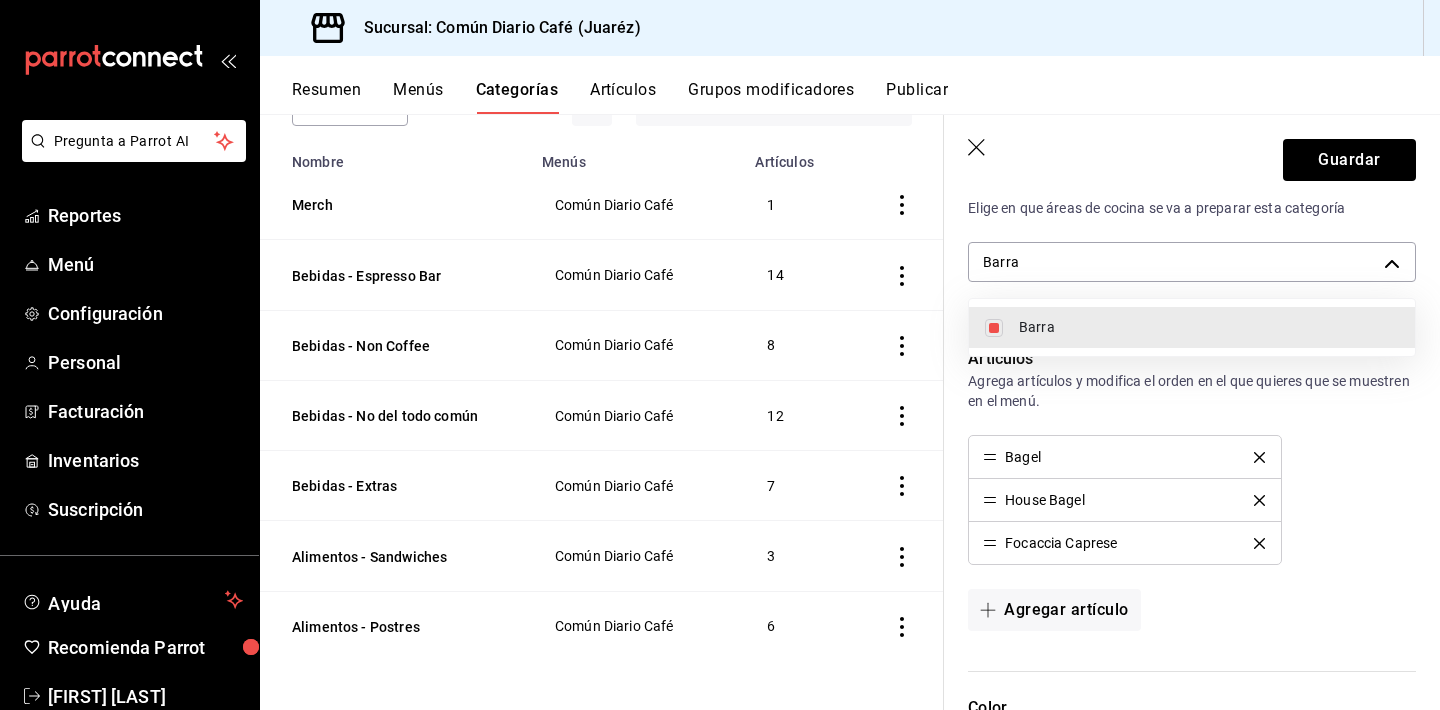 click at bounding box center [720, 355] 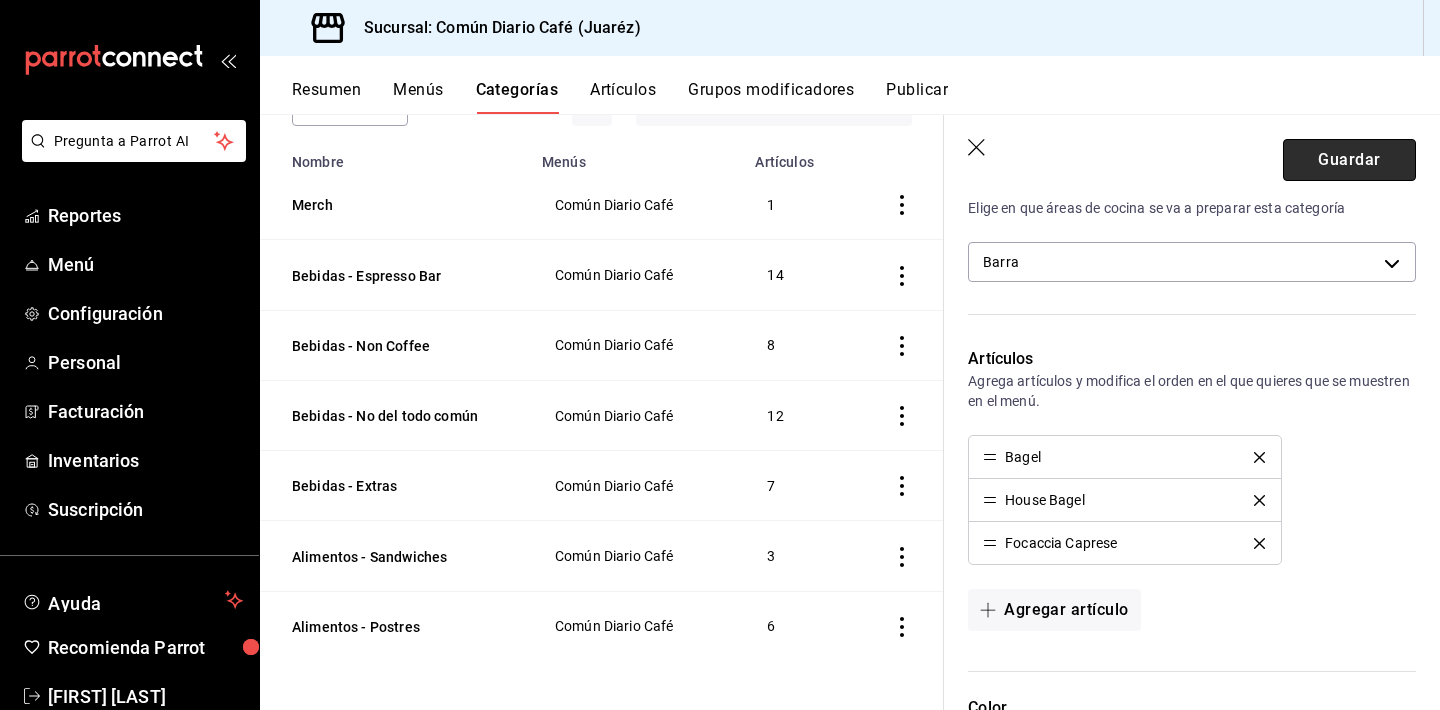click on "Guardar" at bounding box center (1349, 160) 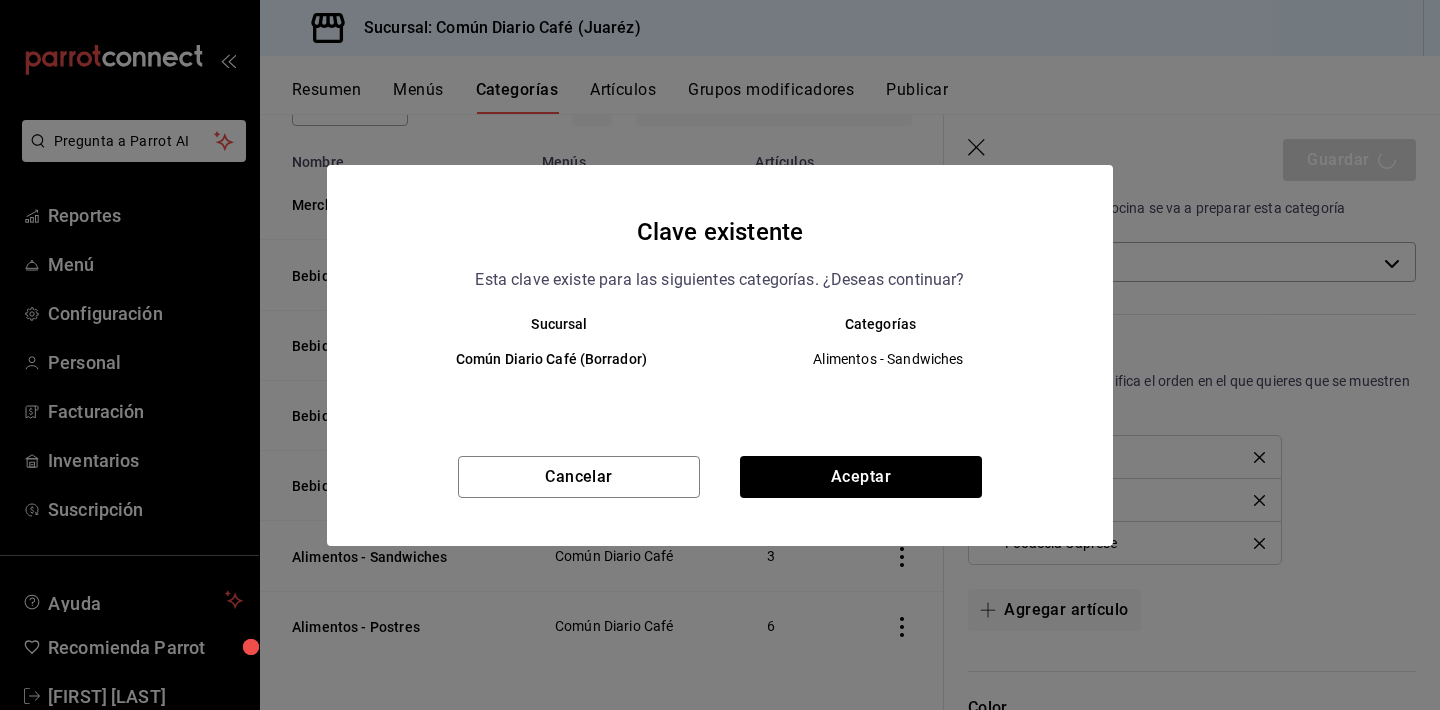 click on "Cancelar Aceptar" at bounding box center [720, 501] 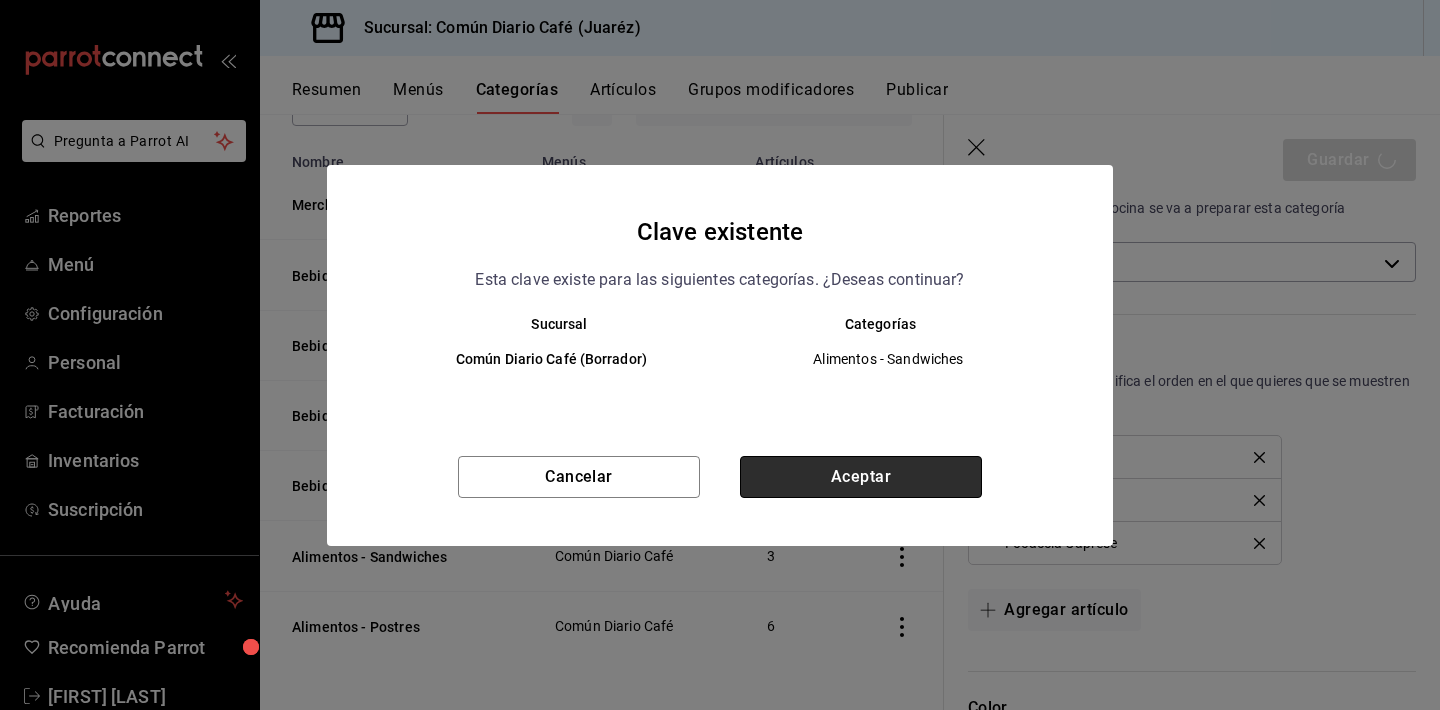 click on "Aceptar" at bounding box center [861, 477] 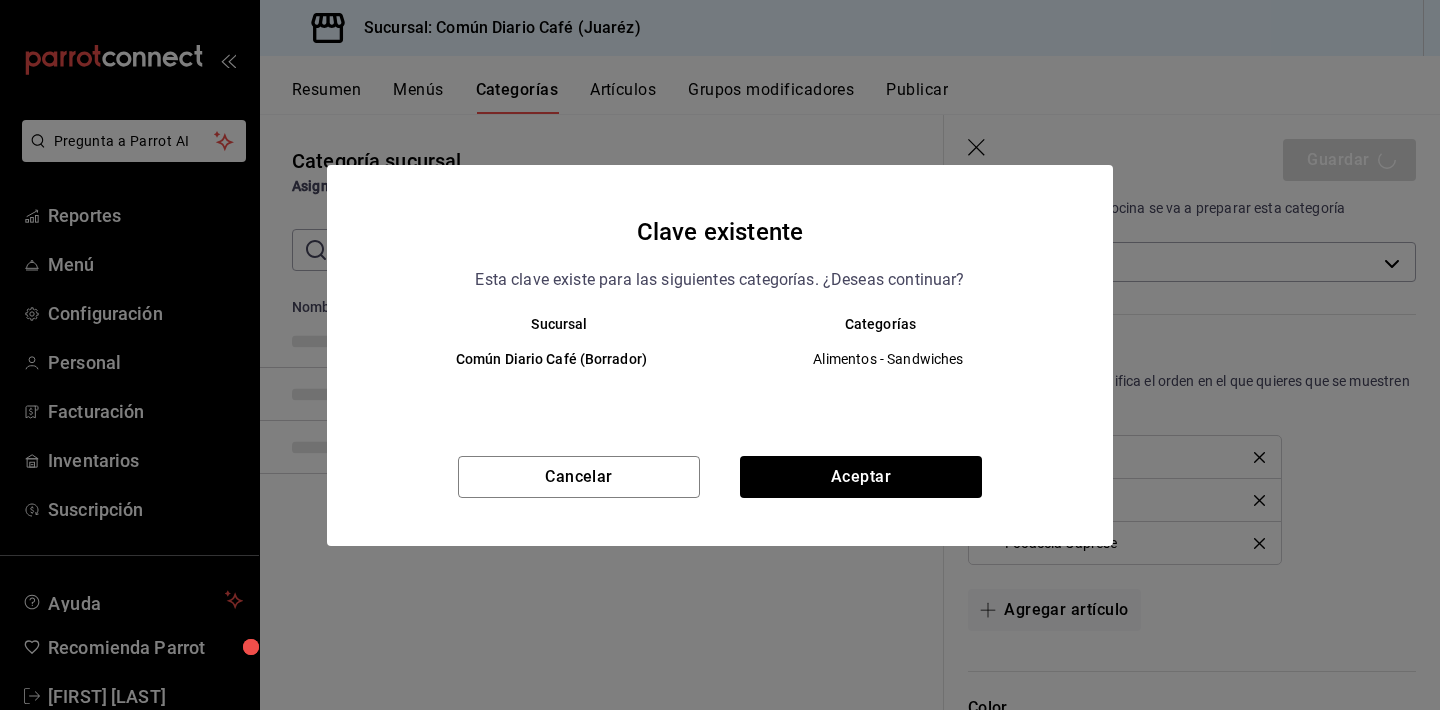 scroll, scrollTop: 0, scrollLeft: 0, axis: both 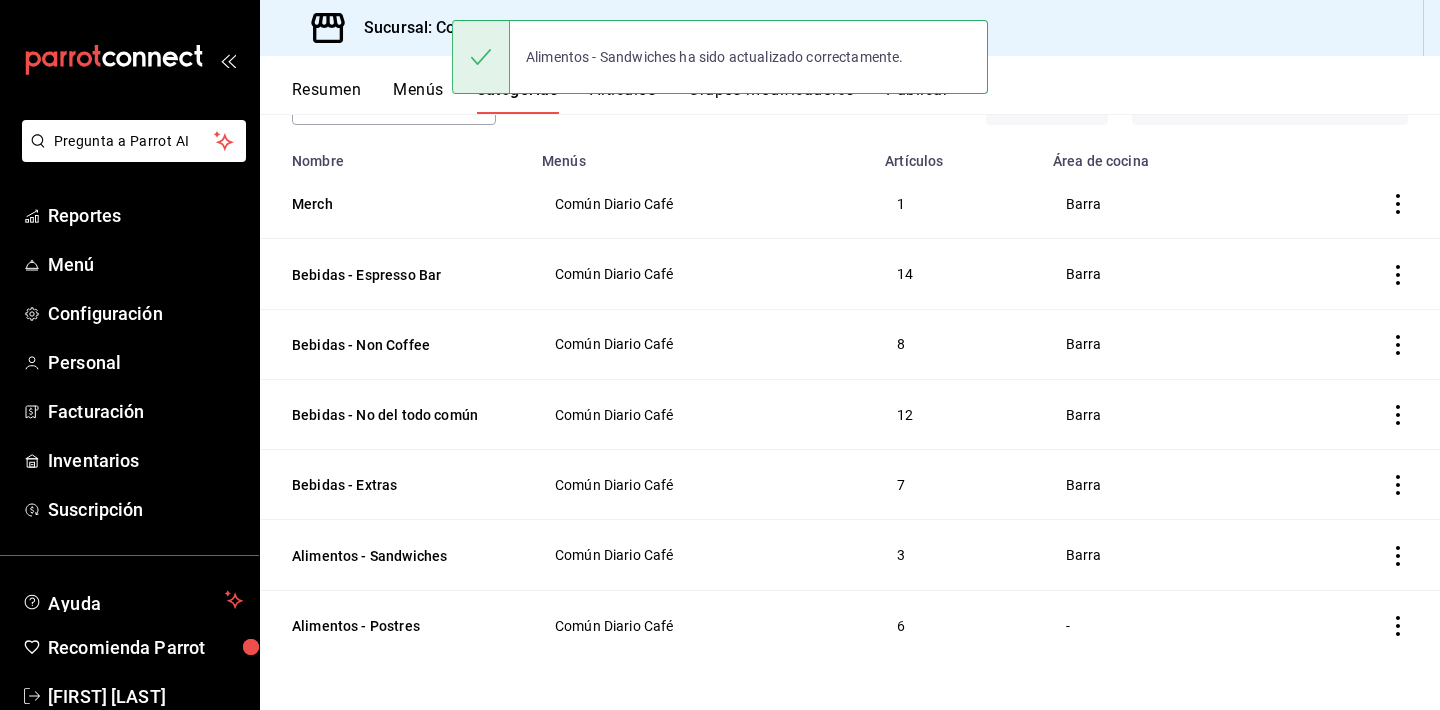 click at bounding box center (1362, 625) 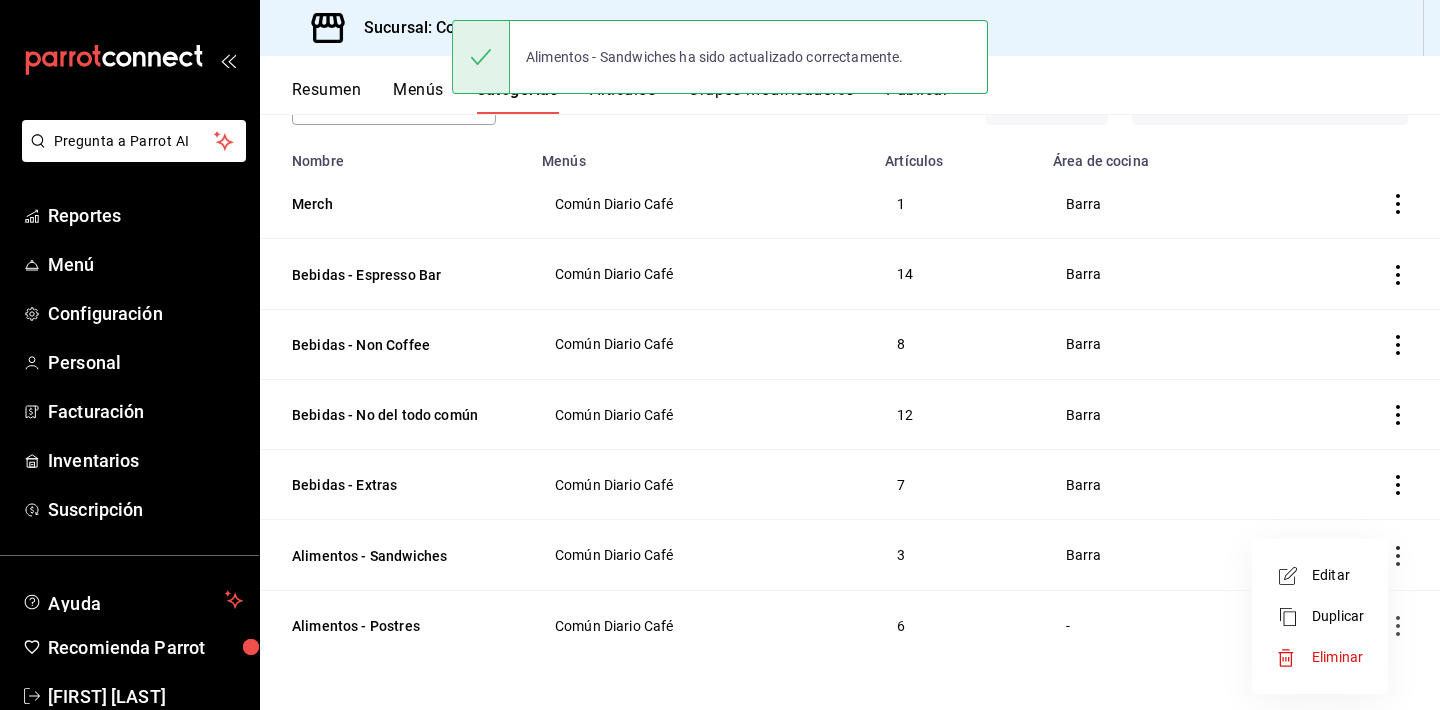 click on "Editar" at bounding box center [1338, 575] 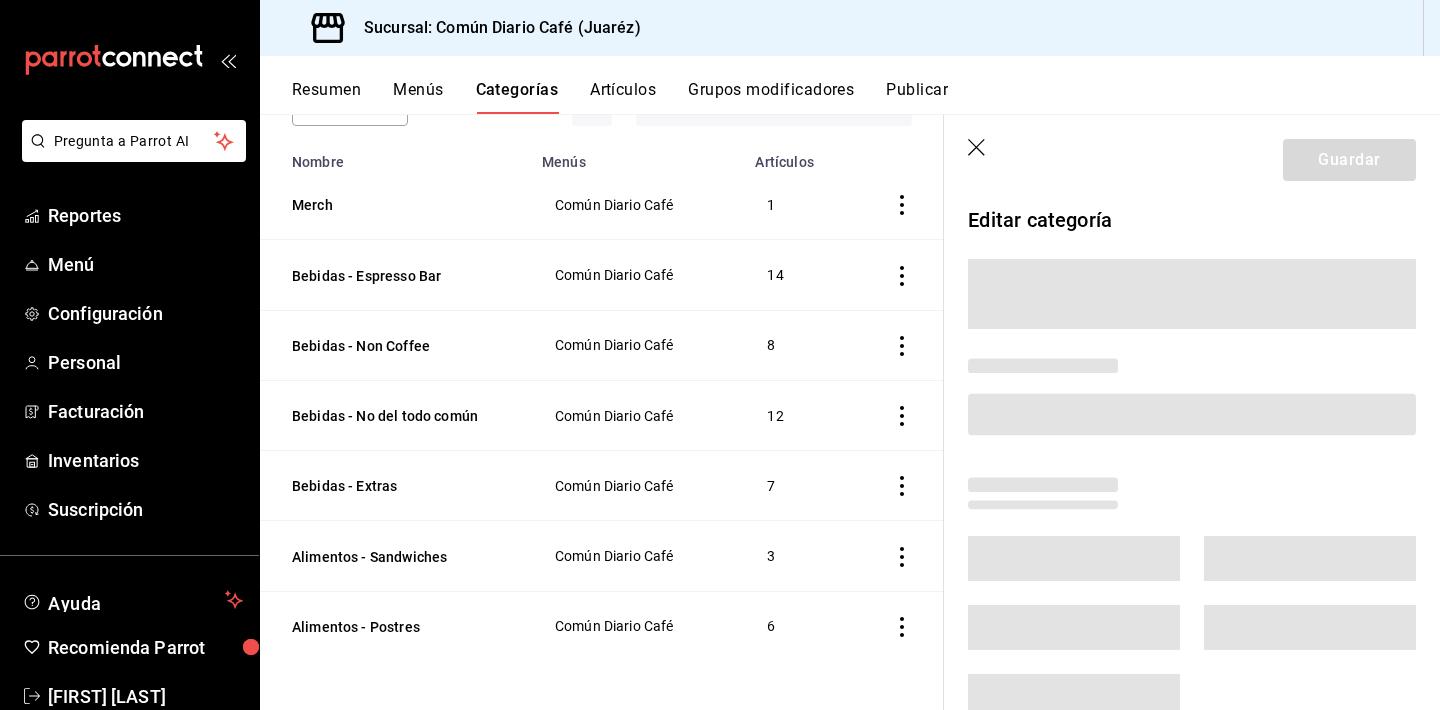scroll, scrollTop: 145, scrollLeft: 0, axis: vertical 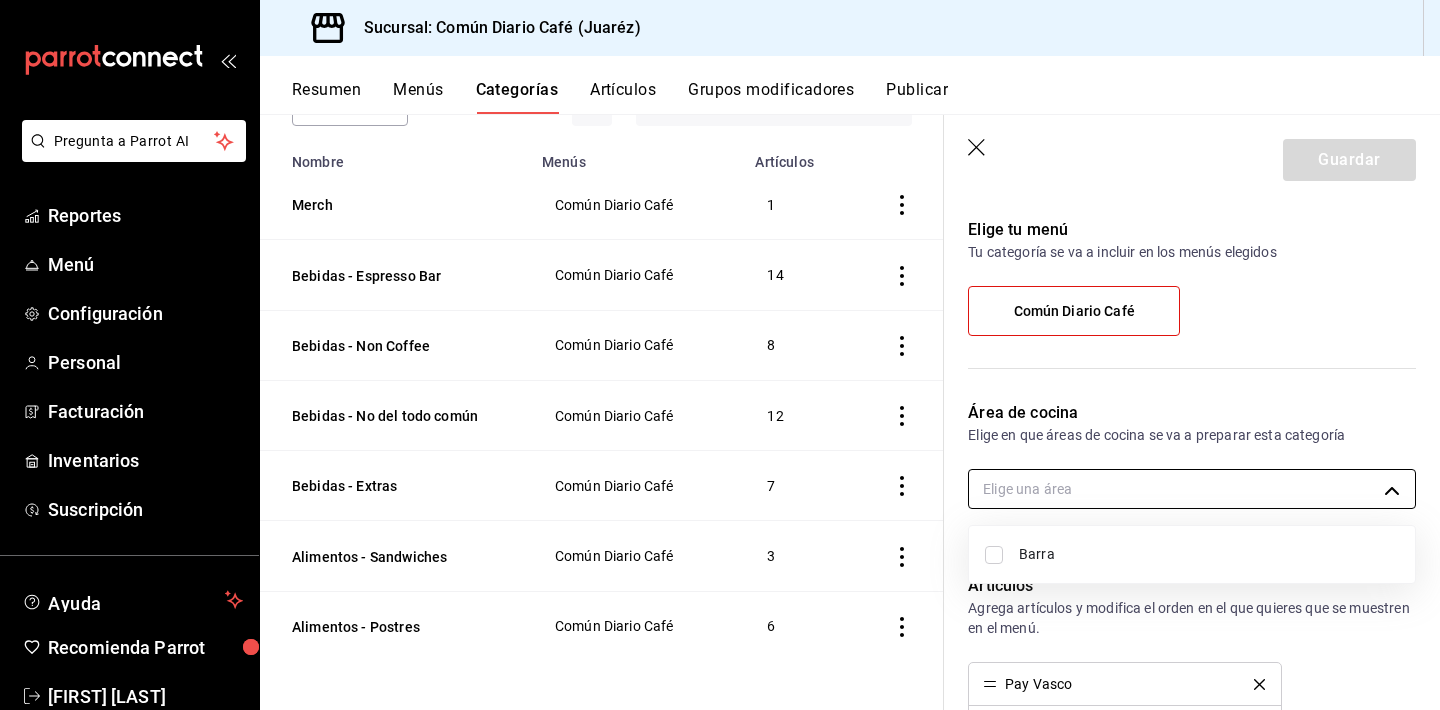 click on "Pregunta a Parrot AI Reportes   Menú   Configuración   Personal   Facturación   Inventarios   Suscripción   Ayuda Recomienda Parrot   Héctor Morales   Sugerir nueva función   Sucursal: Común Diario Café (Juaréz) Resumen Menús Categorías Artículos Grupos modificadores Publicar Categoría sucursal Asigna o edita el área de cocina  de esta sucursal.  Para cambios generales, ve a “Organización”. ​ ​ Común Diario Café - Juaréz Nombre Menús Artículos Merch Común Diario Café 1 Bebidas - Espresso Bar Común Diario Café 14 Bebidas - Non Coffee Común Diario Café 8 Bebidas - No del todo común Común Diario Café 12 Bebidas - Extras Común Diario Café 7 Alimentos - Sandwiches Común Diario Café 3 Alimentos - Postres Común Diario Café 6 Guardar Editar categoría ¿Cómo se va a llamar? Alimentos - Postres 19 /30 ¿Cómo se va a llamar? Elige tu menú Tu categoría se va a incluir en los menús elegidos Común Diario Café Área de cocina Elige una área Artículos Pay Vasco Panqué CA-" at bounding box center [720, 355] 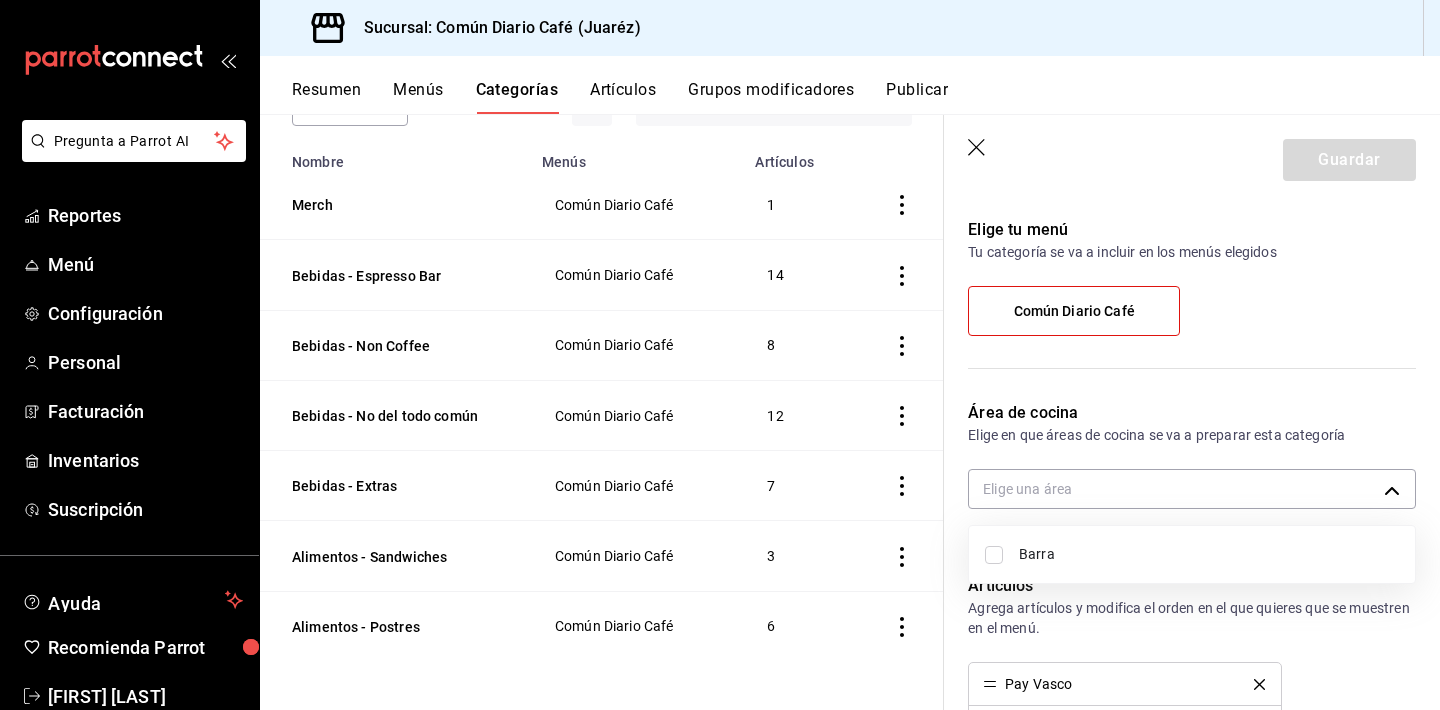 click on "Barra" at bounding box center [1209, 554] 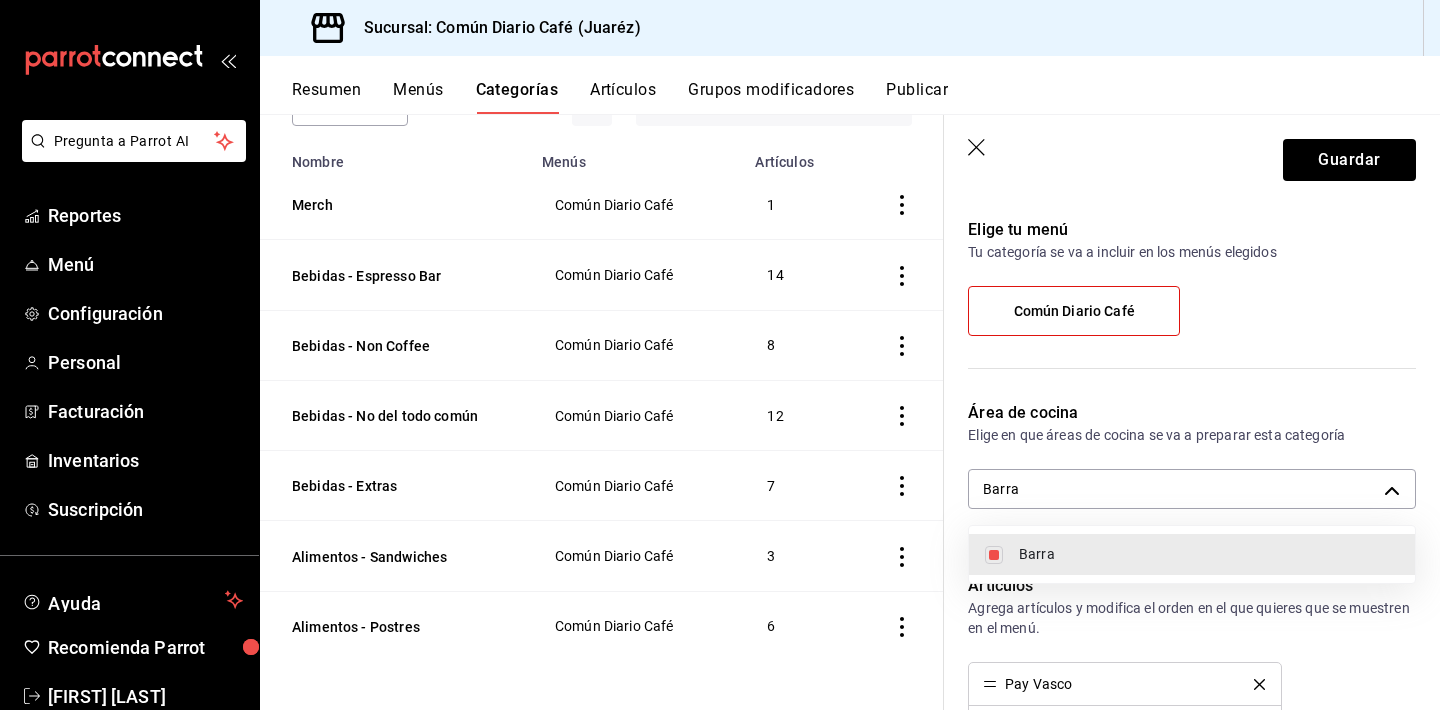 click at bounding box center [720, 355] 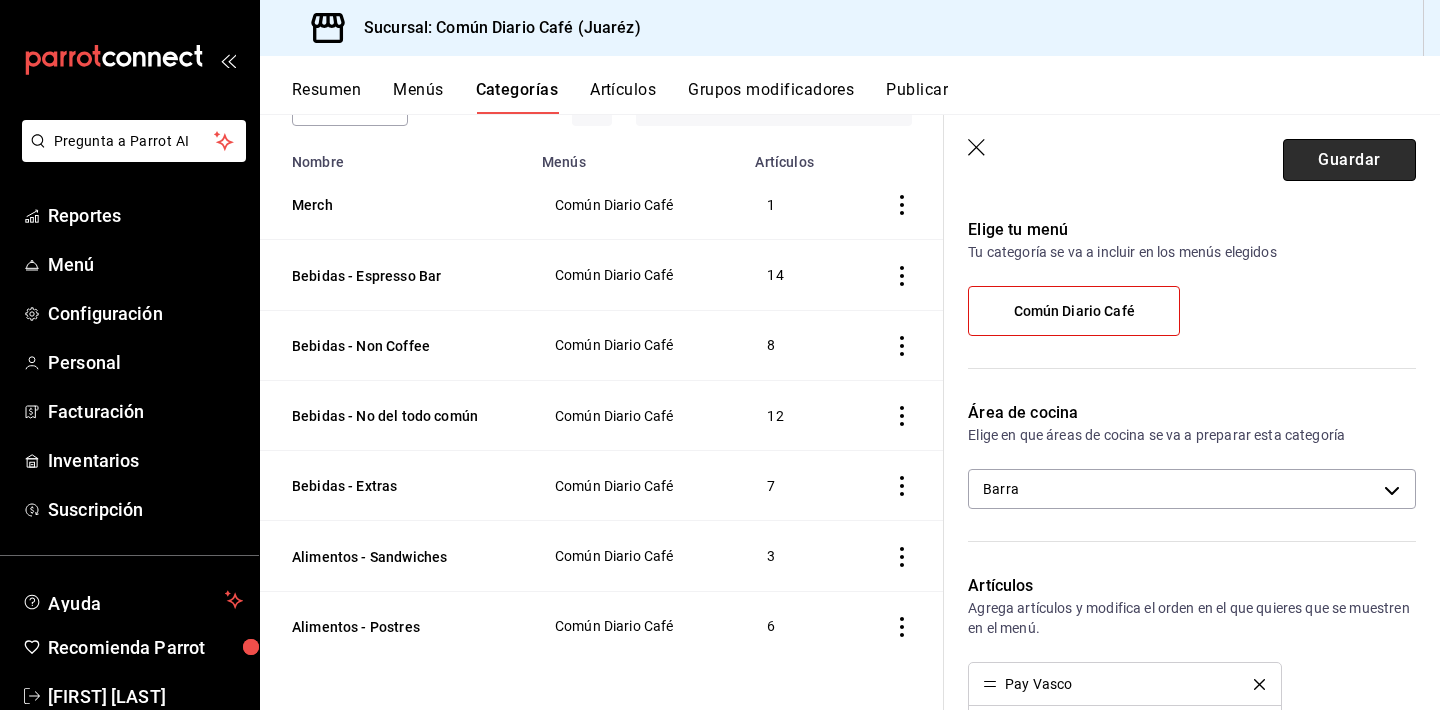 click on "Guardar" at bounding box center (1349, 160) 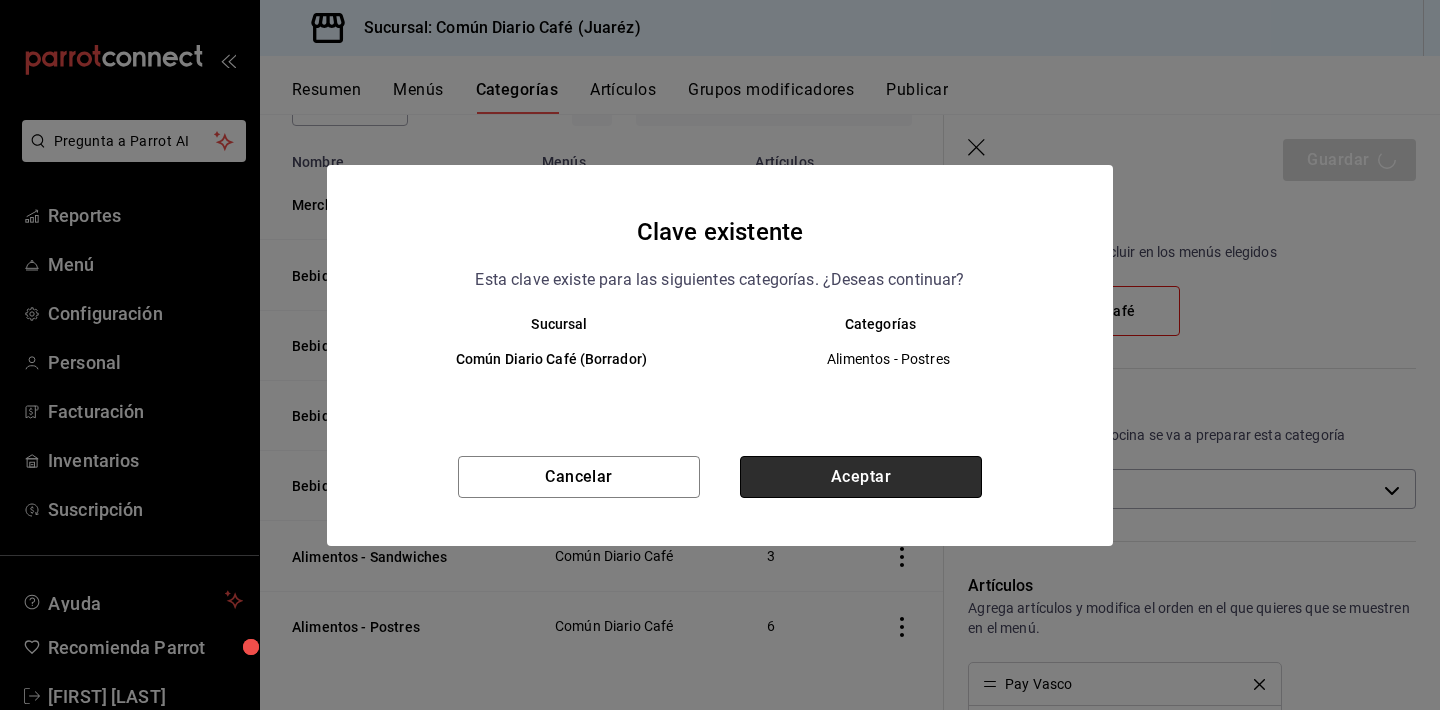 click on "Aceptar" at bounding box center (861, 477) 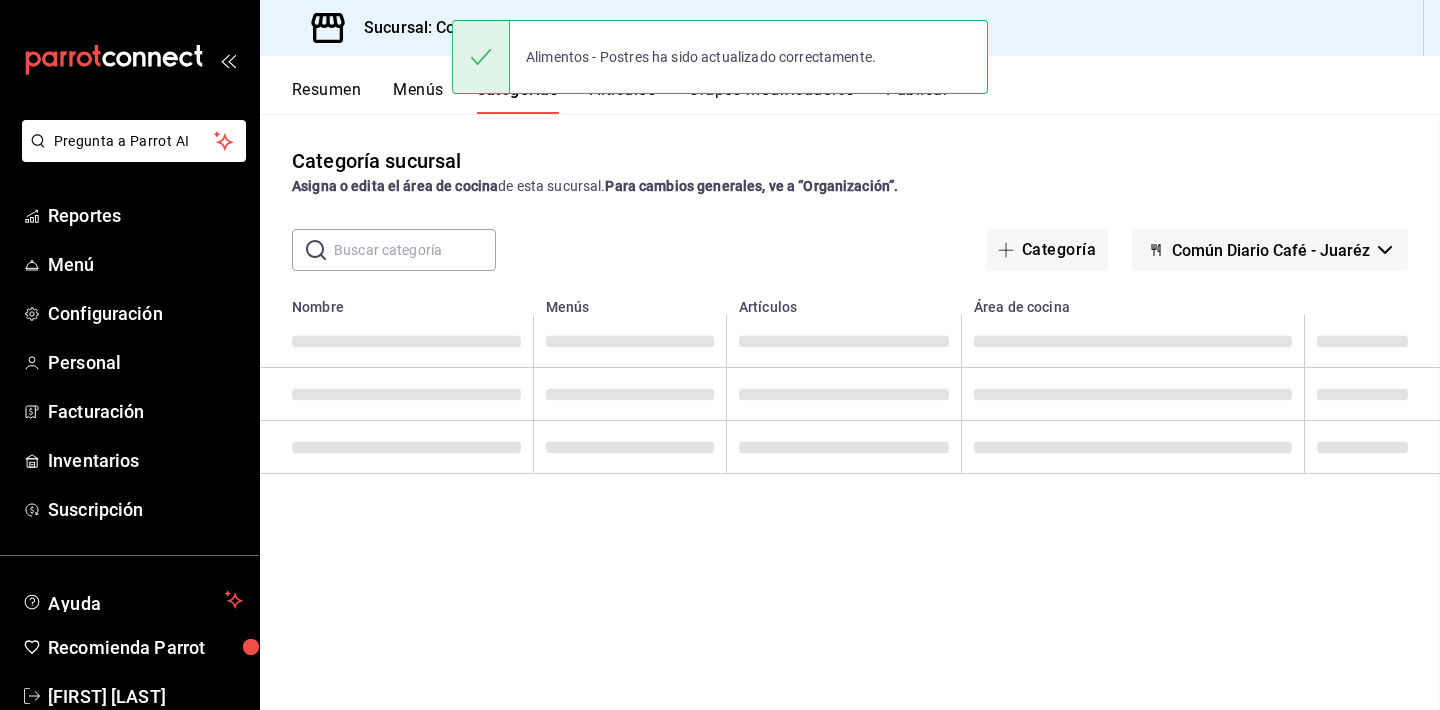 scroll, scrollTop: 0, scrollLeft: 0, axis: both 